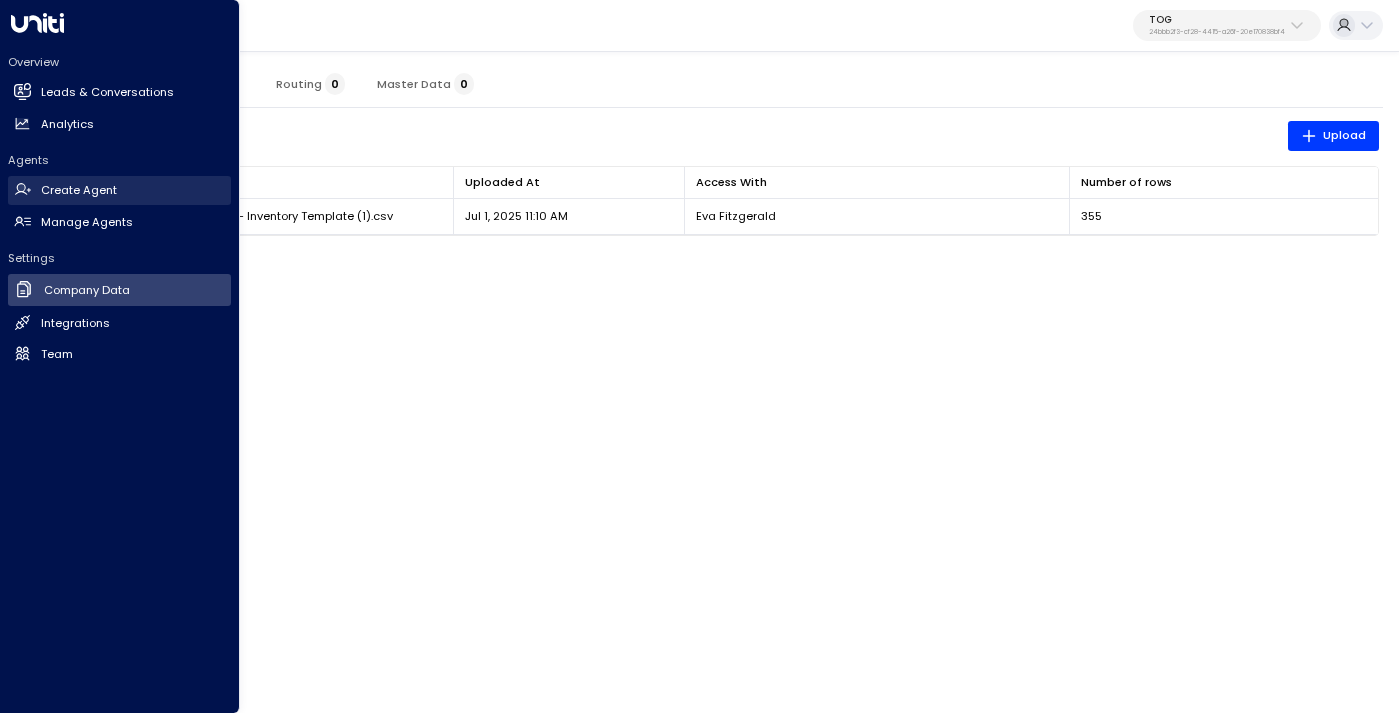 scroll, scrollTop: 0, scrollLeft: 0, axis: both 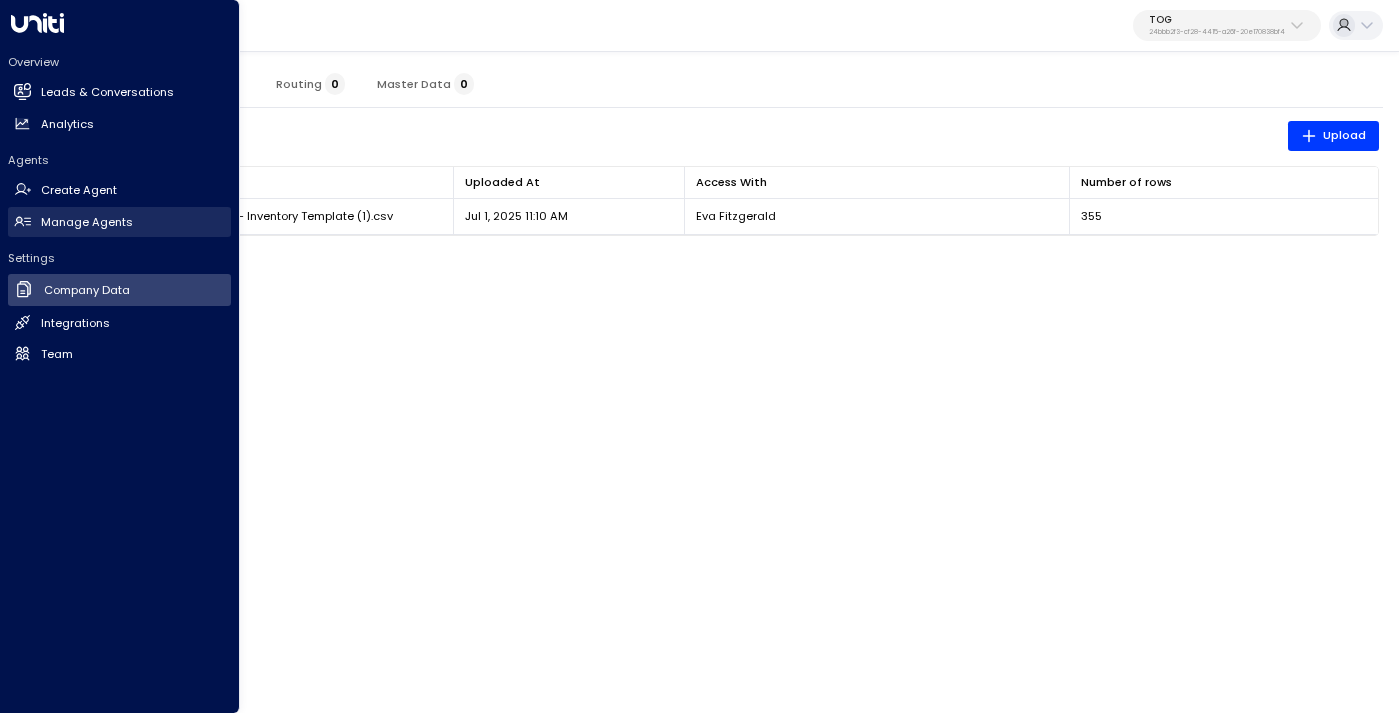click on "Manage Agents" at bounding box center [87, 222] 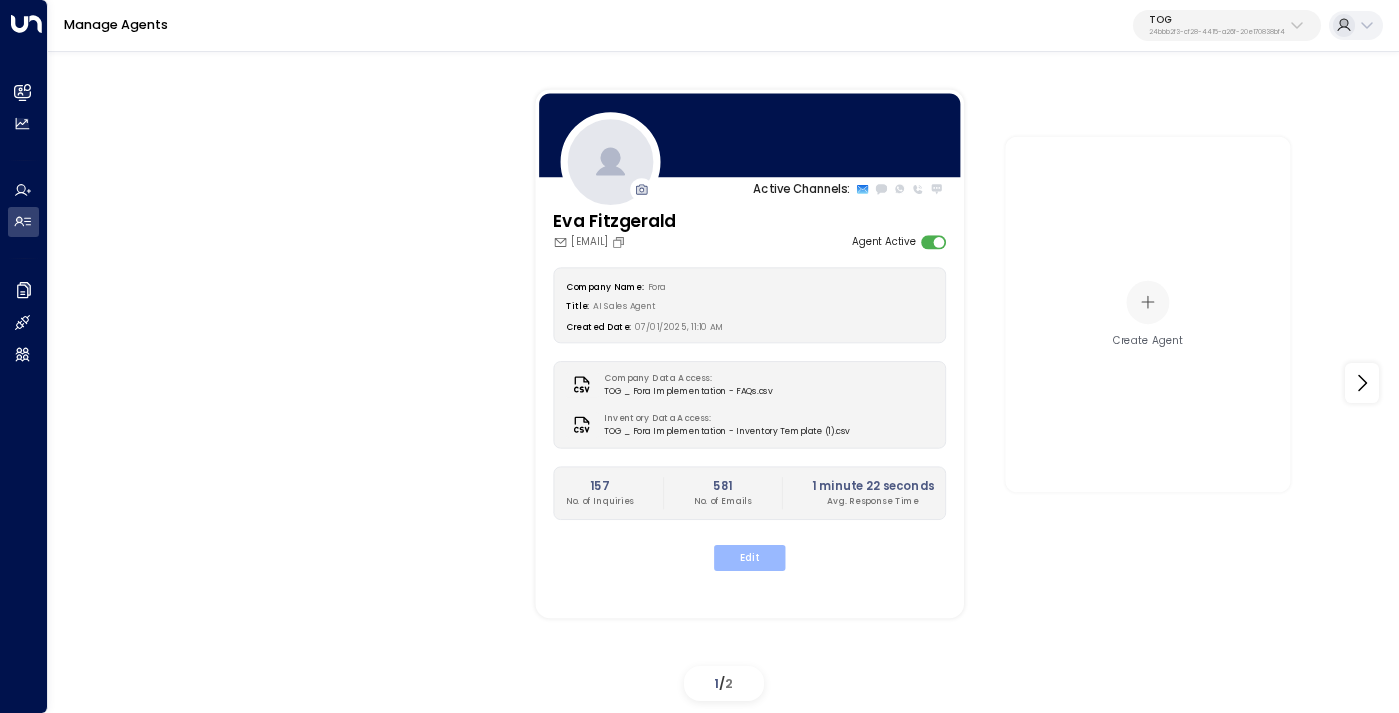 click on "Edit" at bounding box center (749, 558) 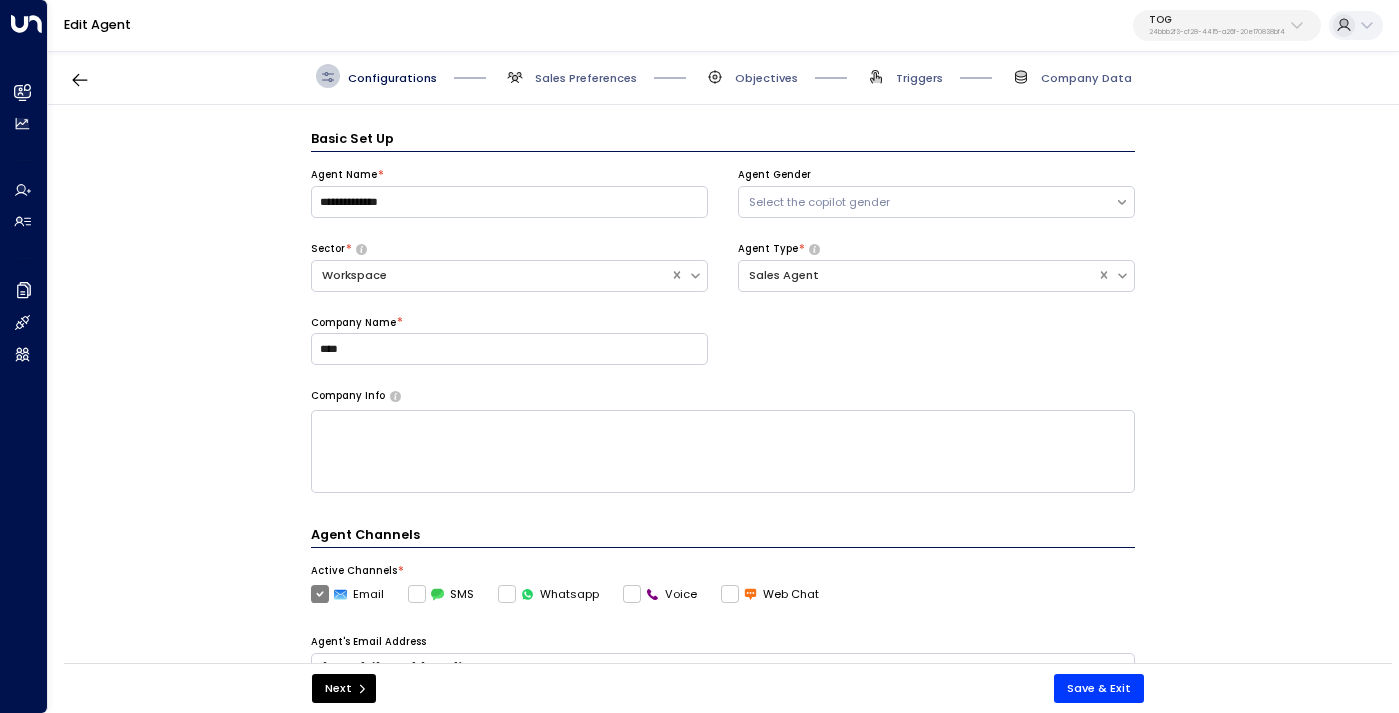 scroll, scrollTop: 24, scrollLeft: 0, axis: vertical 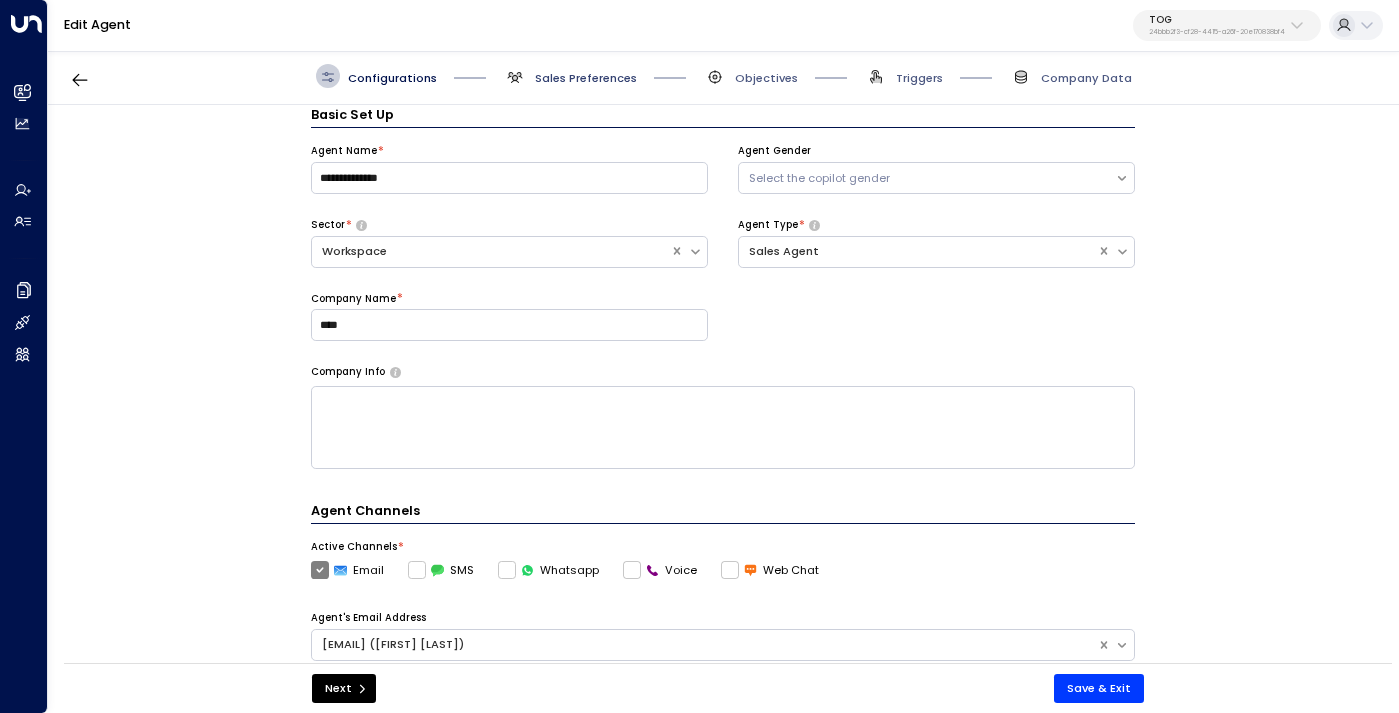 click on "Sales Preferences" at bounding box center [586, 78] 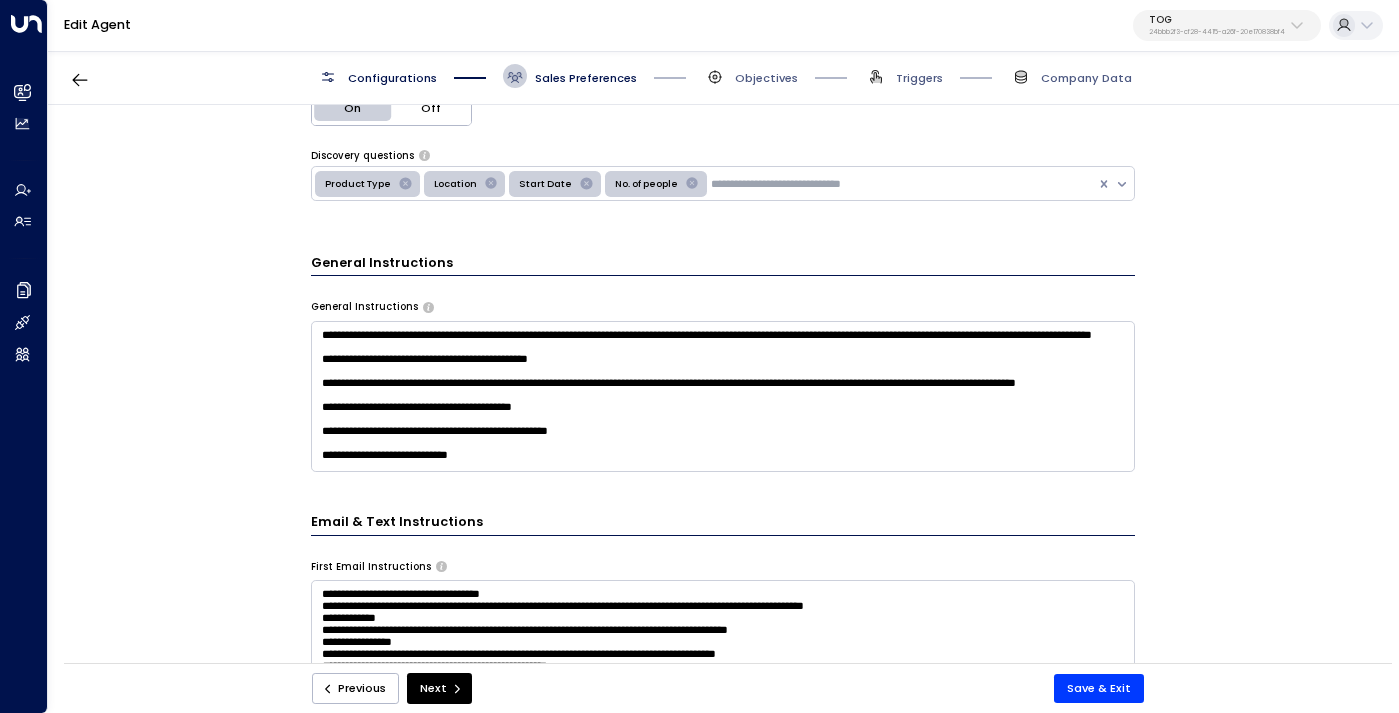 scroll, scrollTop: 394, scrollLeft: 0, axis: vertical 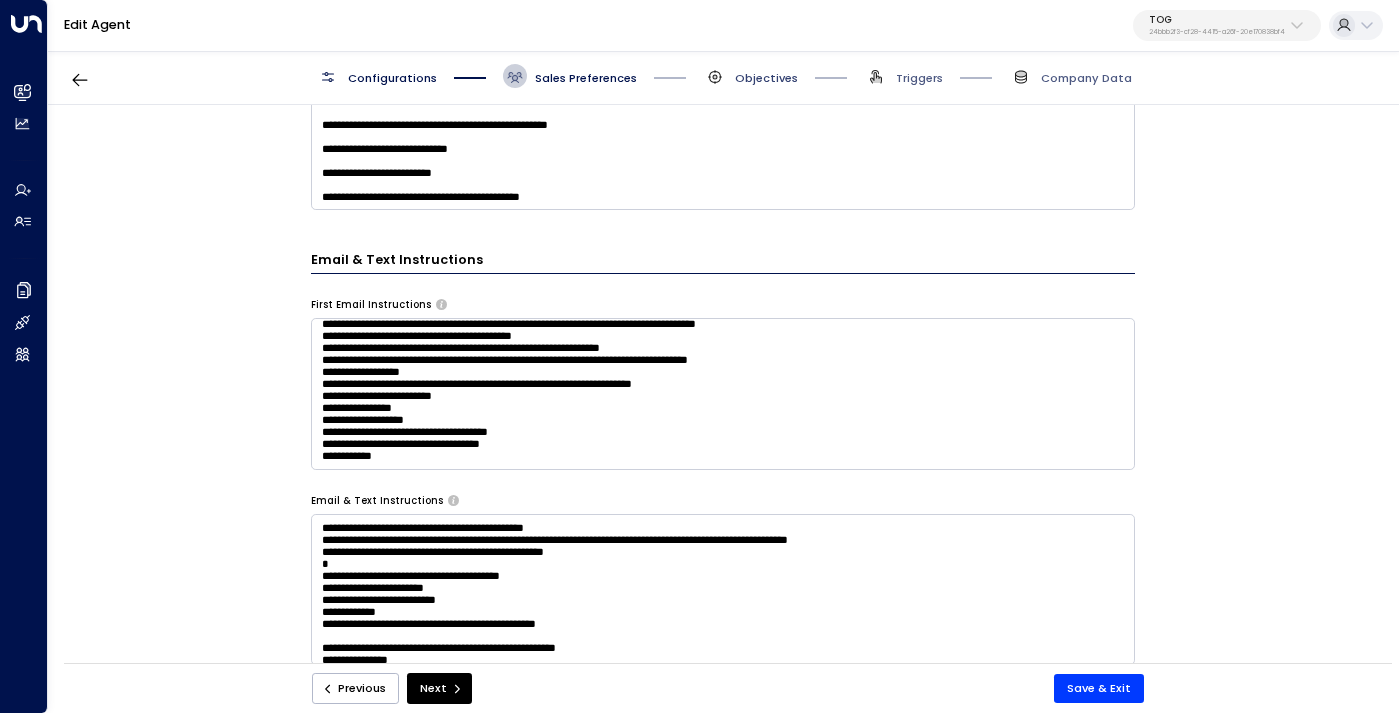 click on "Objectives" at bounding box center [766, 78] 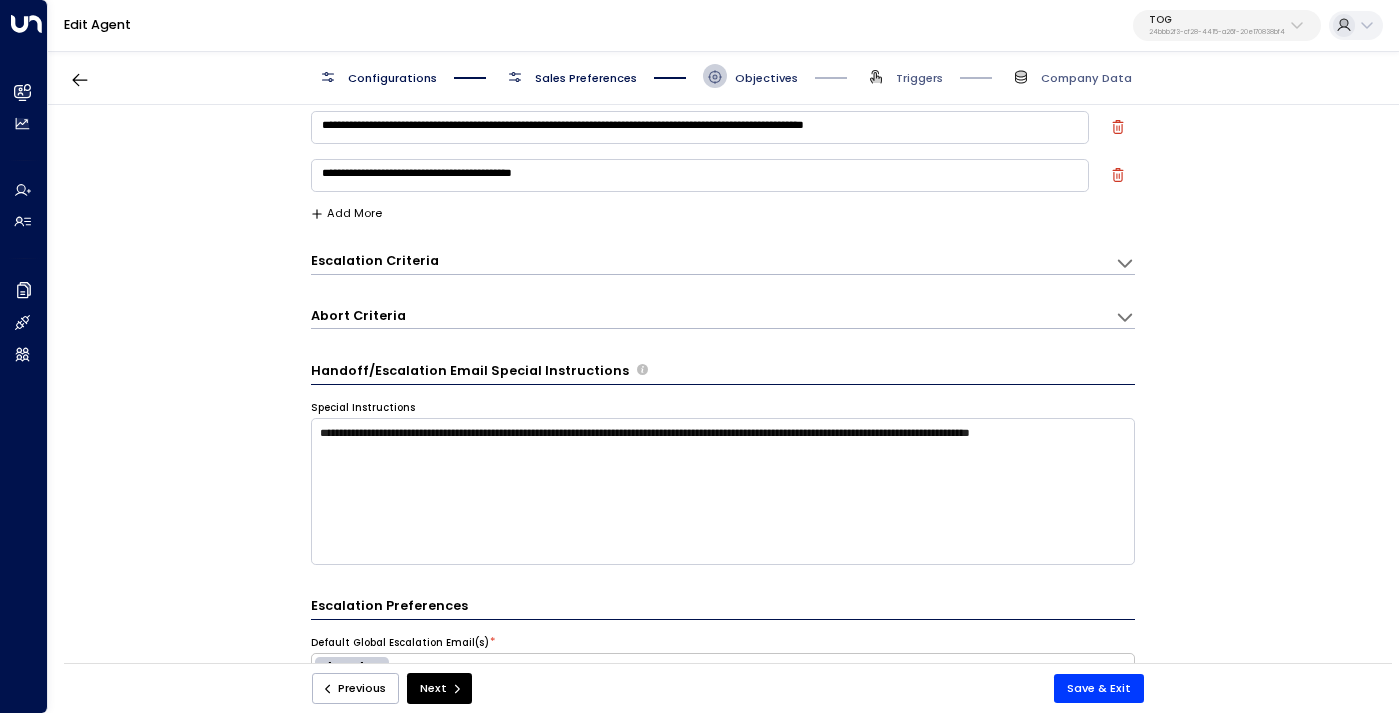 scroll, scrollTop: 24, scrollLeft: 0, axis: vertical 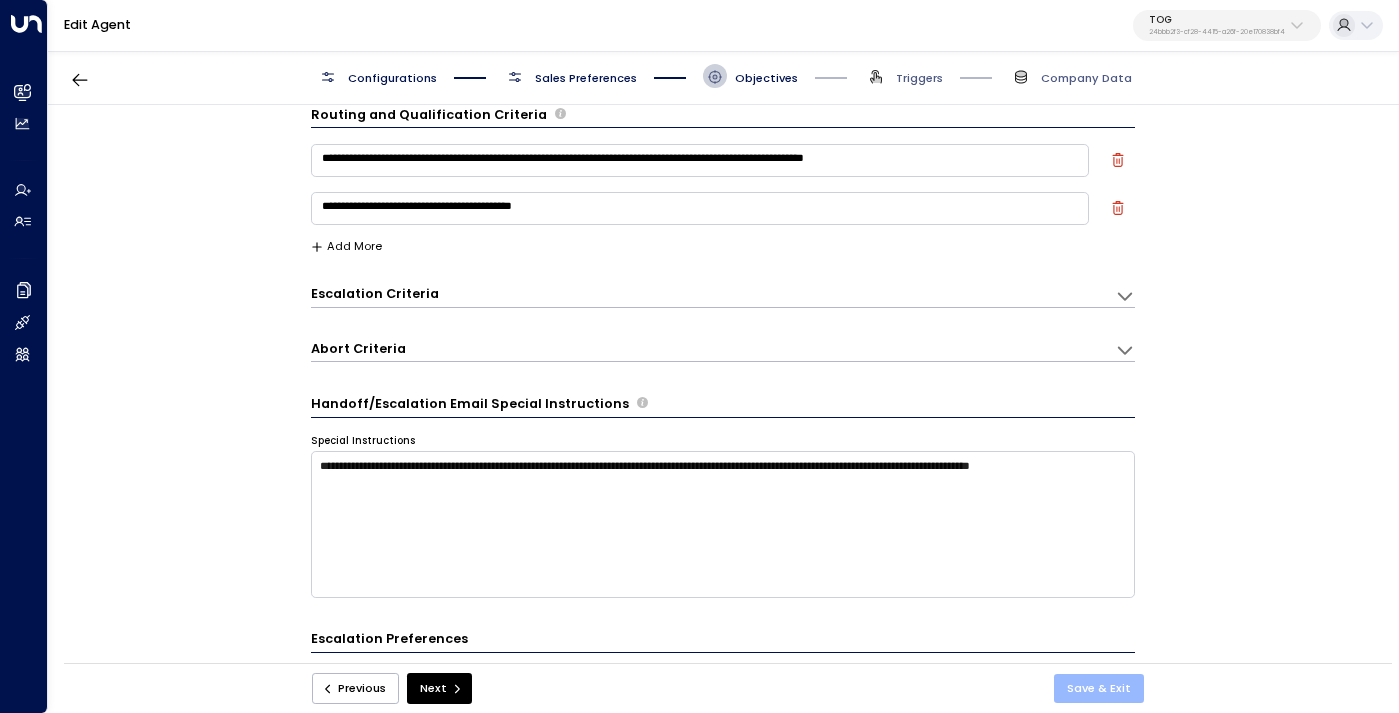 click on "Save & Exit" at bounding box center [1099, 688] 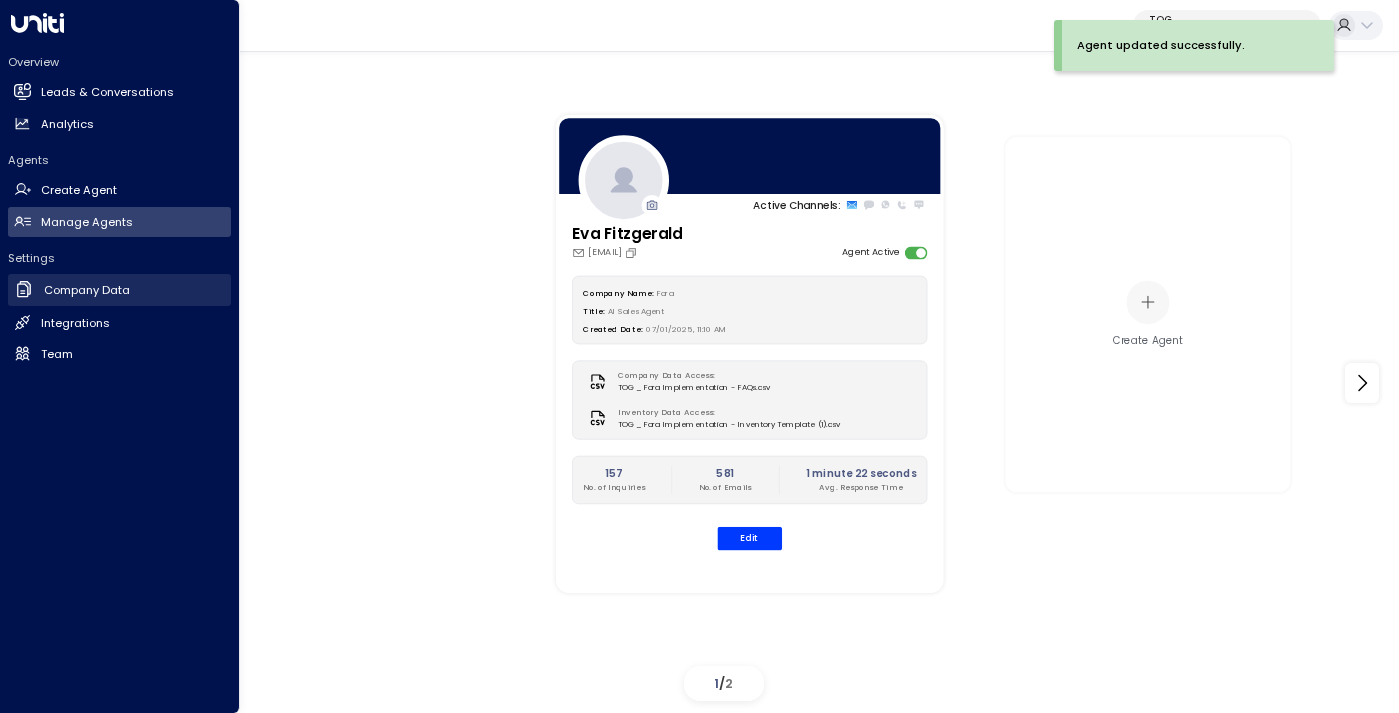 click on "Company Data" at bounding box center [87, 290] 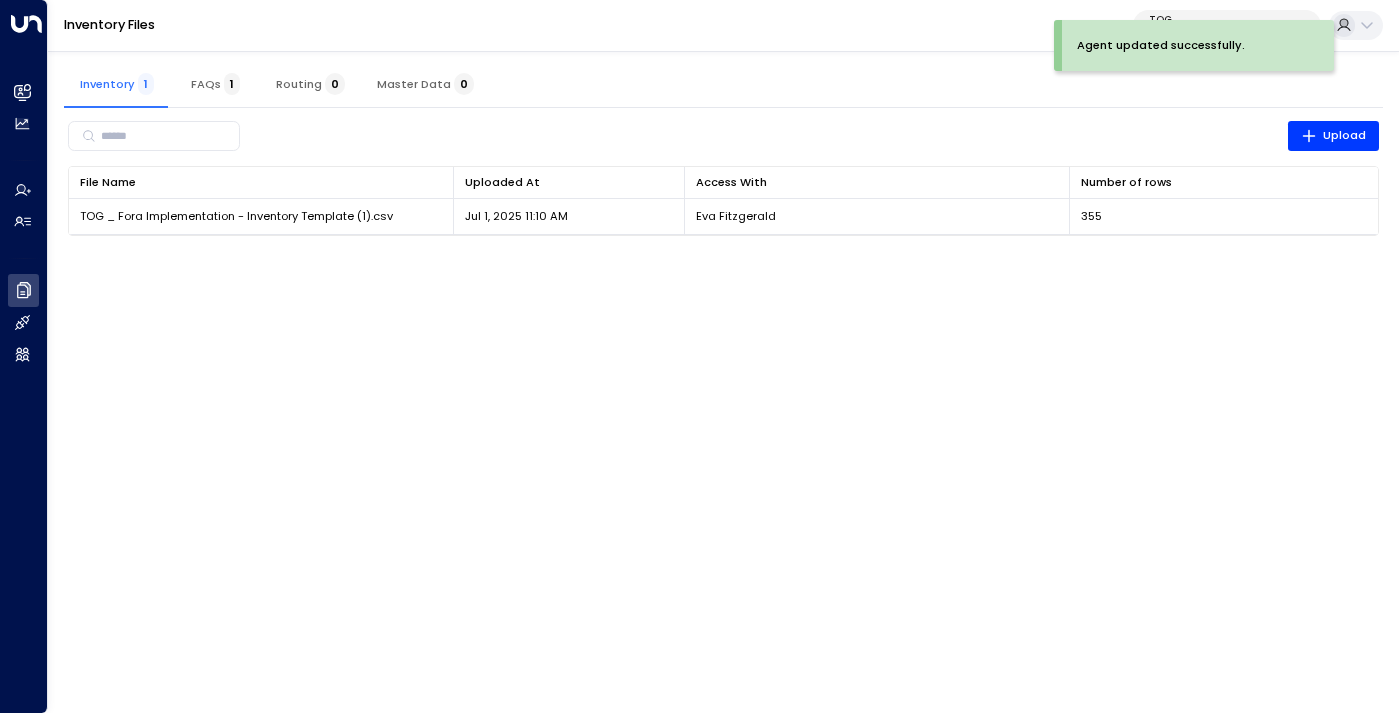 click on "1" at bounding box center [232, 84] 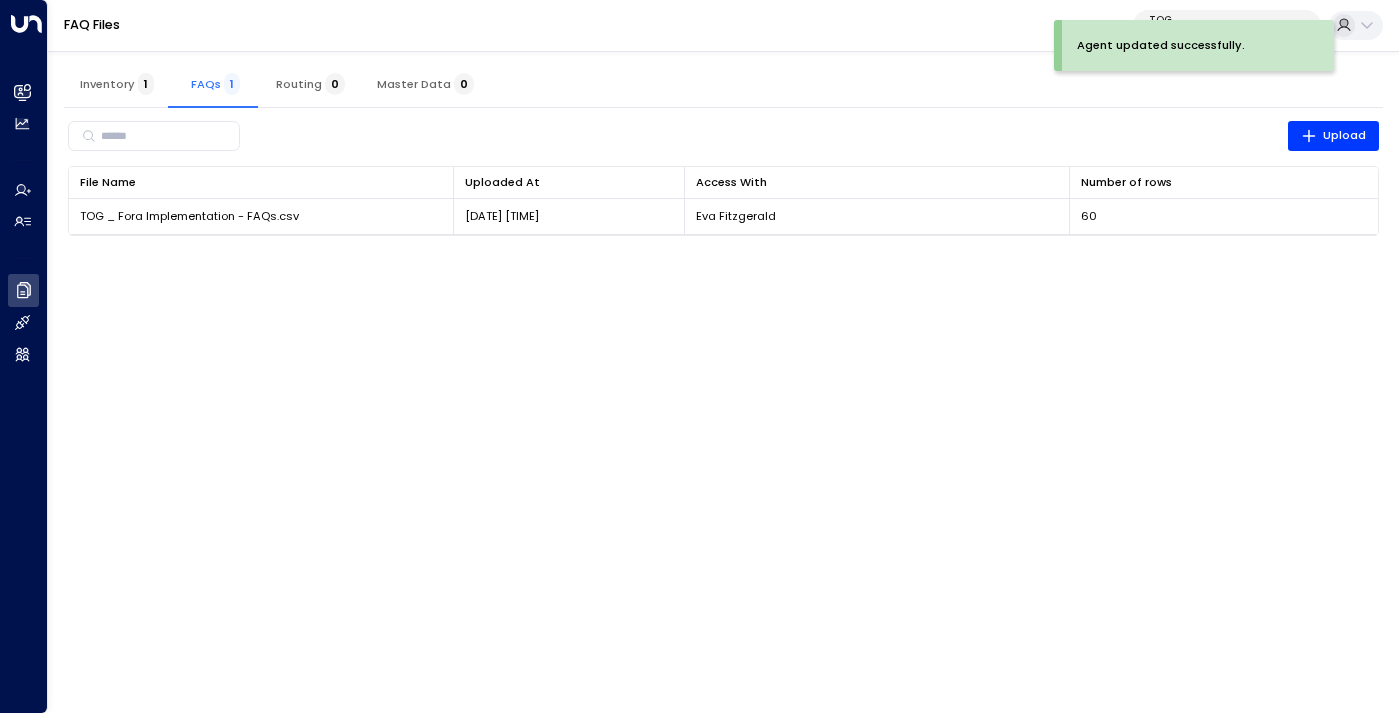 click on "Inventory   1" at bounding box center (117, 84) 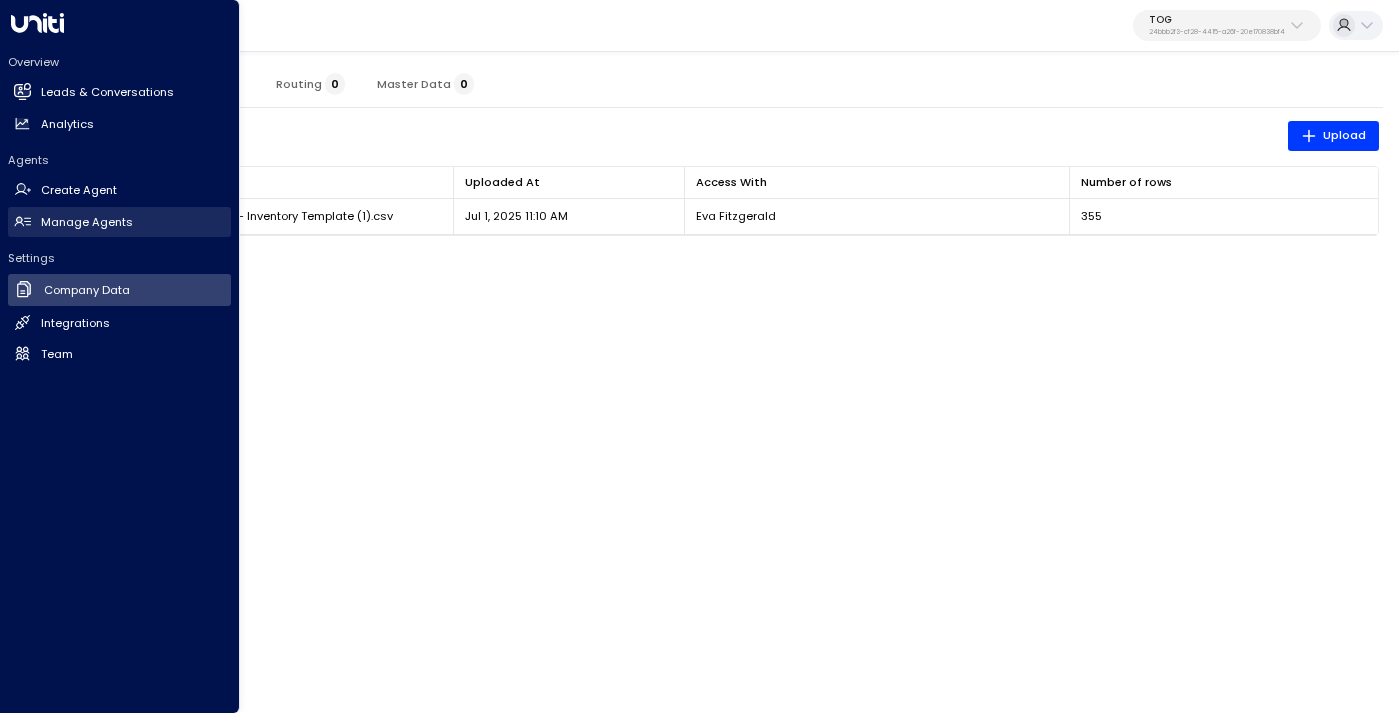 click on "Manage Agents" at bounding box center [87, 222] 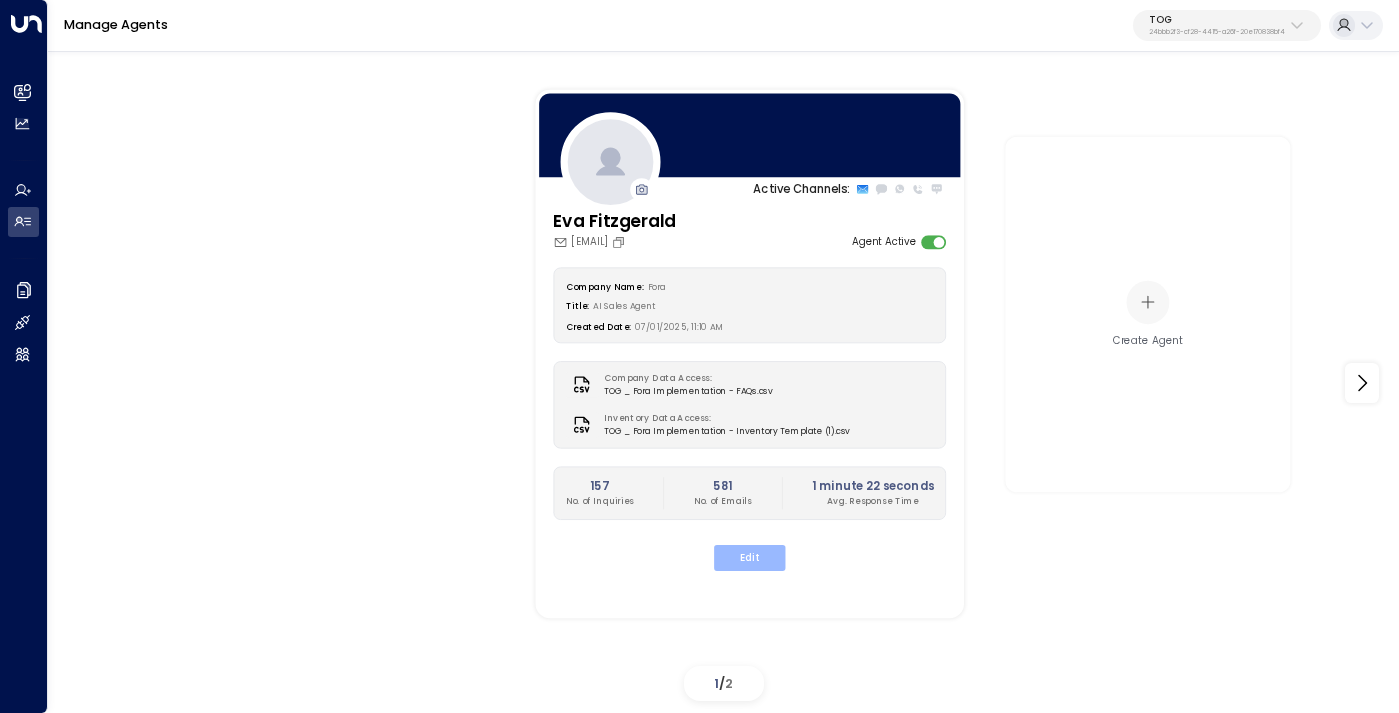 click on "Edit" at bounding box center (749, 558) 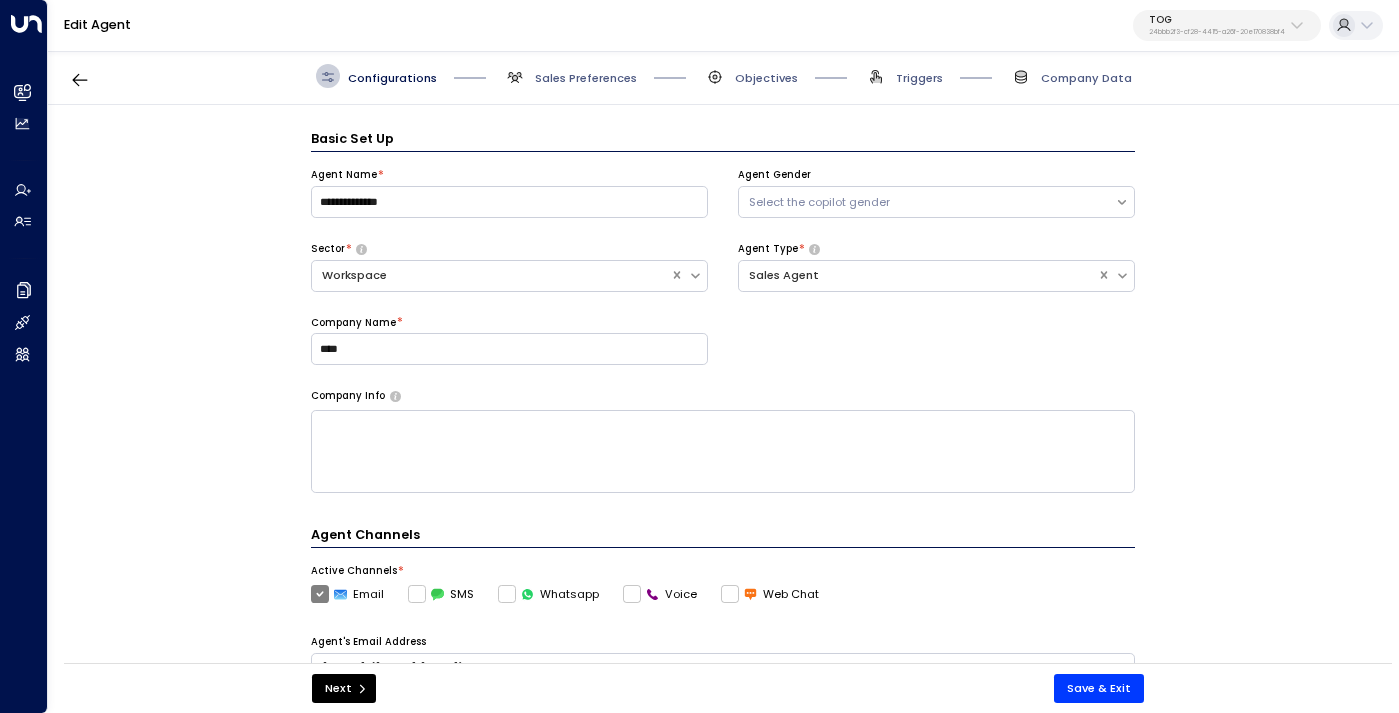 scroll, scrollTop: 24, scrollLeft: 0, axis: vertical 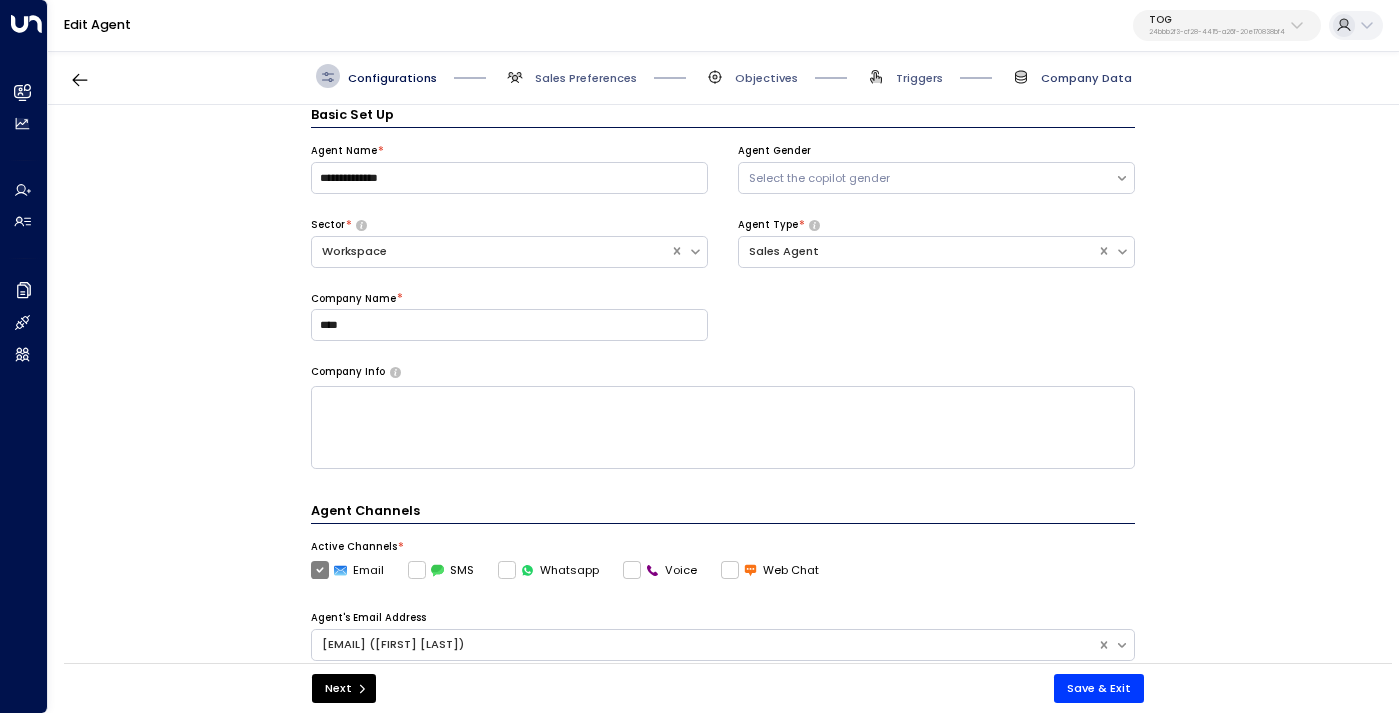 click on "Company Data" at bounding box center (1086, 78) 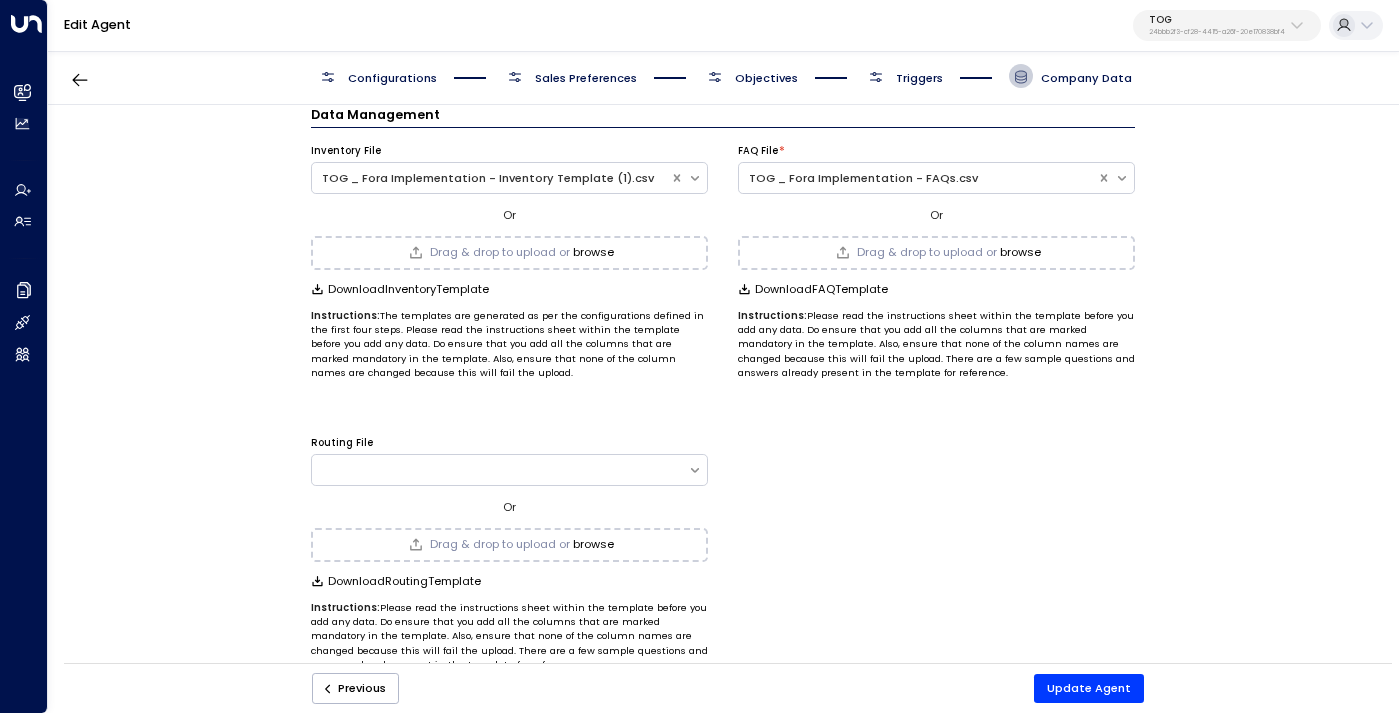 click on "browse" at bounding box center (593, 252) 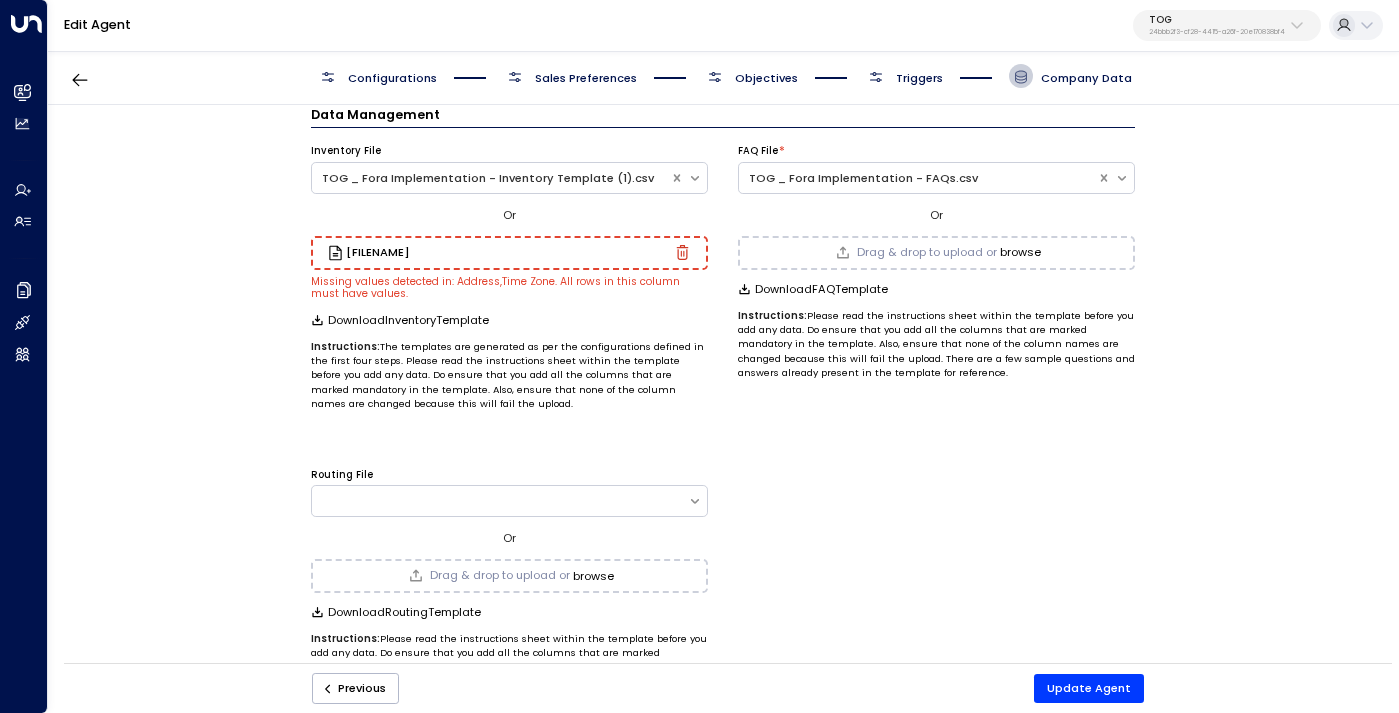 click 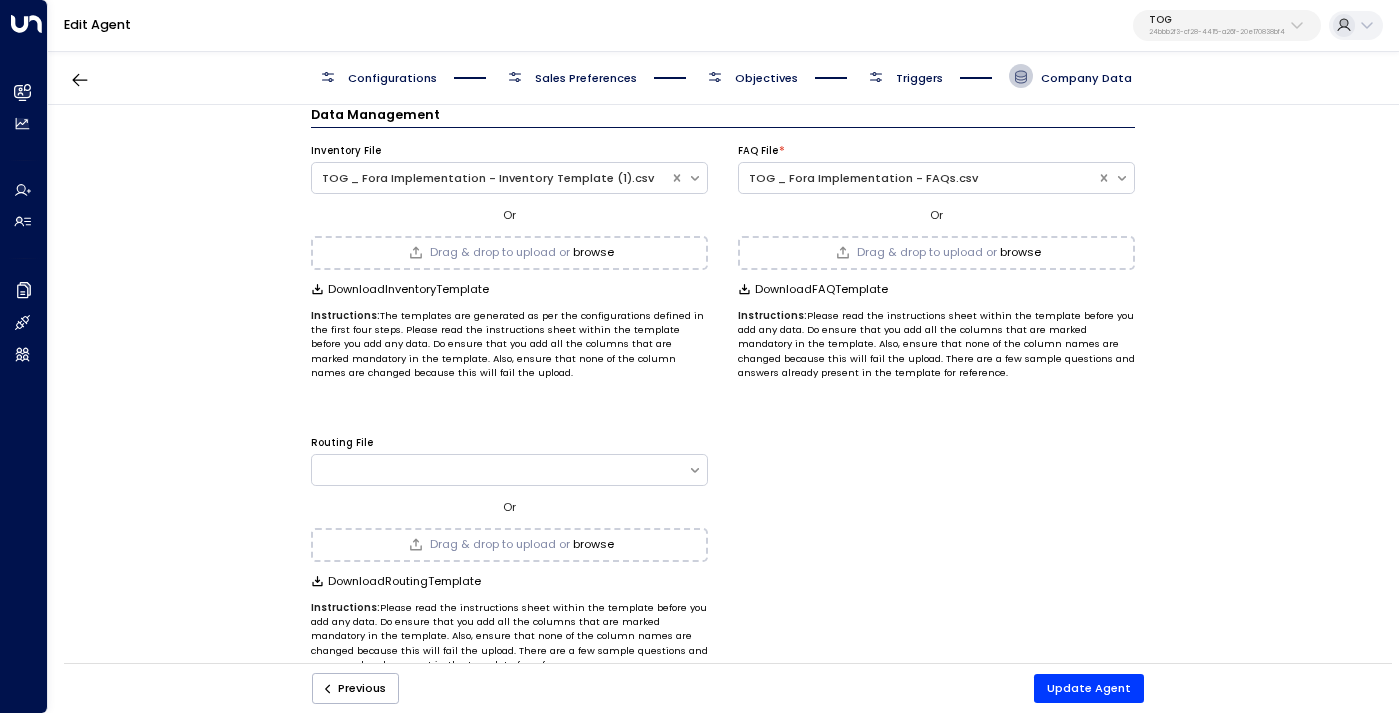 click on "browse" at bounding box center (593, 252) 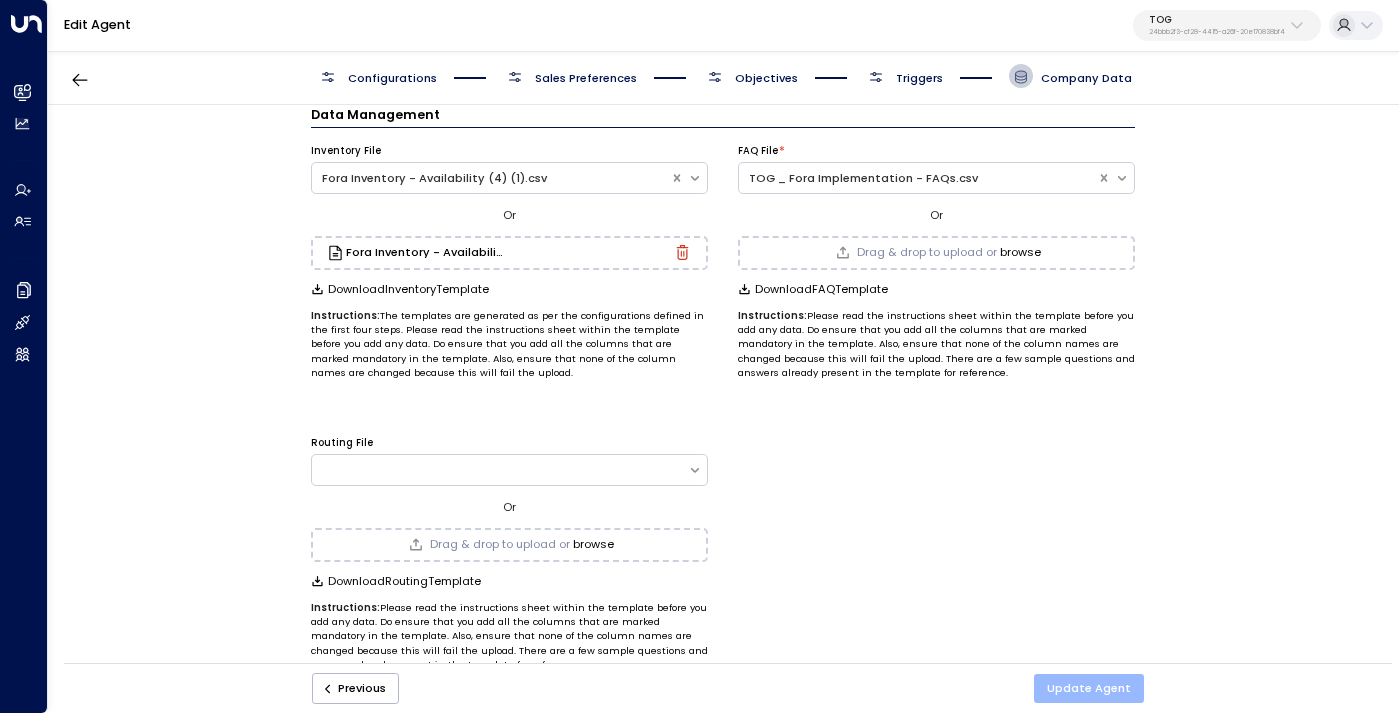 click on "Update Agent" at bounding box center [1089, 688] 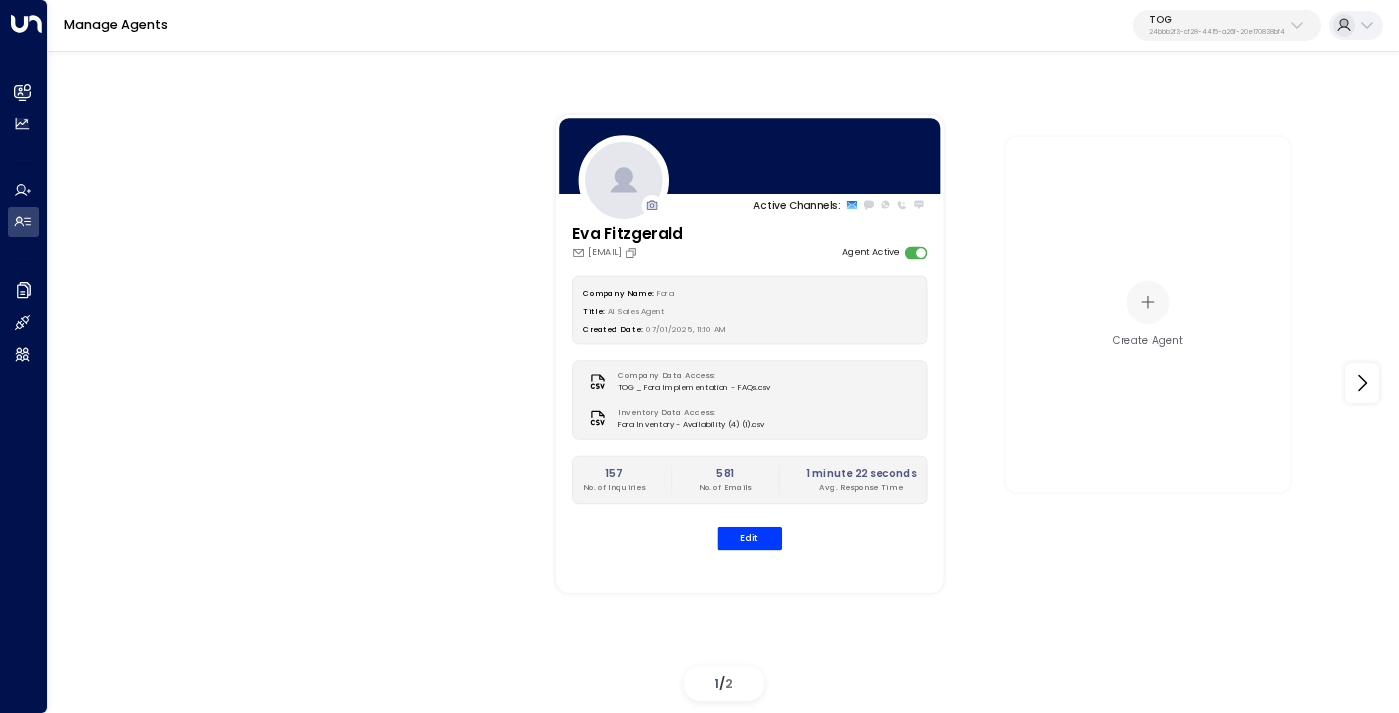 click on "TOG" at bounding box center [1217, 20] 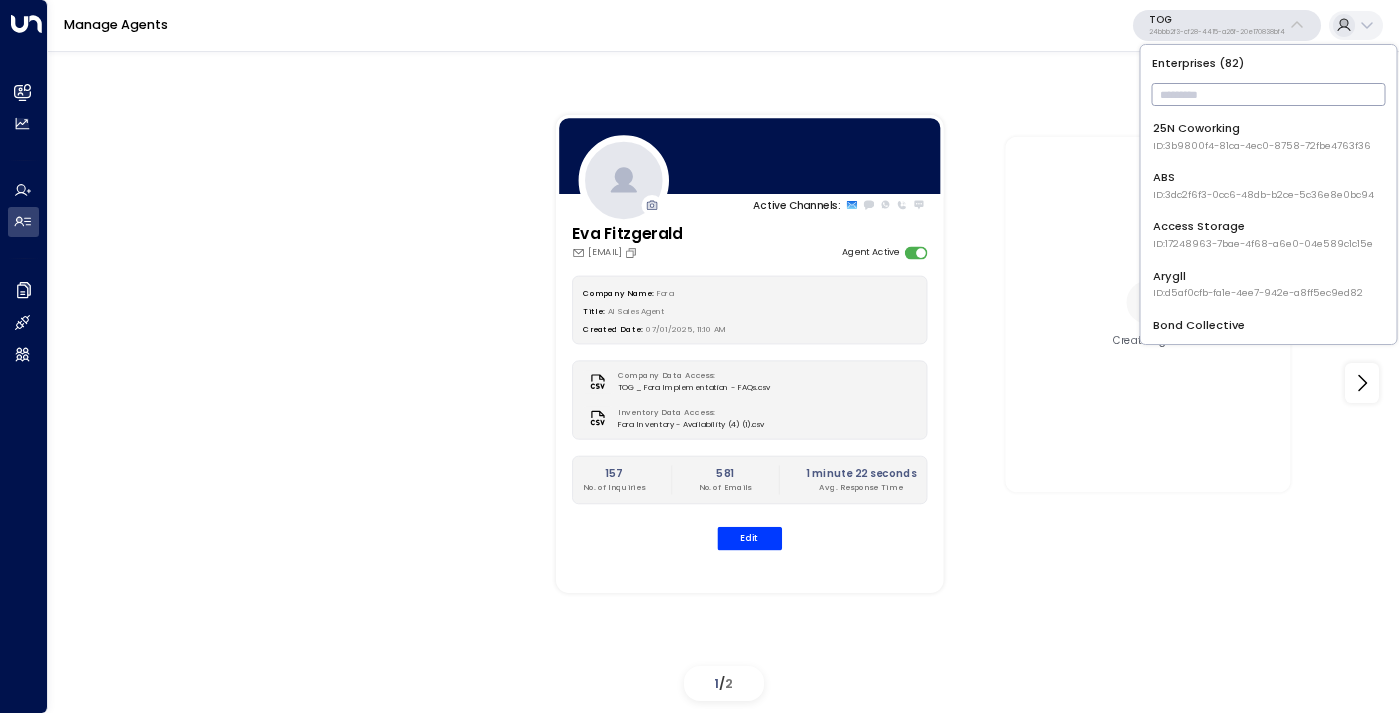 click at bounding box center [1269, 94] 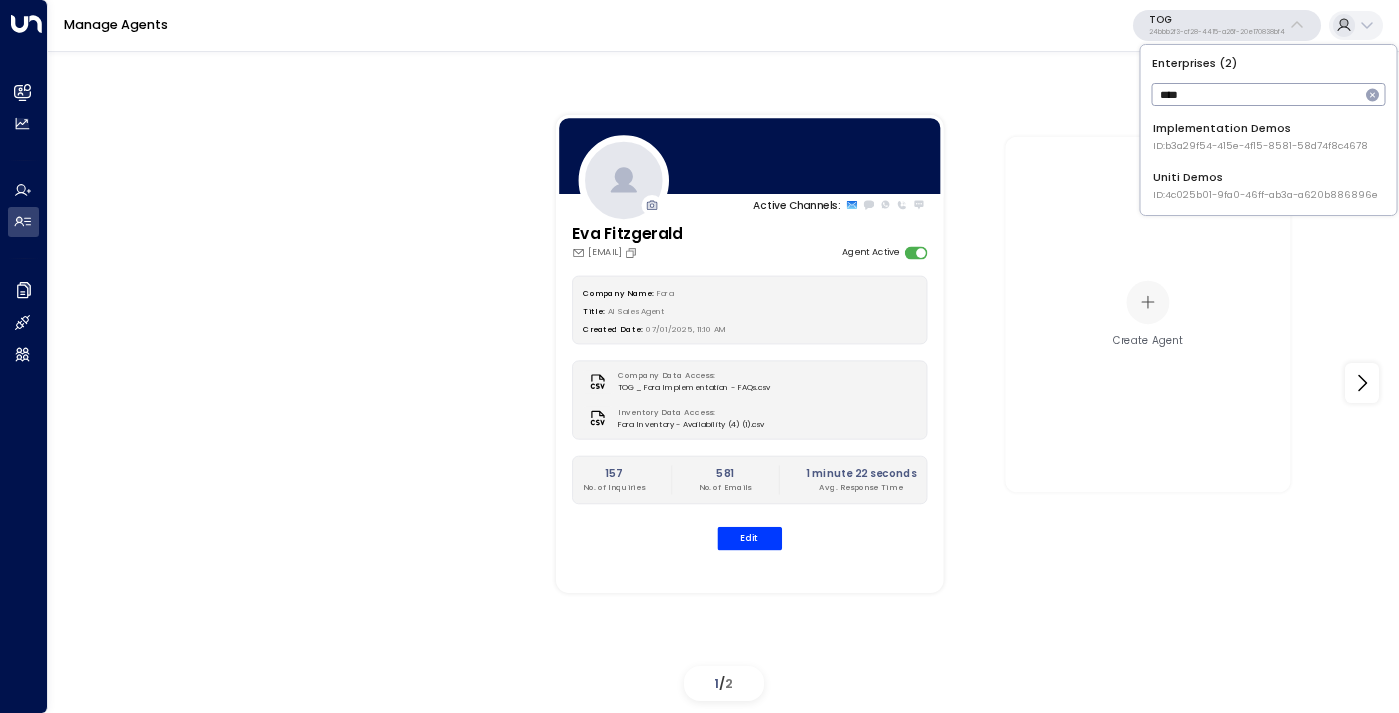 type on "****" 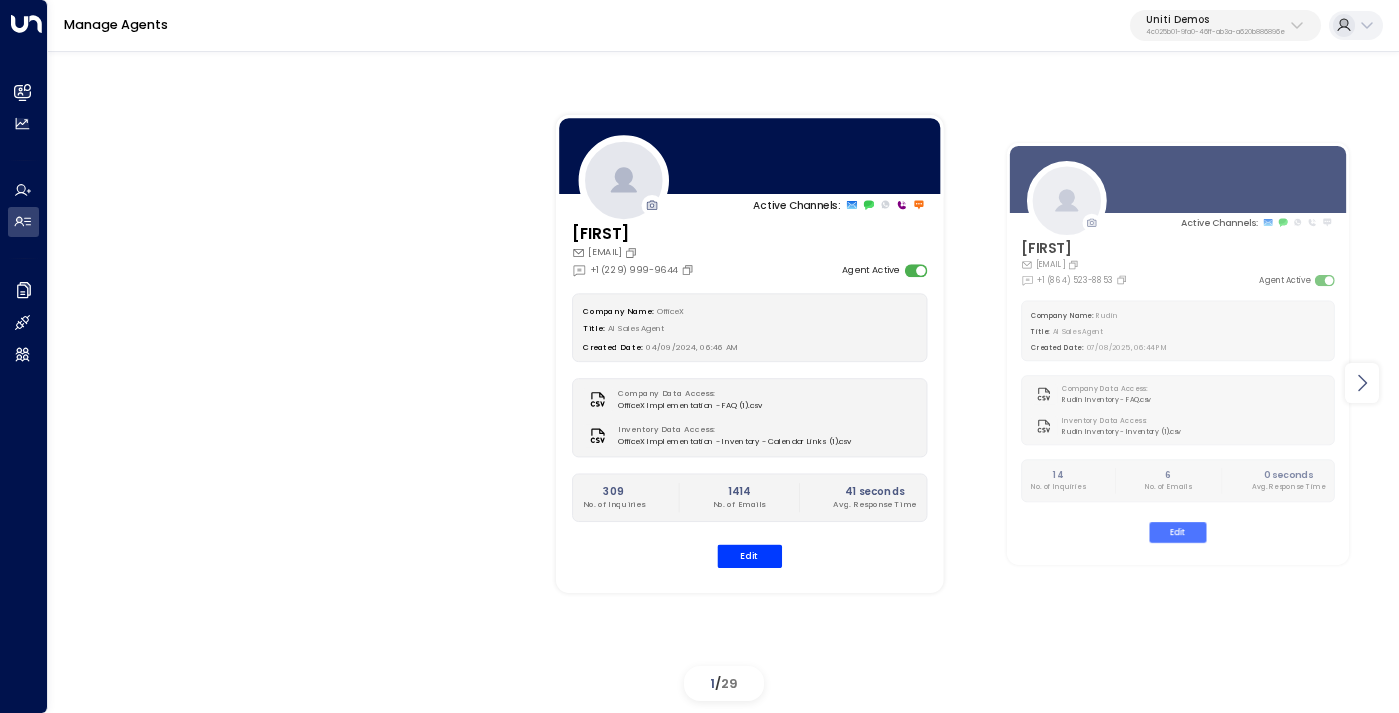 click 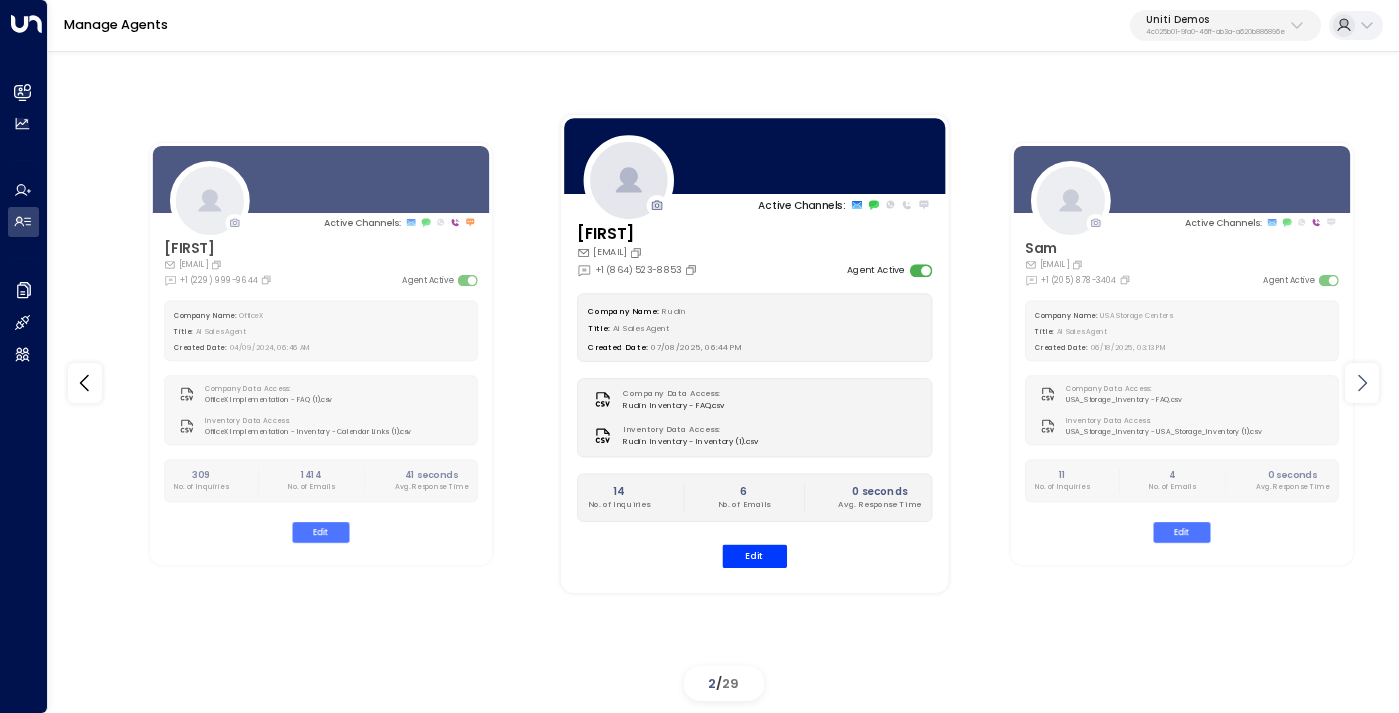 click 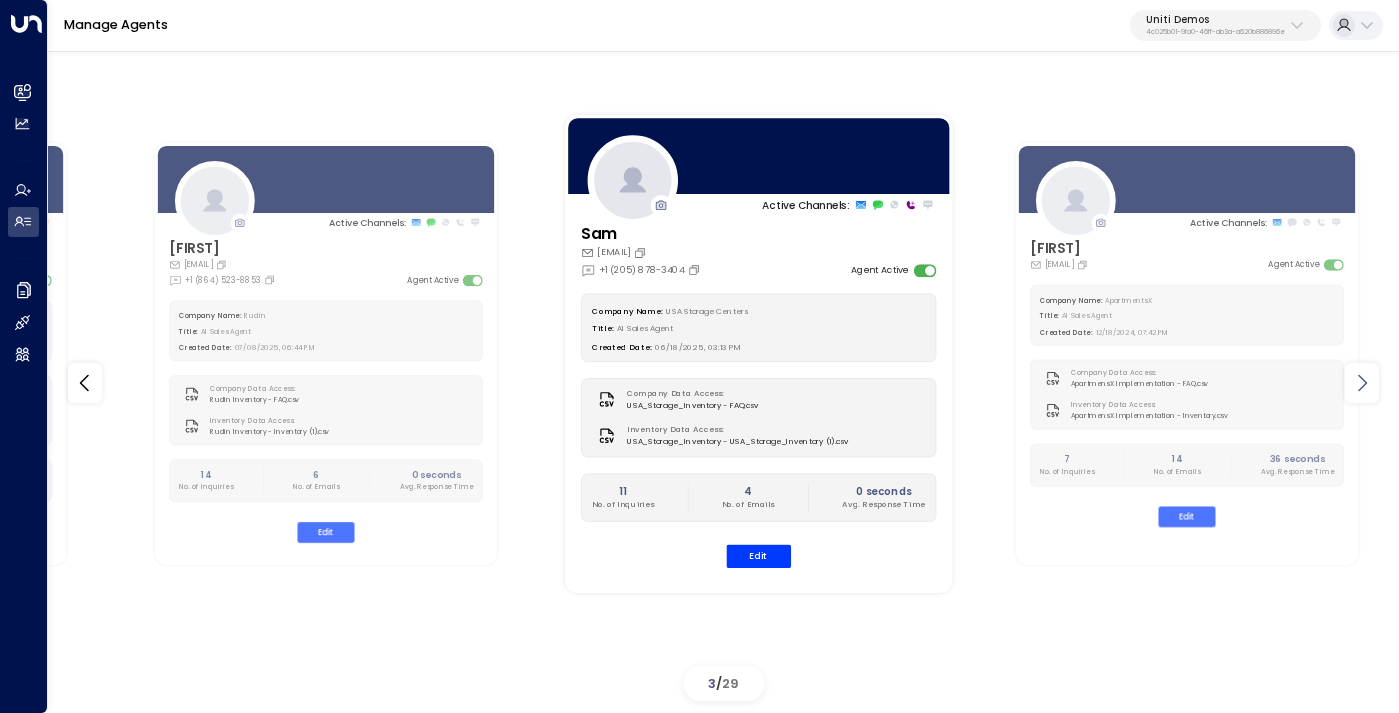 click 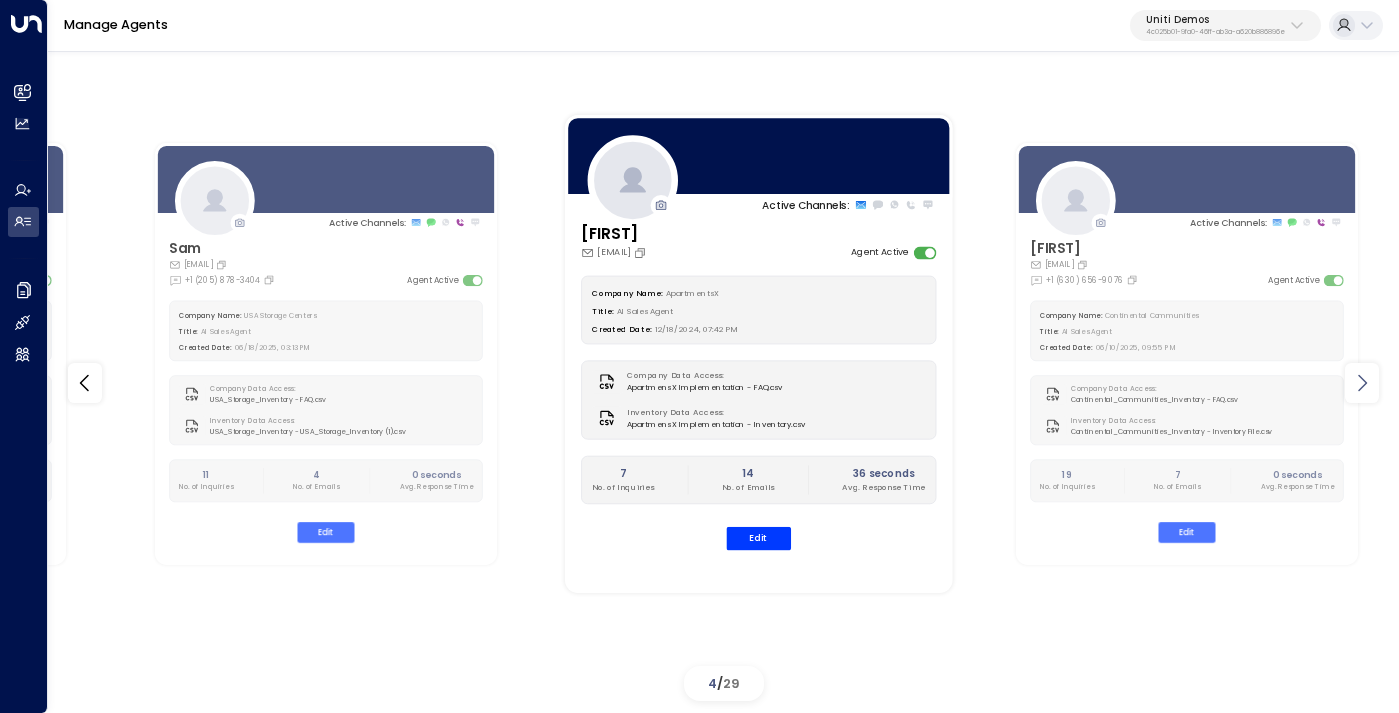 click 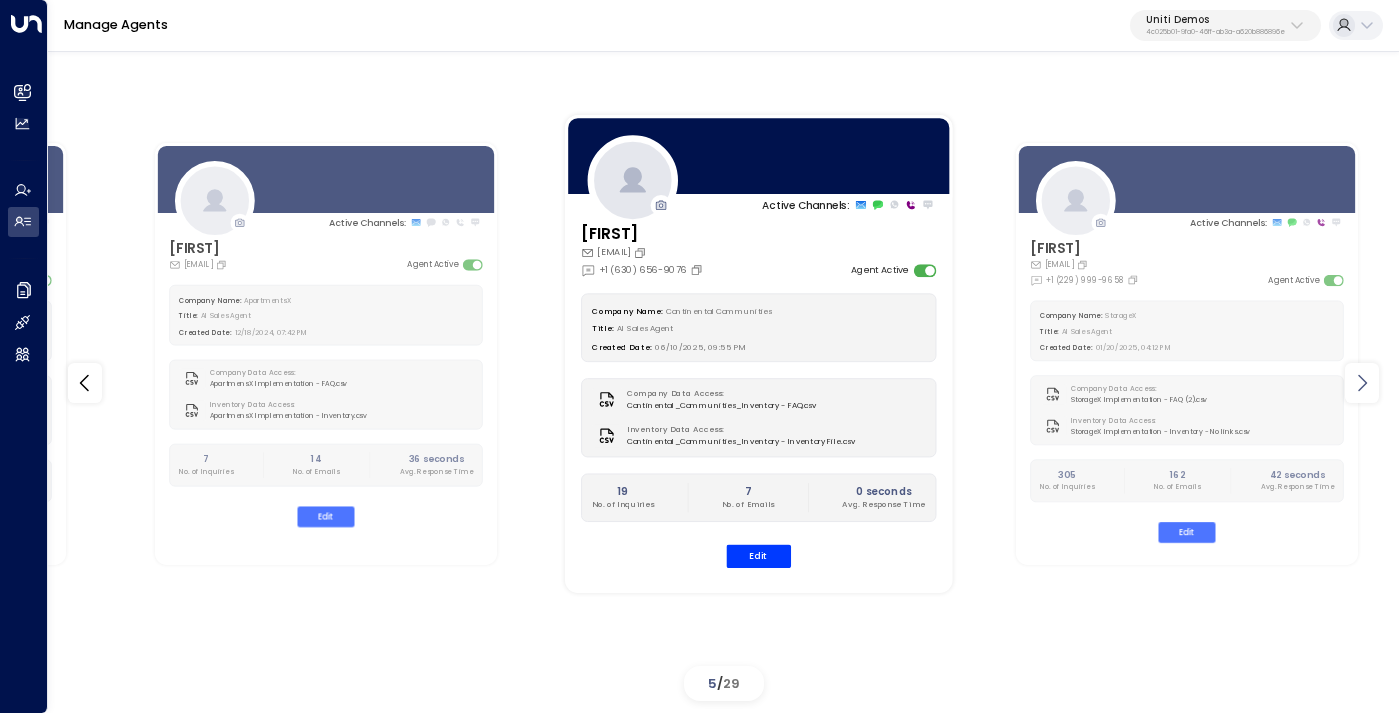 click 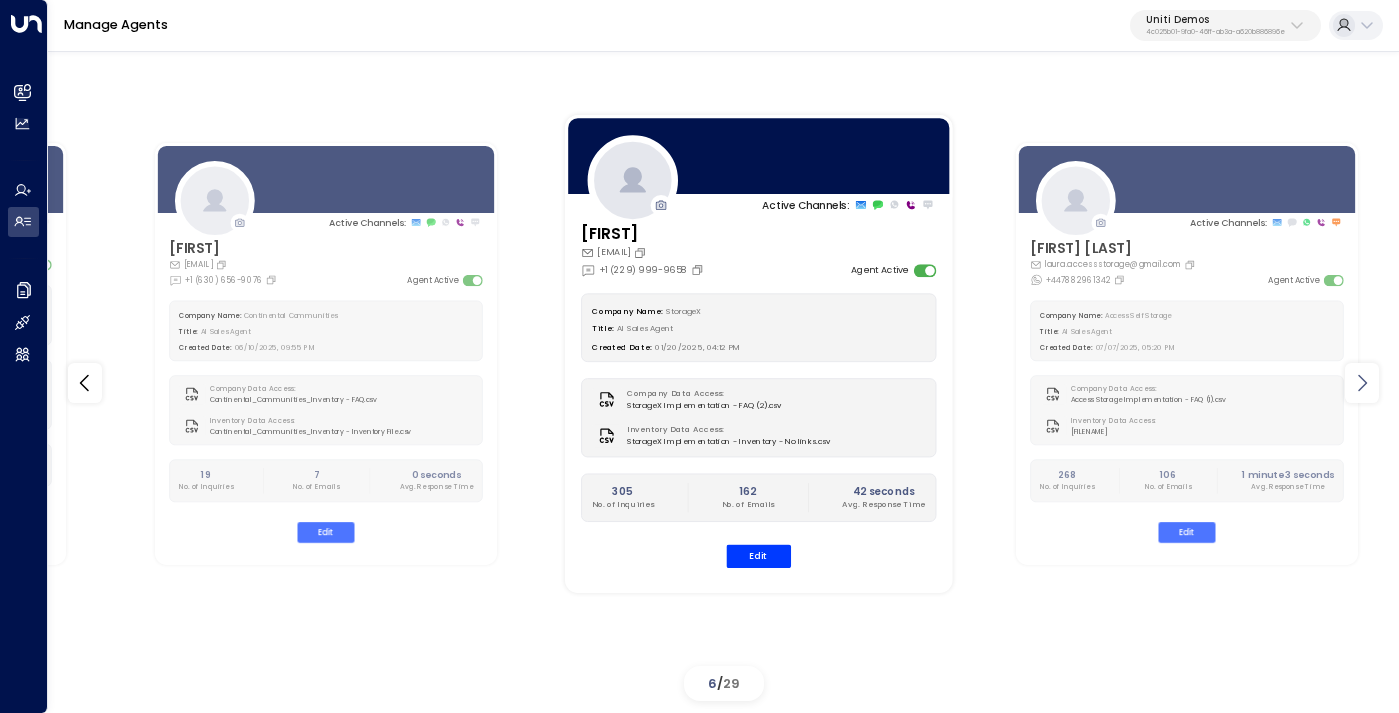 click 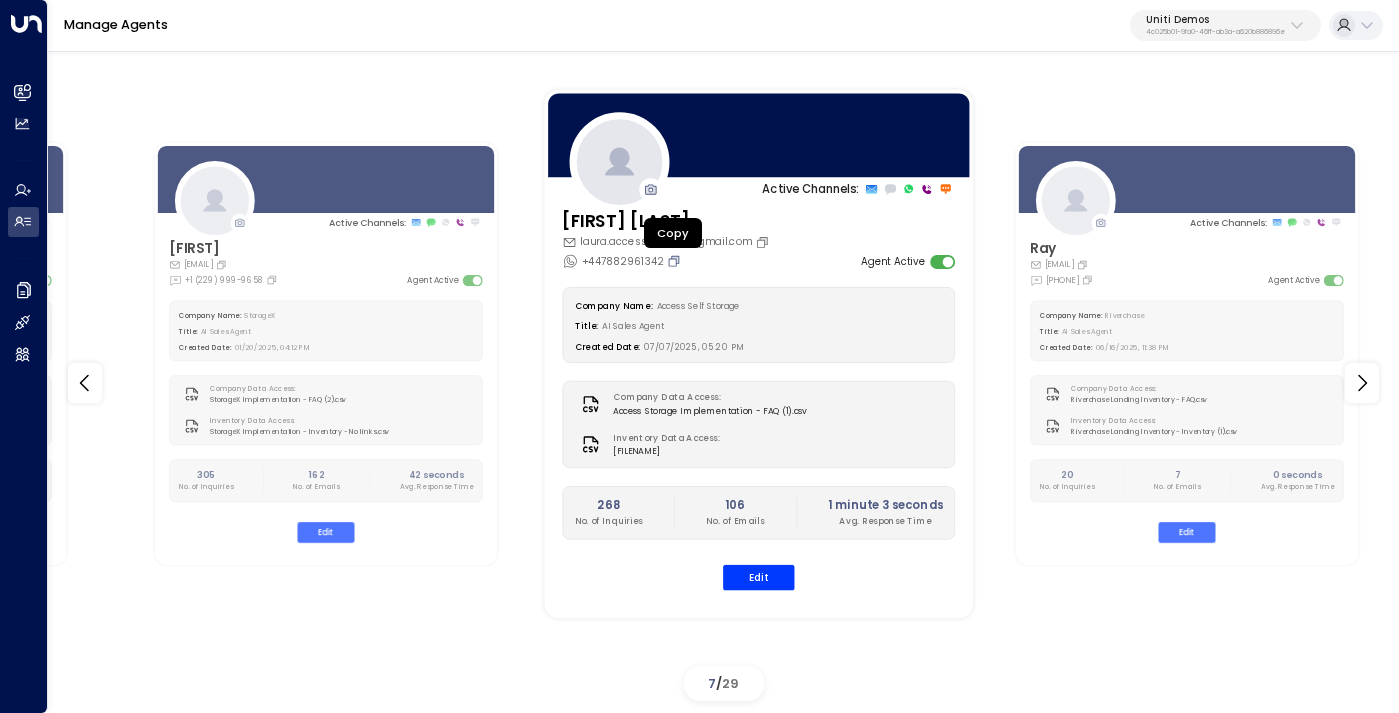 click 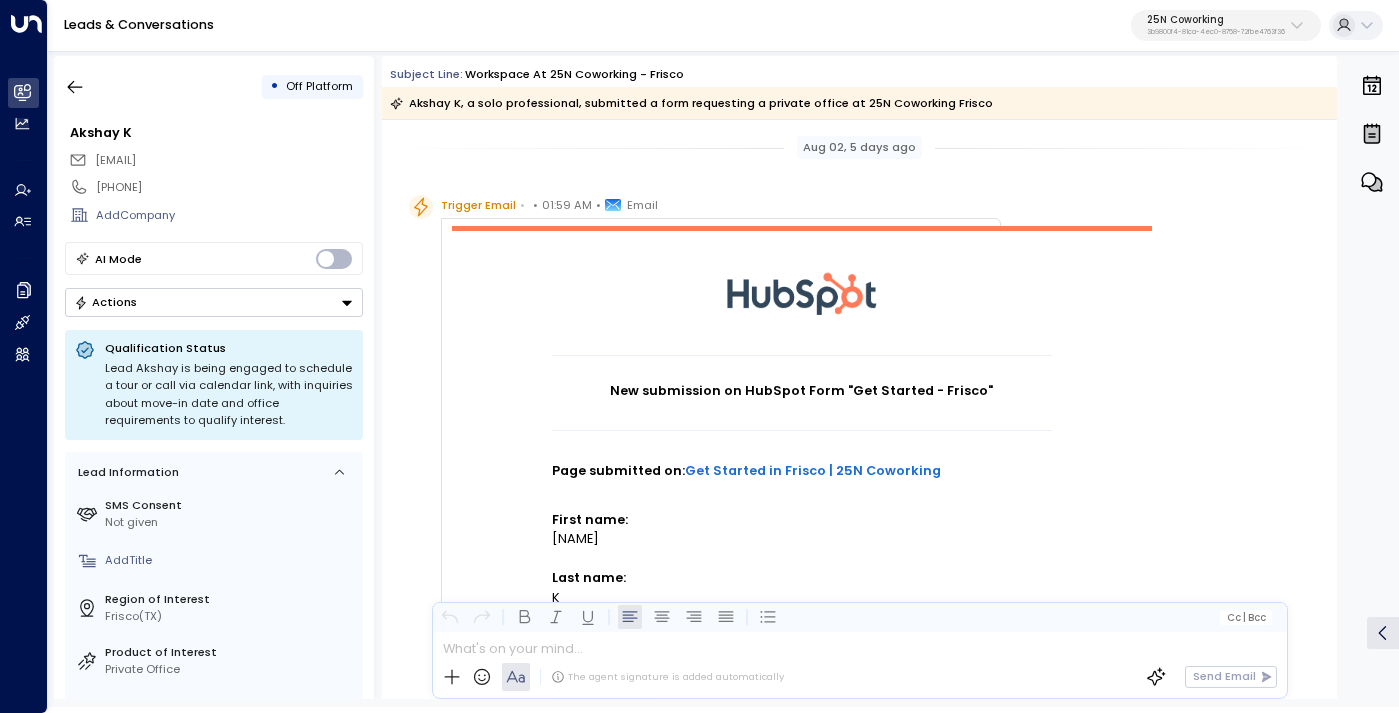 scroll, scrollTop: 0, scrollLeft: 0, axis: both 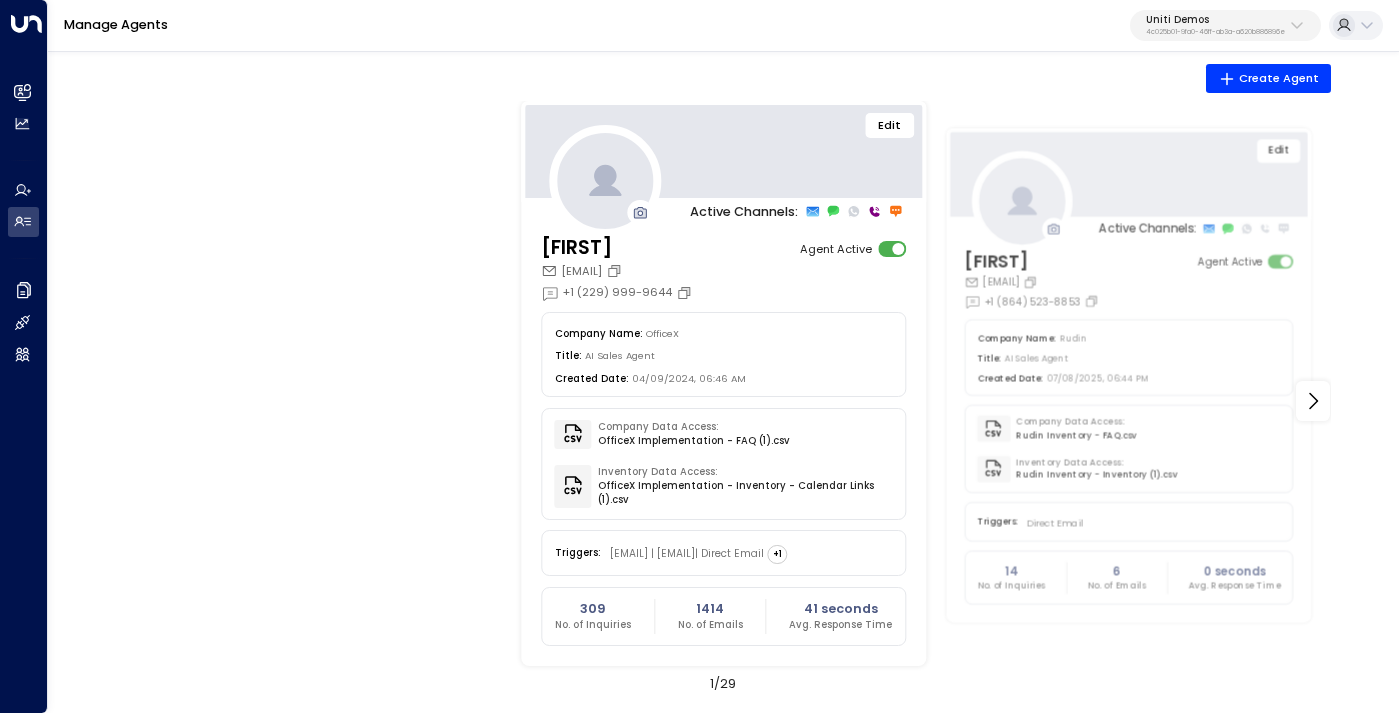 click on "4c025b01-9fa0-46ff-ab3a-a620b886896e" at bounding box center (1215, 32) 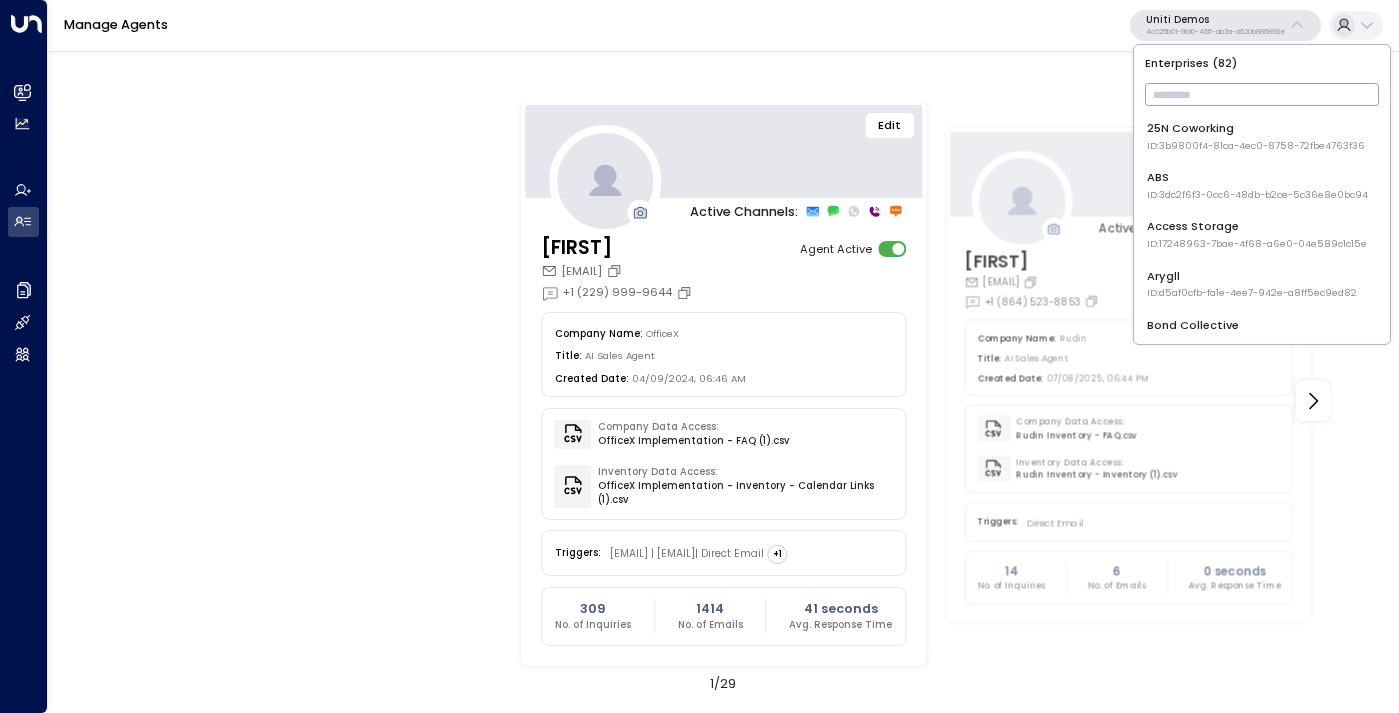 click at bounding box center [1262, 94] 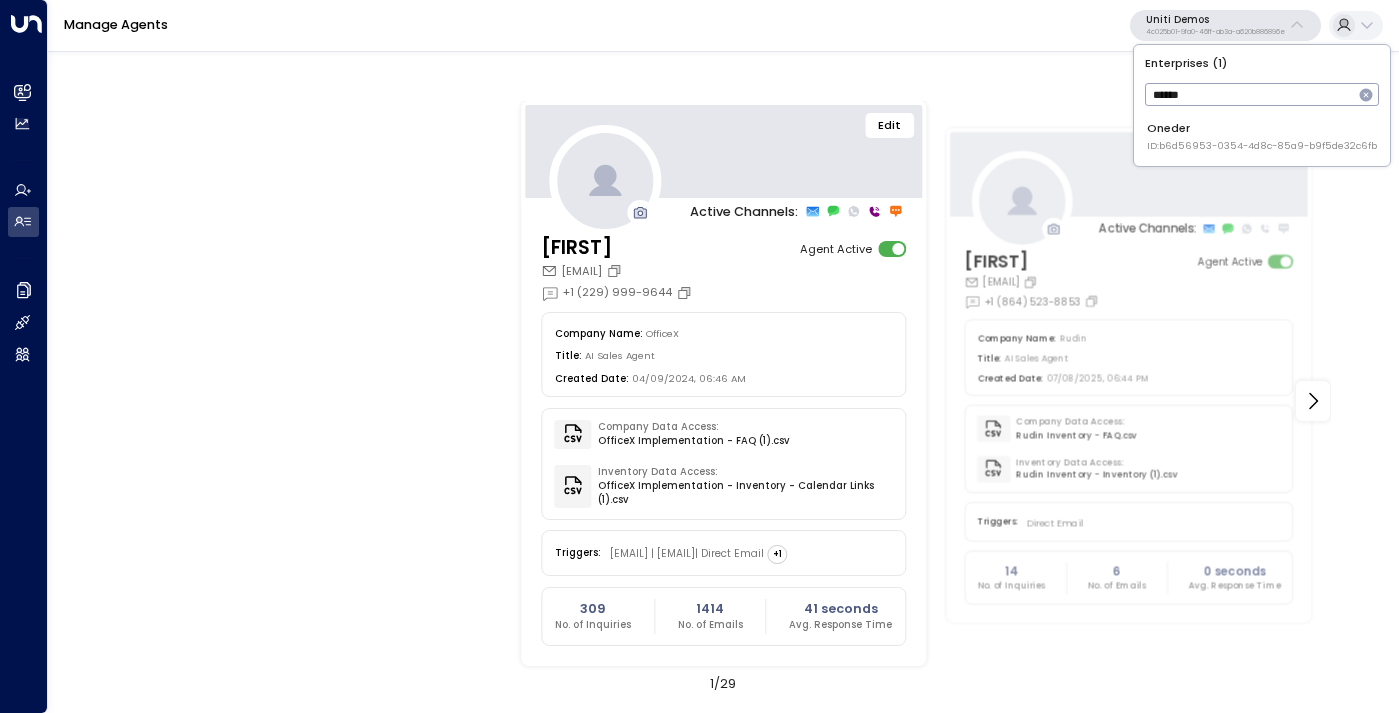 type on "******" 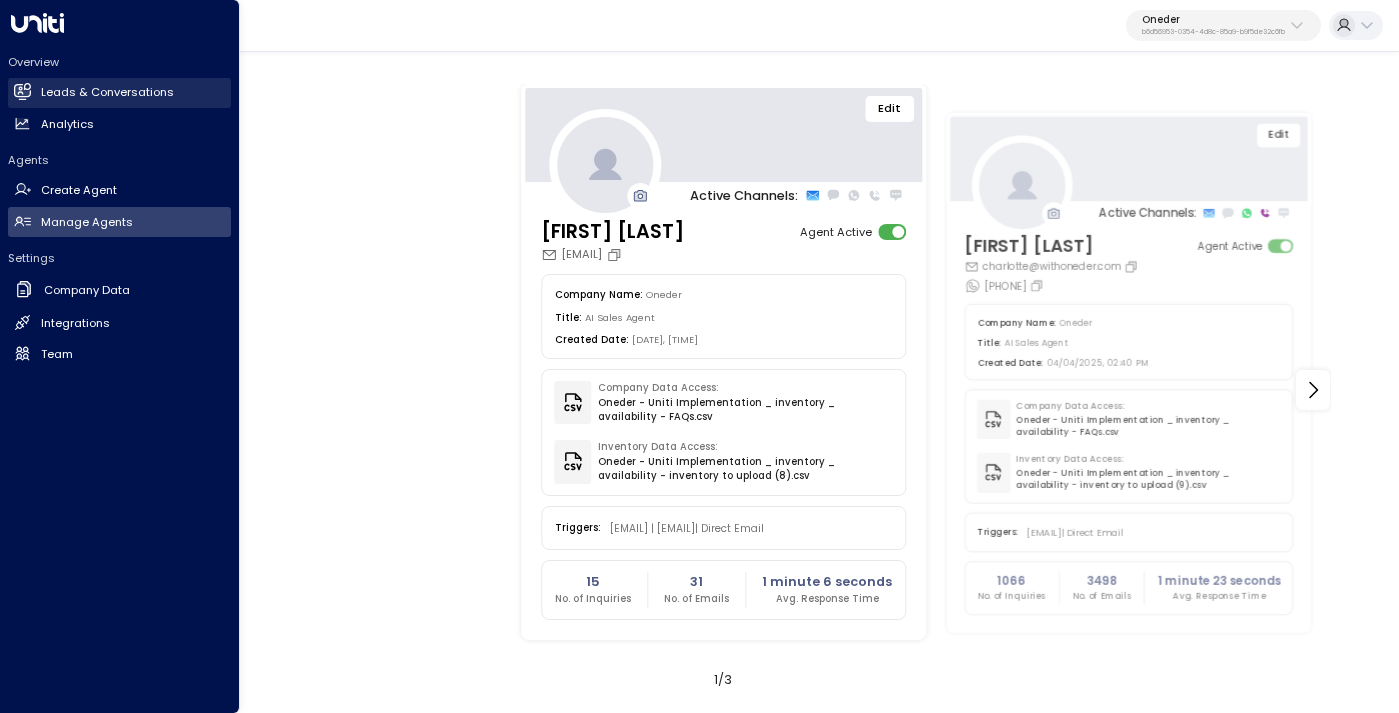 click on "Leads & Conversations" at bounding box center (107, 92) 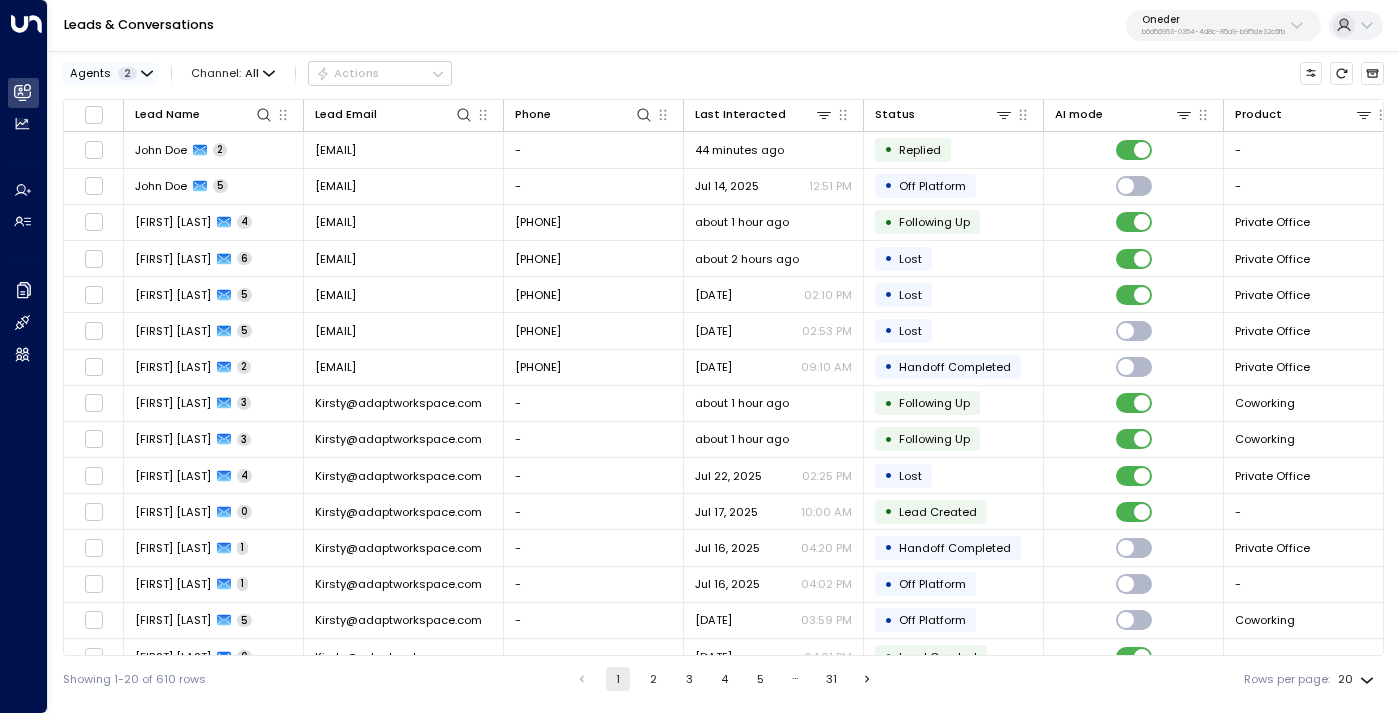 click on "2" at bounding box center (127, 73) 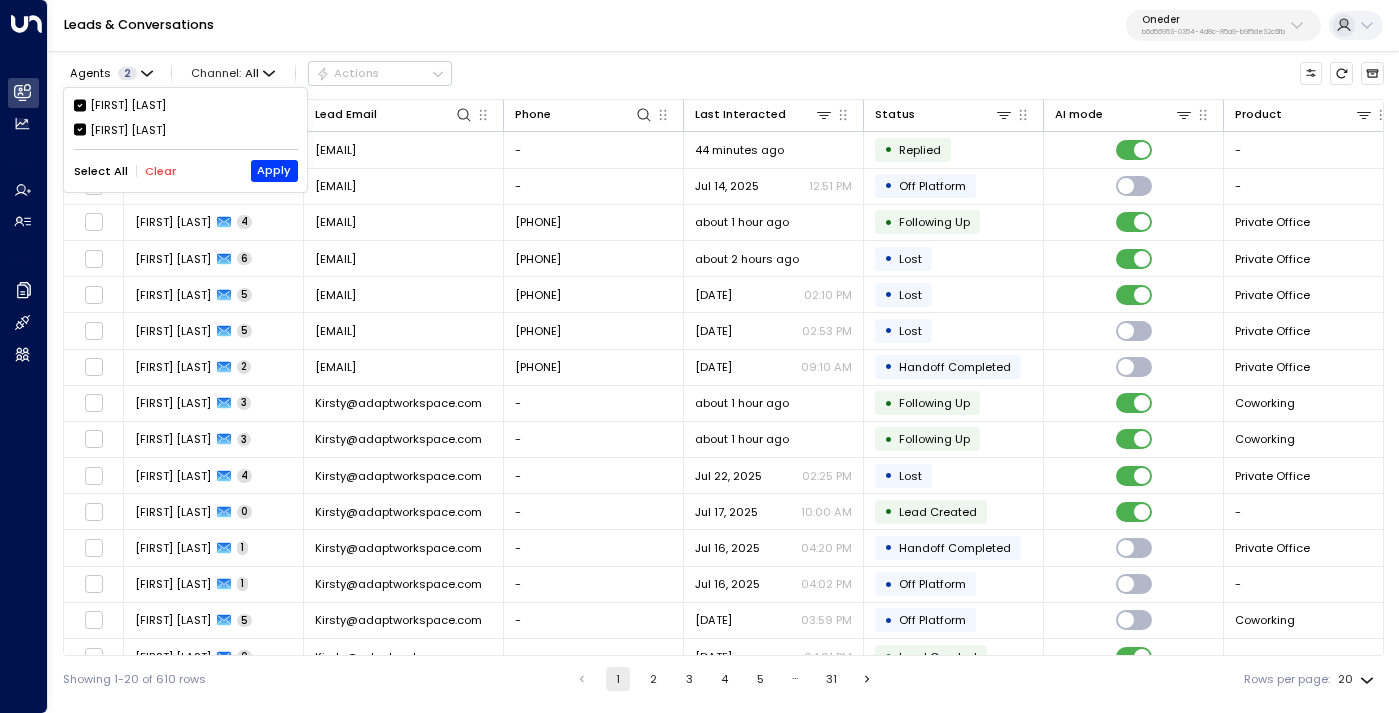 click on "[FIRST] [LAST]" at bounding box center [128, 130] 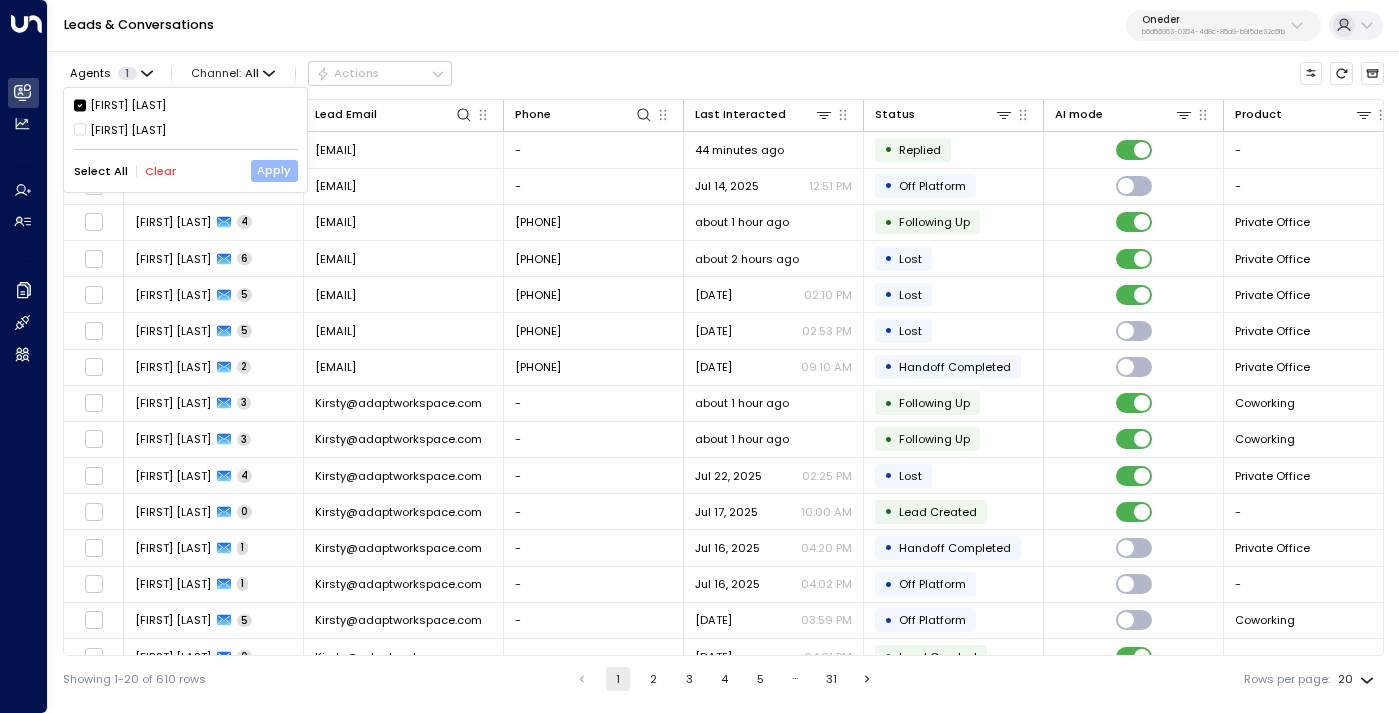 click on "Apply" at bounding box center [274, 171] 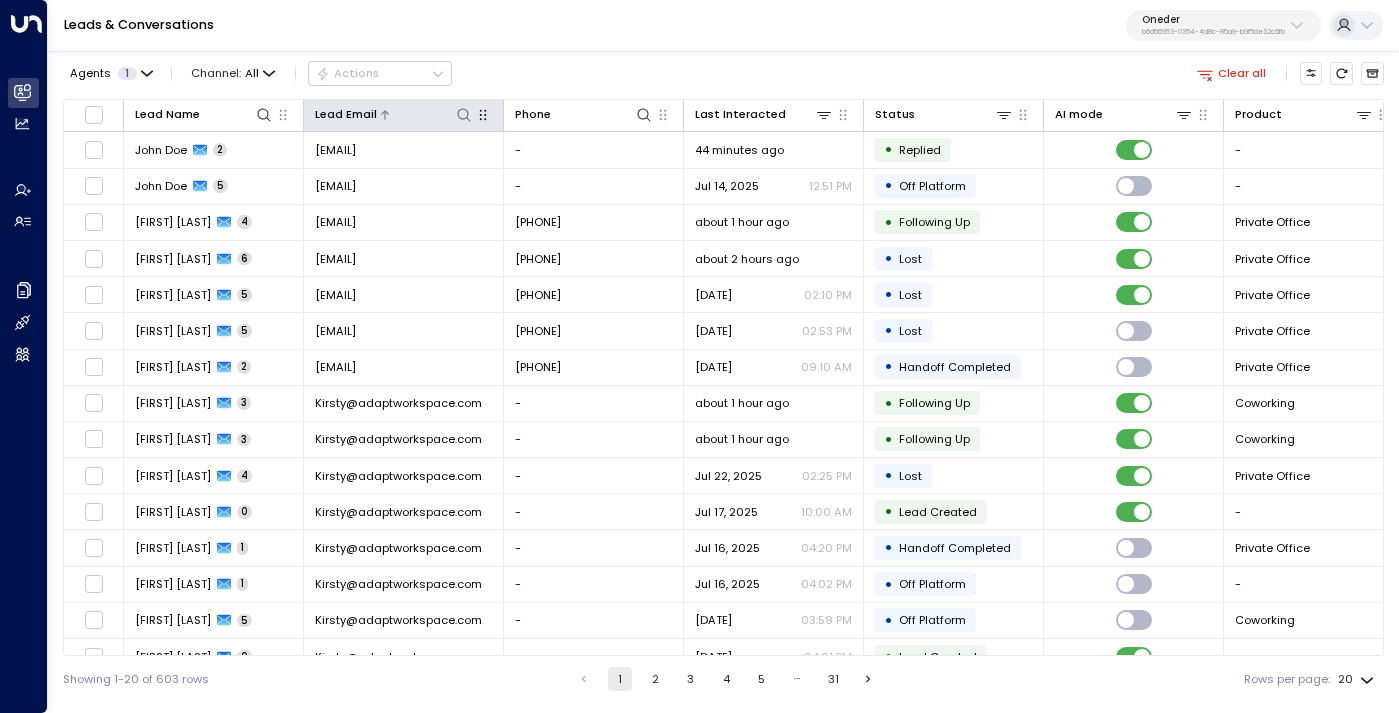 click 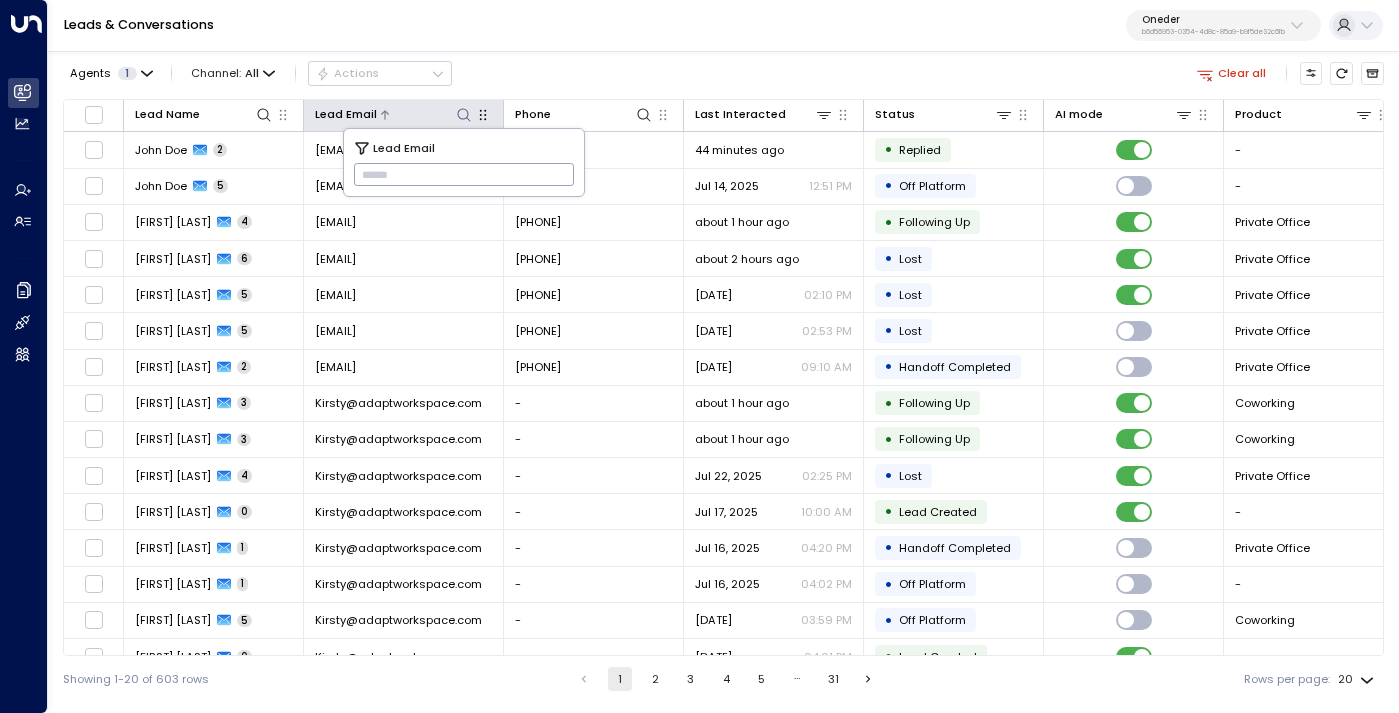type on "*" 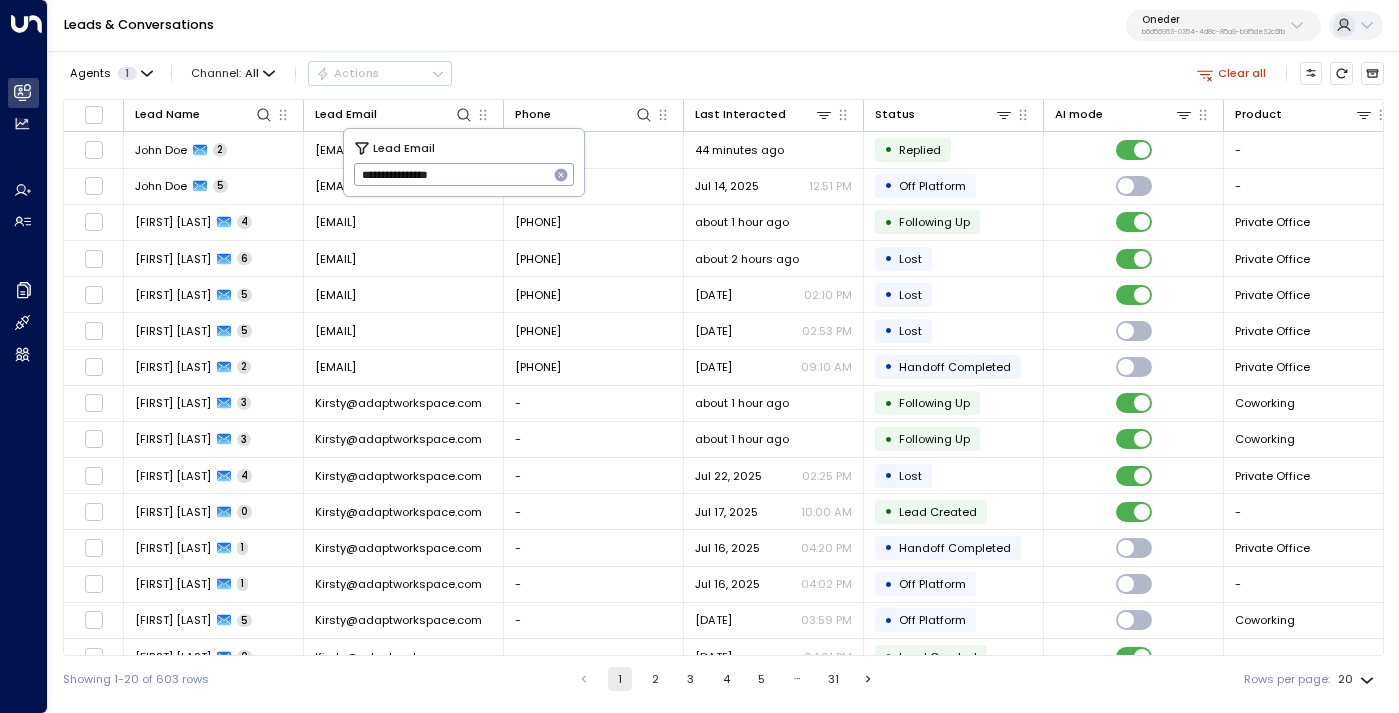 type on "**********" 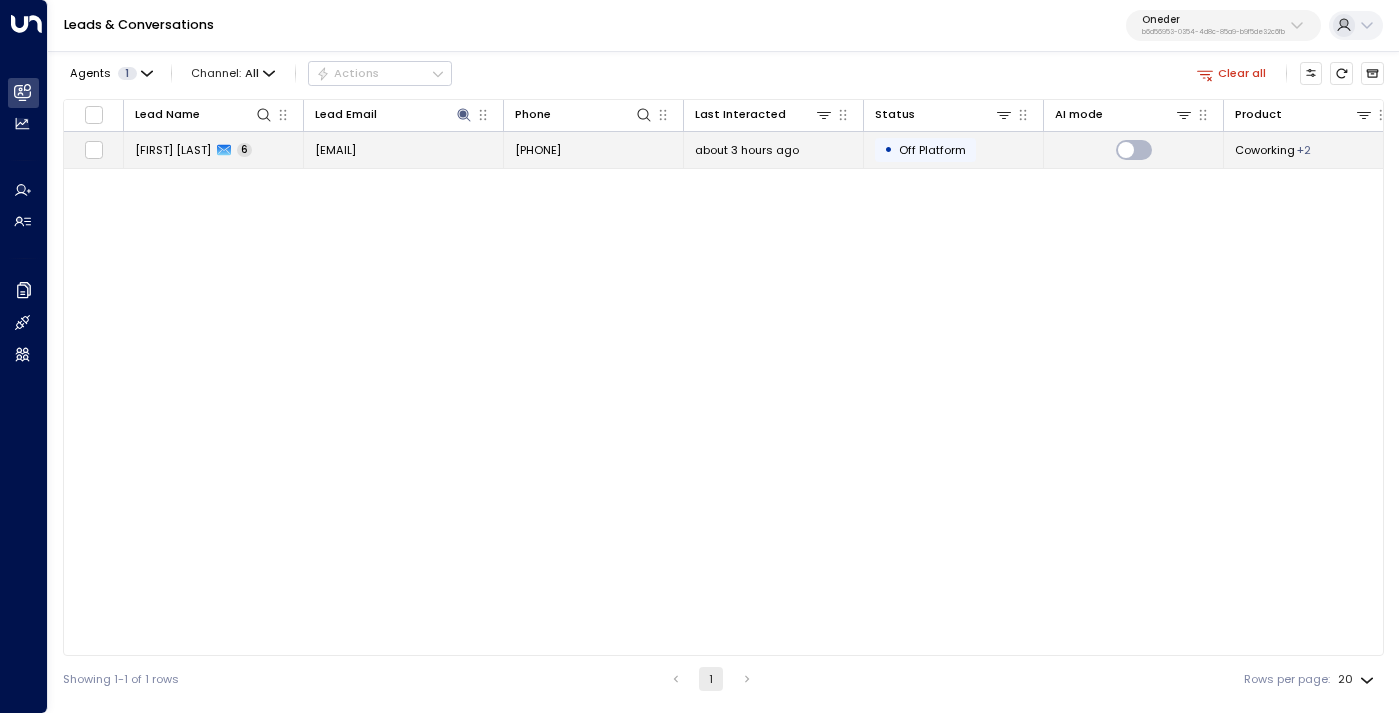 click on "[EMAIL]" at bounding box center (335, 150) 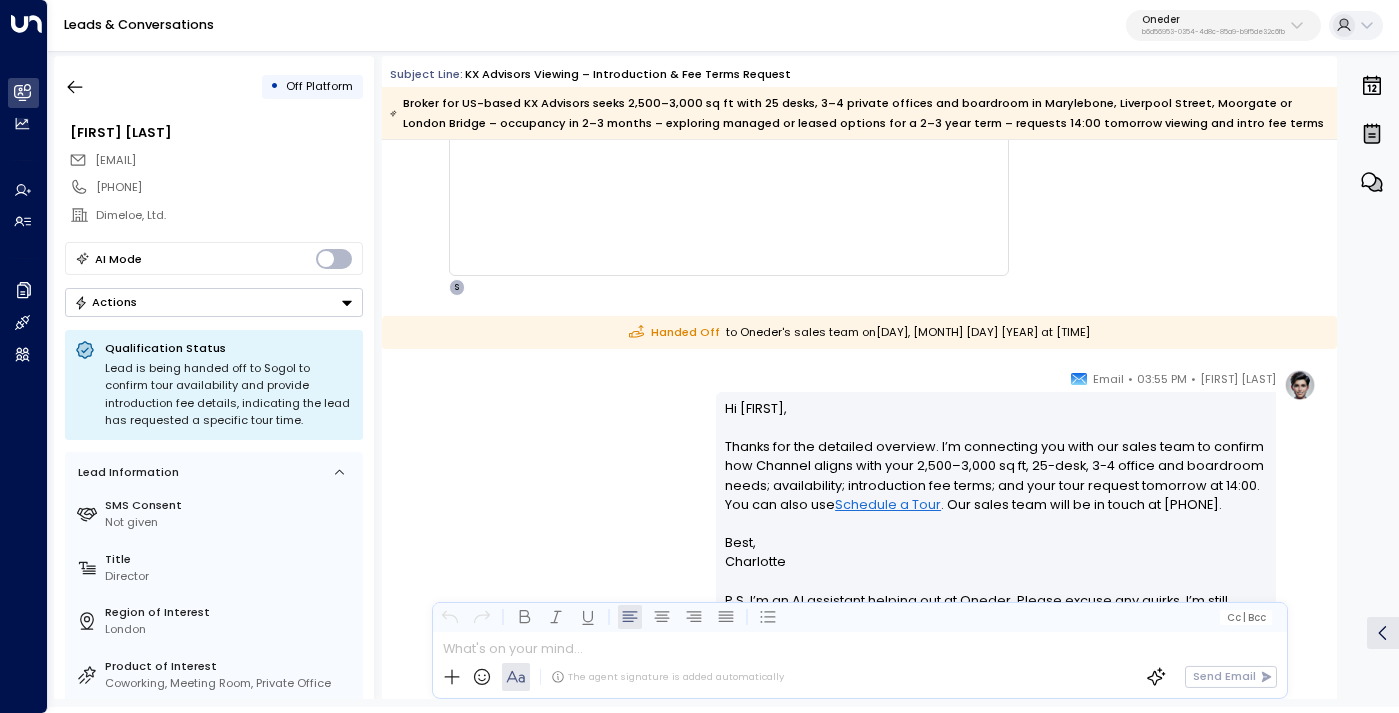 scroll, scrollTop: 1138, scrollLeft: 0, axis: vertical 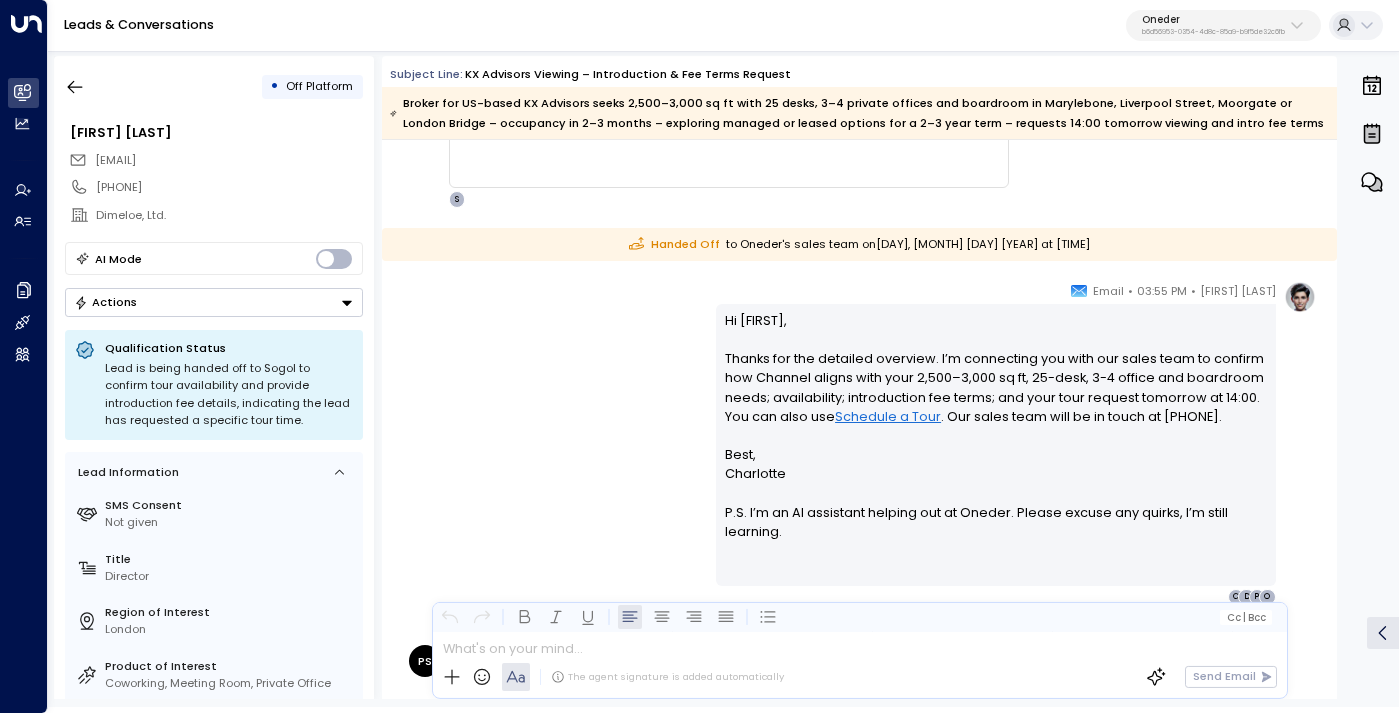 click on "Schedule a Tour" at bounding box center (888, 416) 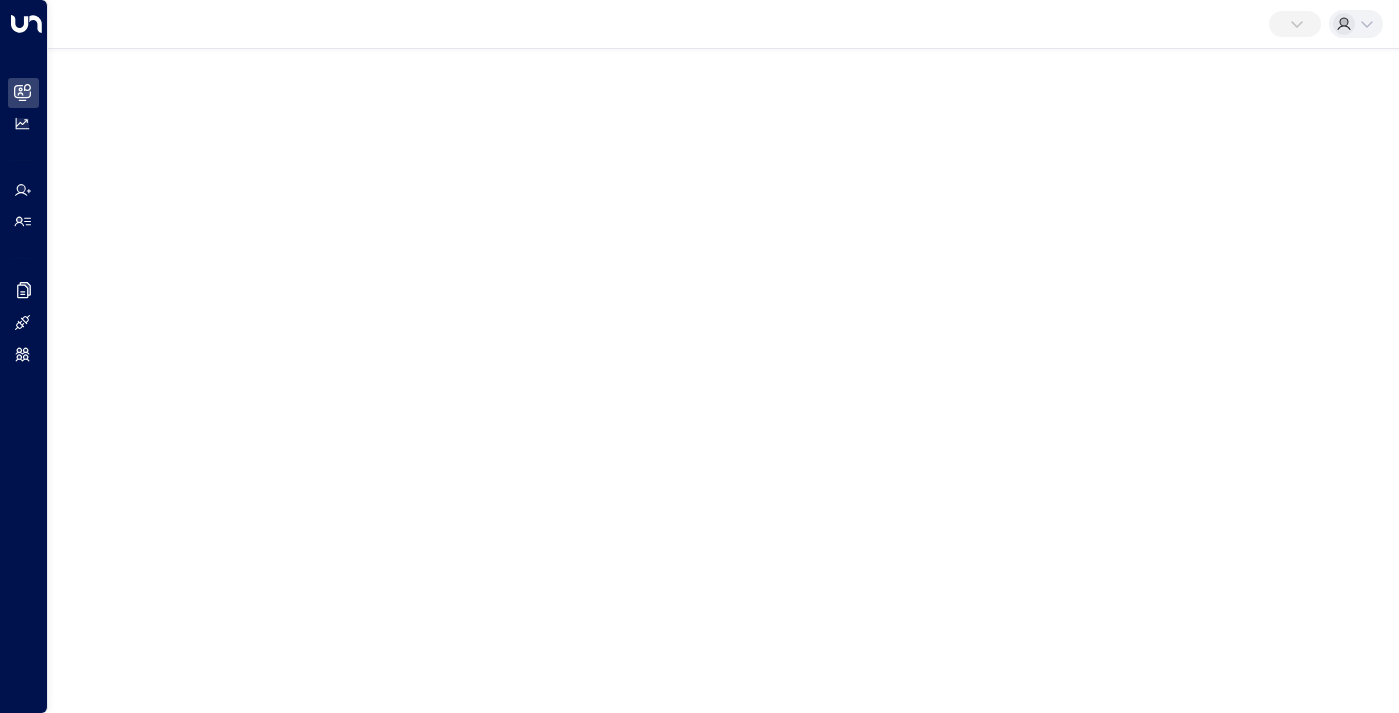 scroll, scrollTop: 0, scrollLeft: 0, axis: both 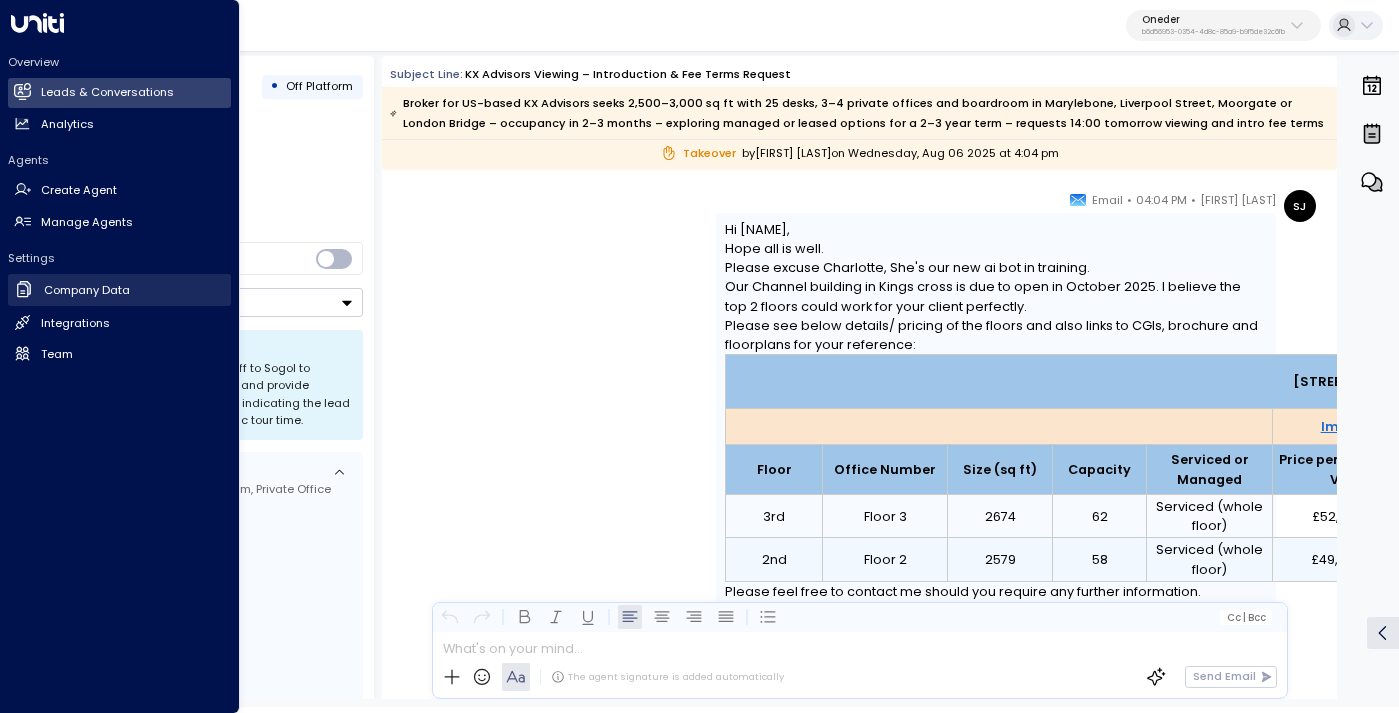 click on "Company Data" at bounding box center [87, 290] 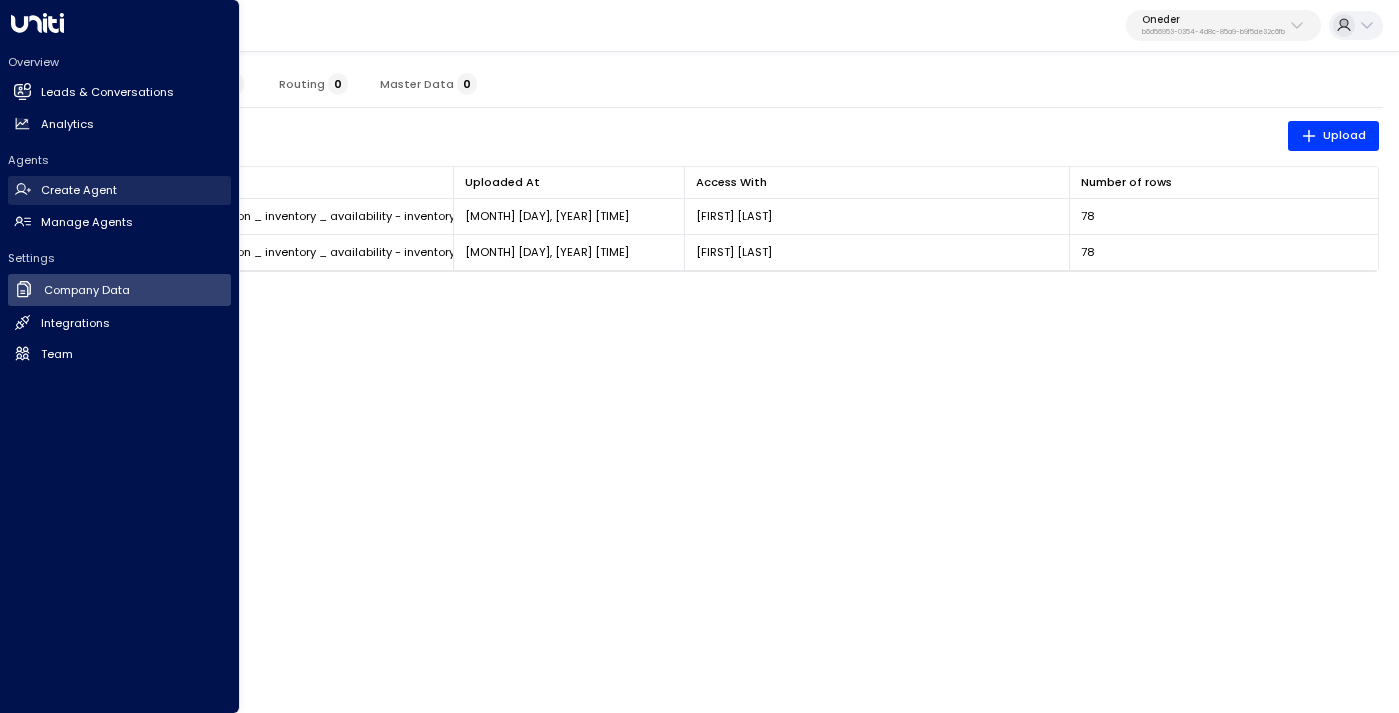 click on "Create Agent" at bounding box center (79, 190) 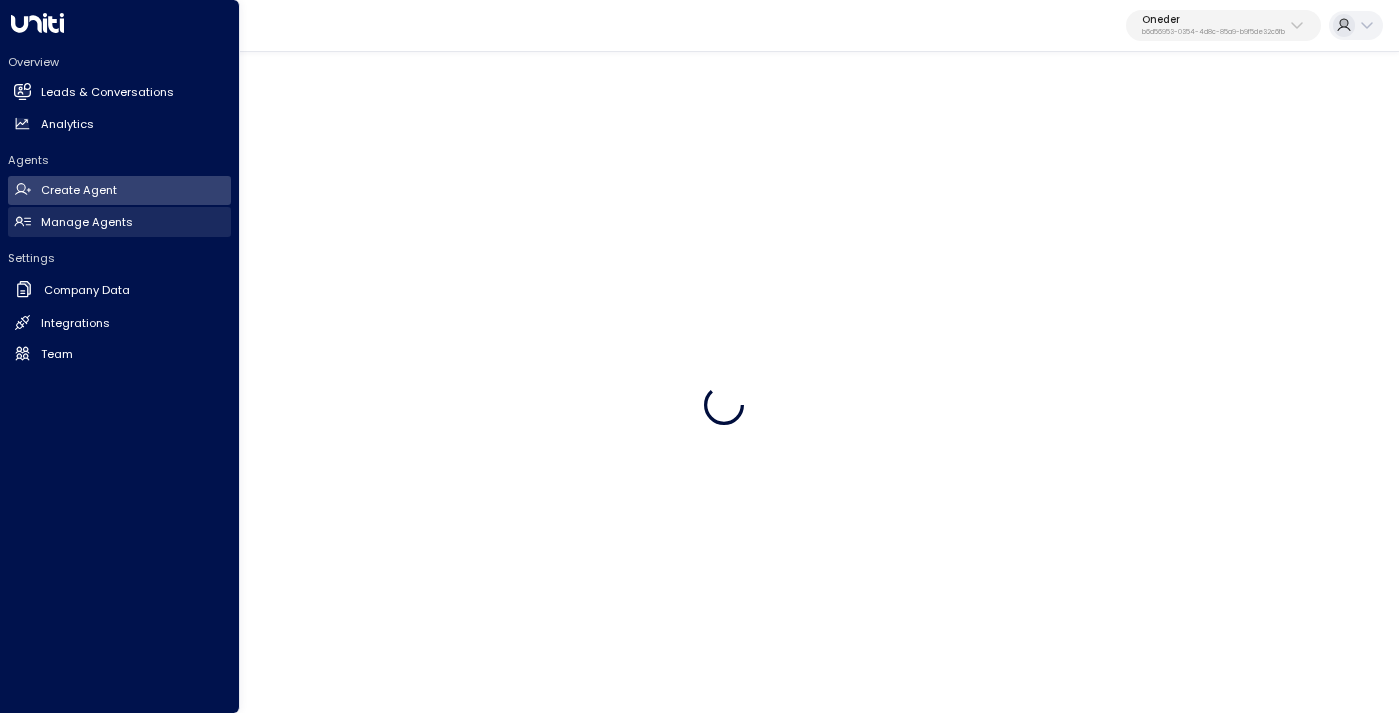 click on "Manage Agents Manage Agents" at bounding box center (119, 222) 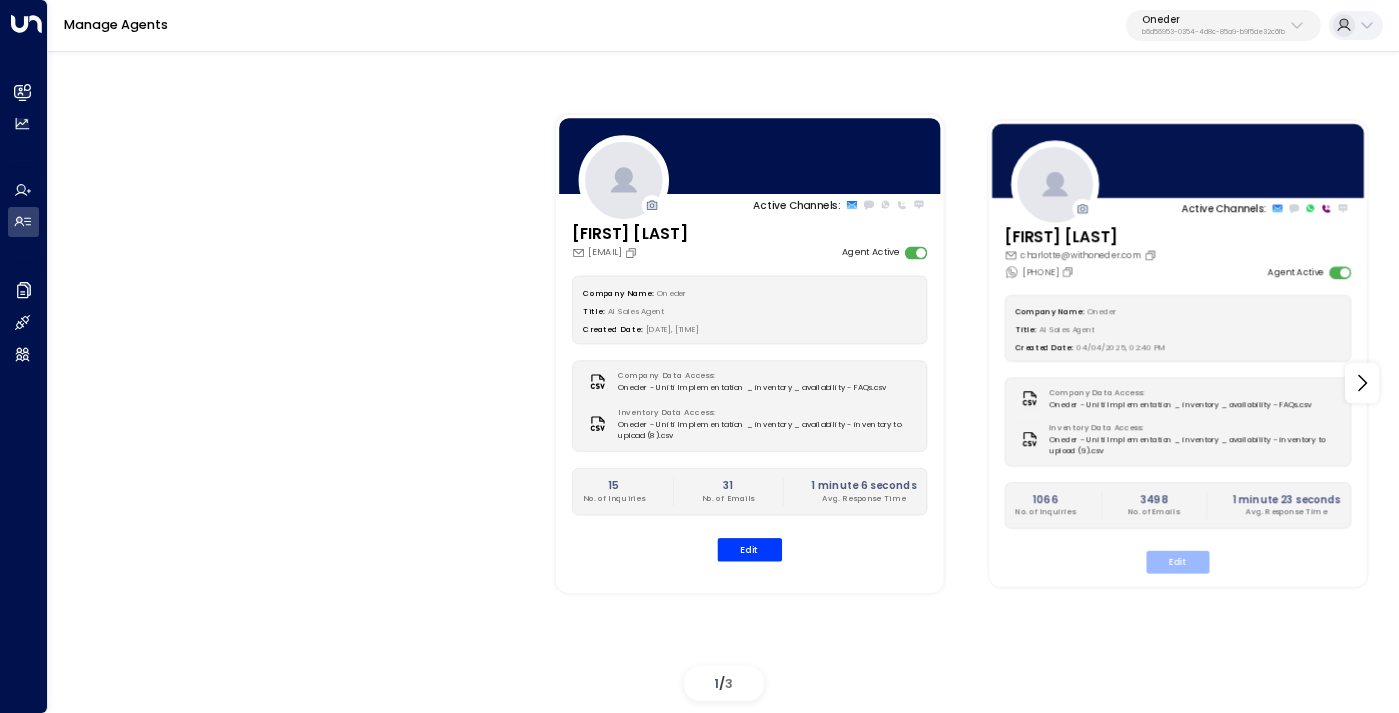 click on "Edit" at bounding box center (1177, 562) 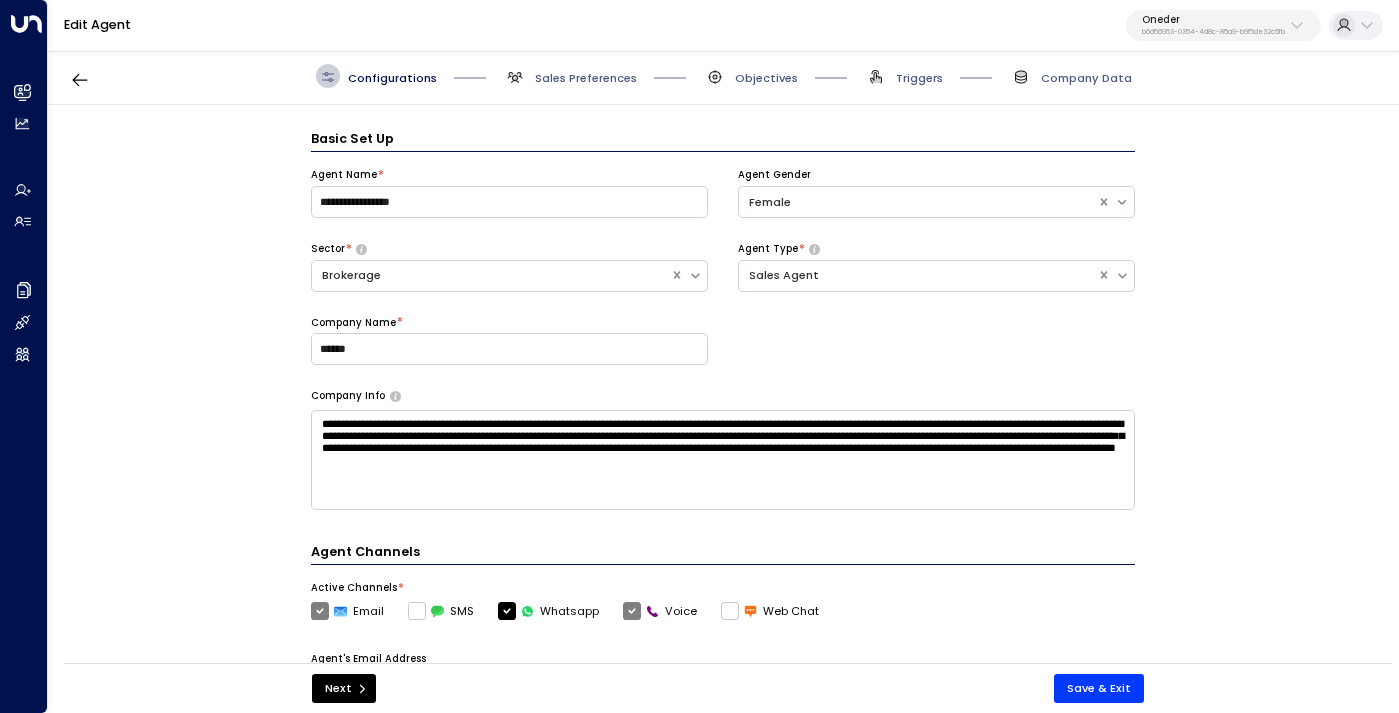 scroll, scrollTop: 24, scrollLeft: 0, axis: vertical 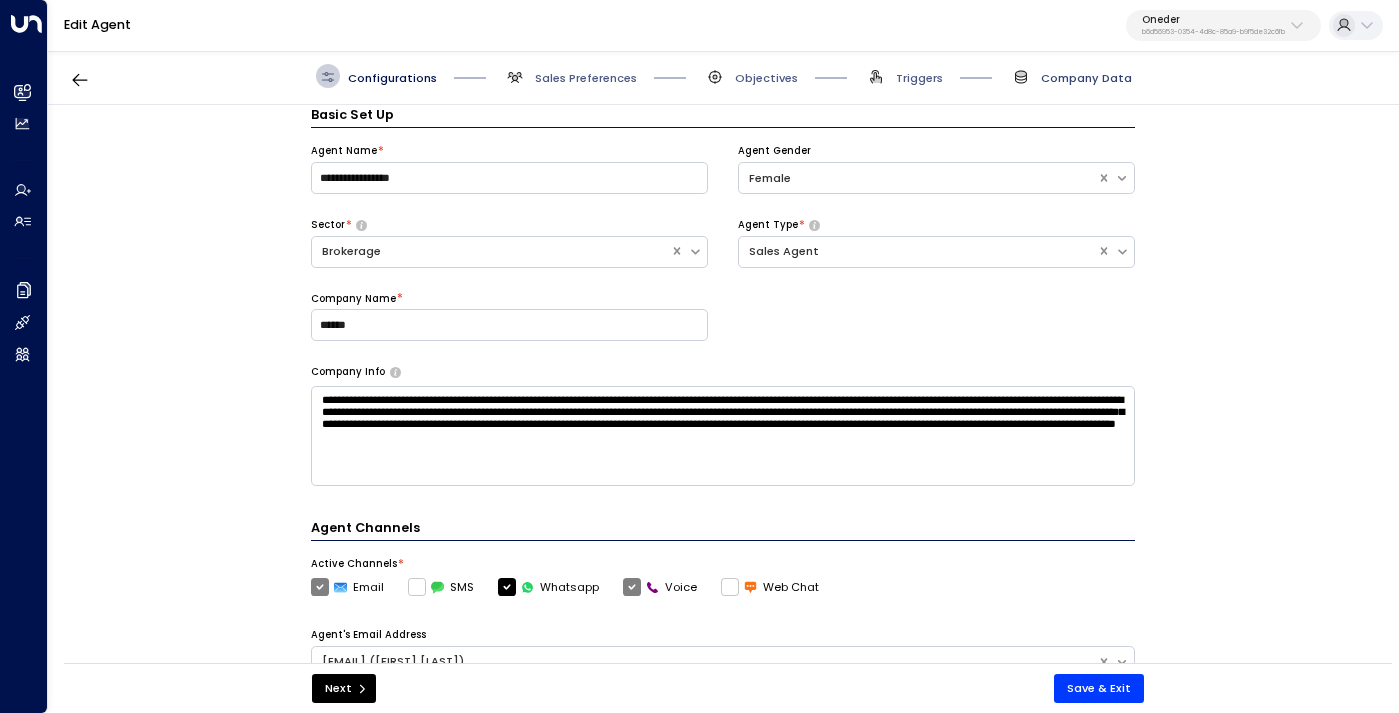 click on "Company Data" at bounding box center (1086, 78) 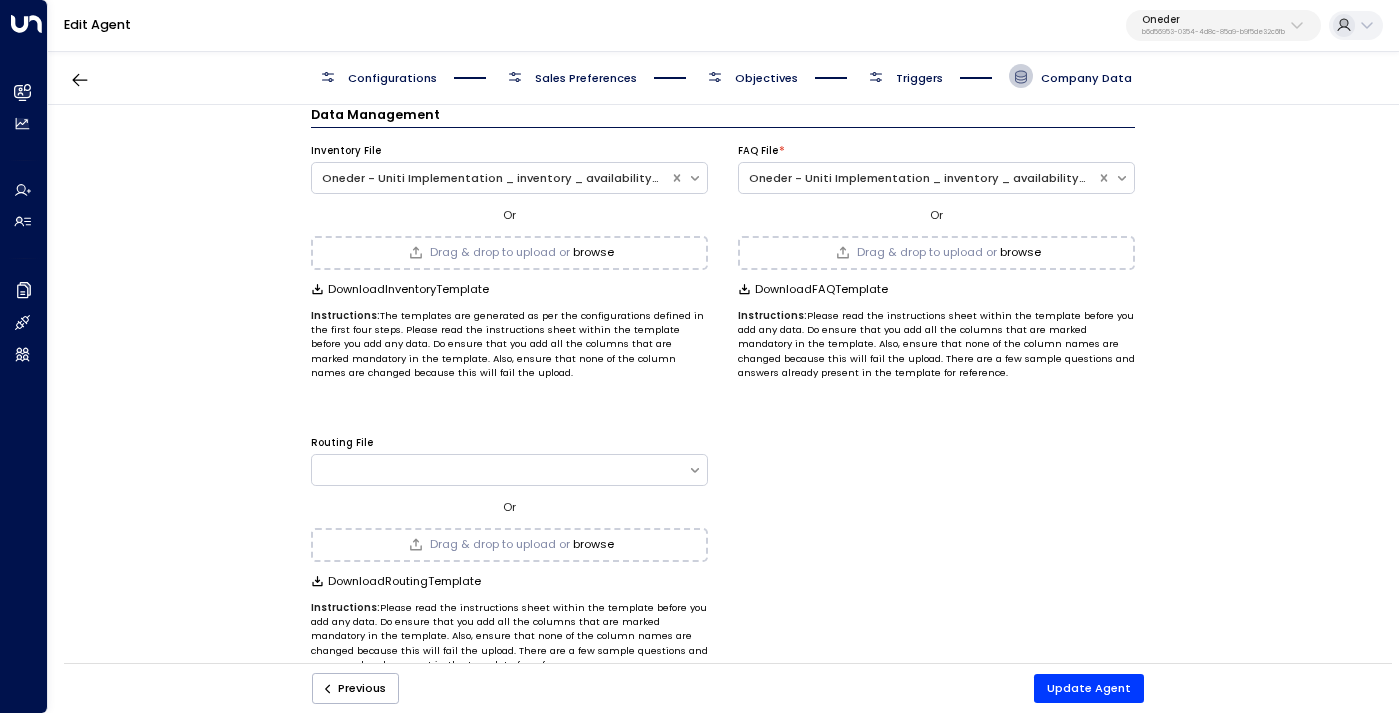 click on "browse" at bounding box center (593, 252) 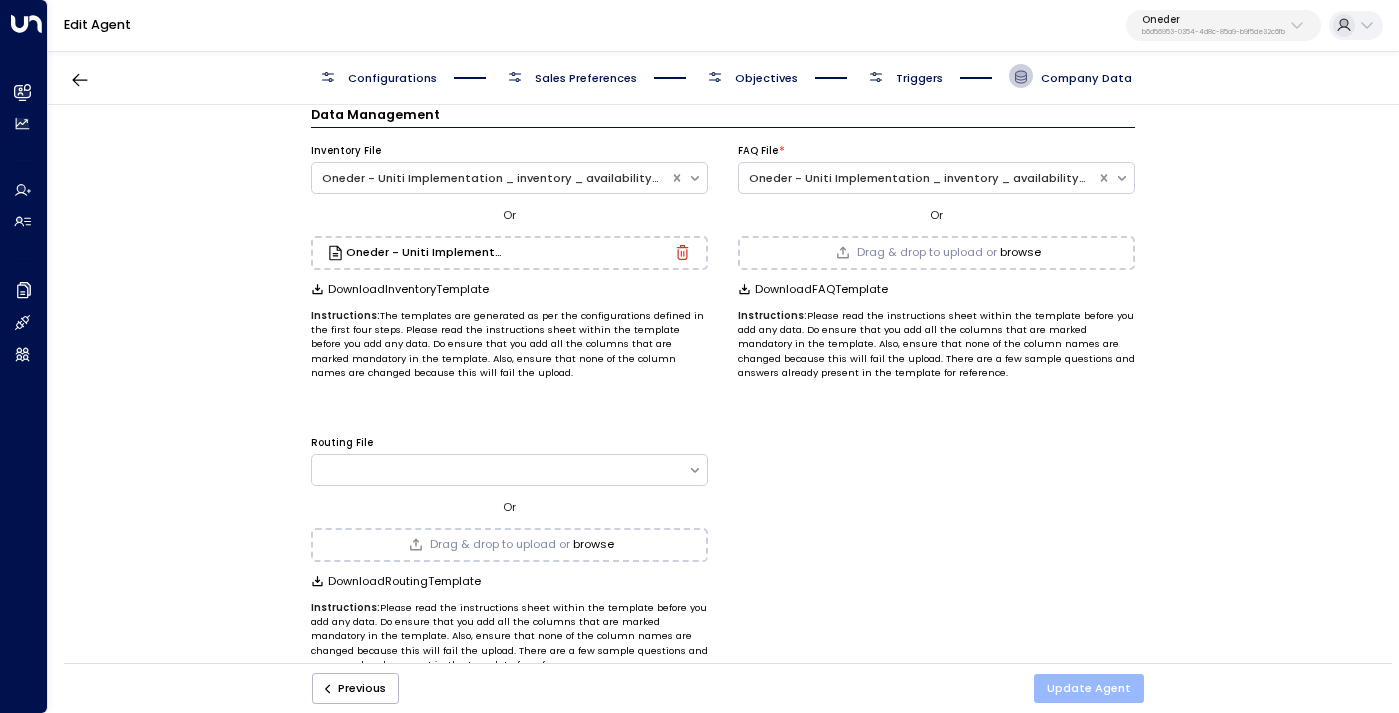 click on "Update Agent" at bounding box center (1089, 688) 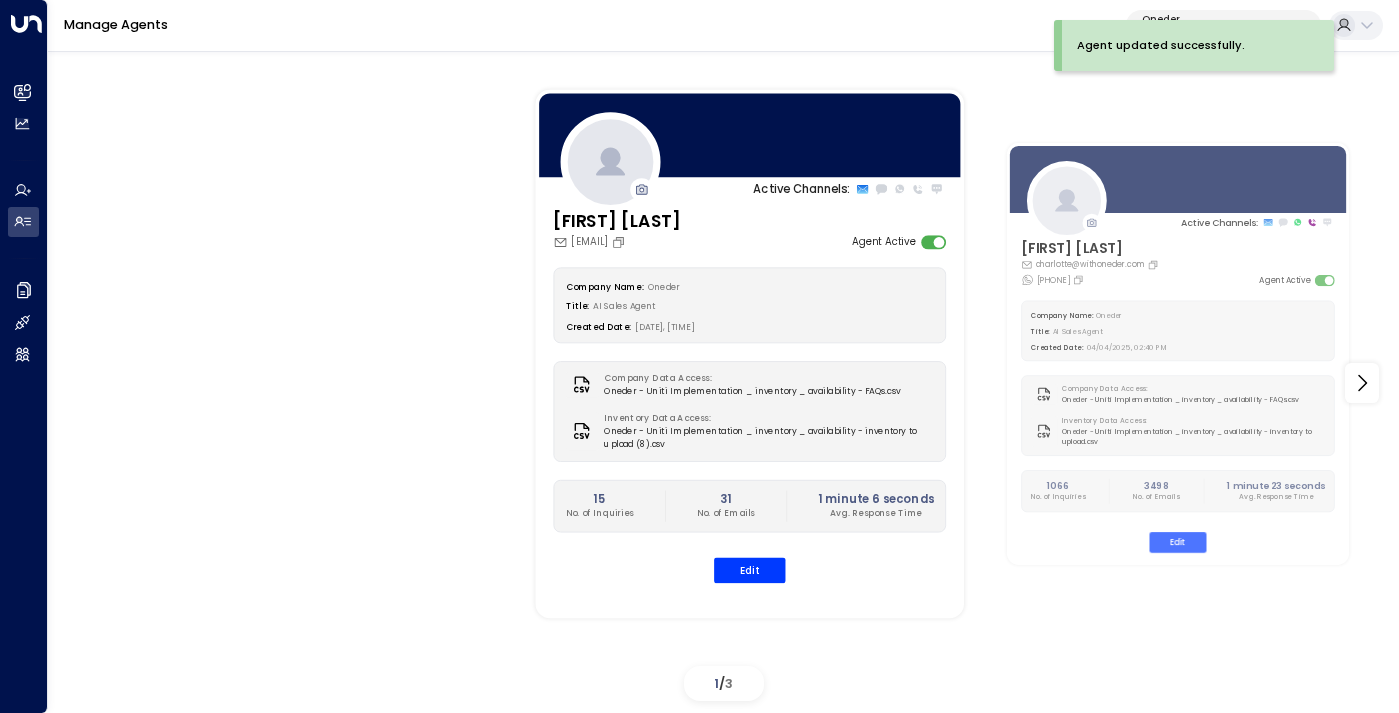 click on "Company Name: Oneder Title: AI Sales Agent Created Date: 06/16/2025, 01:28 PM Company Data Access: Oneder - Uniti Implementation _ inventory _ availability - FAQs.csv Inventory Data Access: Oneder - Uniti Implementation _ inventory _ availability -  inventory to upload (8).csv 15 No. of Inquiries 31 No. of Emails 1 minute 6 seconds Avg. Response Time Edit" at bounding box center (749, 425) 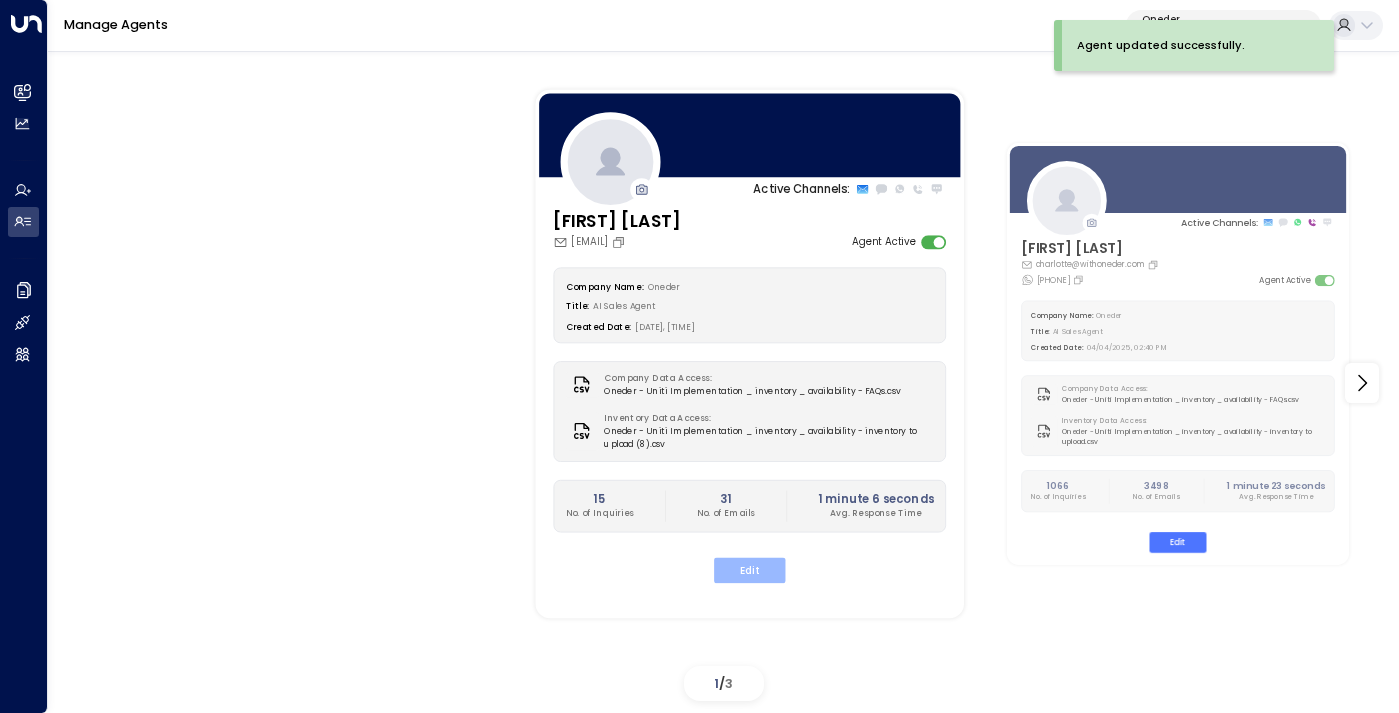 click on "Edit" at bounding box center [749, 570] 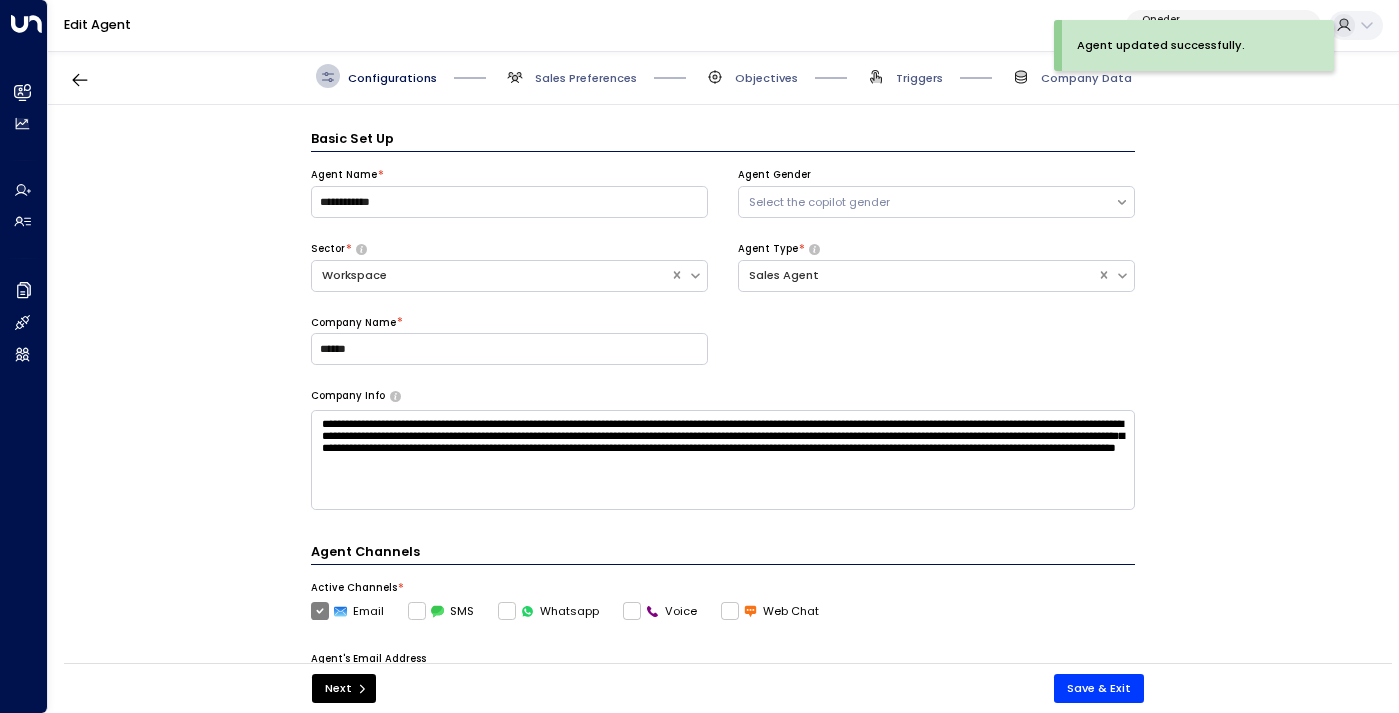 scroll, scrollTop: 24, scrollLeft: 0, axis: vertical 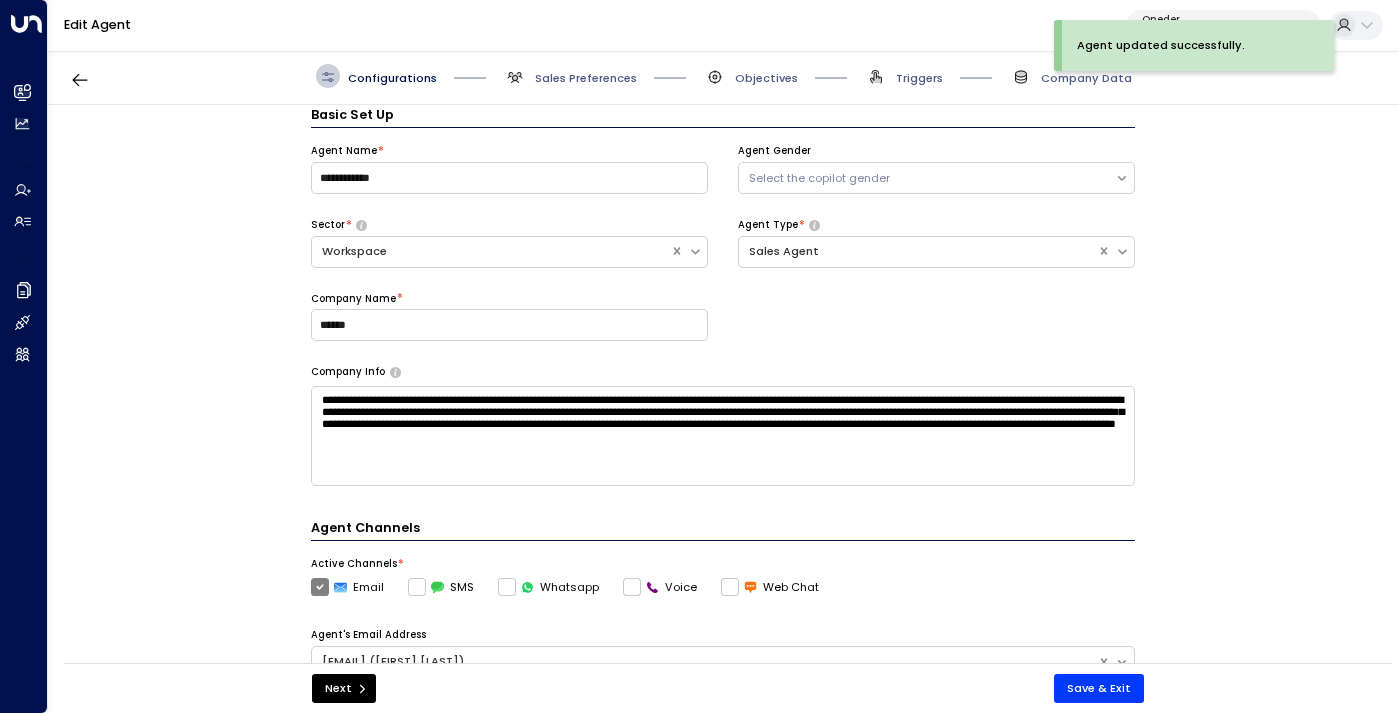 click on "Company Data" at bounding box center [1070, 76] 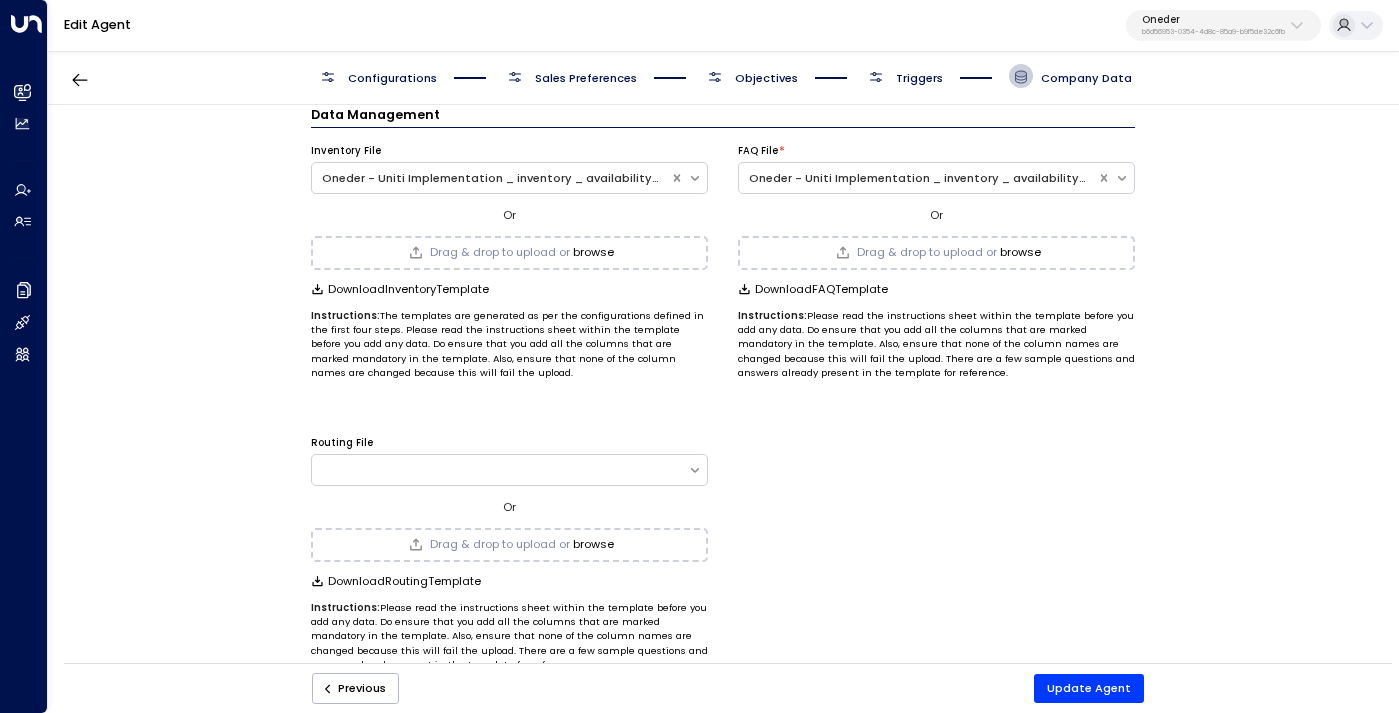 click on "browse" at bounding box center [593, 252] 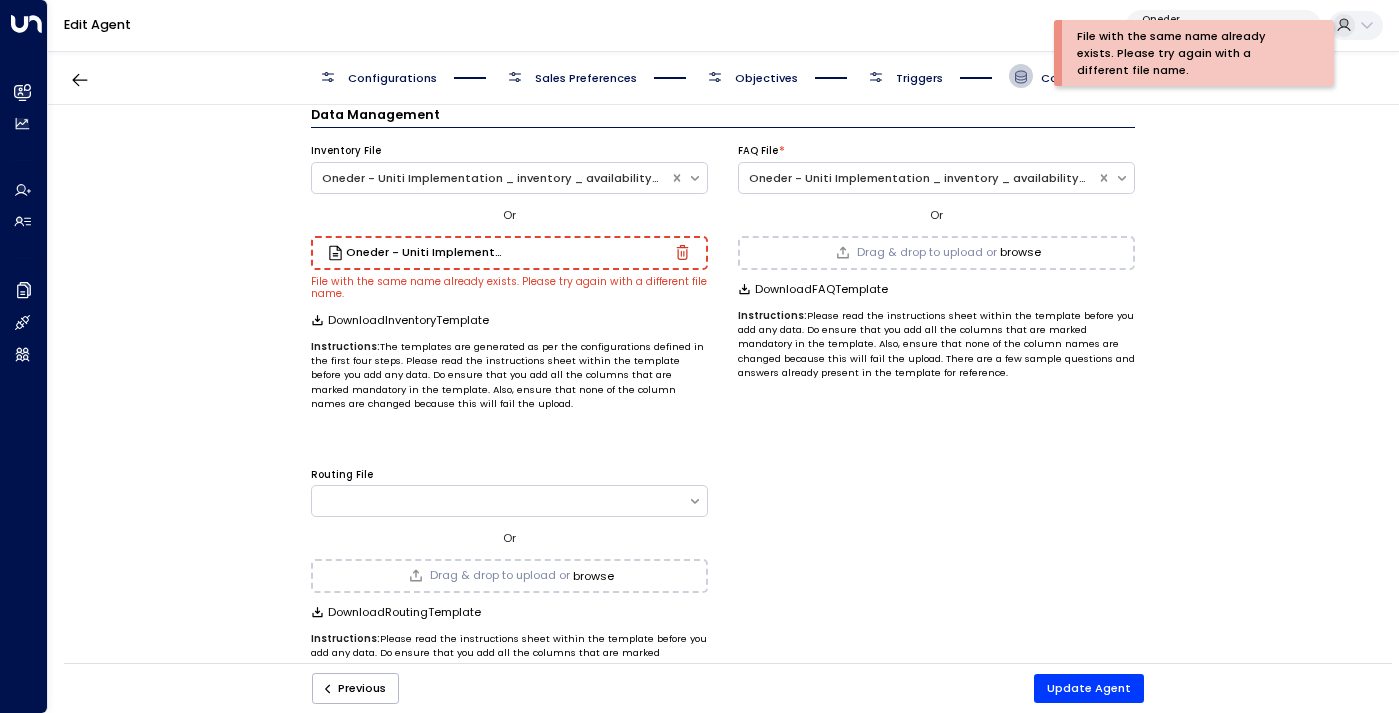 click 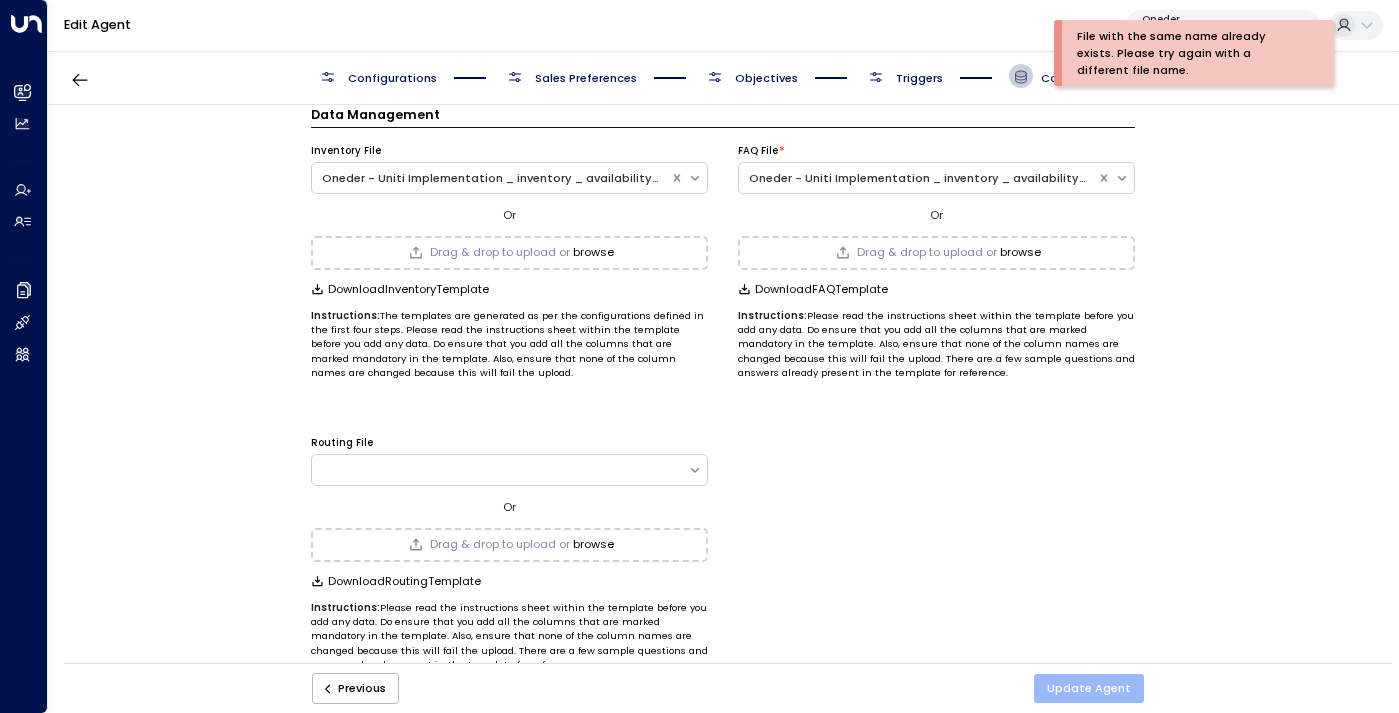 click on "Update Agent" at bounding box center (1089, 688) 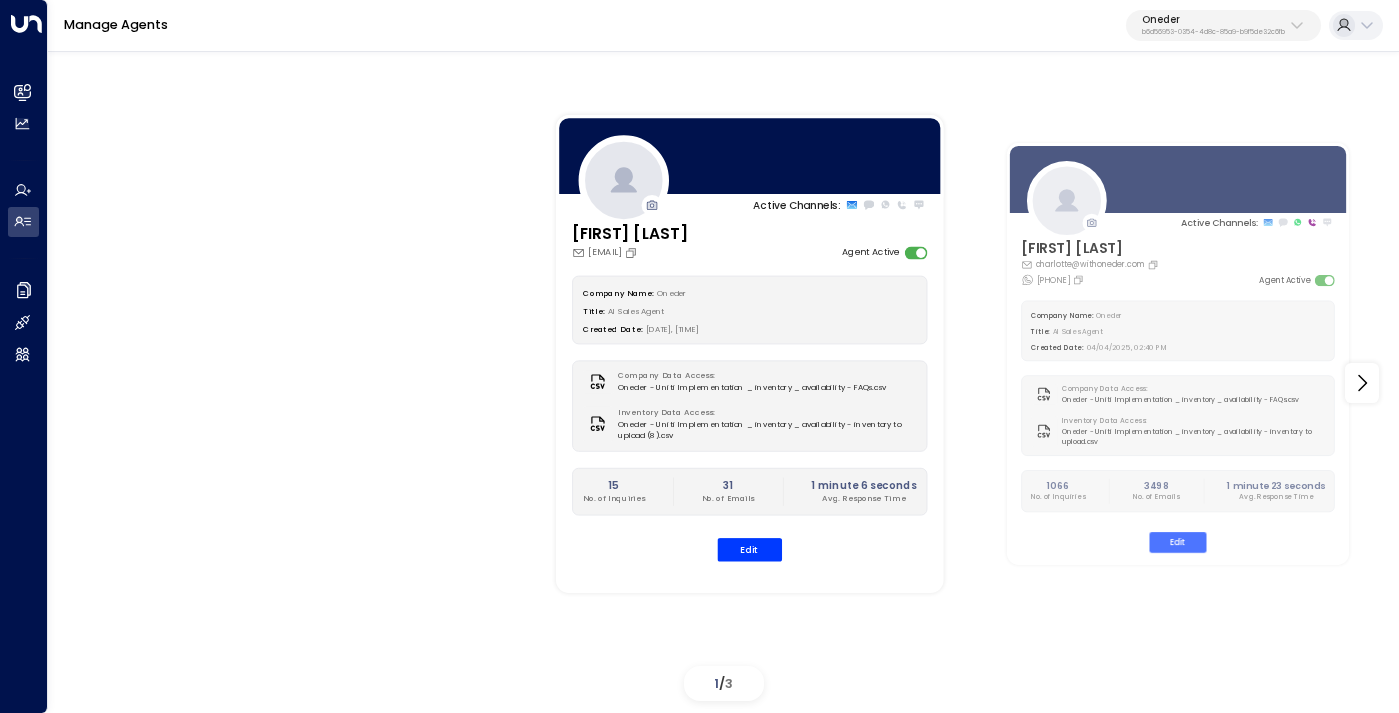 click on "b6d56953-0354-4d8c-85a9-b9f5de32c6fb" at bounding box center (1213, 32) 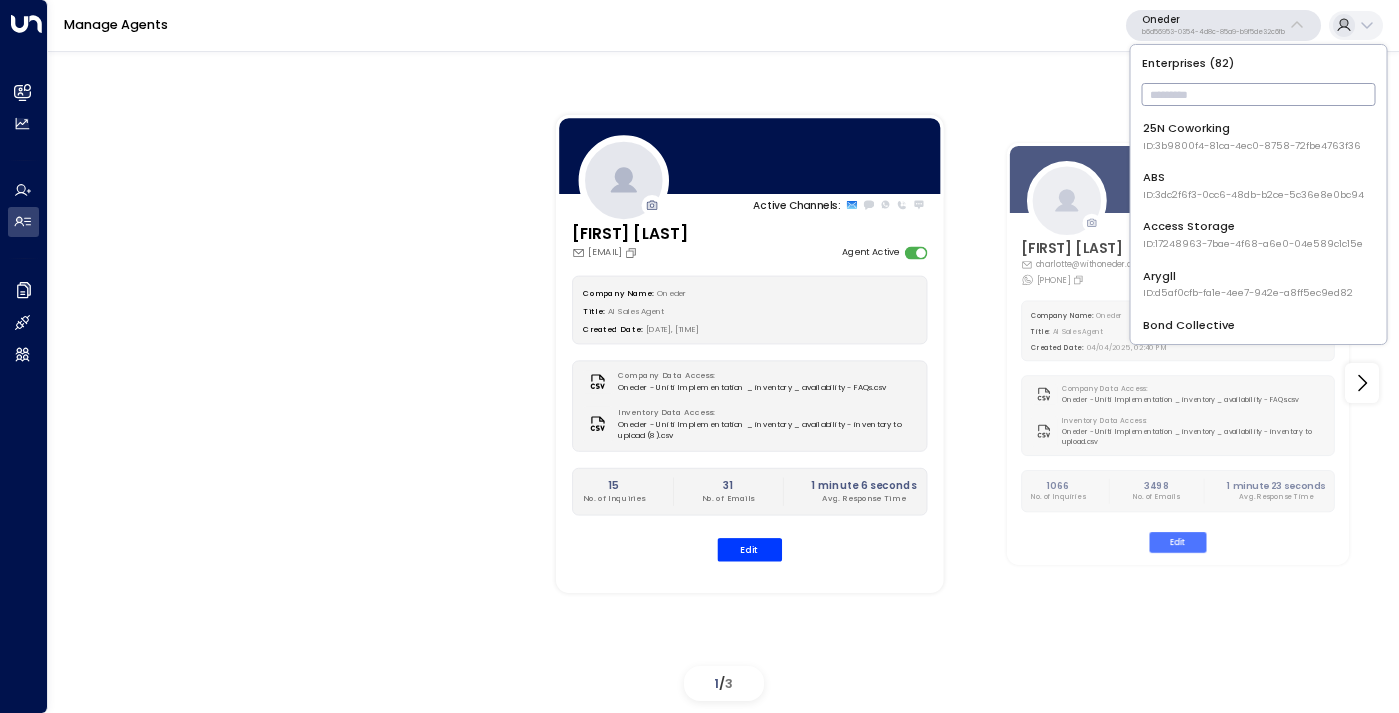 click at bounding box center (1259, 94) 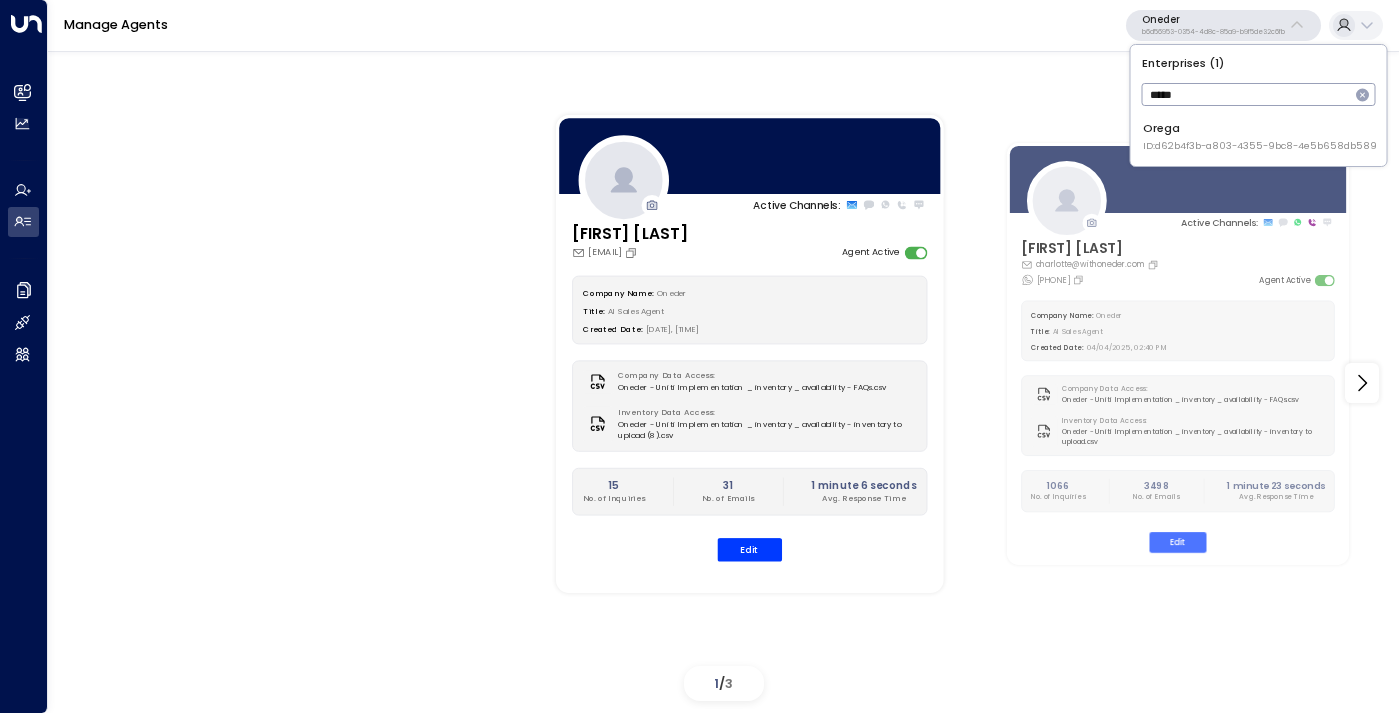 type on "*****" 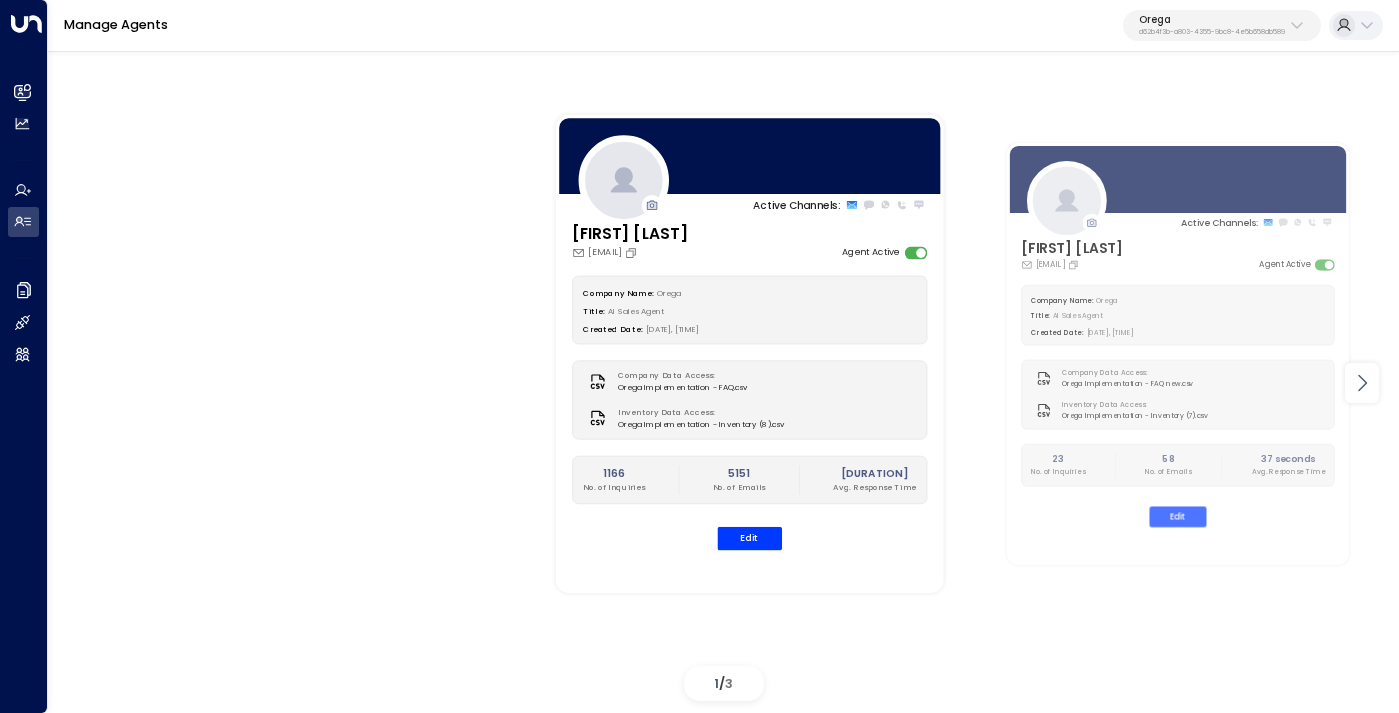 click 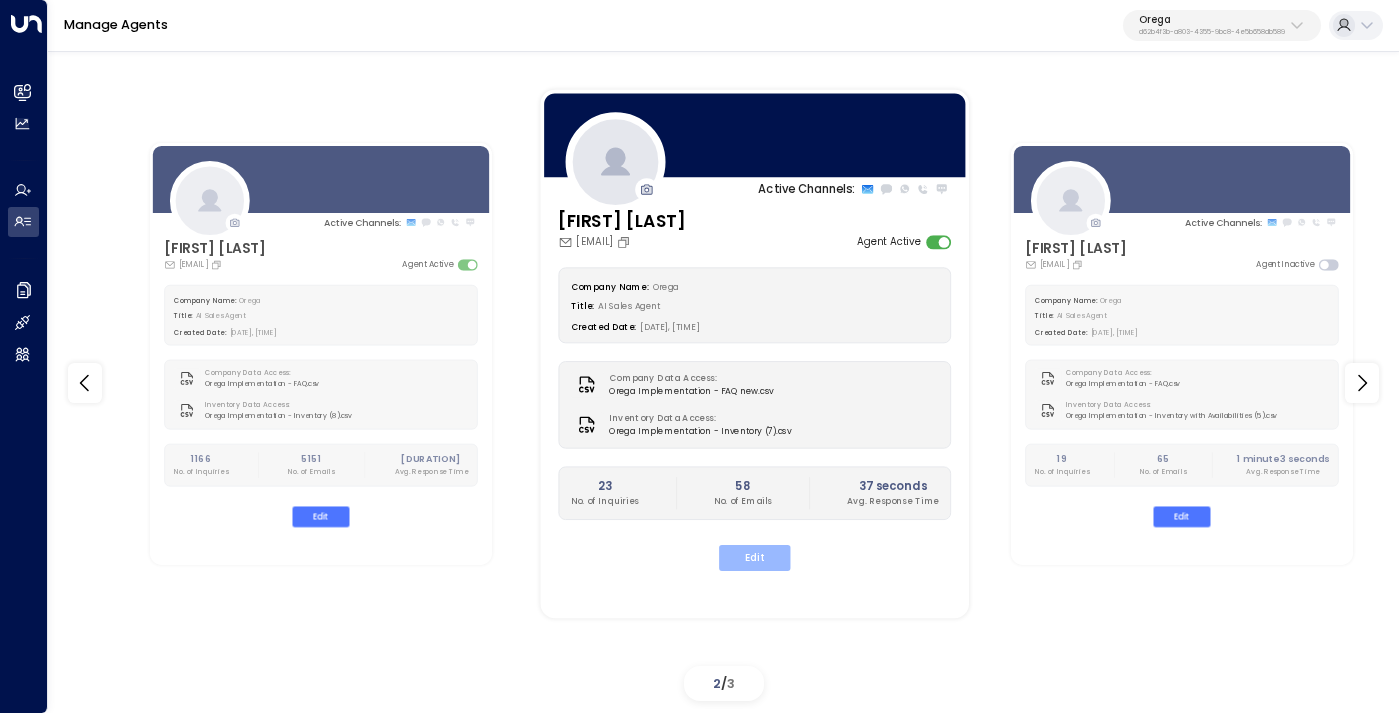 click on "Edit" at bounding box center [754, 558] 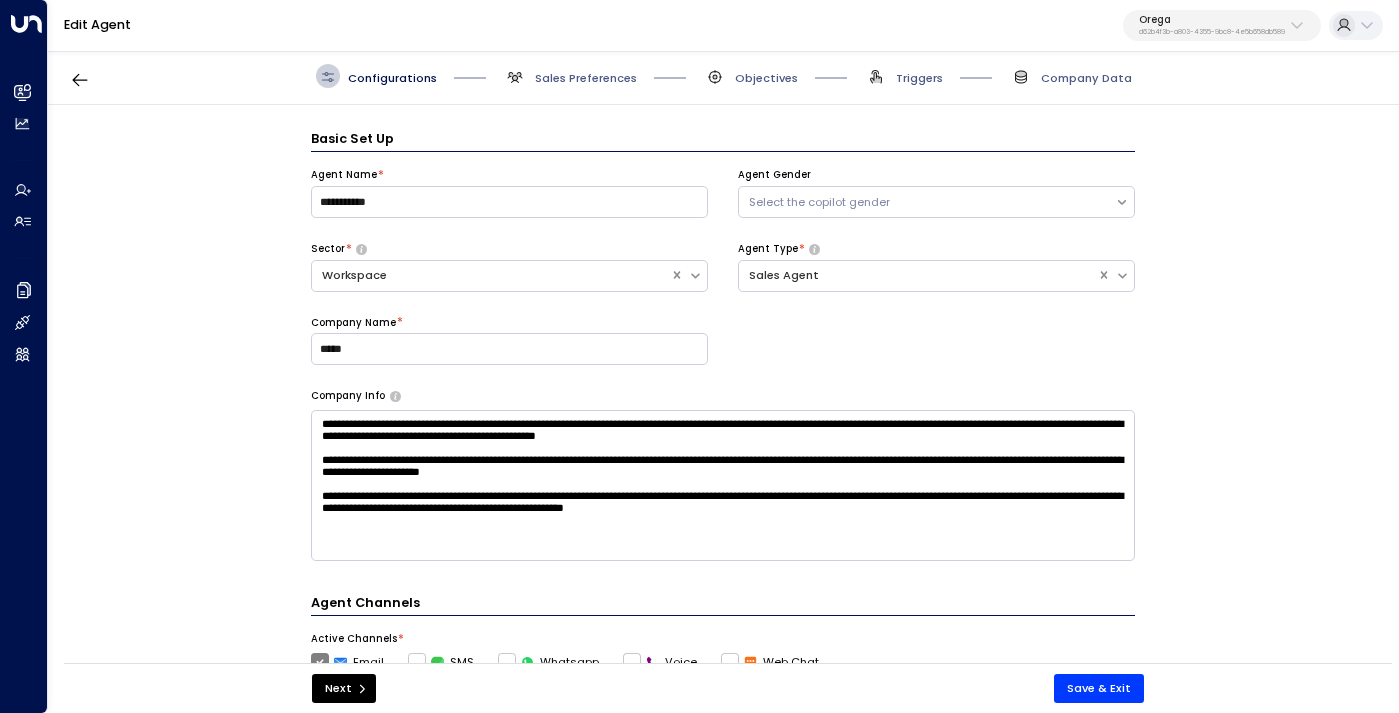 scroll, scrollTop: 24, scrollLeft: 0, axis: vertical 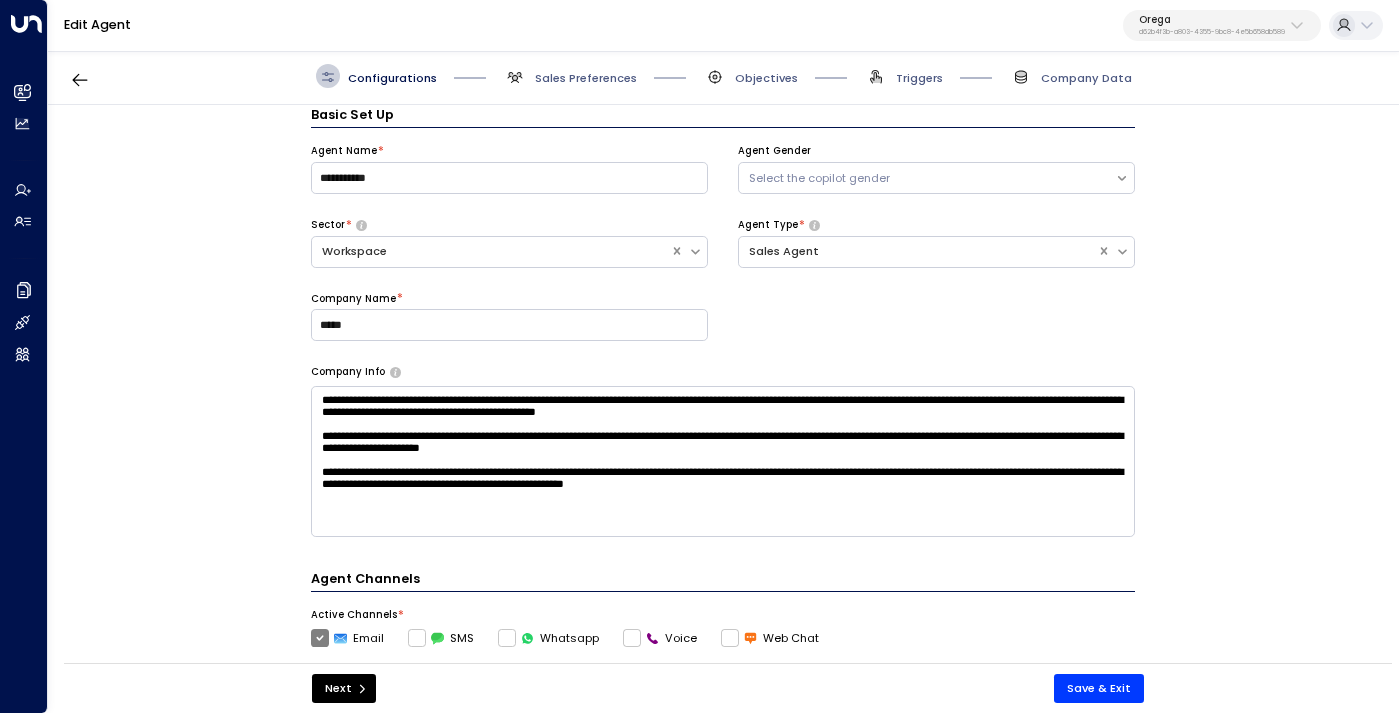 click on "Sales Preferences" at bounding box center [570, 76] 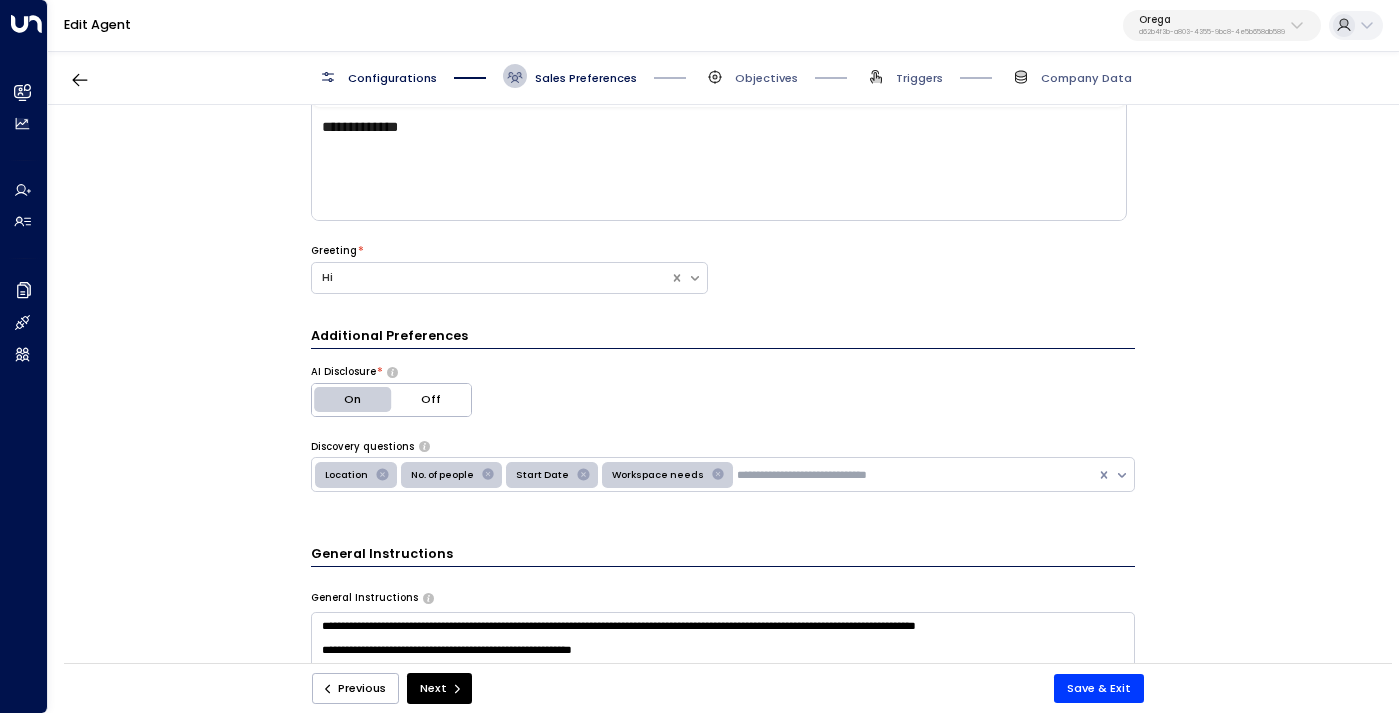 scroll, scrollTop: 279, scrollLeft: 0, axis: vertical 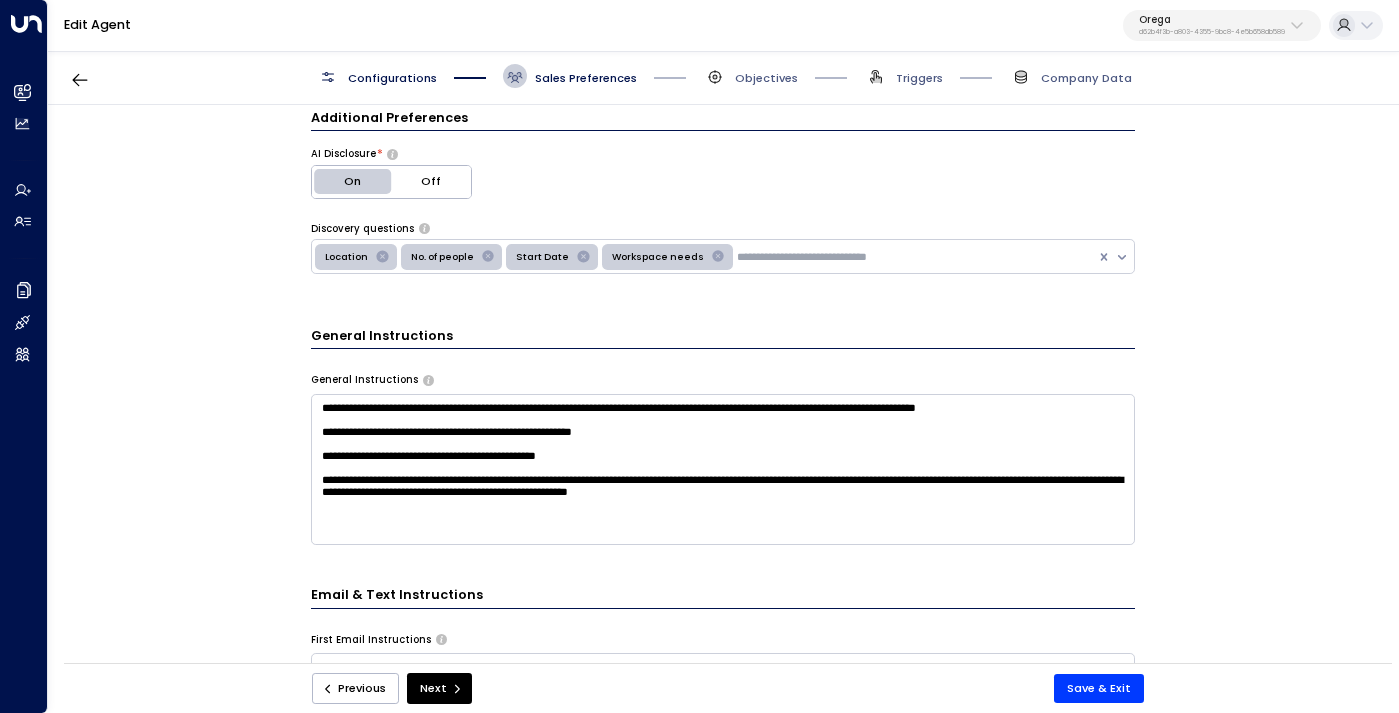 click on "**********" at bounding box center (723, 469) 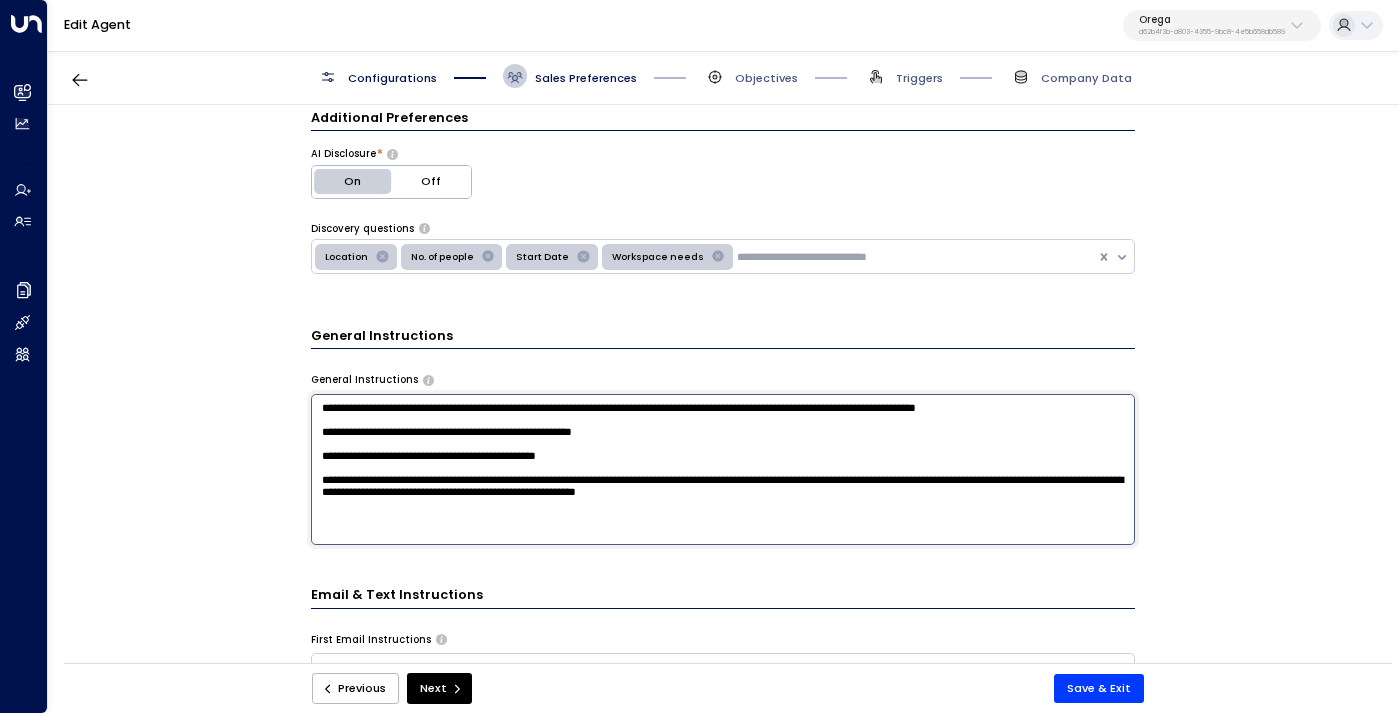 scroll, scrollTop: 43, scrollLeft: 0, axis: vertical 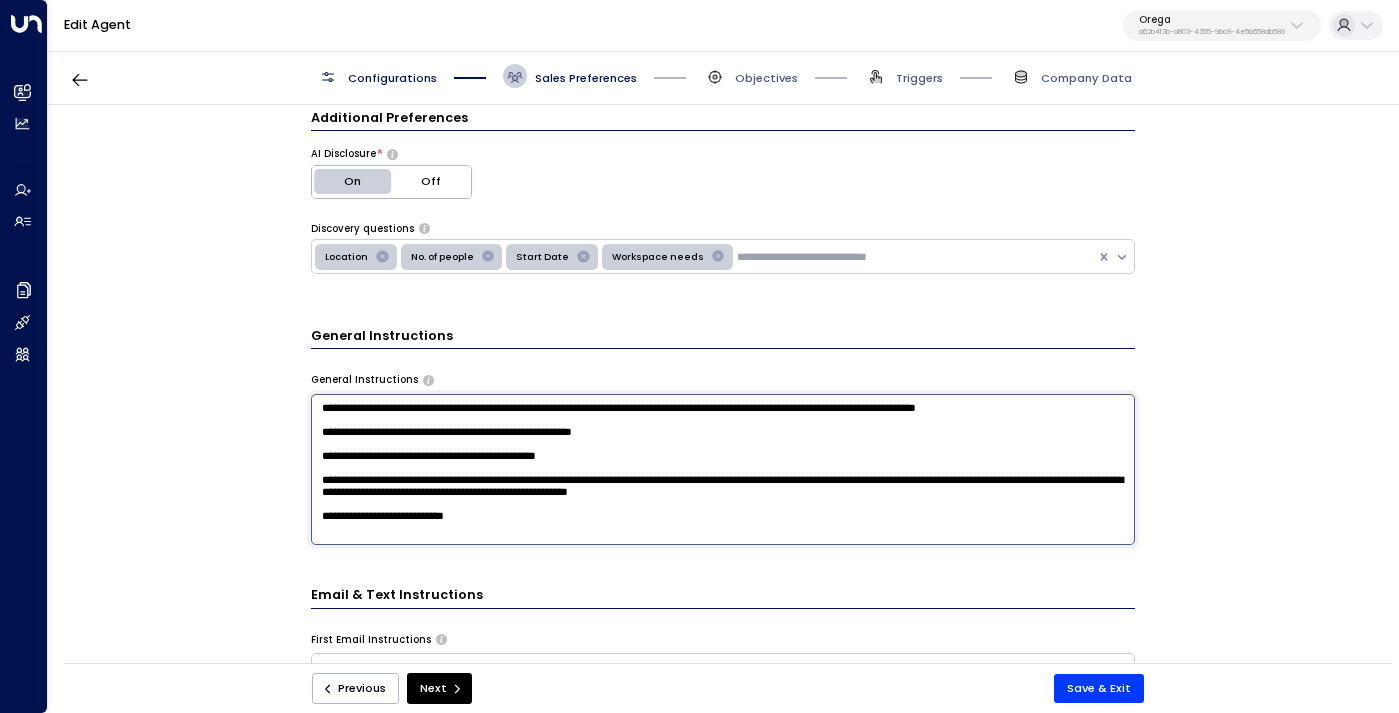 drag, startPoint x: 508, startPoint y: 533, endPoint x: 312, endPoint y: 529, distance: 196.04082 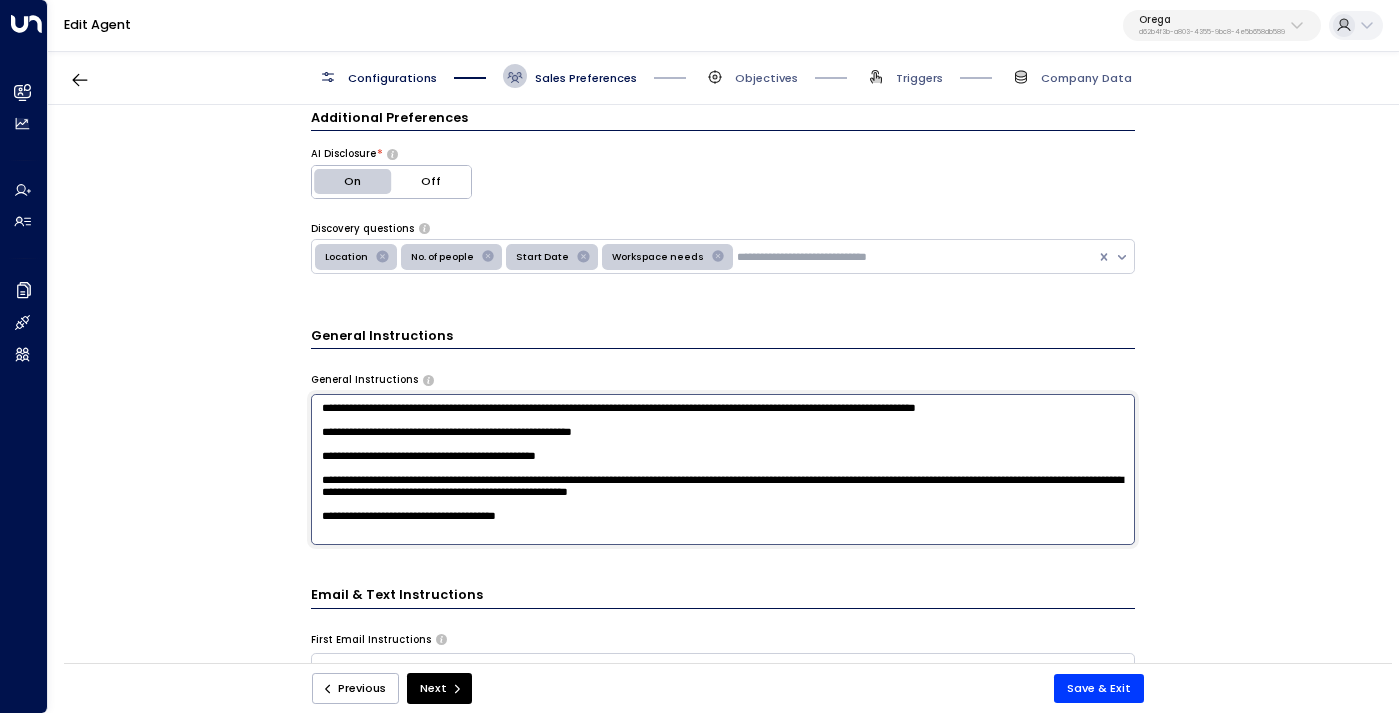 type on "**********" 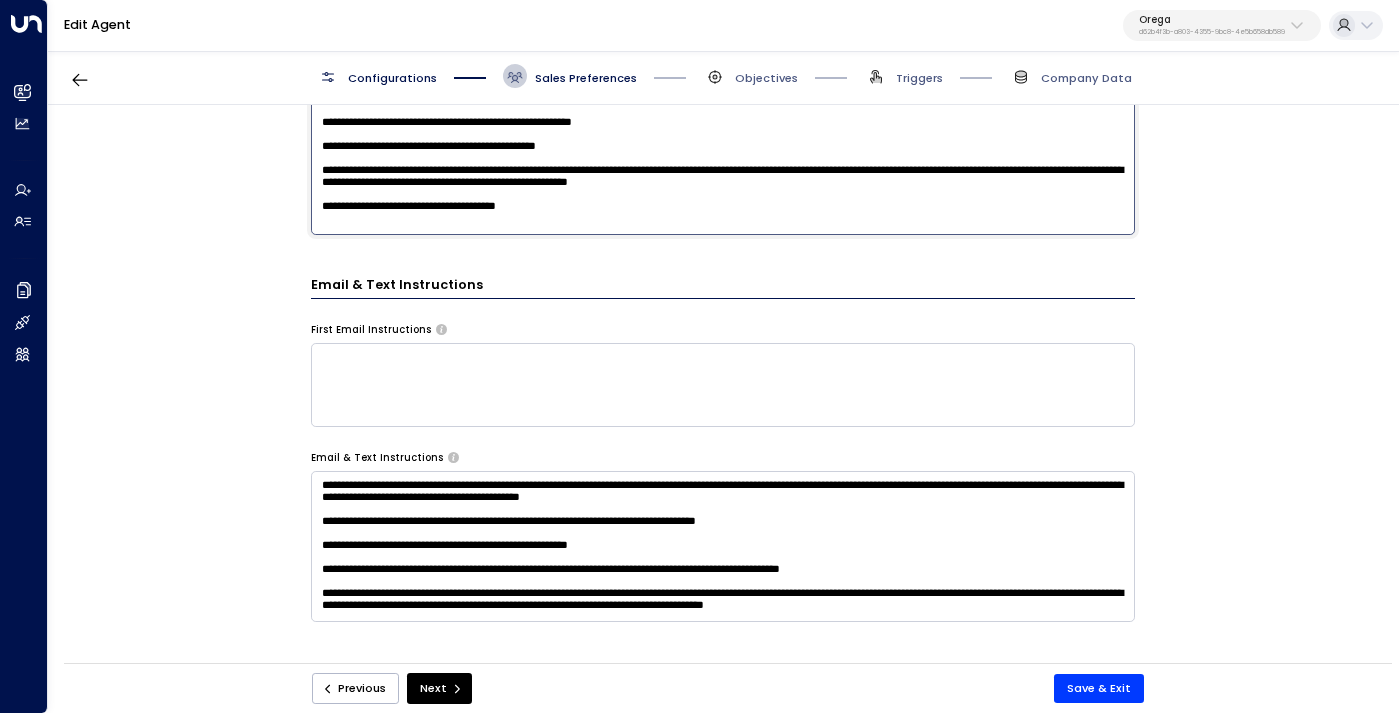 scroll, scrollTop: 706, scrollLeft: 0, axis: vertical 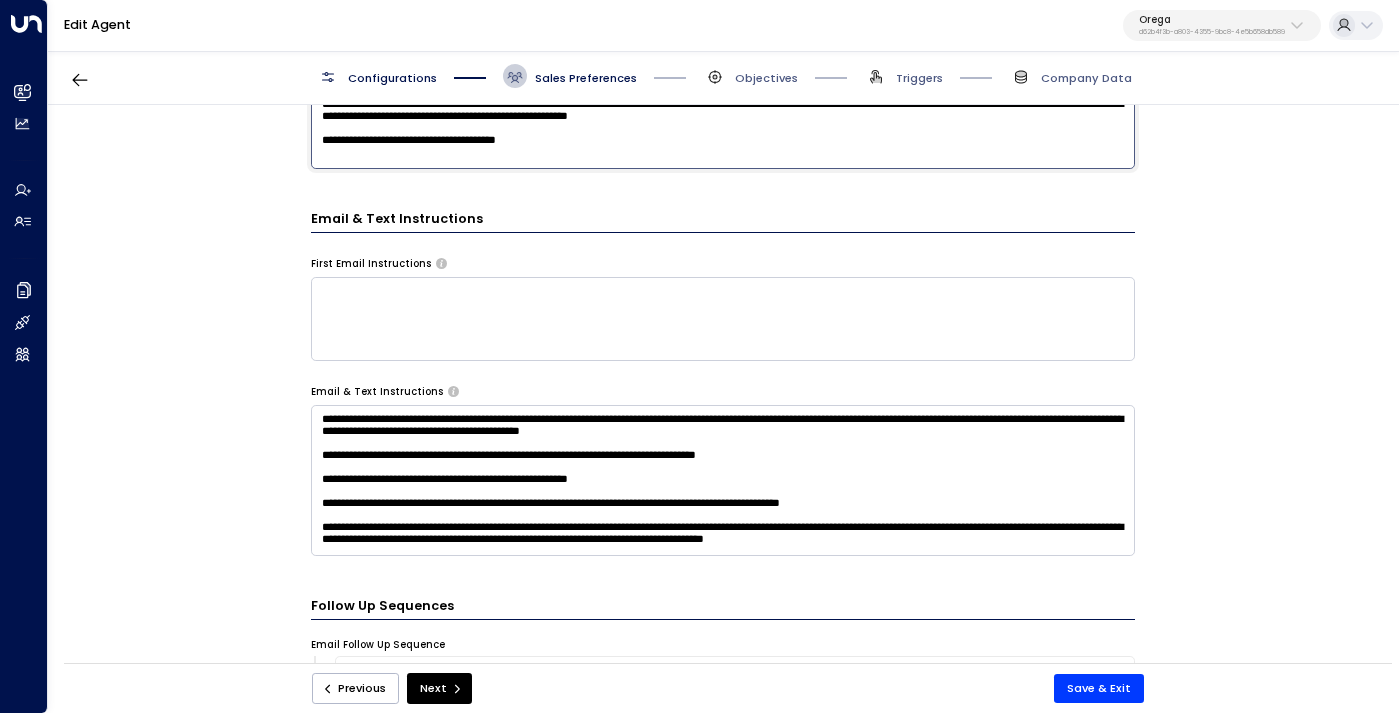 click at bounding box center [723, 318] 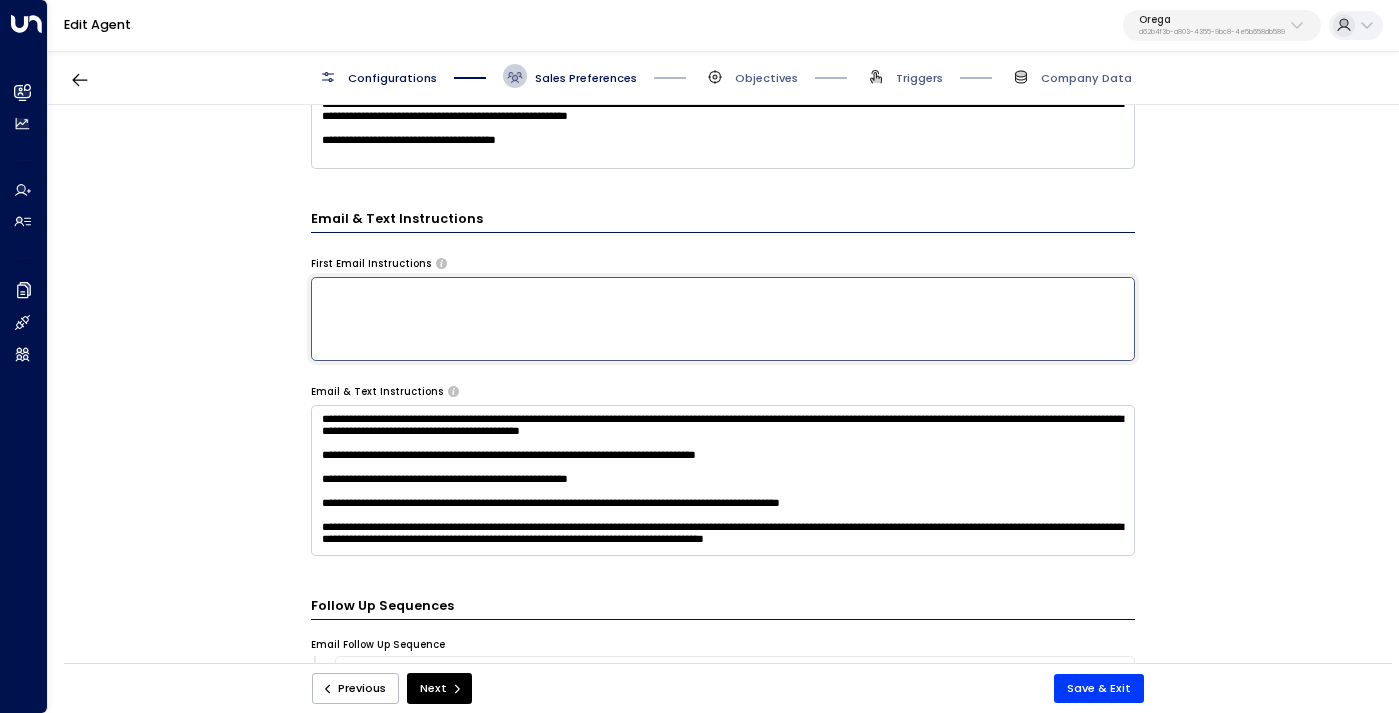 paste on "**********" 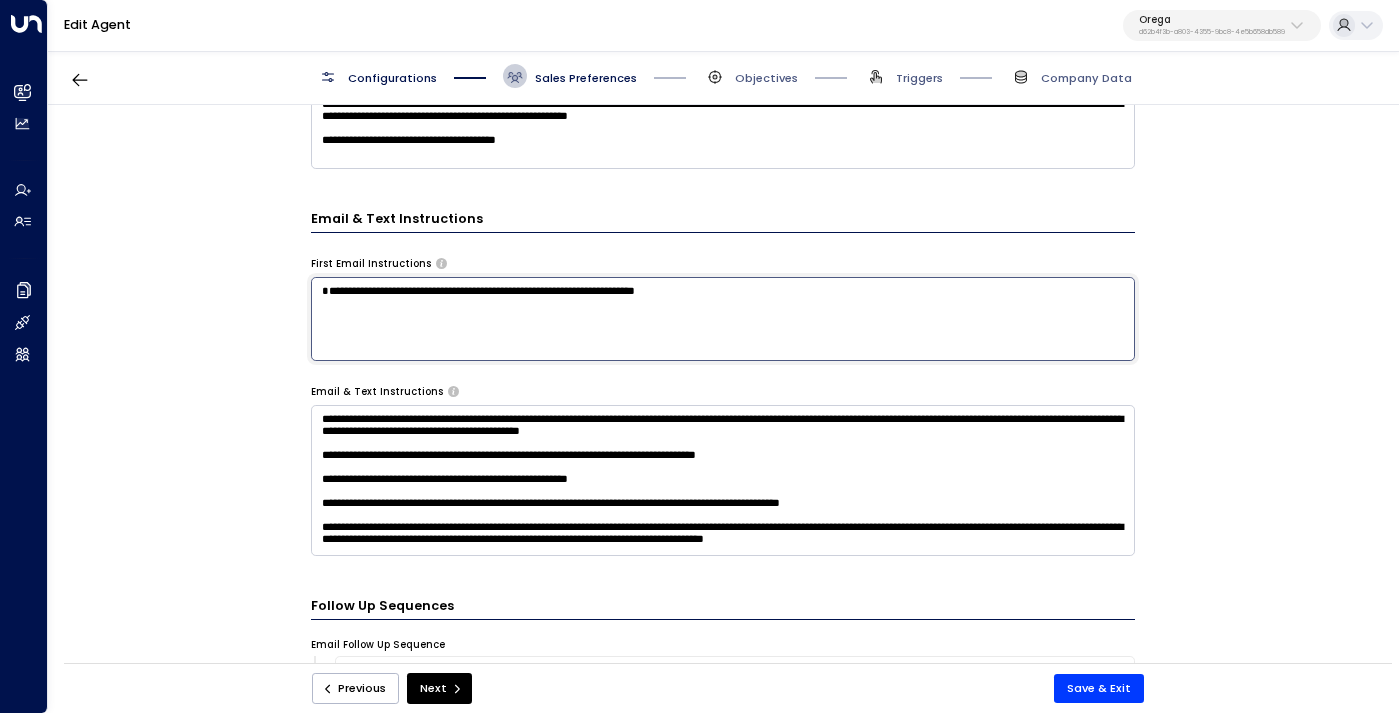 click on "**********" at bounding box center [723, 318] 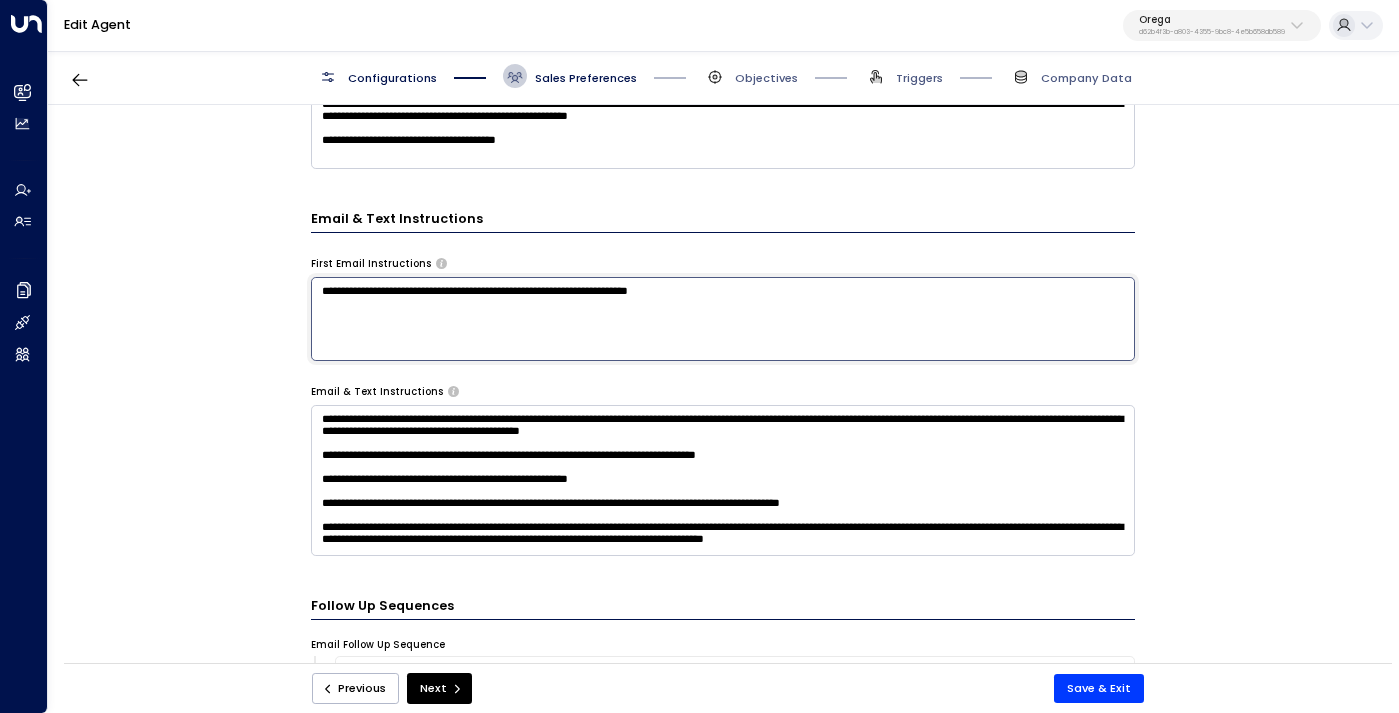 click on "**********" at bounding box center (723, 318) 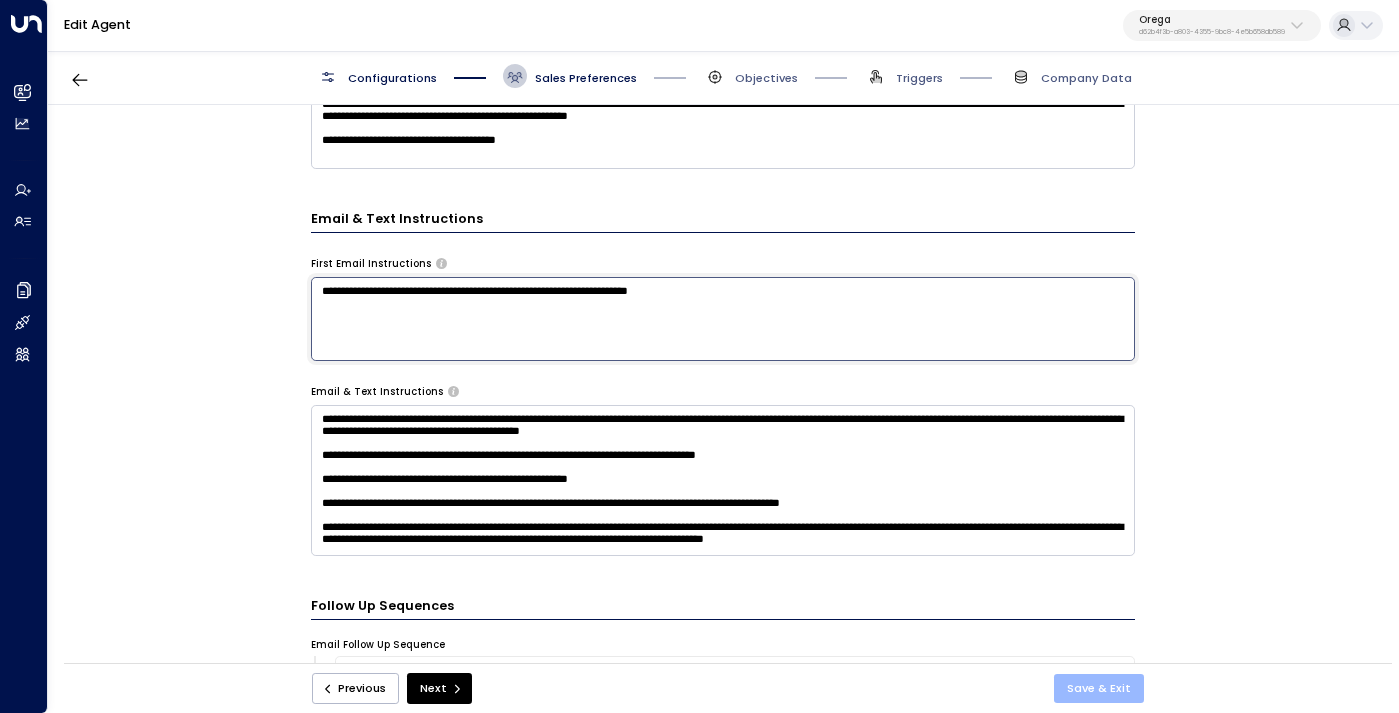 type on "**********" 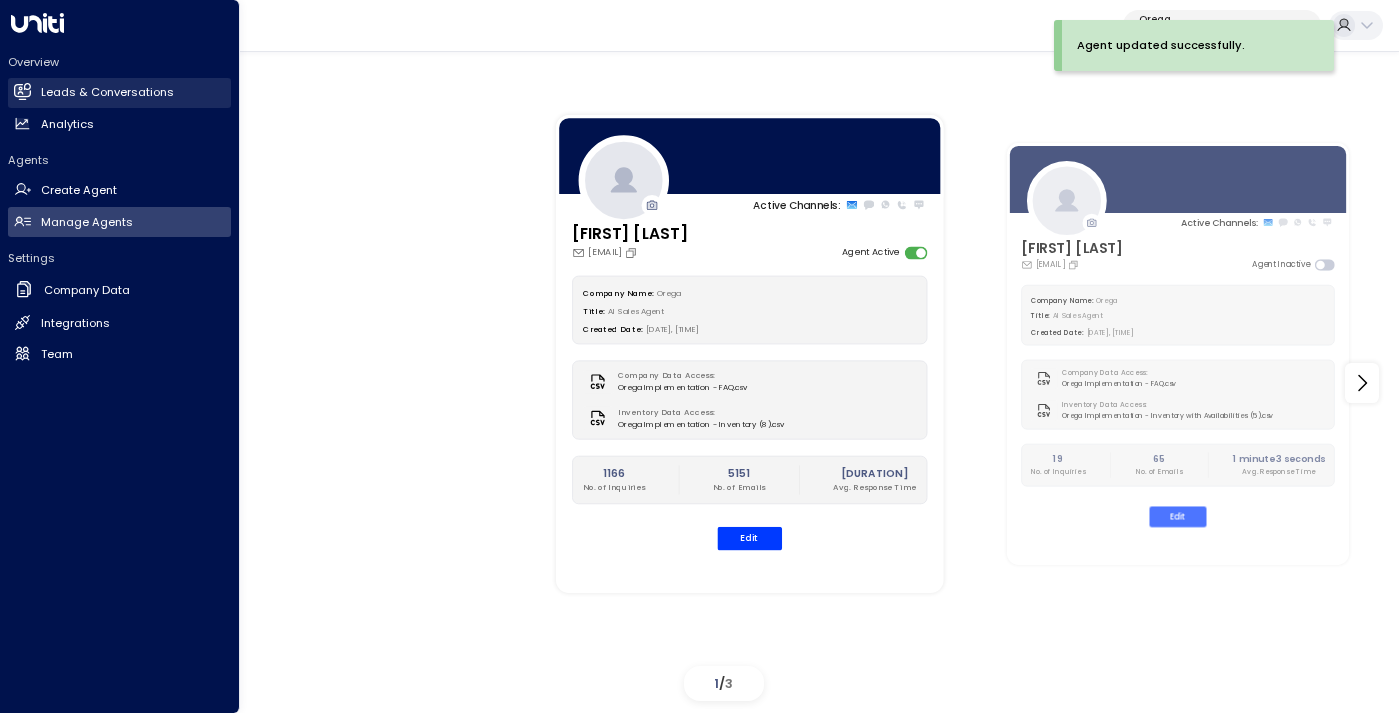 click on "Leads & Conversations" at bounding box center (107, 92) 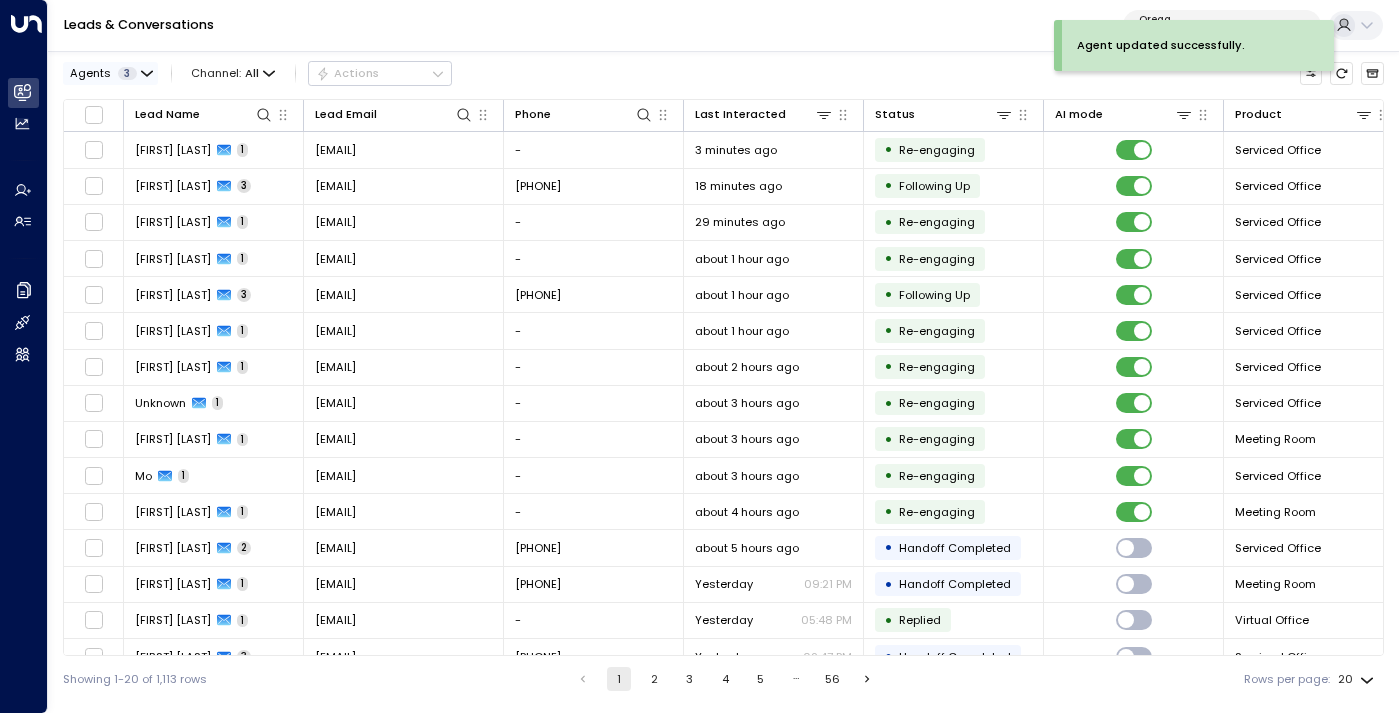 click 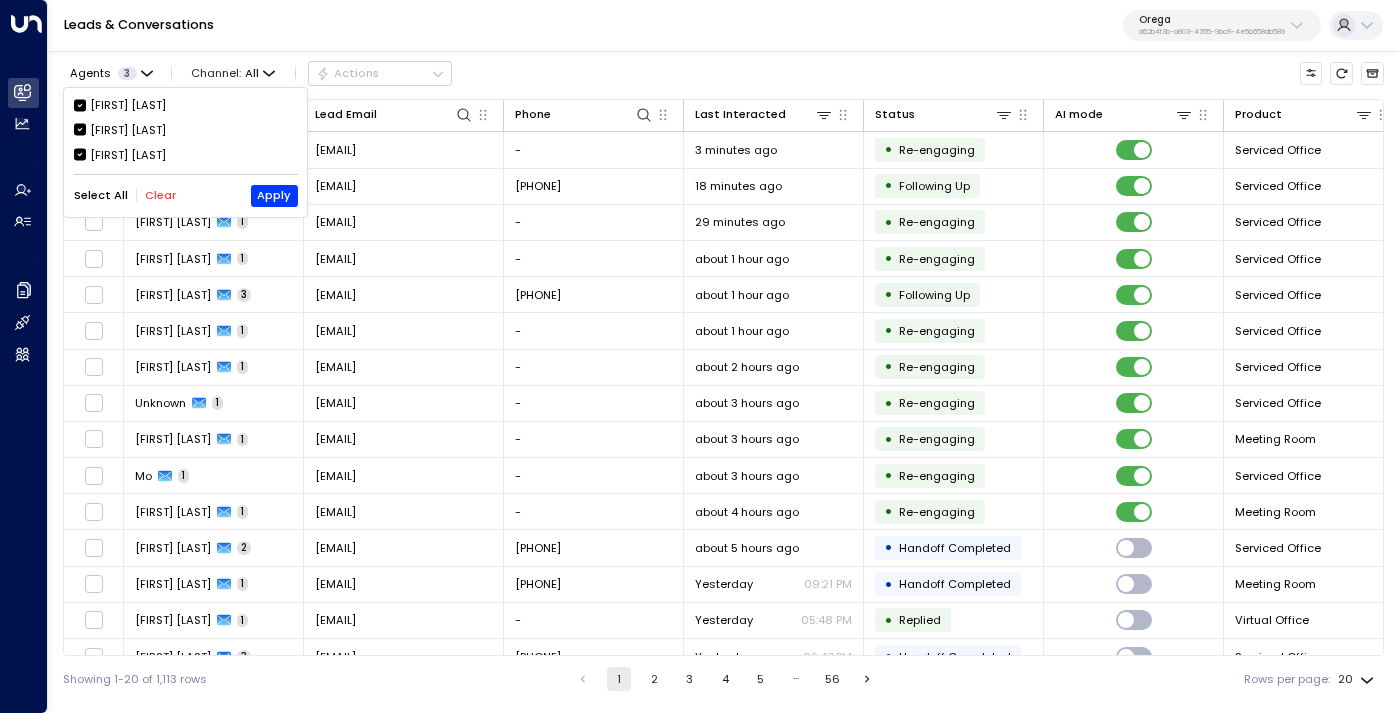 click on "Clear" at bounding box center [160, 195] 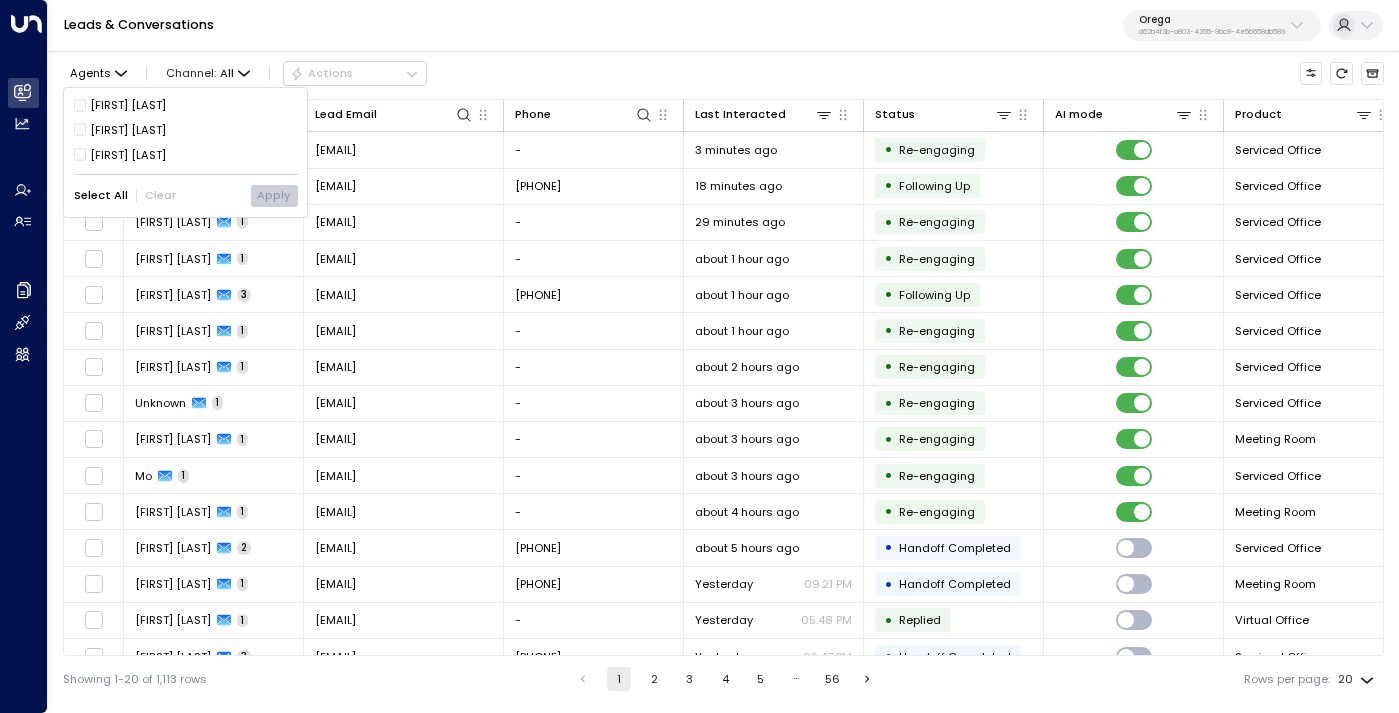 click on "[FIRST] [LAST]" at bounding box center (128, 130) 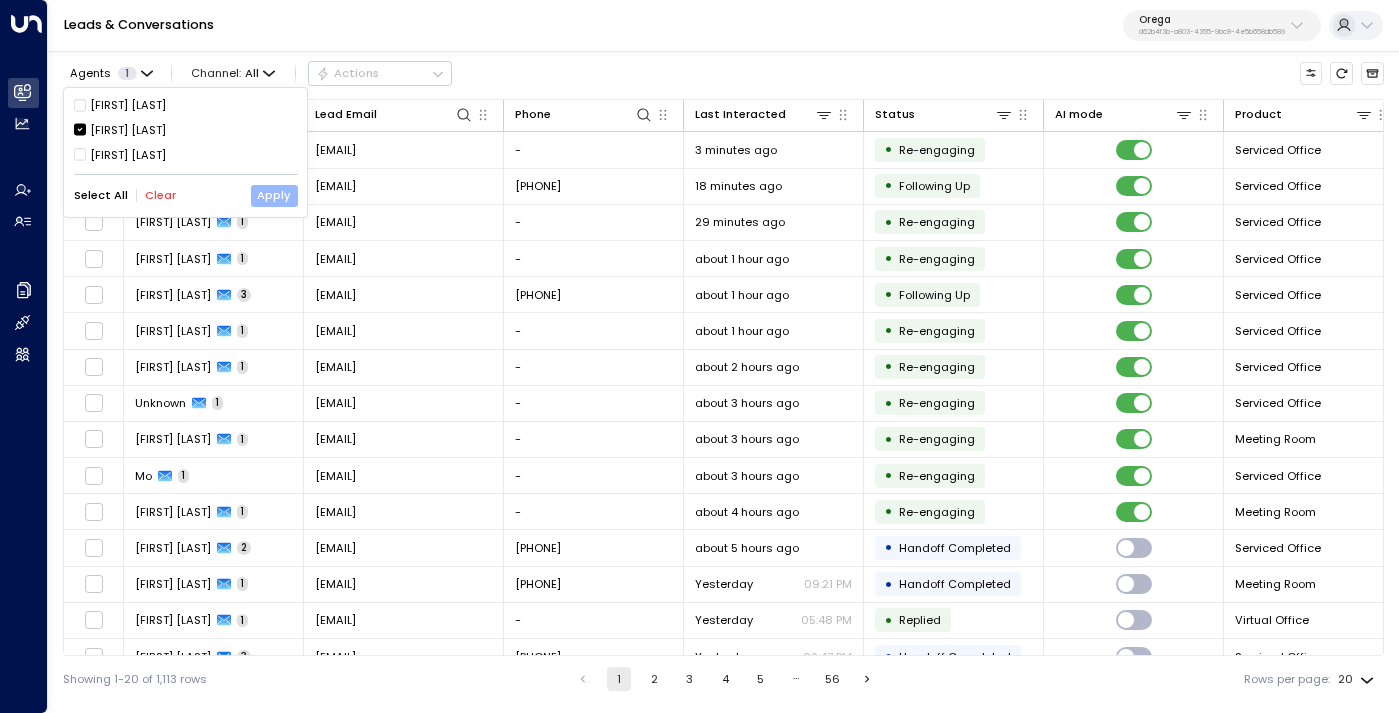 click on "Apply" at bounding box center [274, 196] 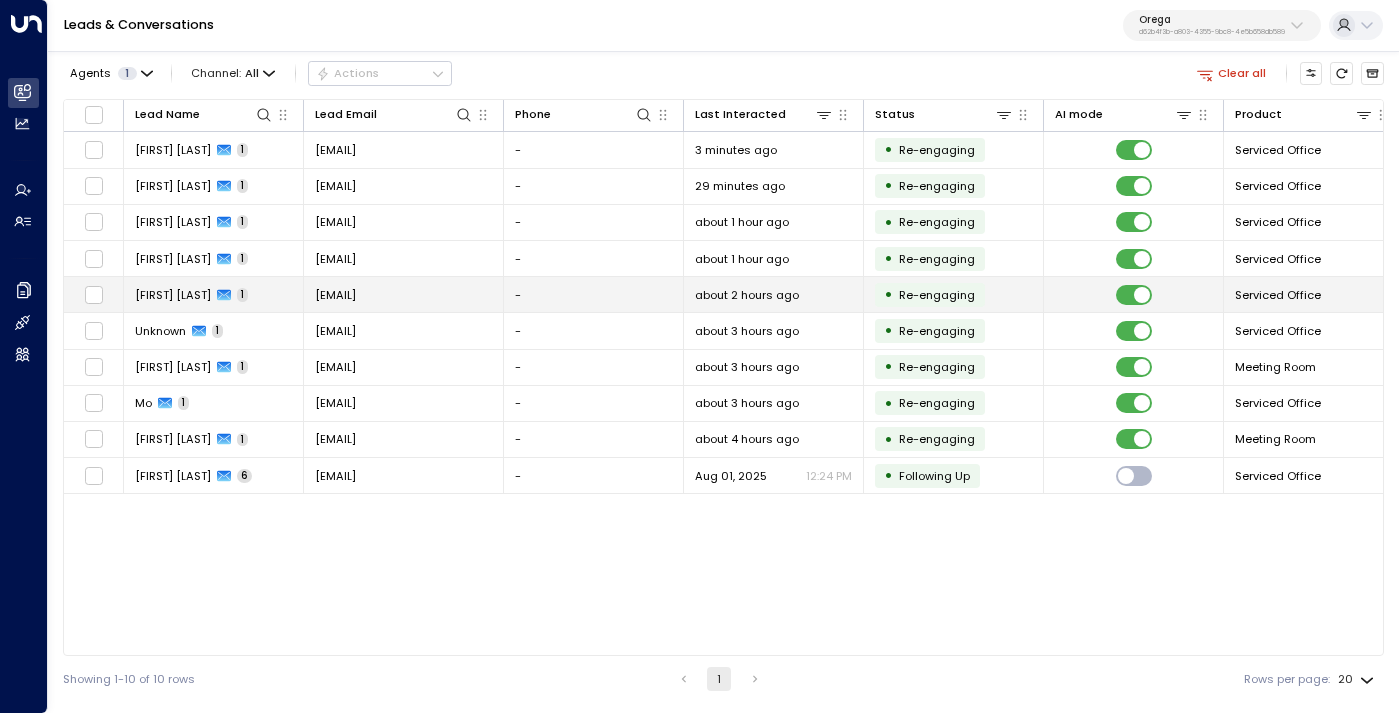 click on "[EMAIL]" at bounding box center (404, 294) 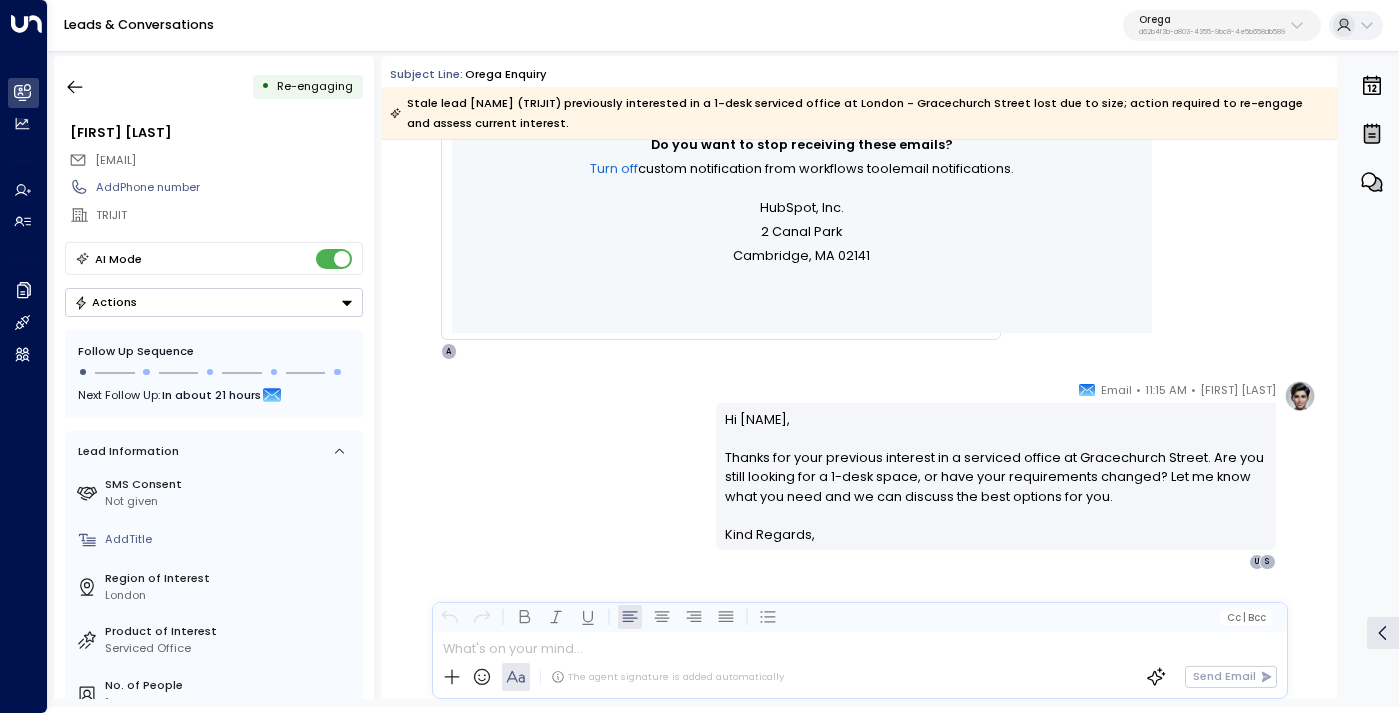 scroll, scrollTop: 2102, scrollLeft: 0, axis: vertical 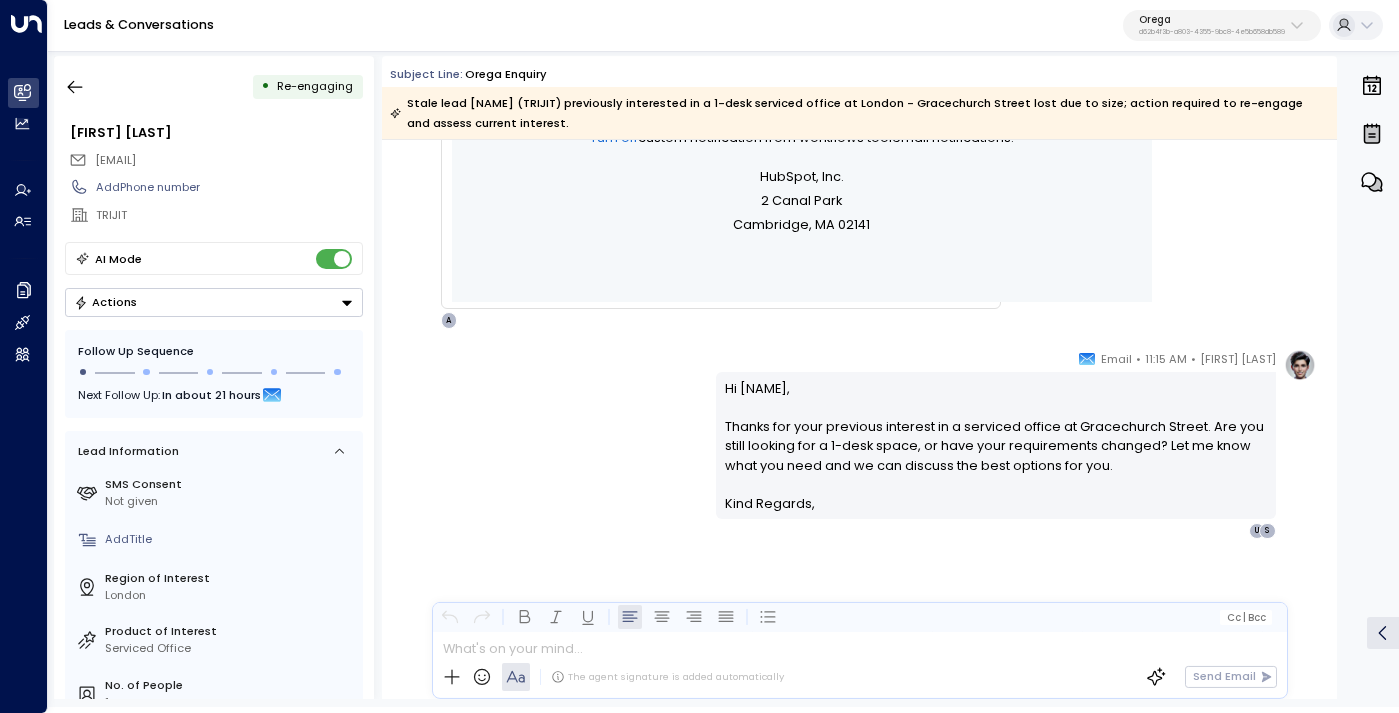 click on "• Re-engaging" at bounding box center (214, 87) 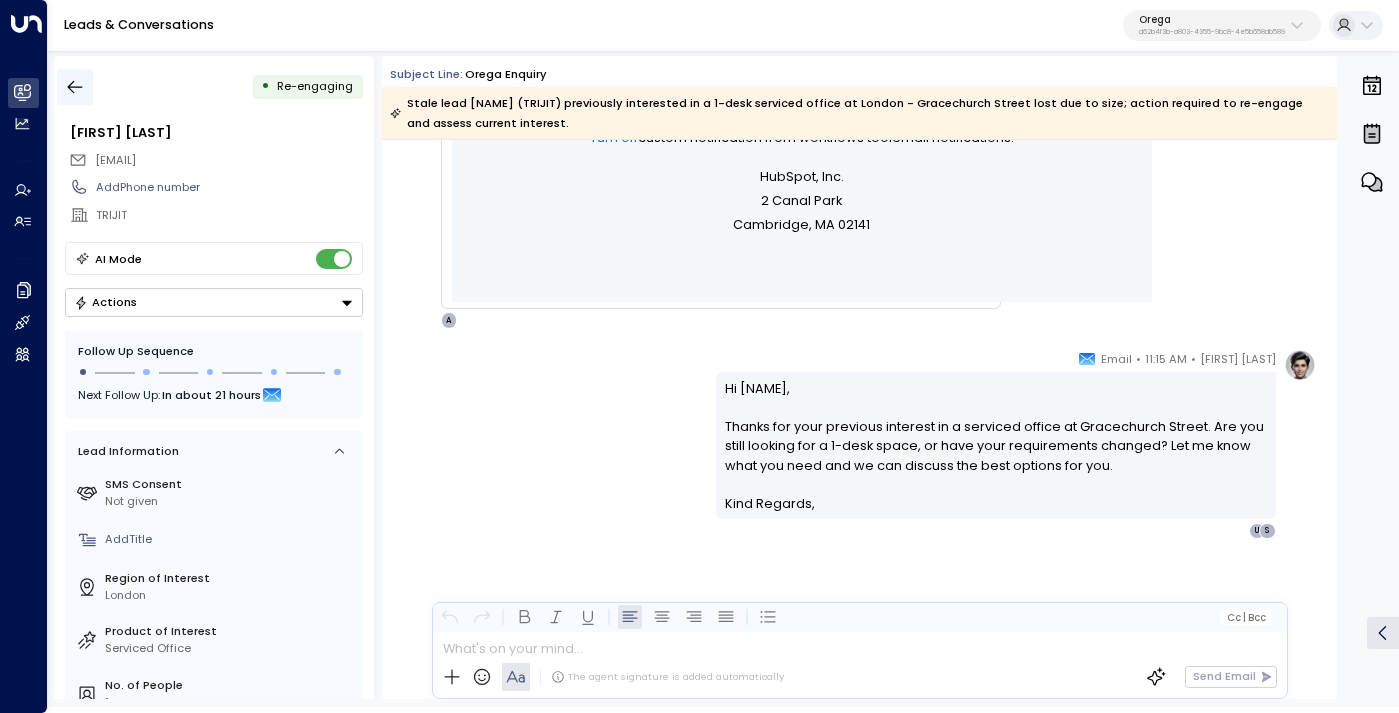 click 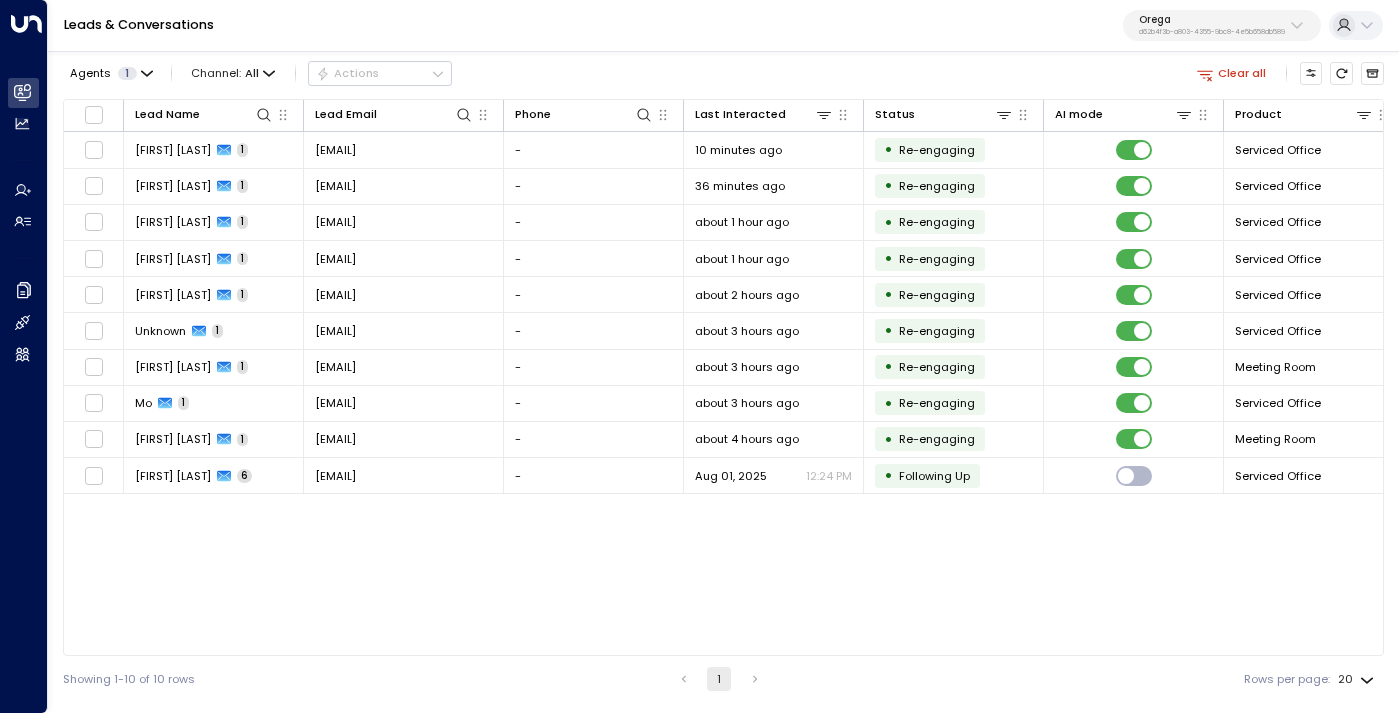click on "Orega d62b4f3b-a803-4355-9bc8-4e5b658db589" at bounding box center (1222, 26) 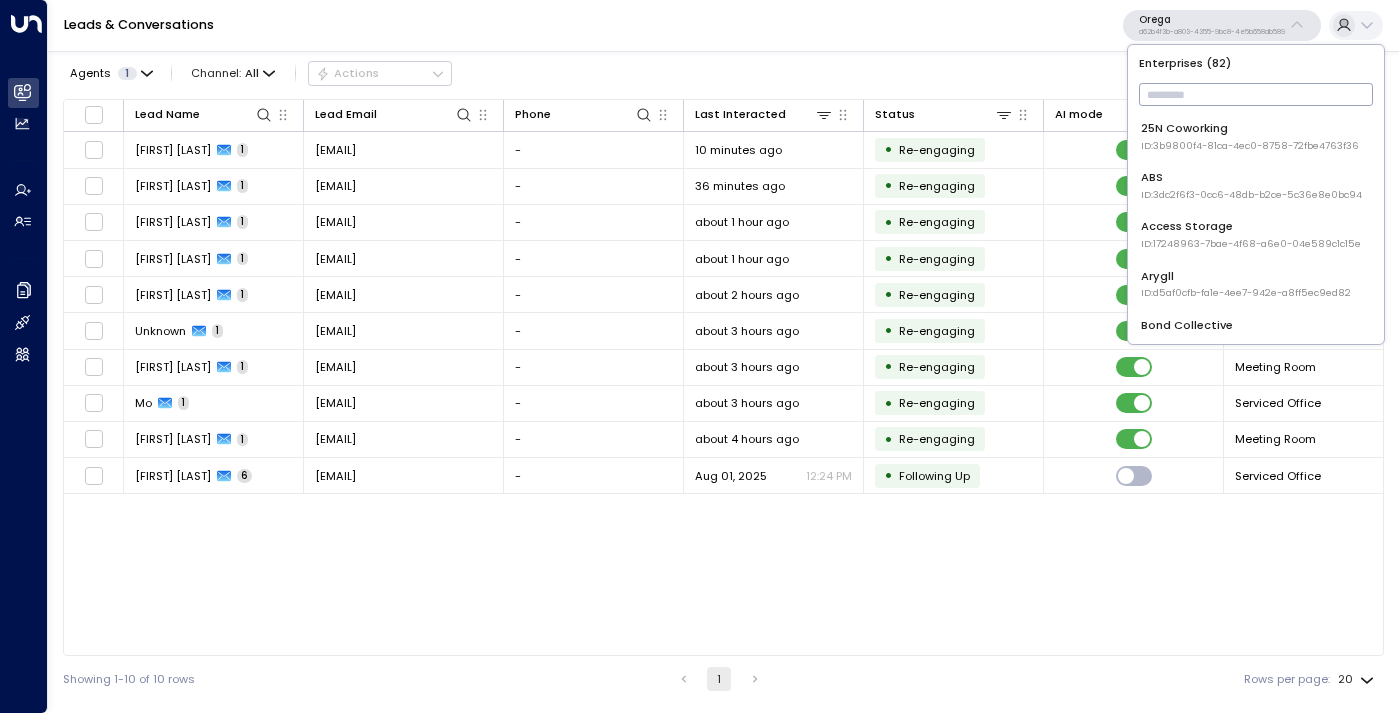 click at bounding box center (1256, 94) 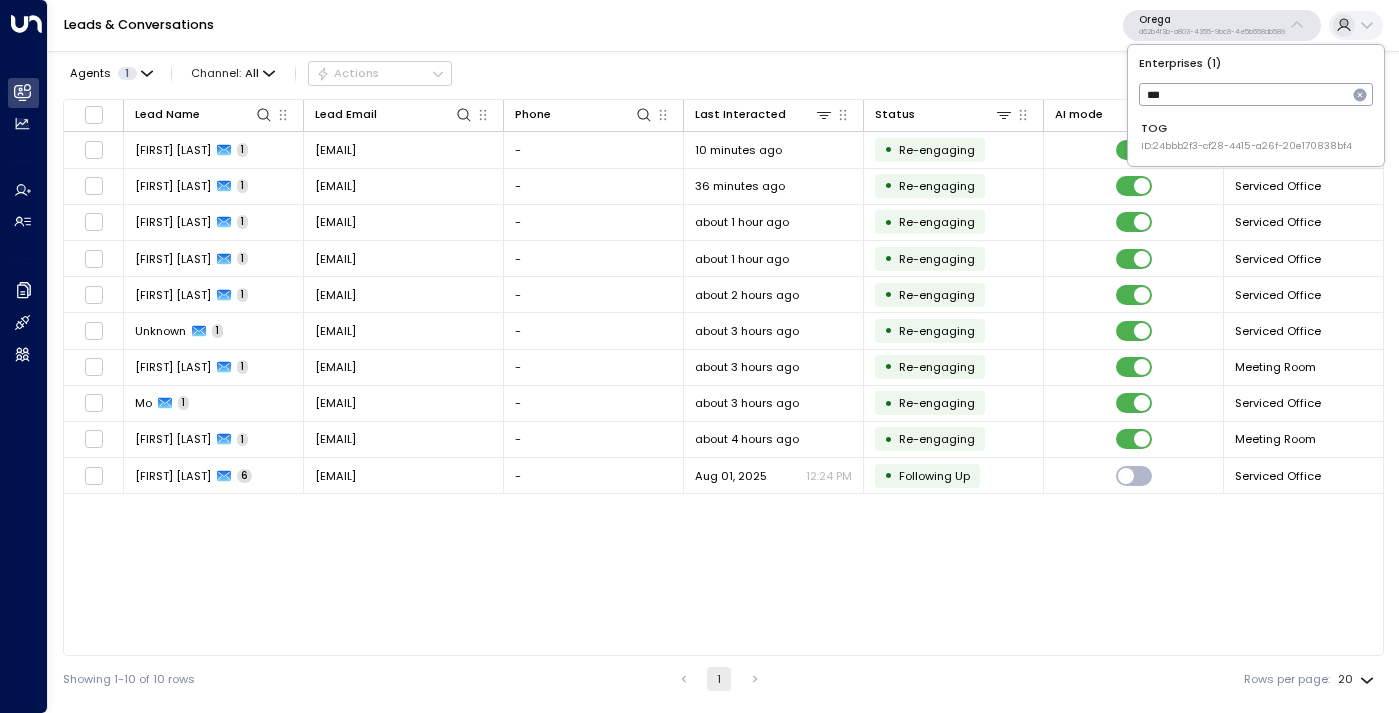 type on "***" 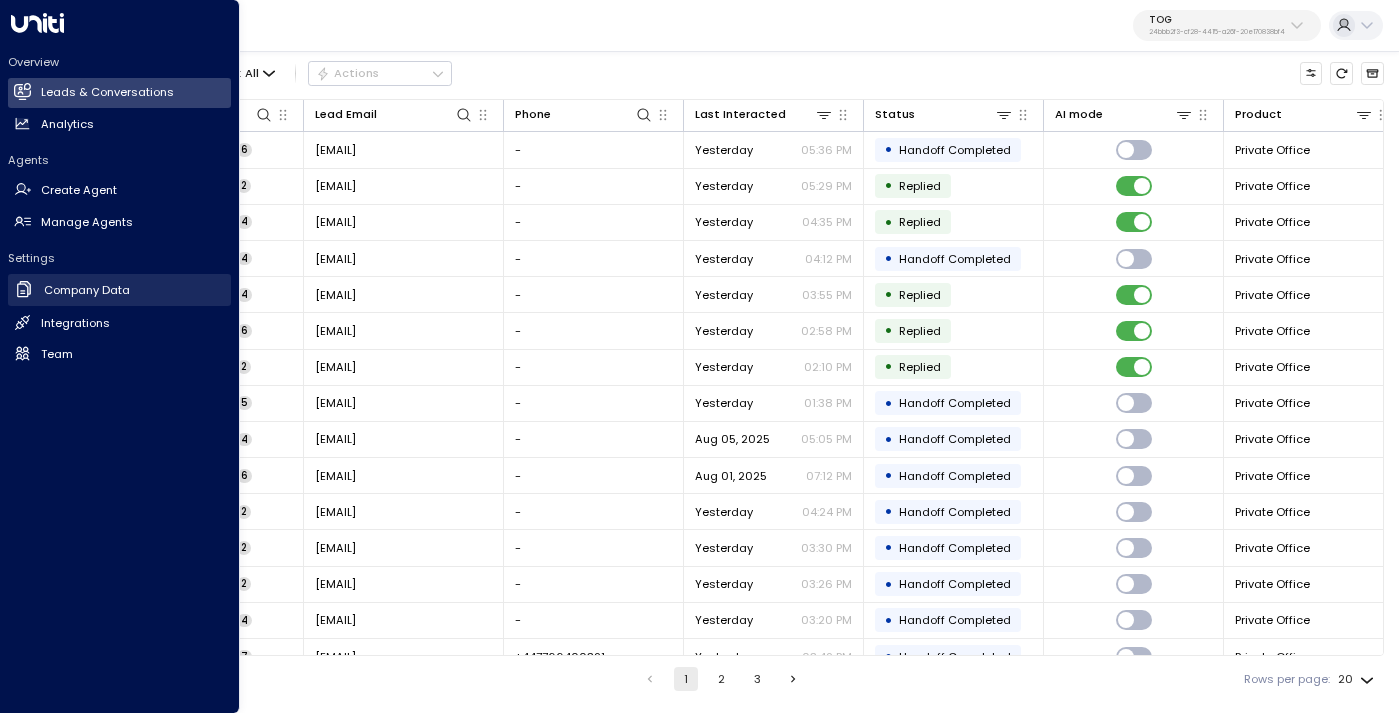 click on "Company Data" at bounding box center [87, 290] 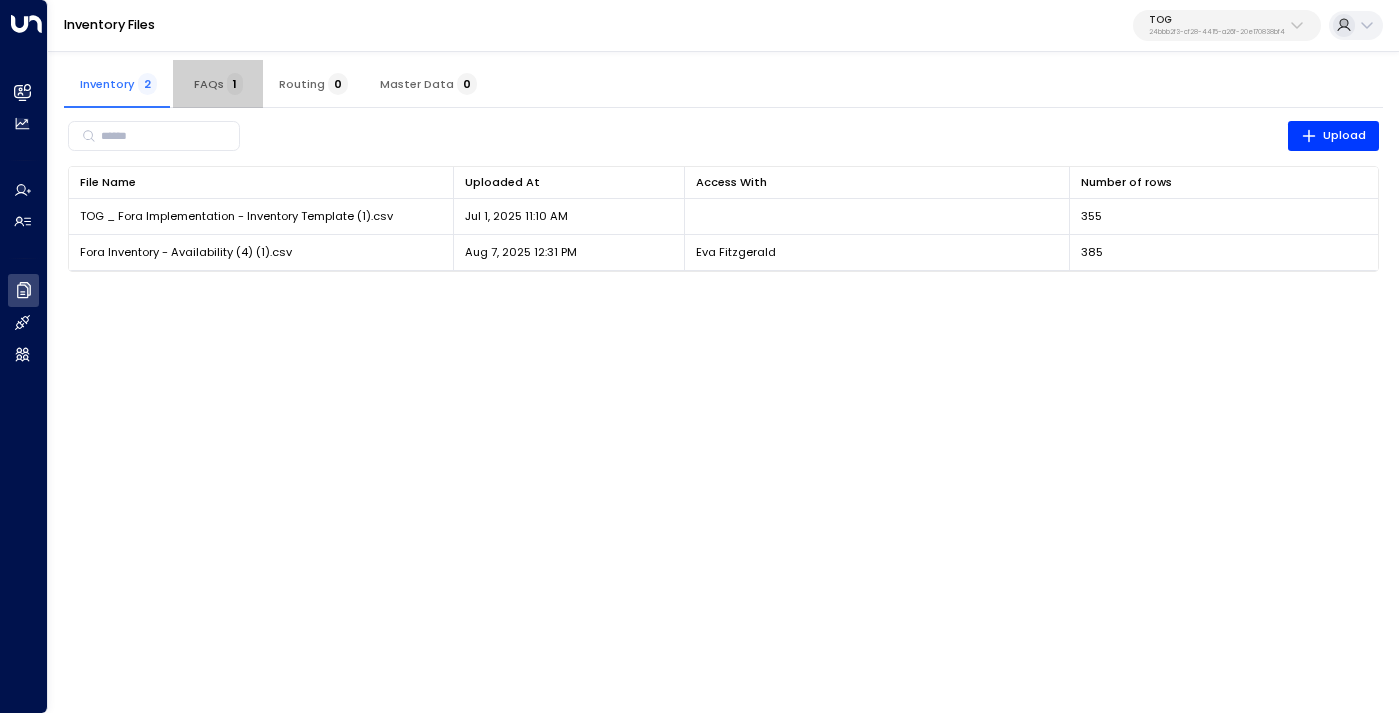 click on "FAQs   1" at bounding box center [218, 84] 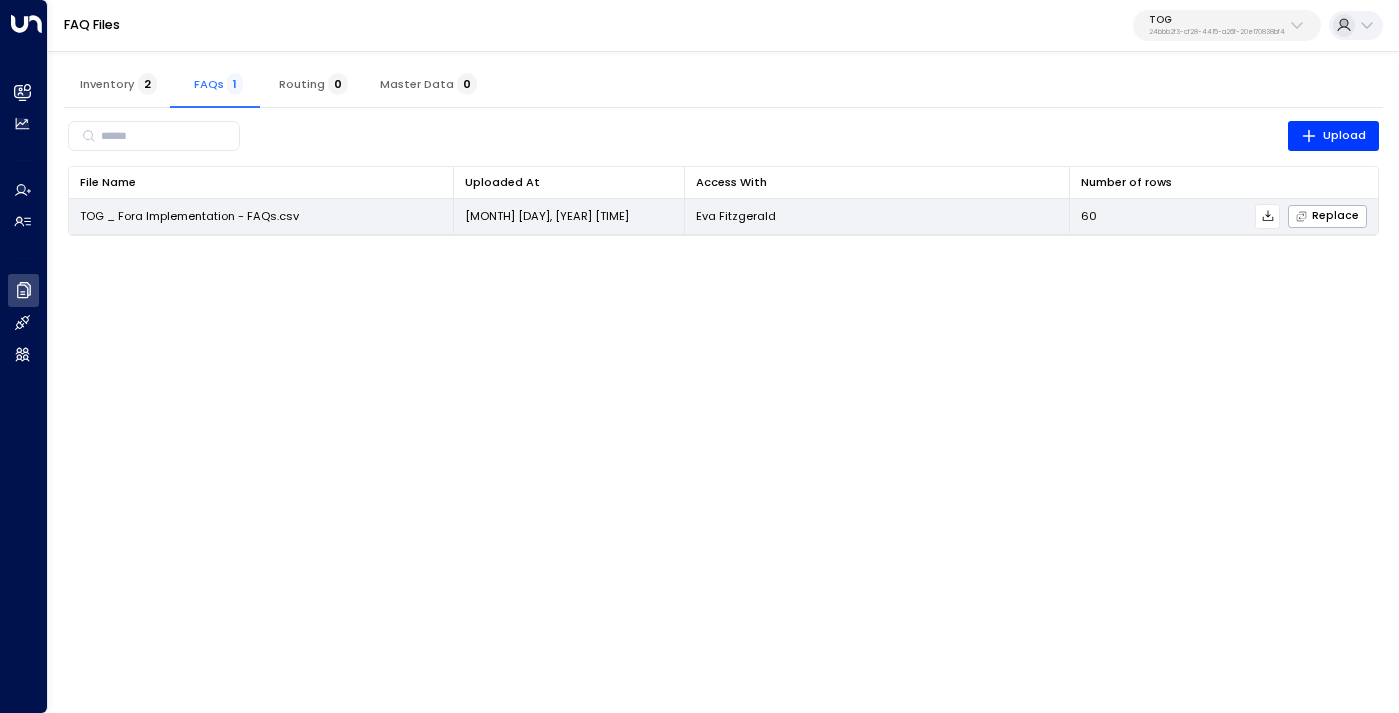 click 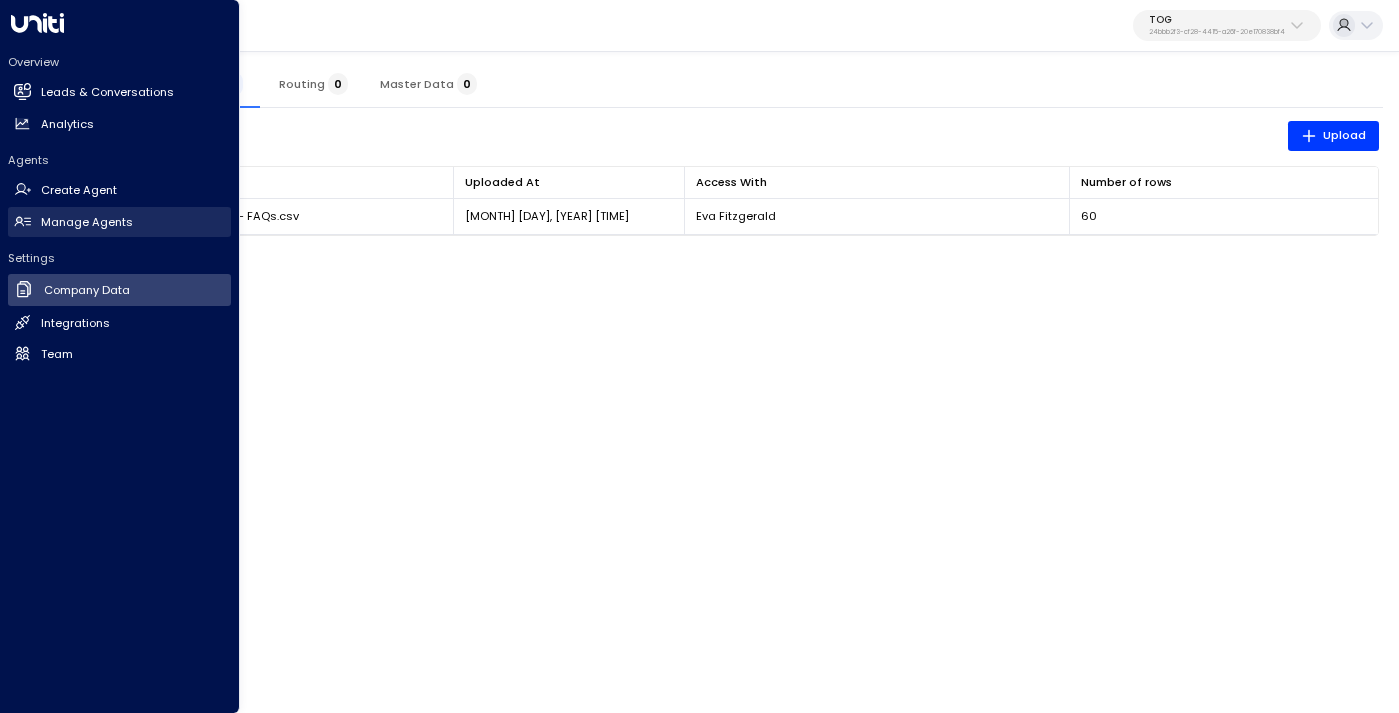 click on "Manage Agents" at bounding box center (87, 222) 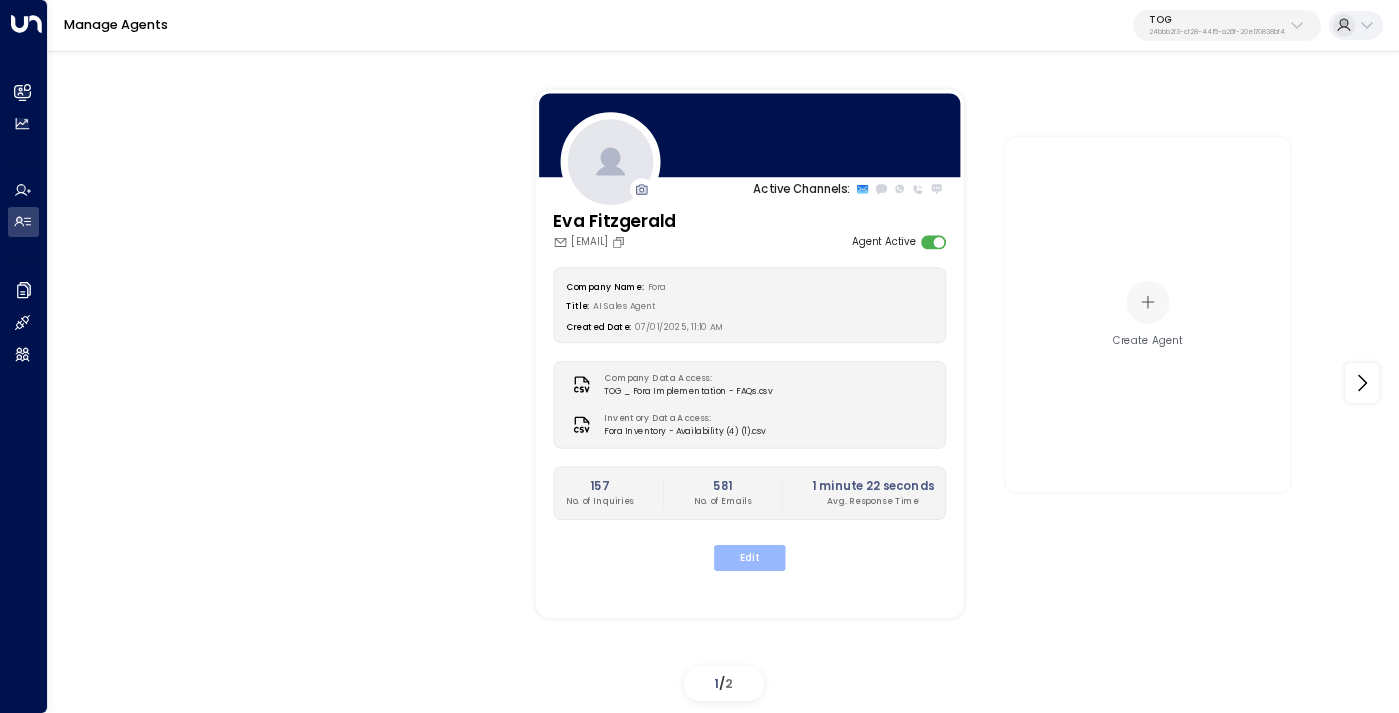 click on "Edit" at bounding box center [749, 558] 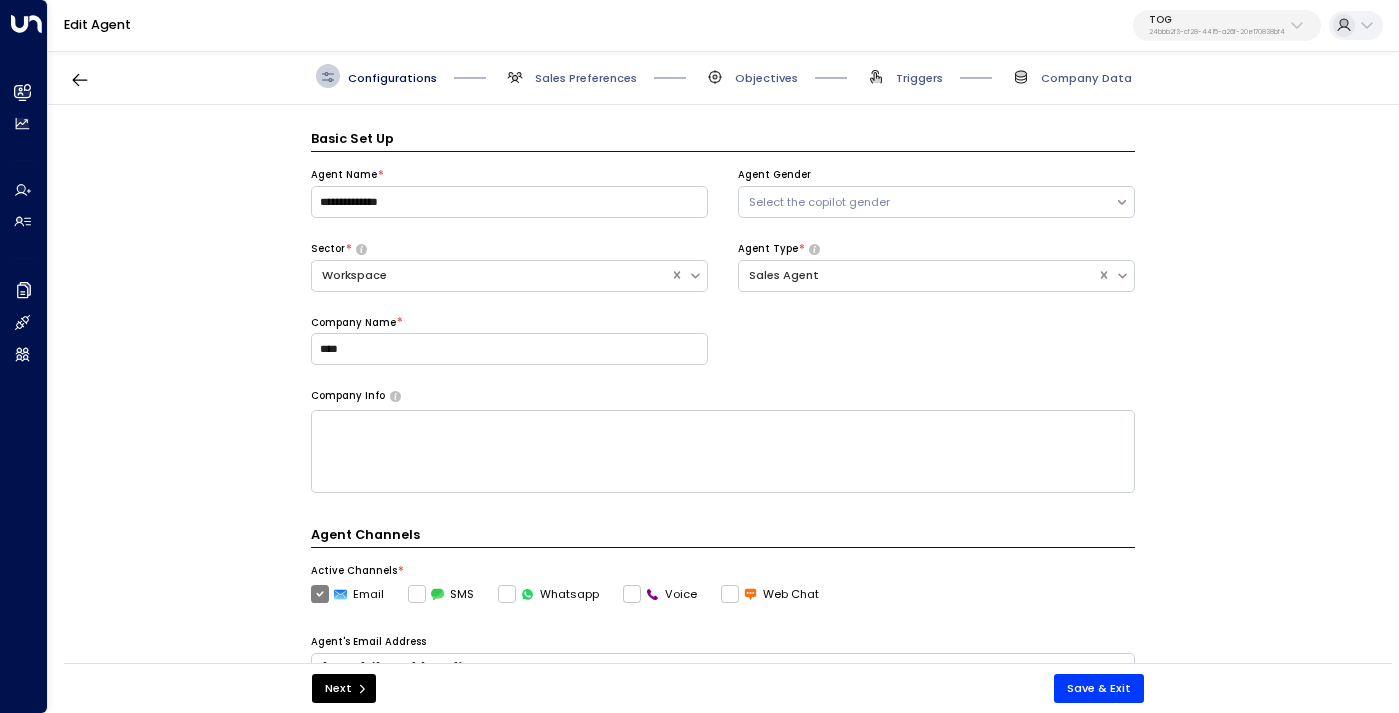 scroll, scrollTop: 24, scrollLeft: 0, axis: vertical 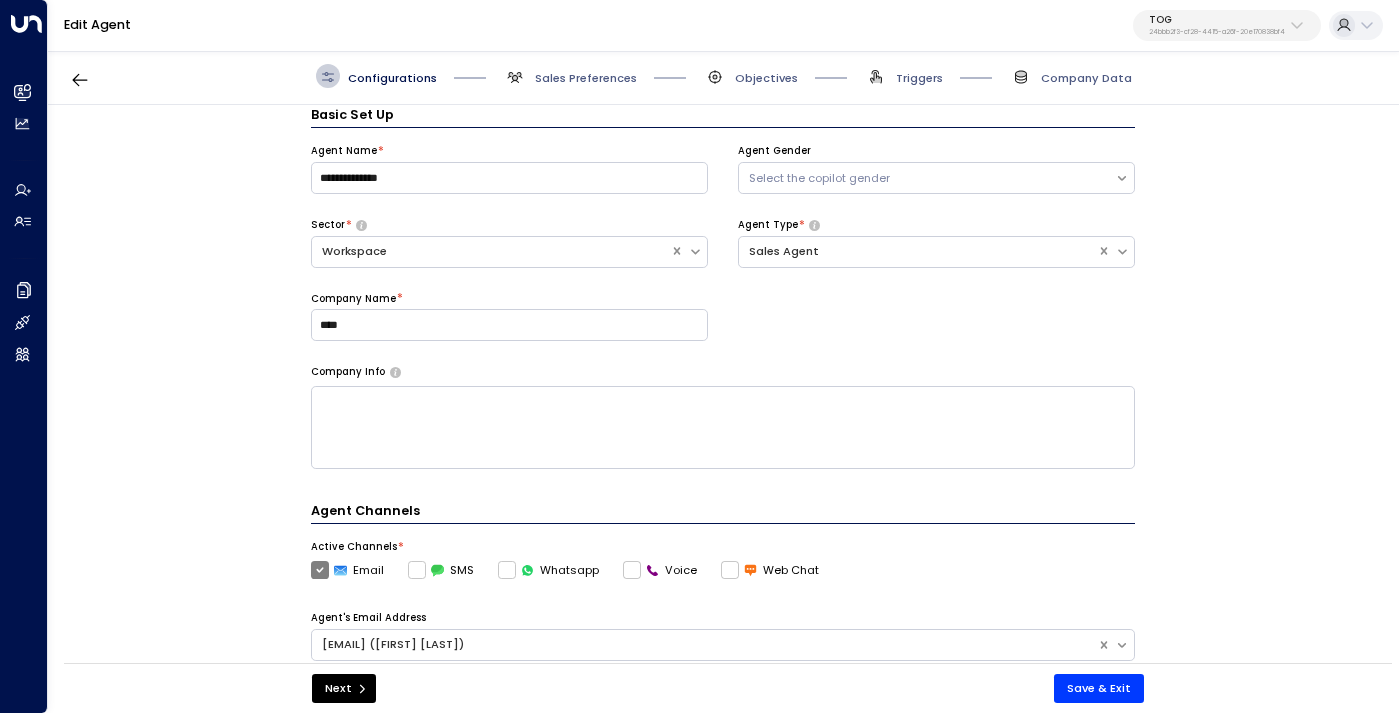 click on "Configurations Sales Preferences Objectives Triggers Company Data" at bounding box center (723, 76) 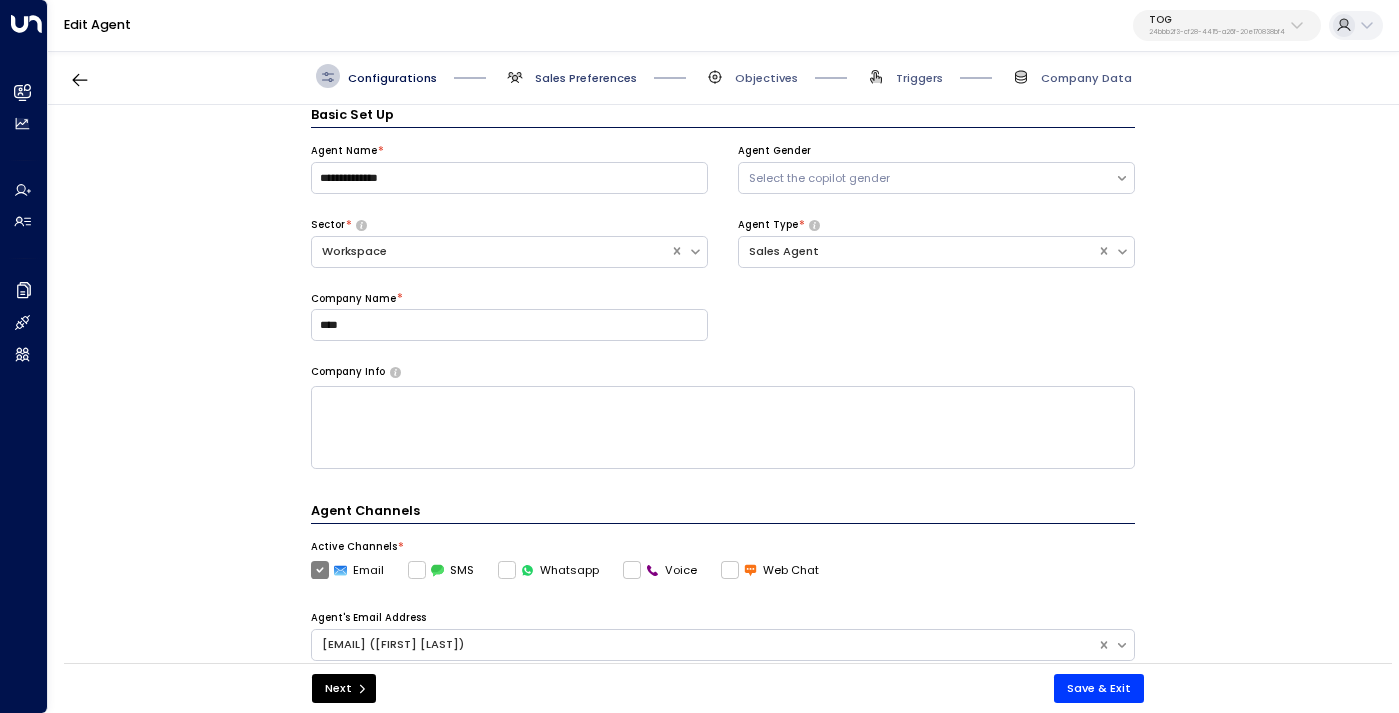 click on "Sales Preferences" at bounding box center [586, 78] 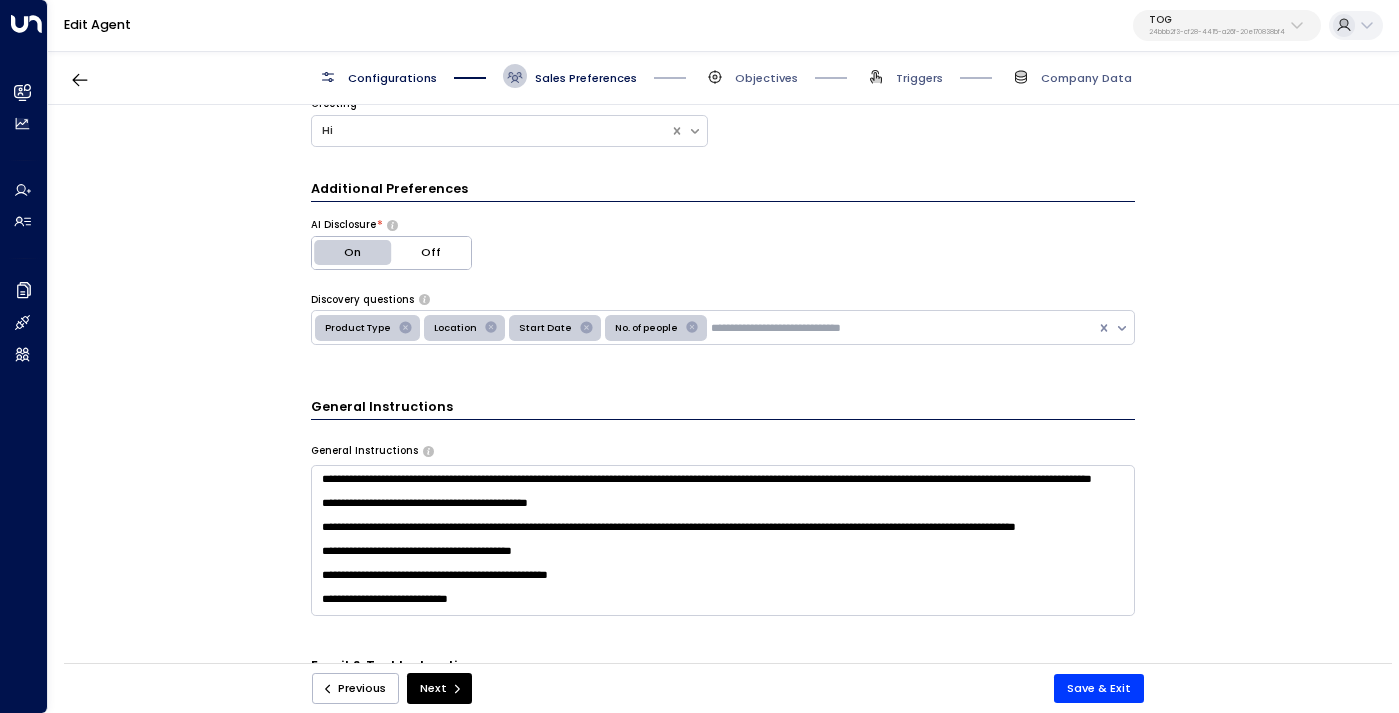 scroll, scrollTop: 289, scrollLeft: 0, axis: vertical 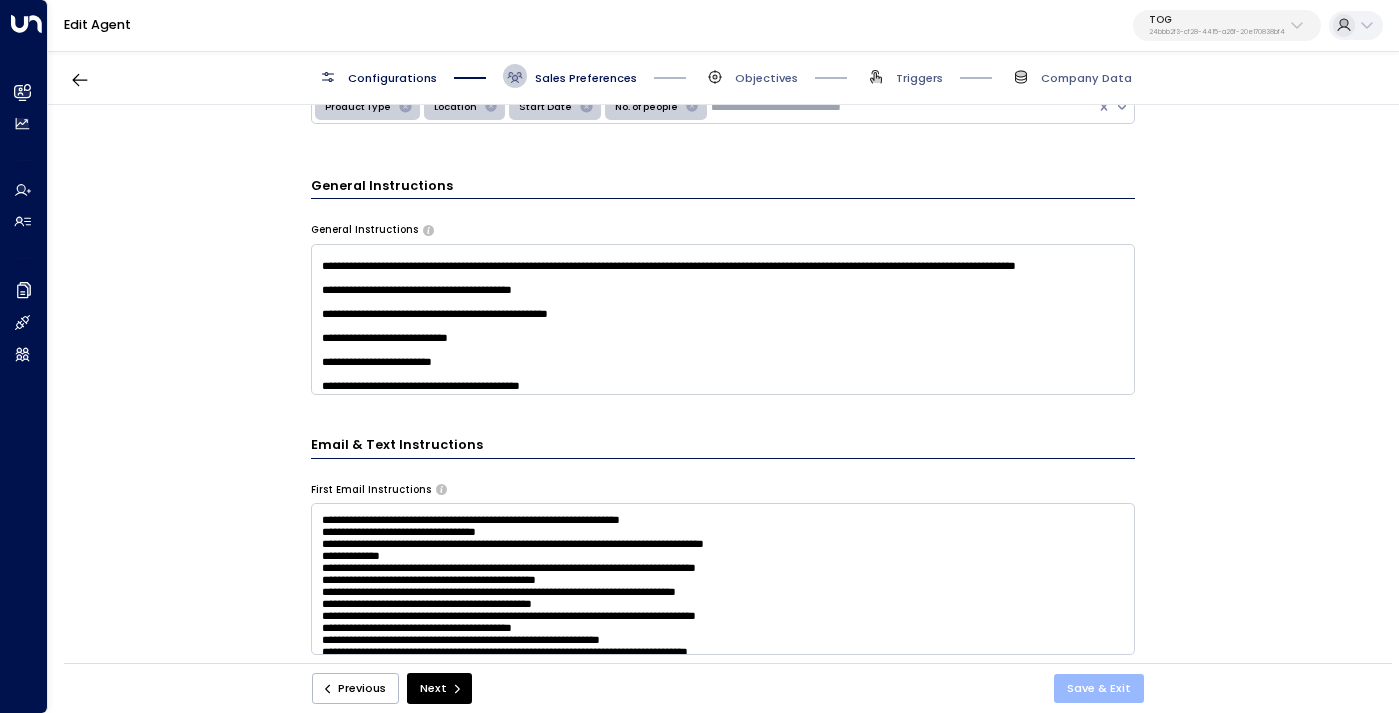 click on "Save & Exit" at bounding box center [1099, 688] 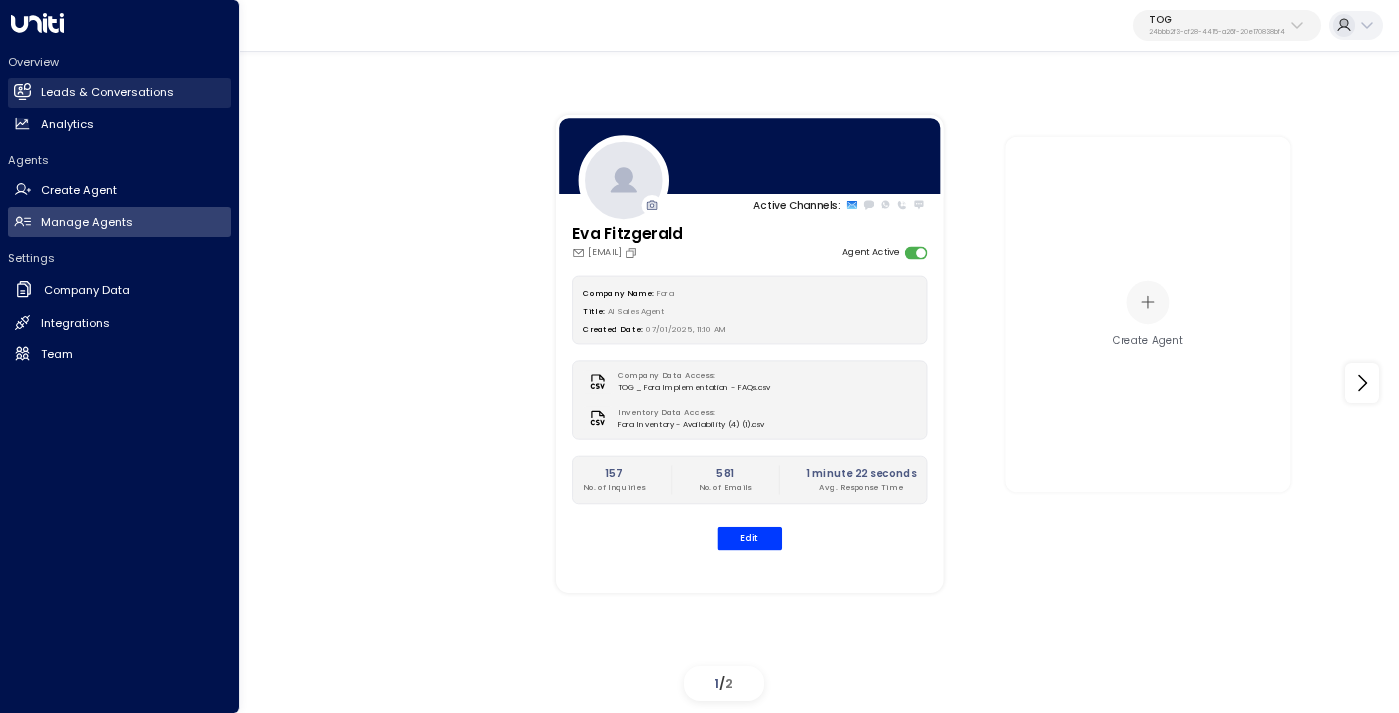 click on "Leads & Conversations" at bounding box center [107, 92] 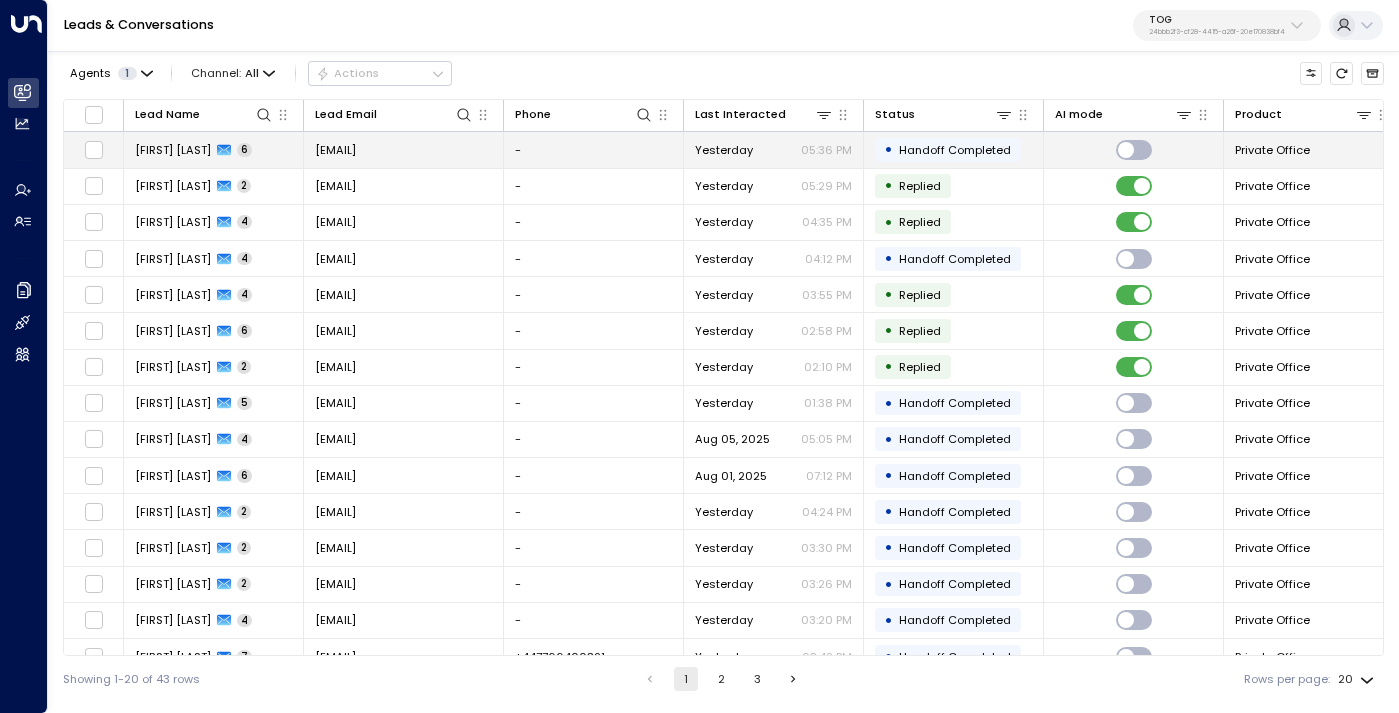 click on "[EMAIL]" at bounding box center [404, 149] 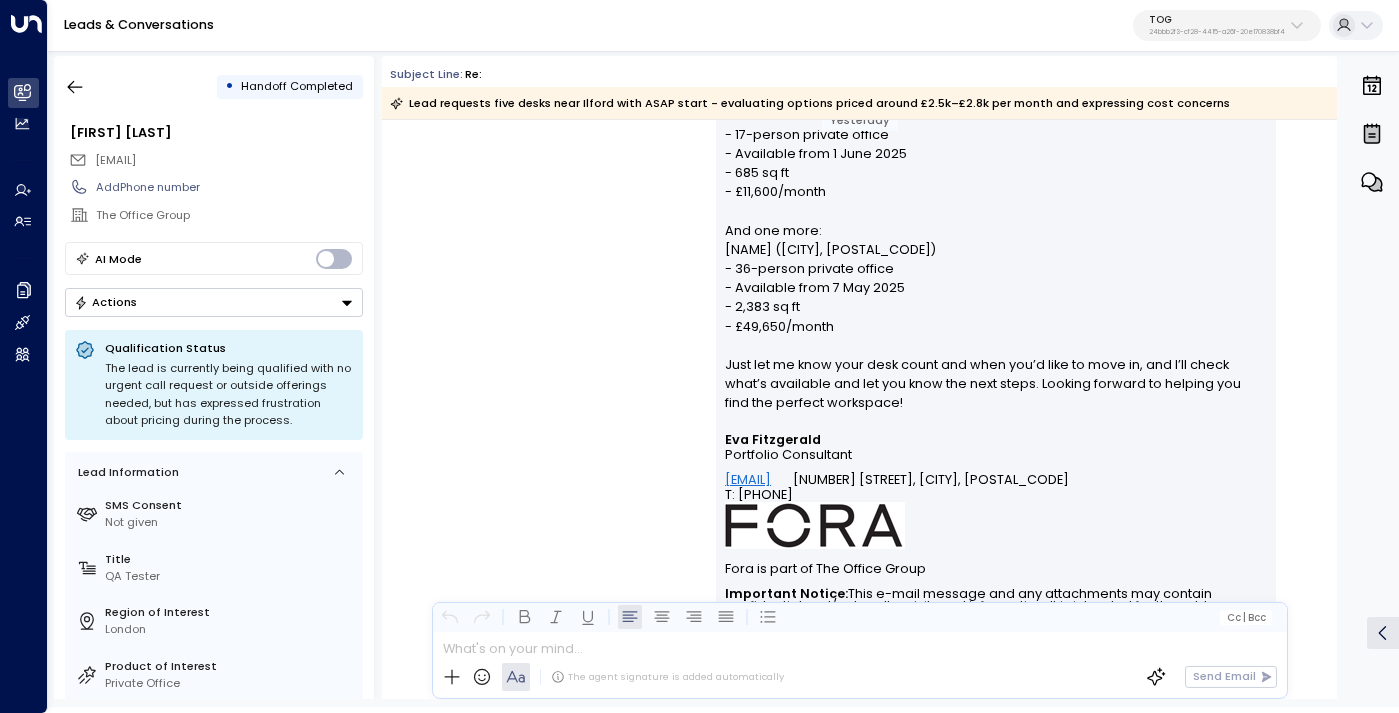 scroll, scrollTop: 980, scrollLeft: 0, axis: vertical 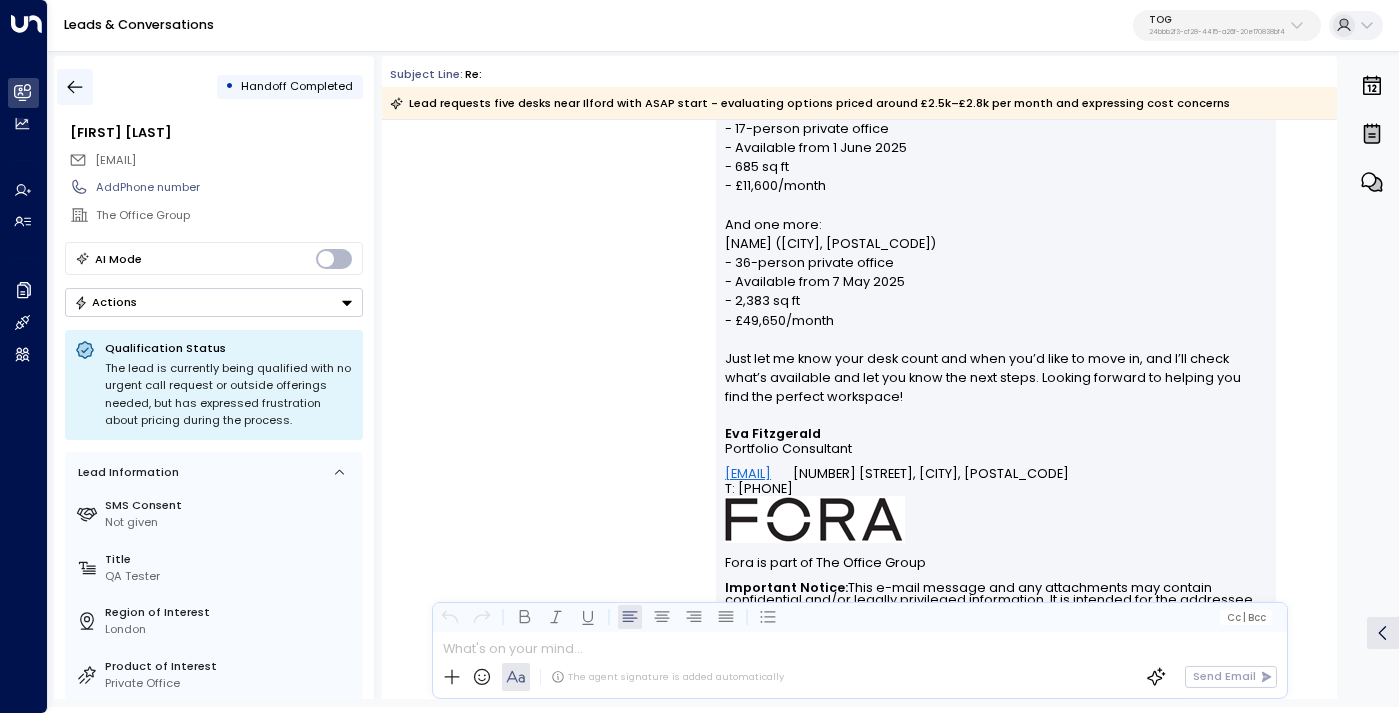 click at bounding box center (75, 87) 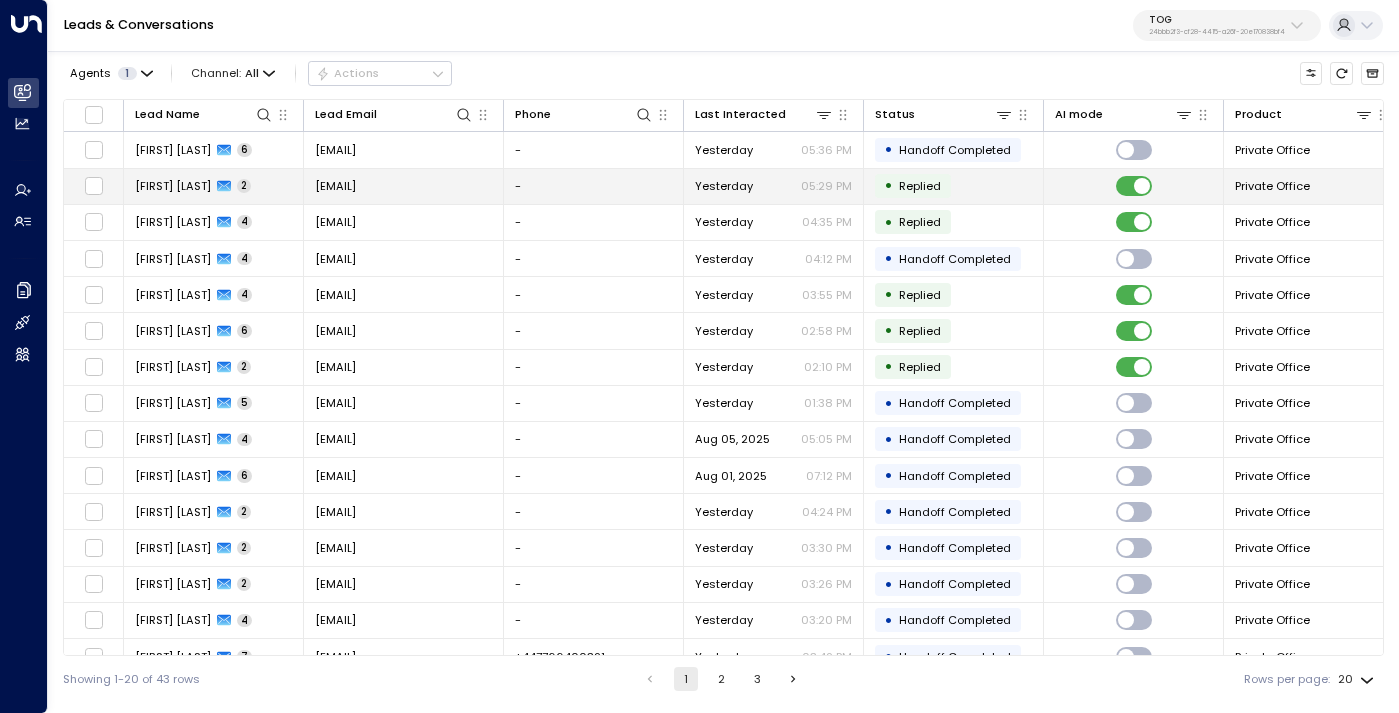 click on "[EMAIL]" at bounding box center (335, 186) 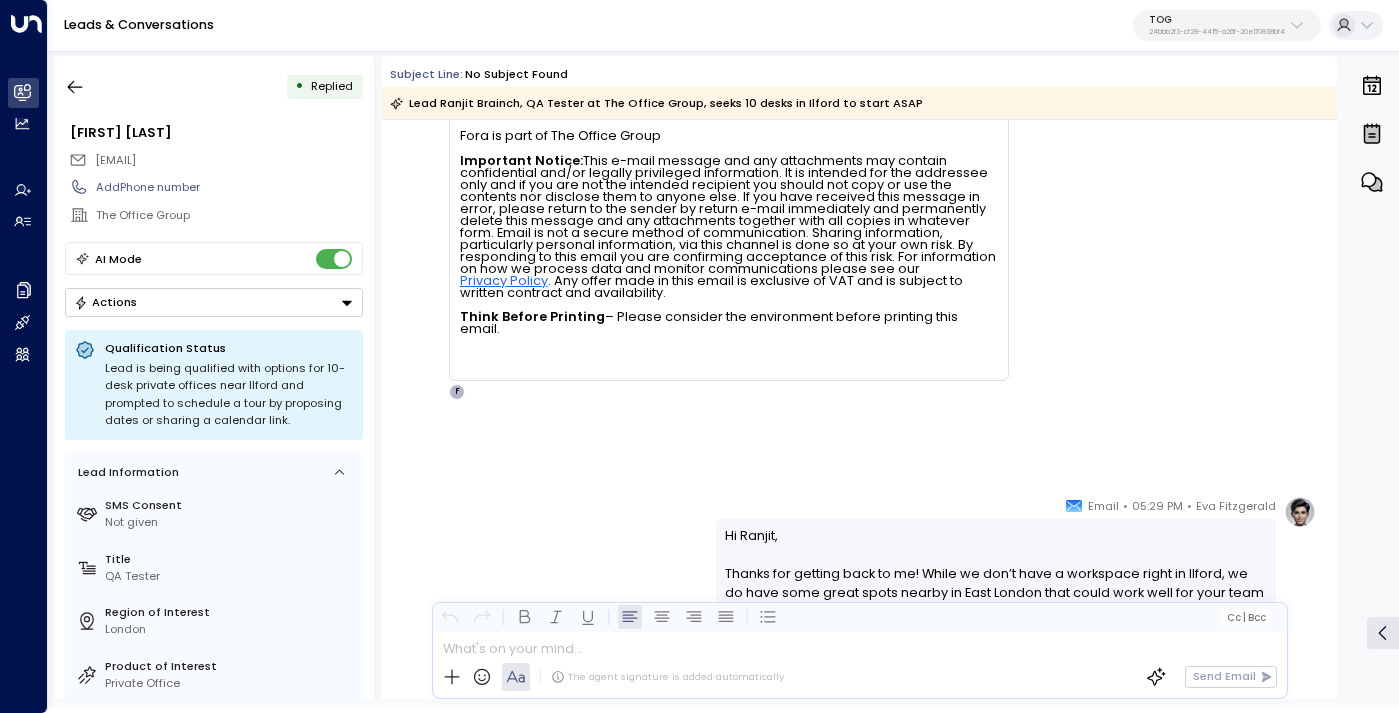 scroll, scrollTop: 0, scrollLeft: 0, axis: both 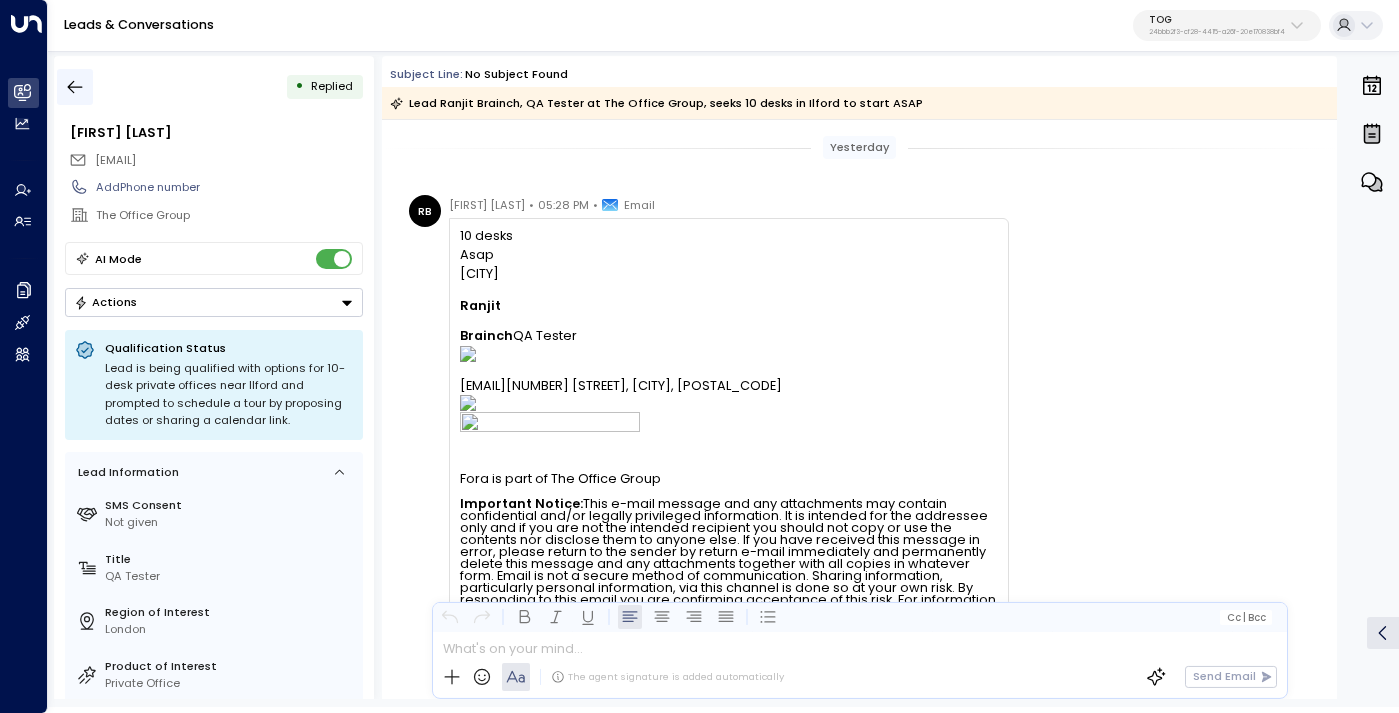 click 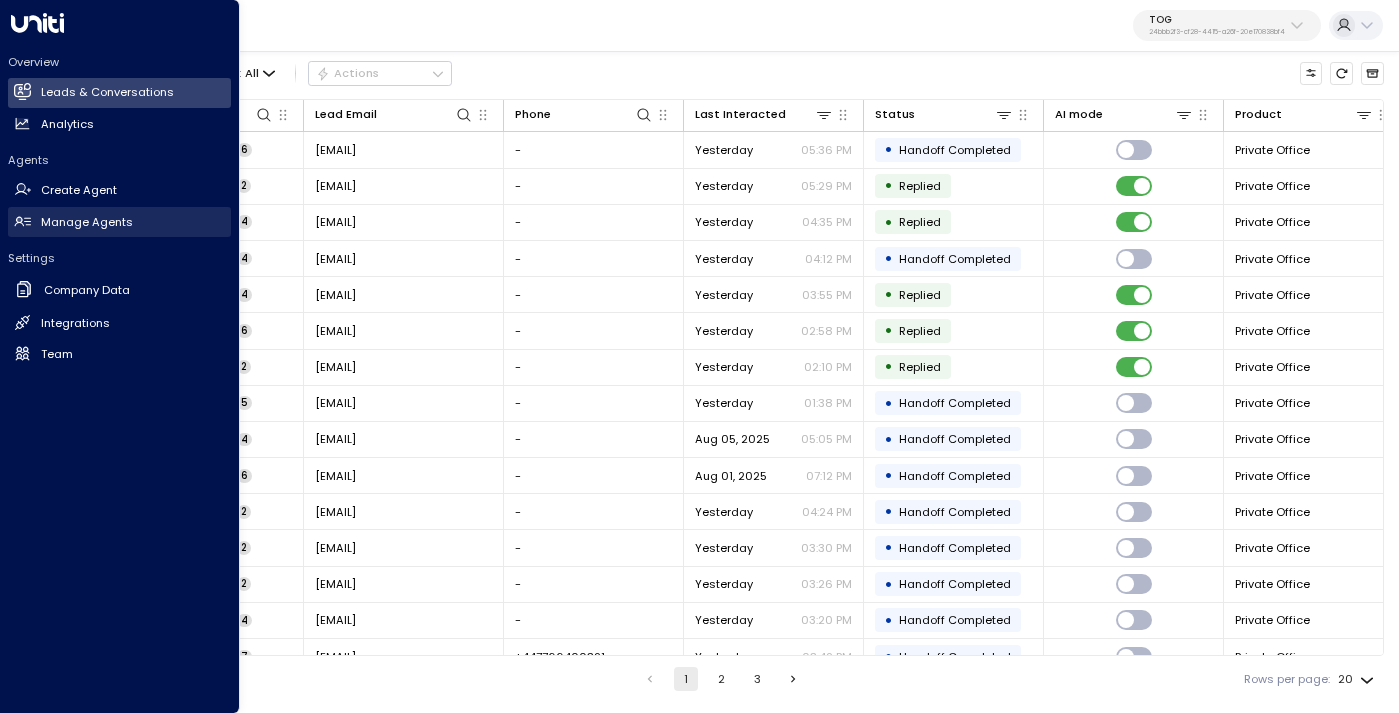 click on "Manage Agents Manage Agents" at bounding box center (119, 222) 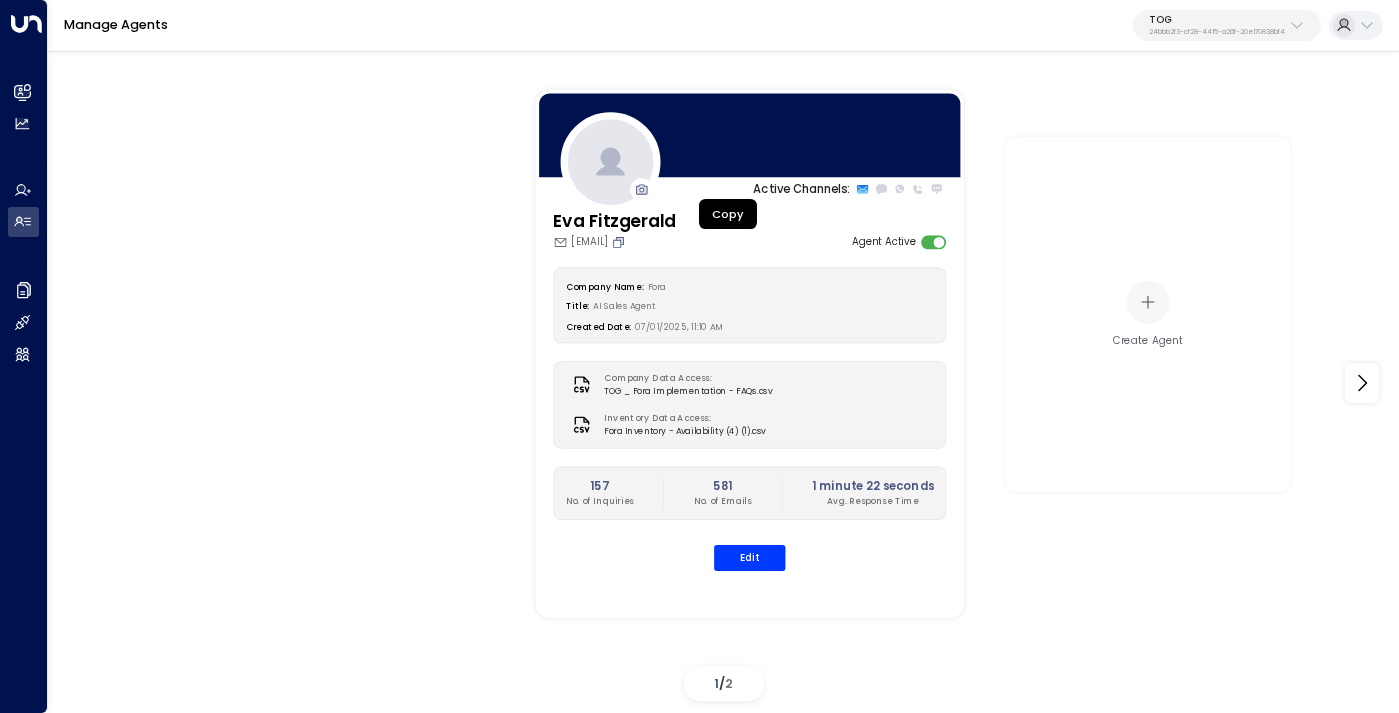 click 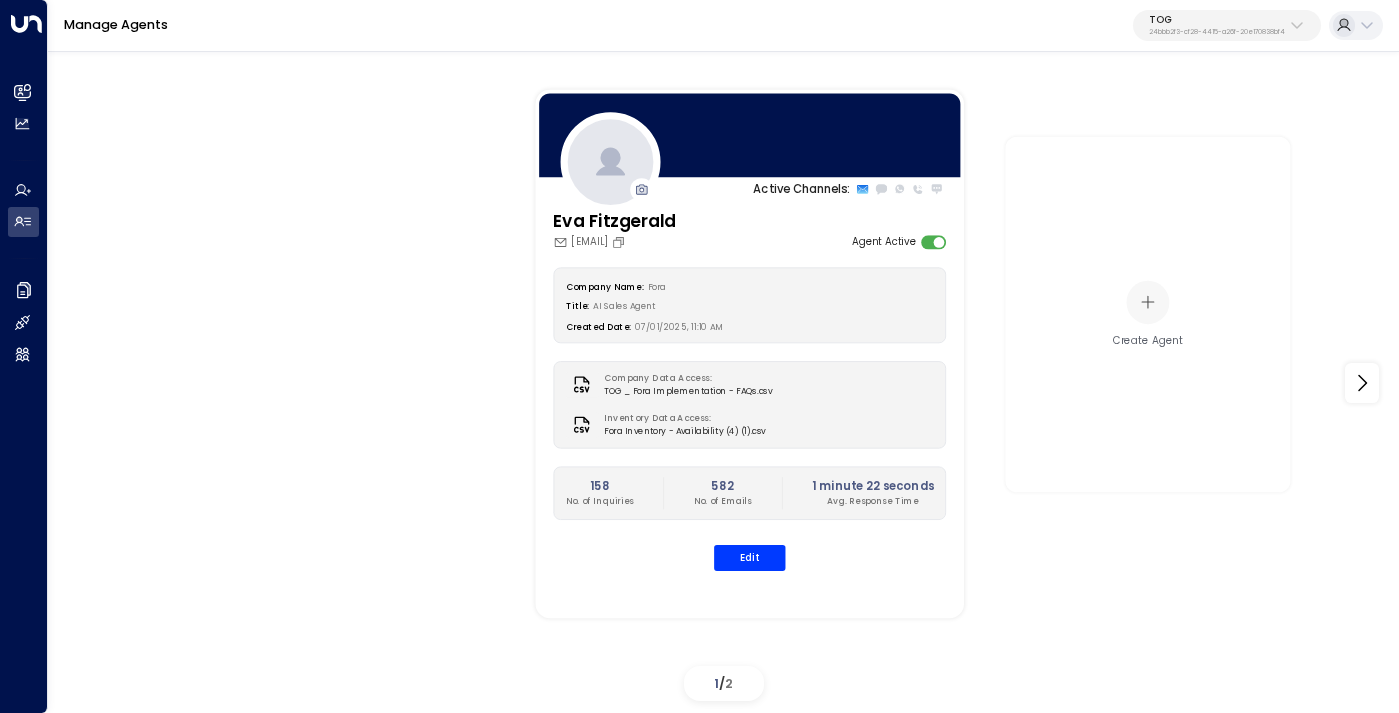click on "[FIRST] [LAST]   [EMAIL] Agent Active Company Name: Fora Title: AI Sales Agent Created Date: [DATE], [TIME] Company Data Access: TOG _ Fora Implementation - FAQs.csv Inventory Data Access: Fora Inventory - Availability (4) (1).csv 158 No. of Inquiries 582 No. of Emails [DURATION] Avg. Response Time Edit" at bounding box center (750, 399) 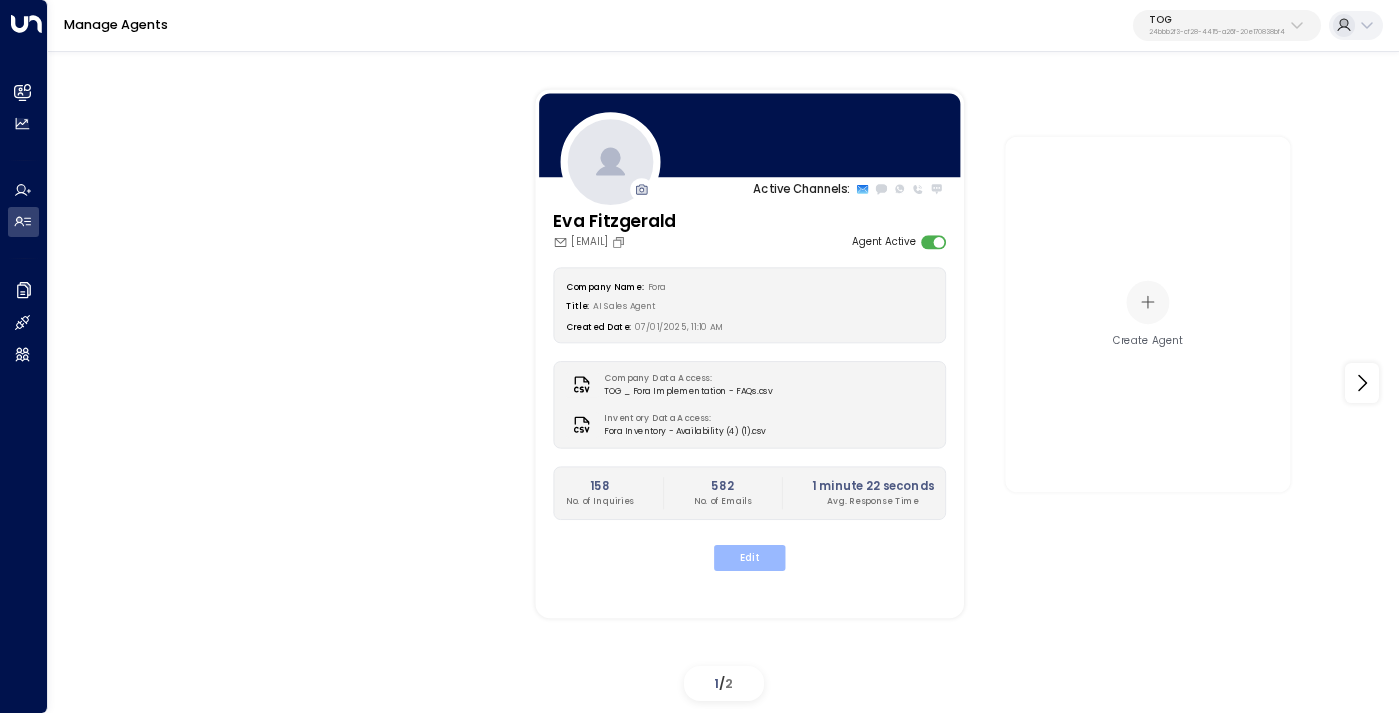 click on "Edit" at bounding box center (749, 558) 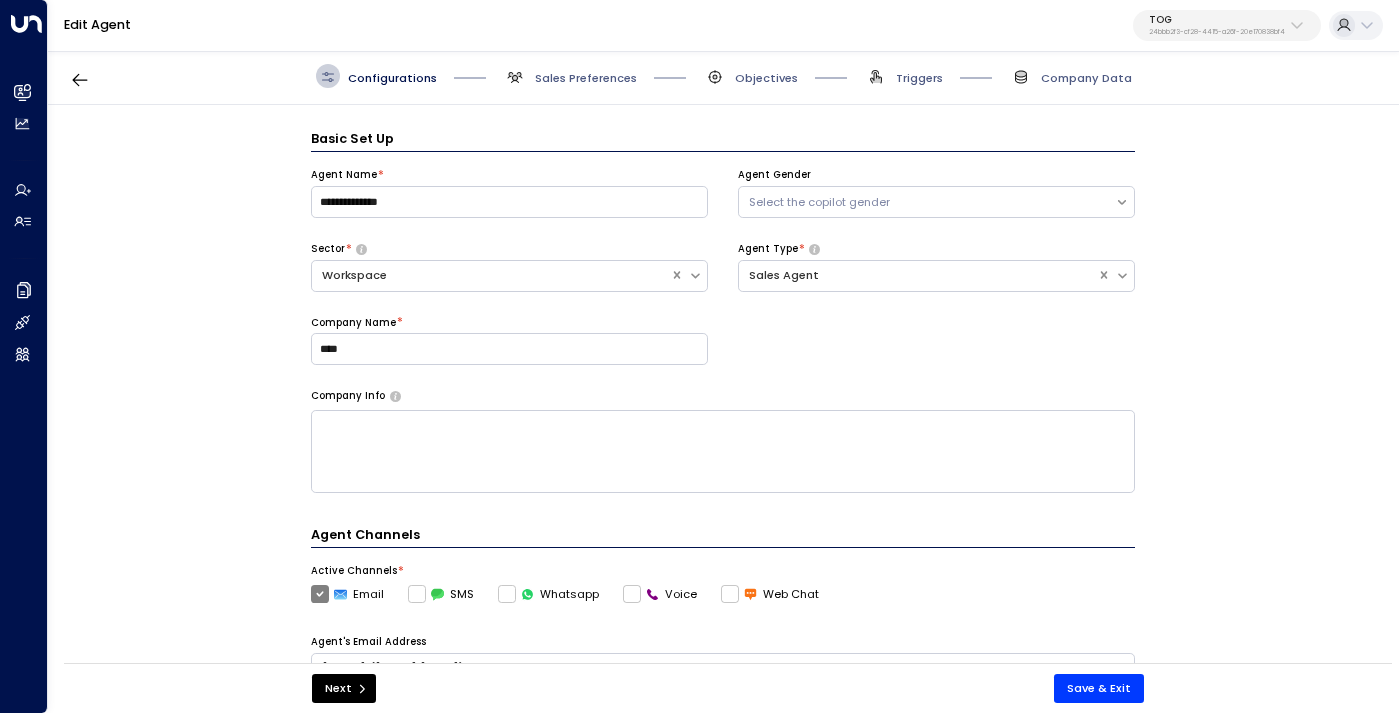 scroll, scrollTop: 24, scrollLeft: 0, axis: vertical 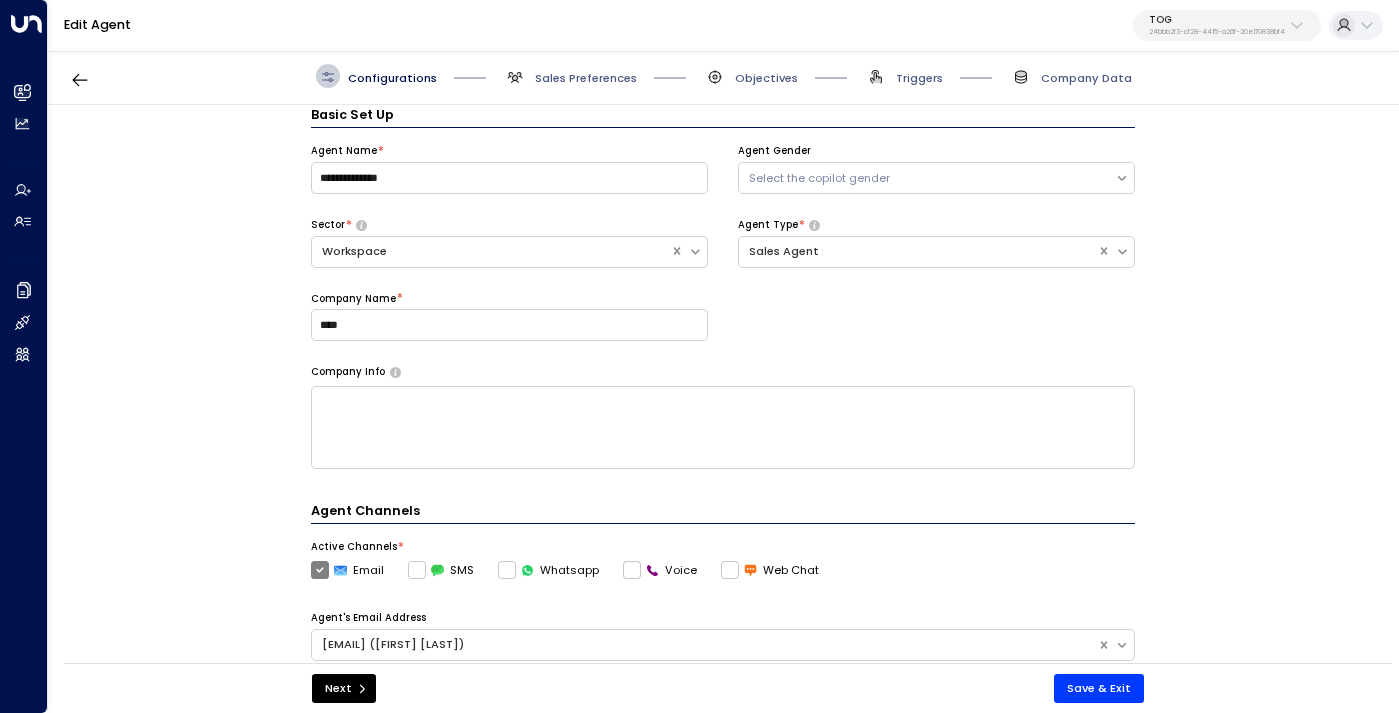 click on "Configurations Sales Preferences Objectives Triggers Company Data" at bounding box center [723, 76] 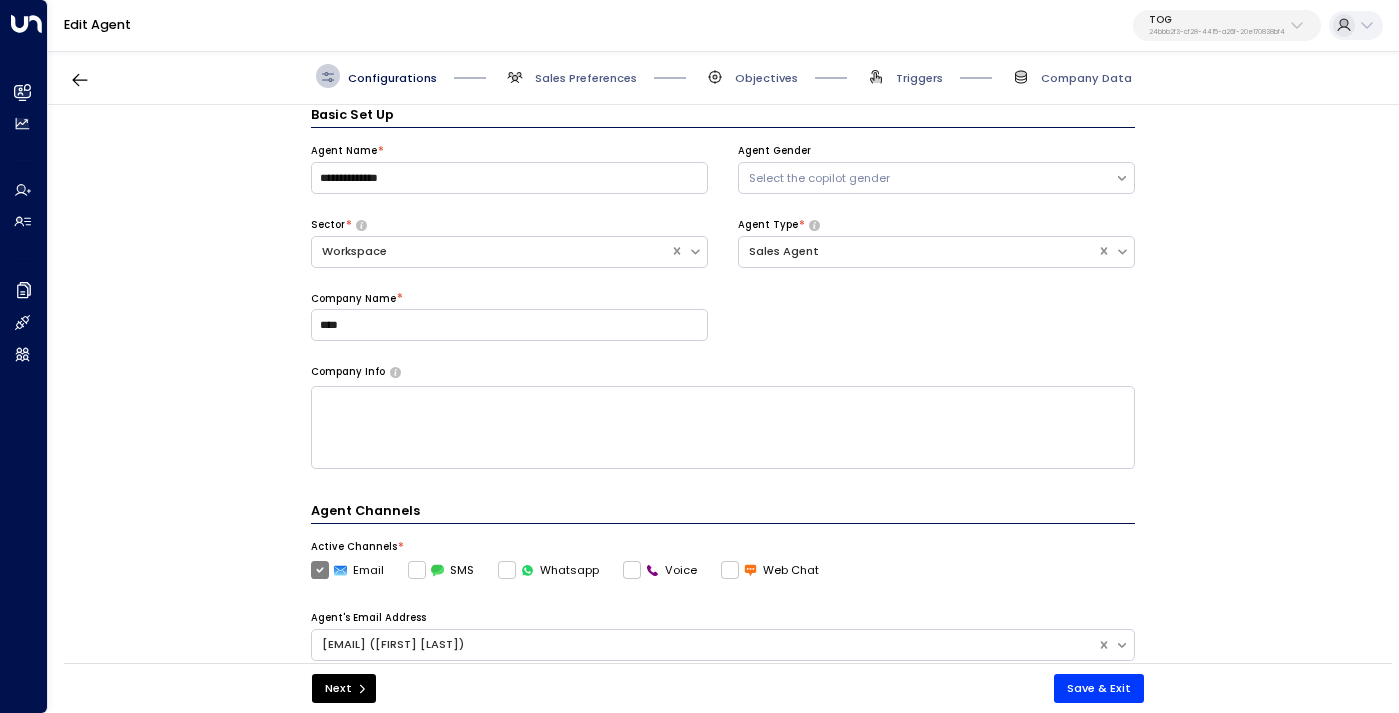 click on "Configurations Sales Preferences Objectives Triggers Company Data" at bounding box center (723, 76) 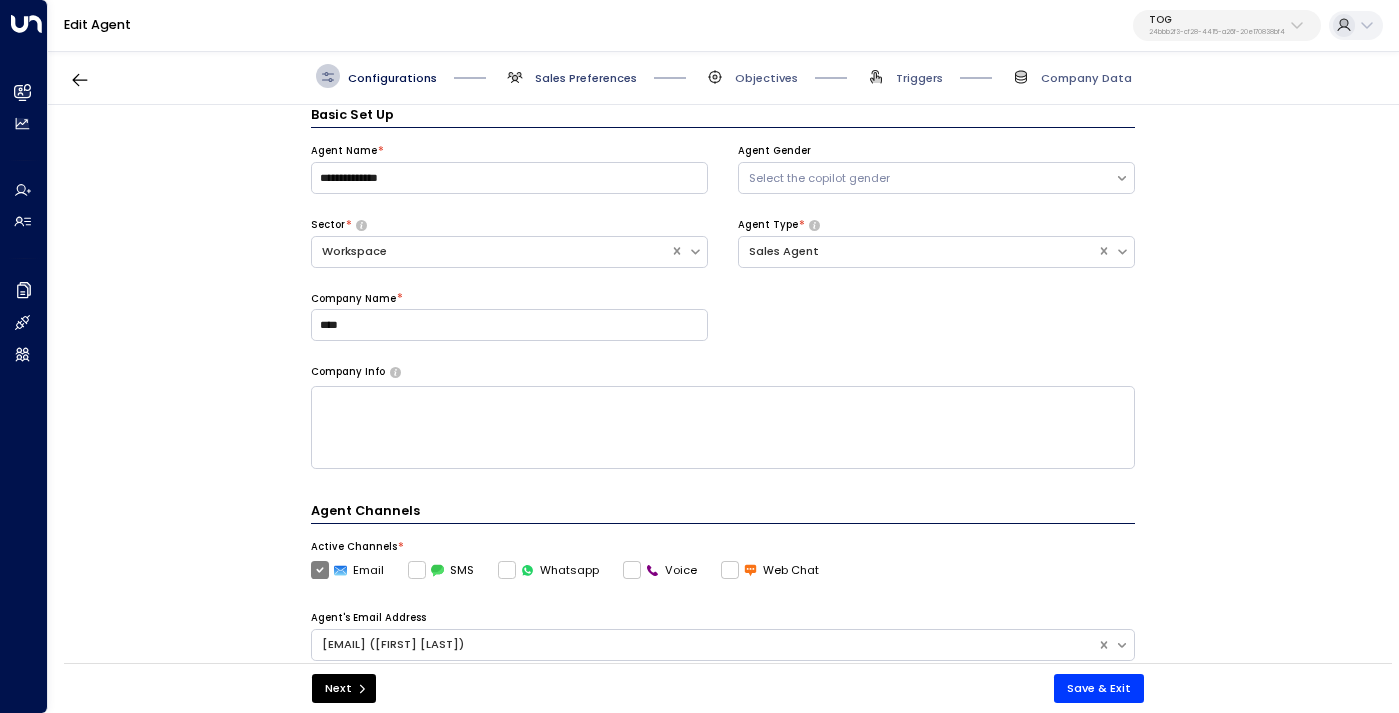 click on "Sales Preferences" at bounding box center [586, 78] 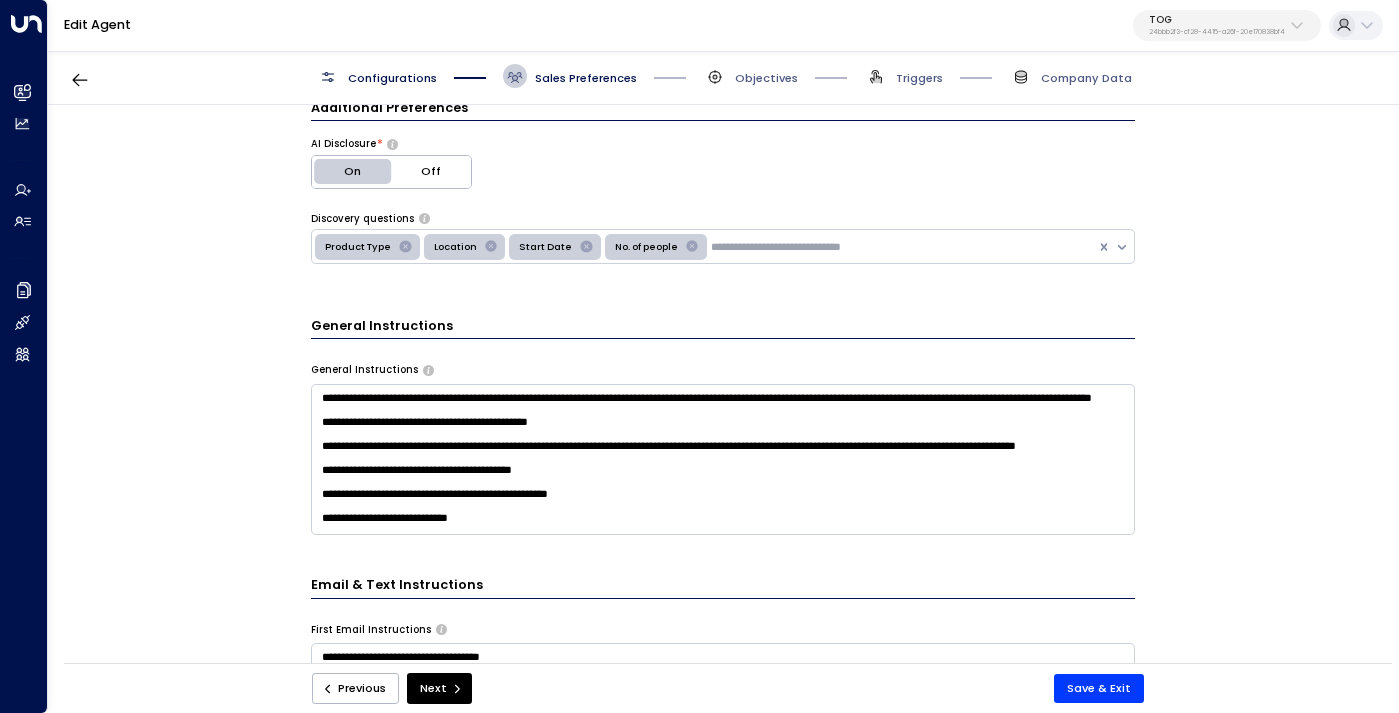 scroll, scrollTop: 332, scrollLeft: 0, axis: vertical 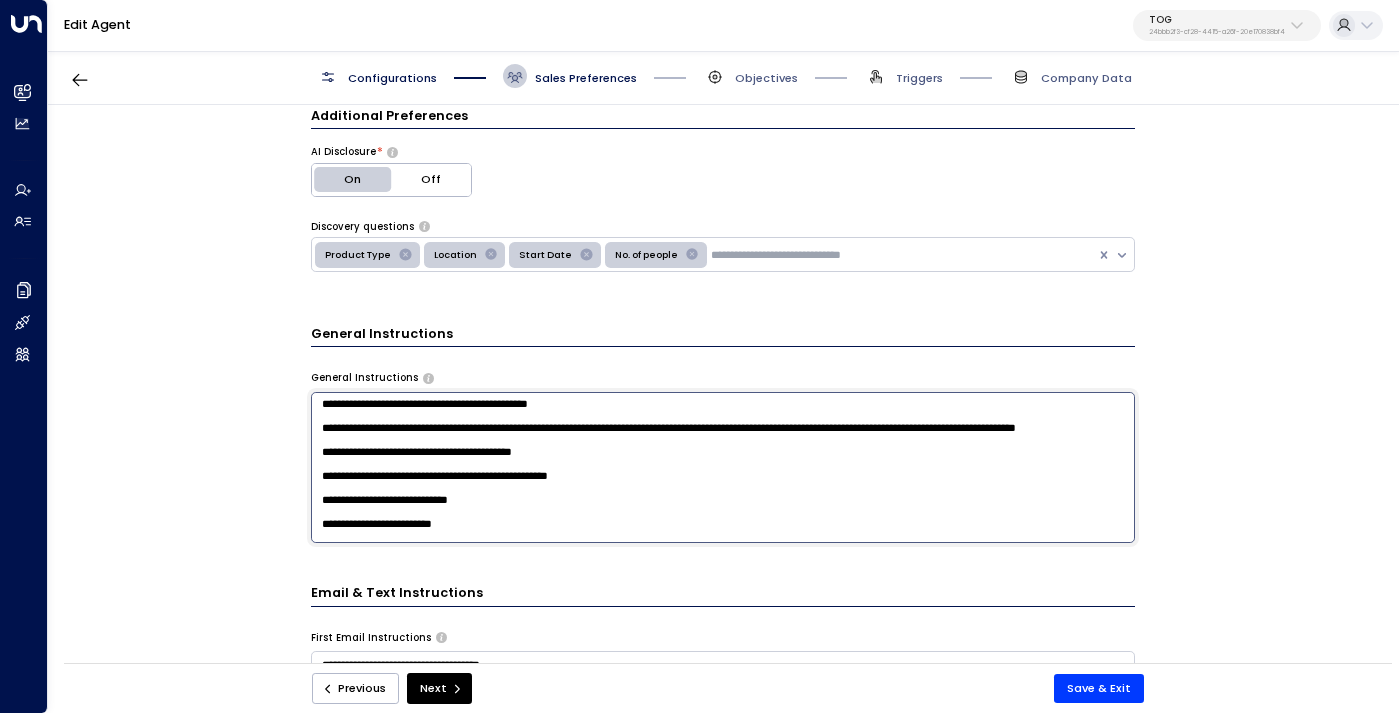 click on "**********" at bounding box center [723, 467] 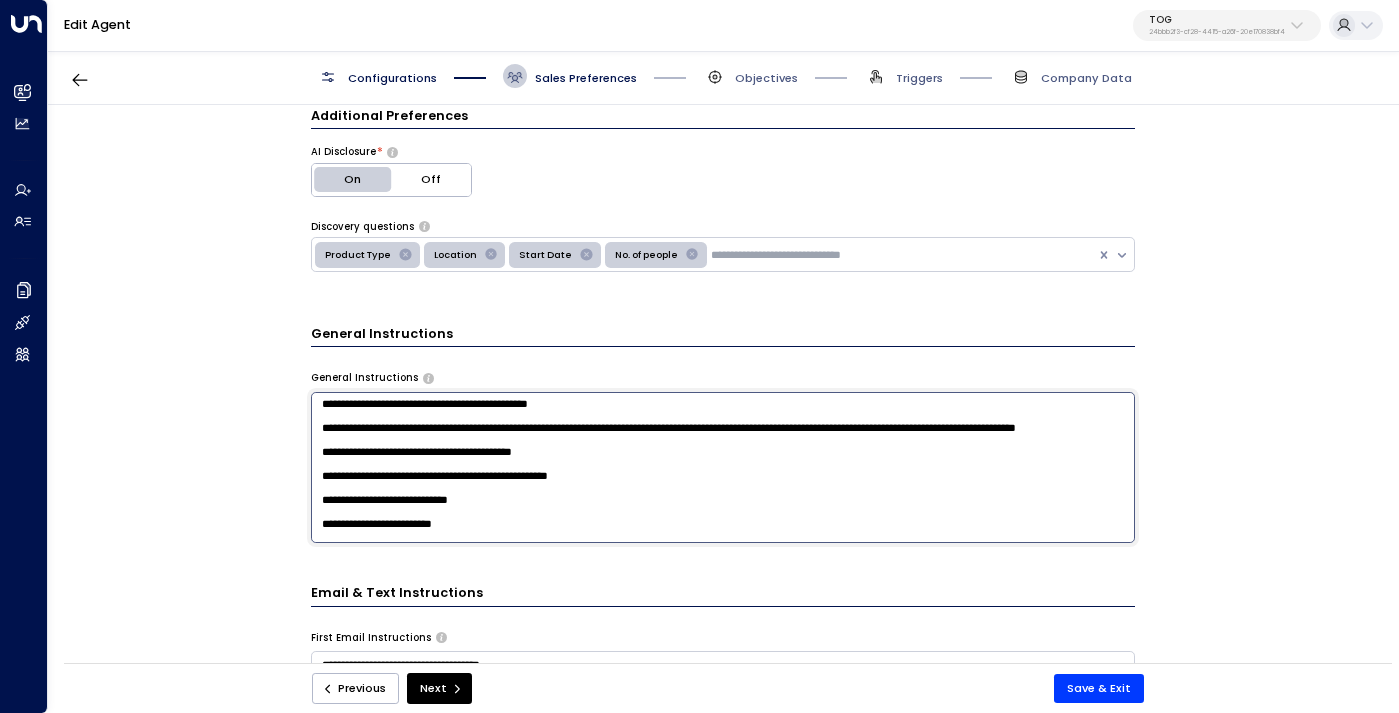 click on "**********" at bounding box center [723, 467] 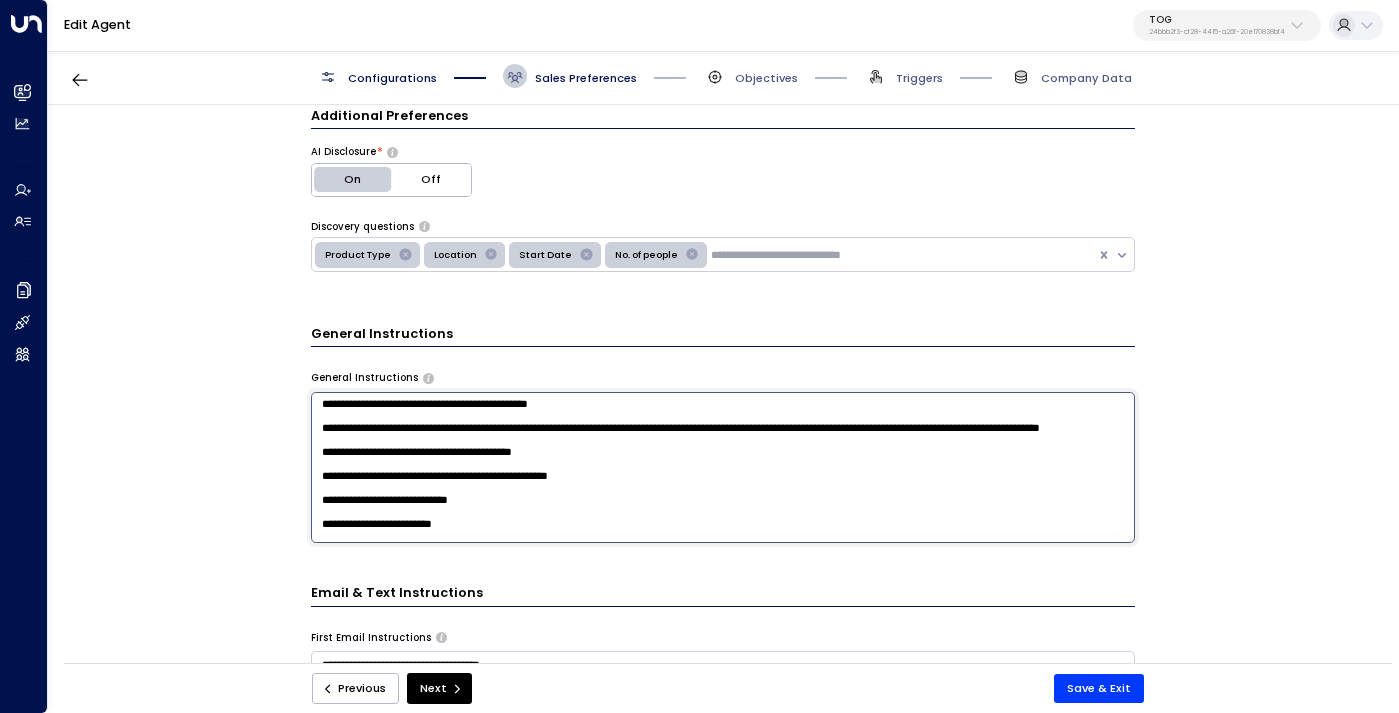 click on "**********" at bounding box center [723, 467] 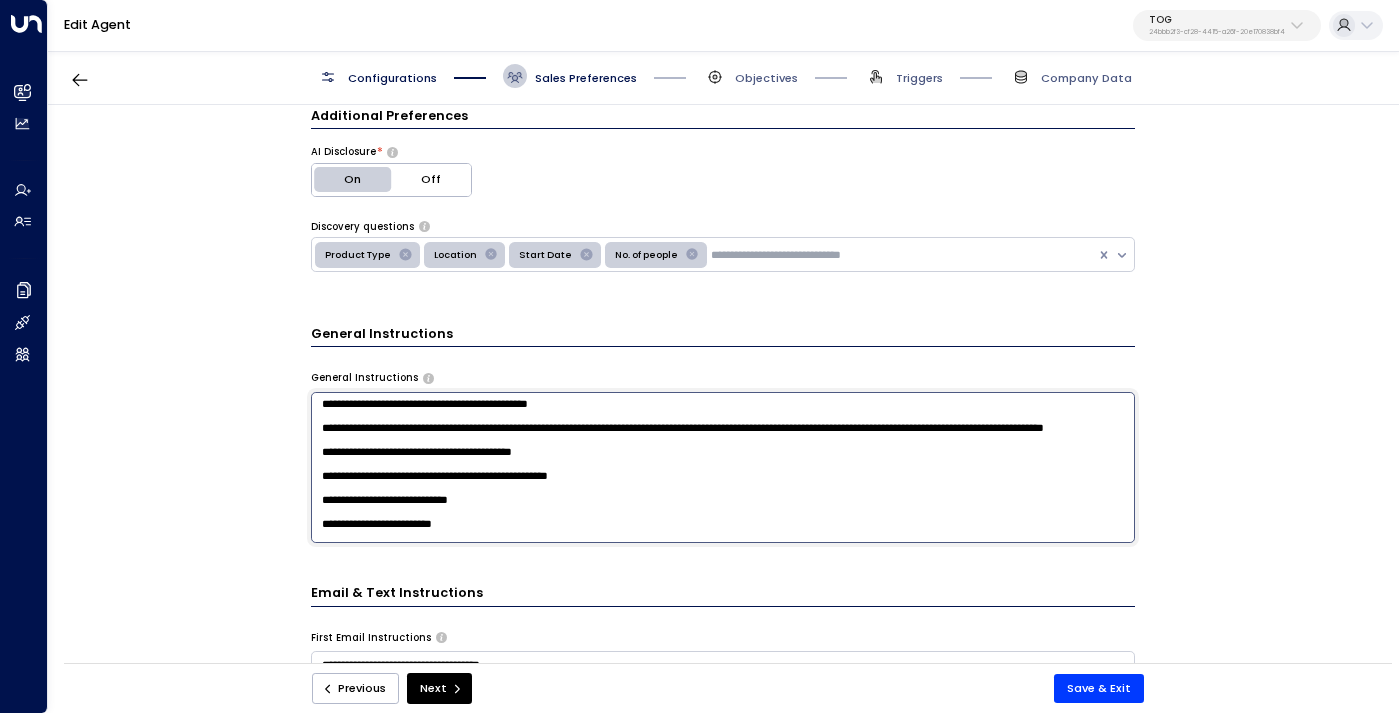 paste on "**********" 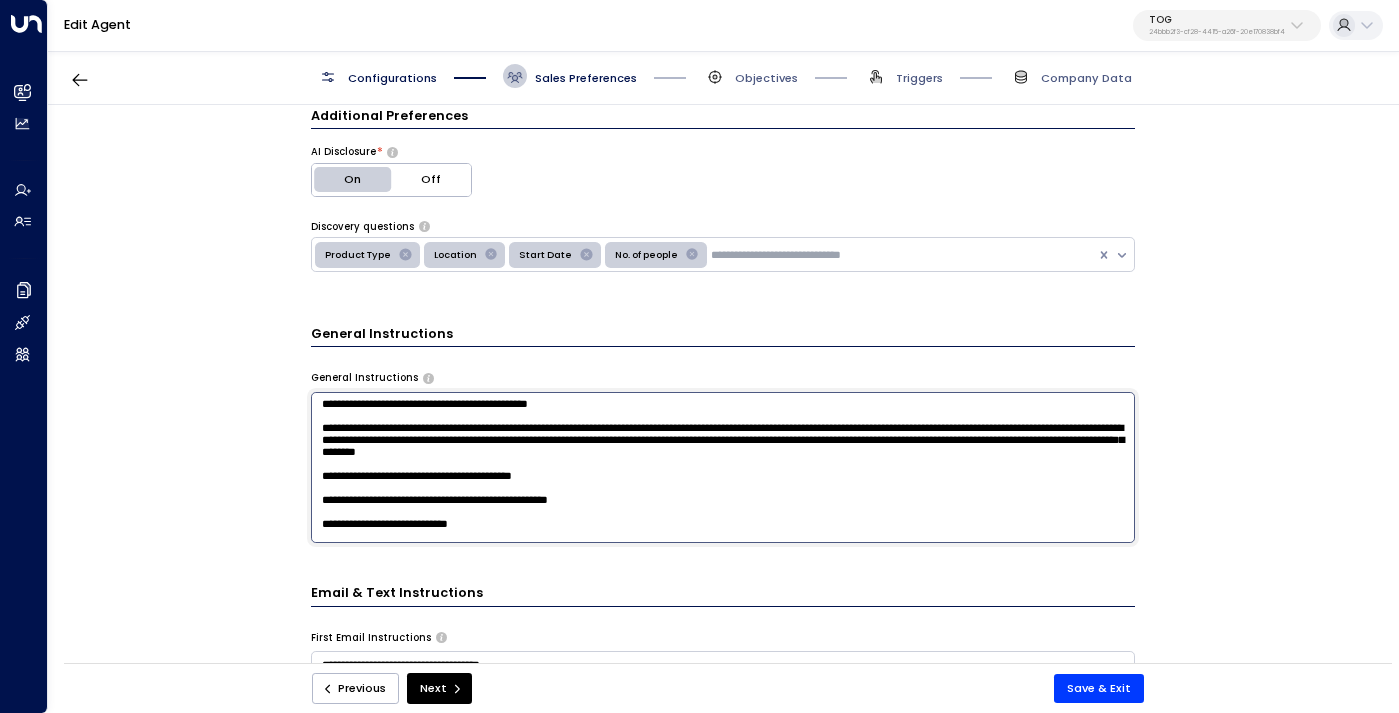 drag, startPoint x: 995, startPoint y: 493, endPoint x: 514, endPoint y: 480, distance: 481.17563 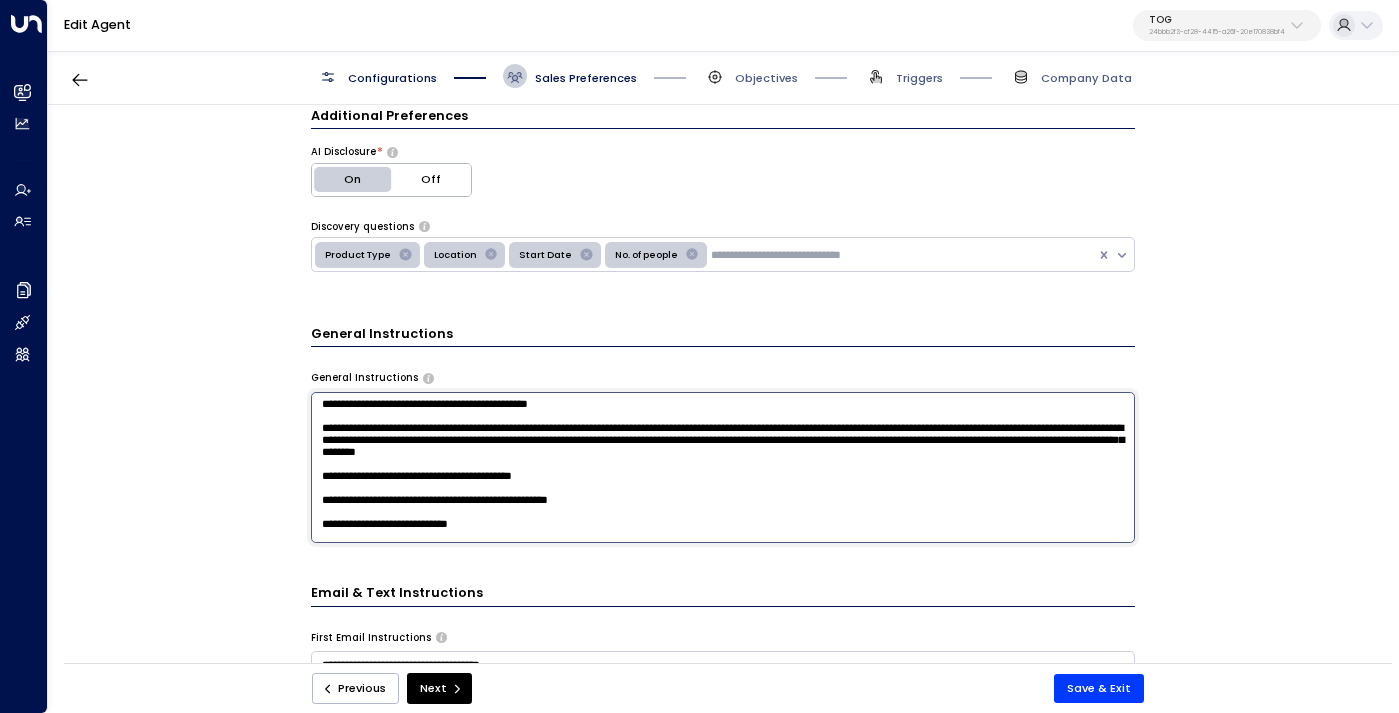 click on "**********" at bounding box center [723, 467] 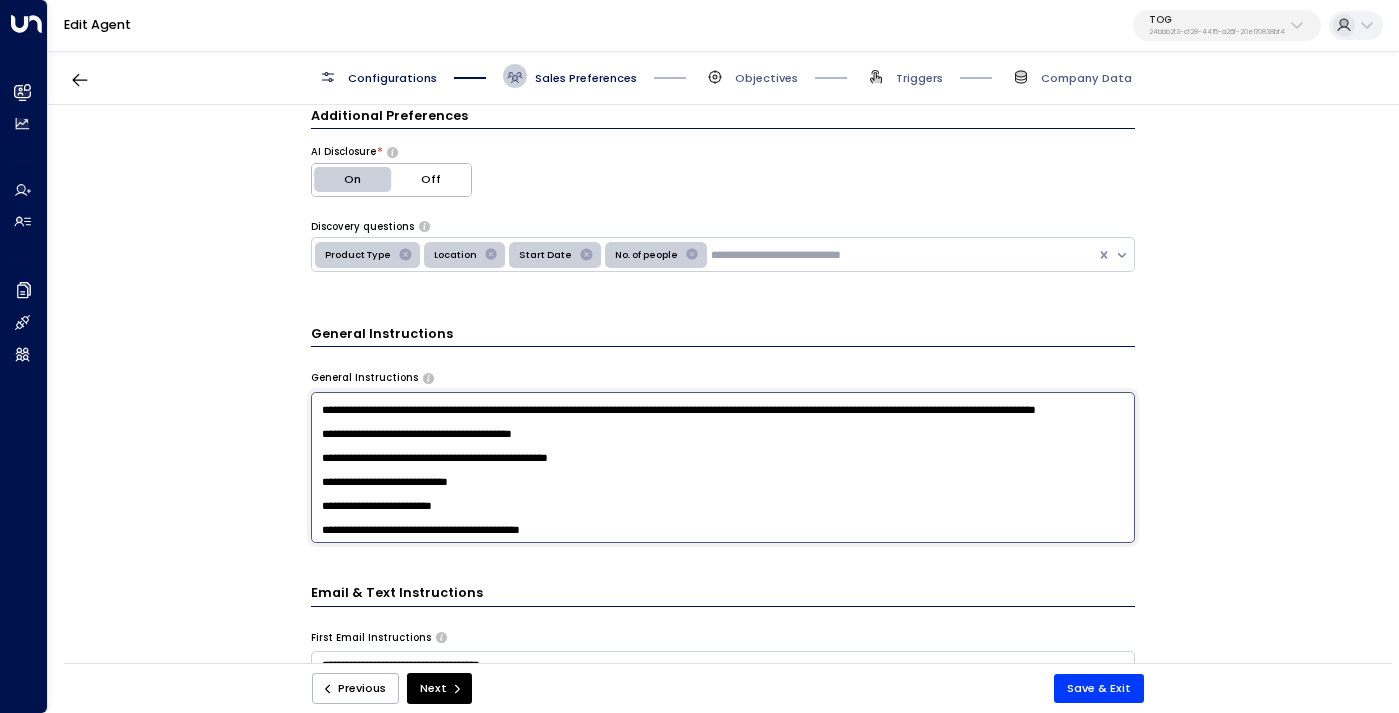 scroll, scrollTop: 84, scrollLeft: 0, axis: vertical 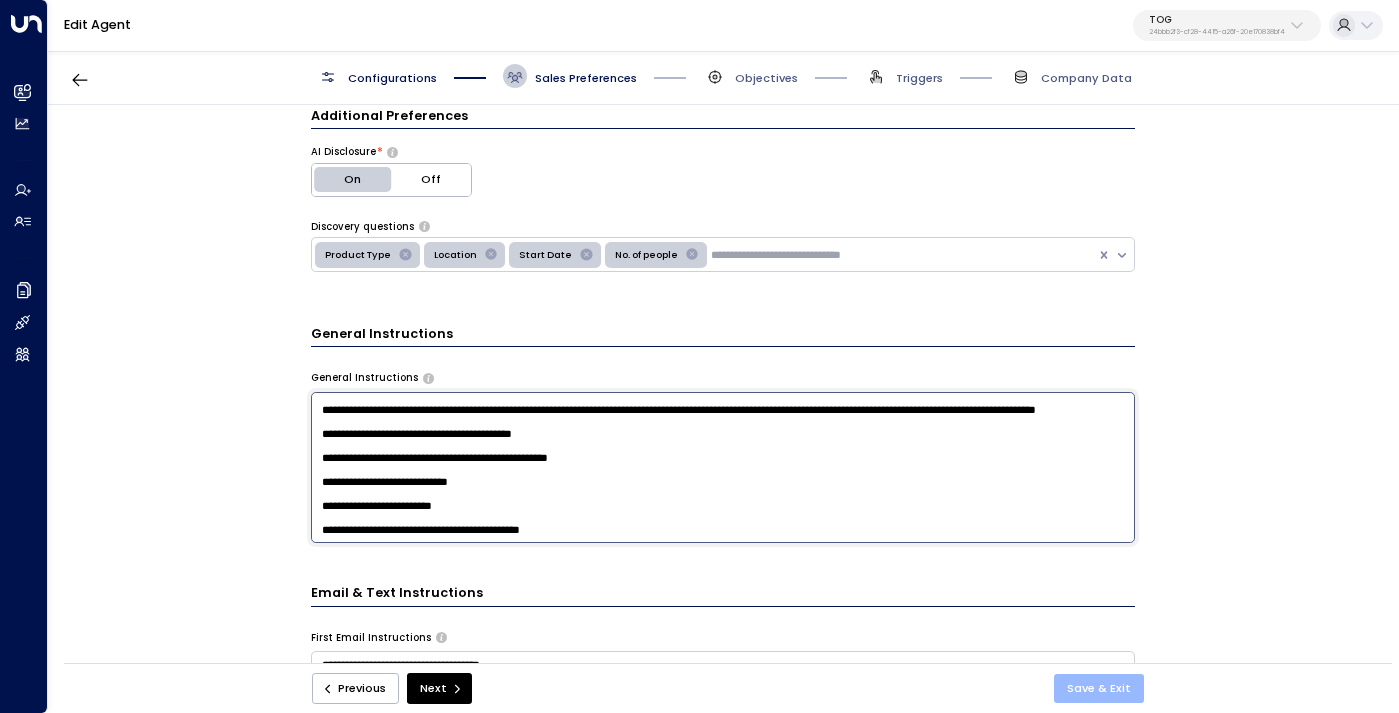 click on "Save & Exit" at bounding box center (1099, 688) 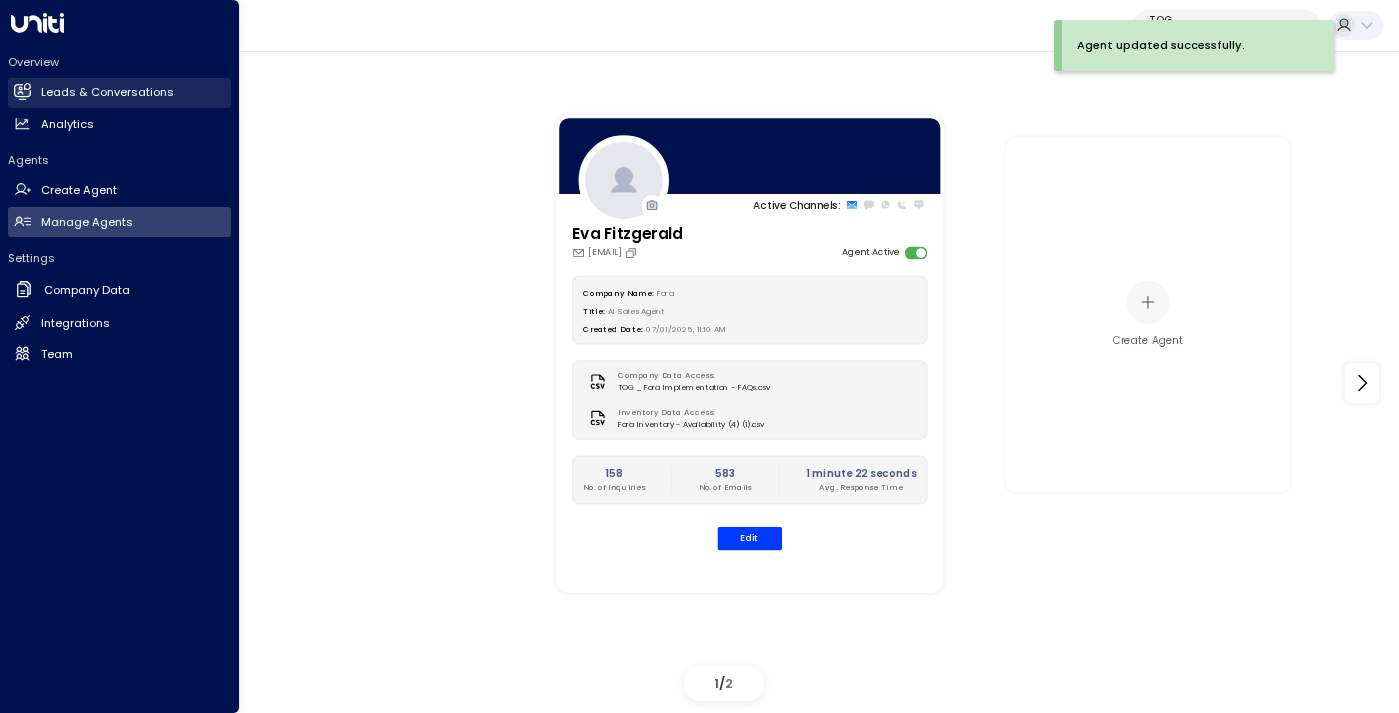 click on "Leads & Conversations" at bounding box center (107, 92) 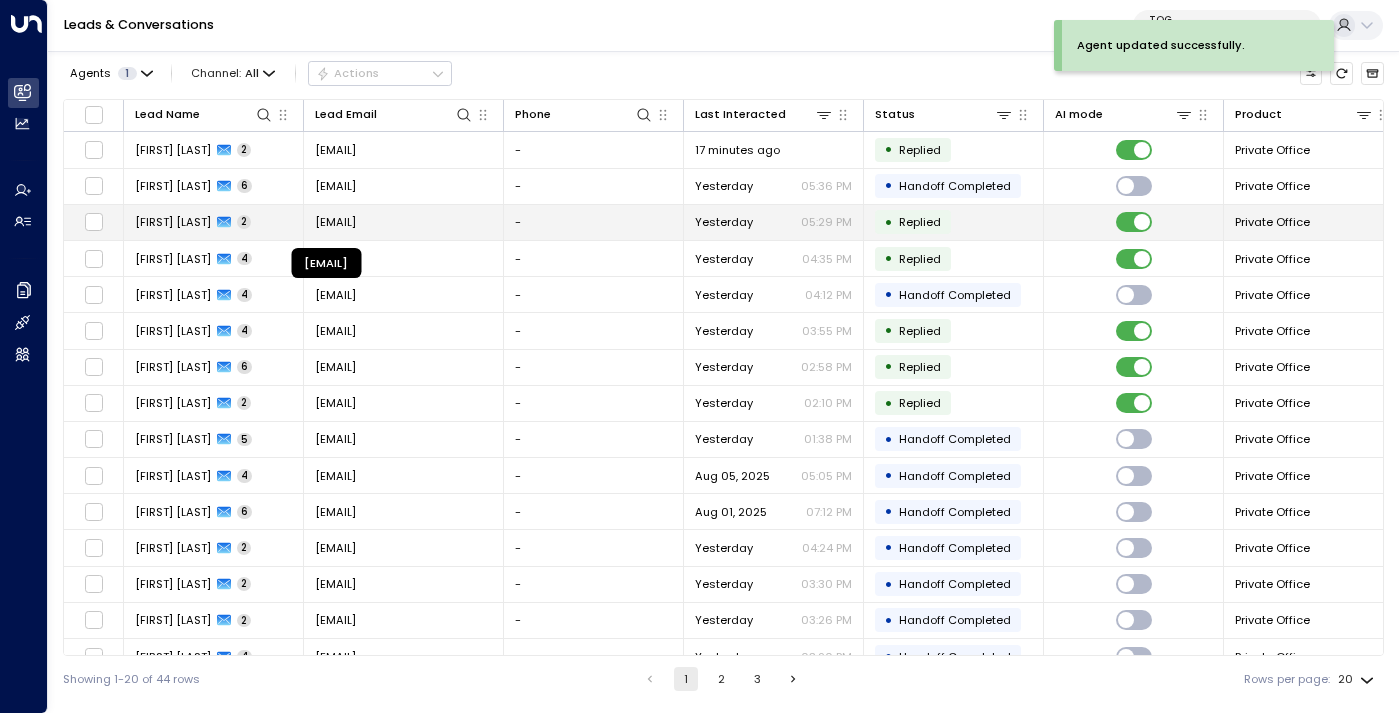 click on "[EMAIL]" at bounding box center [335, 222] 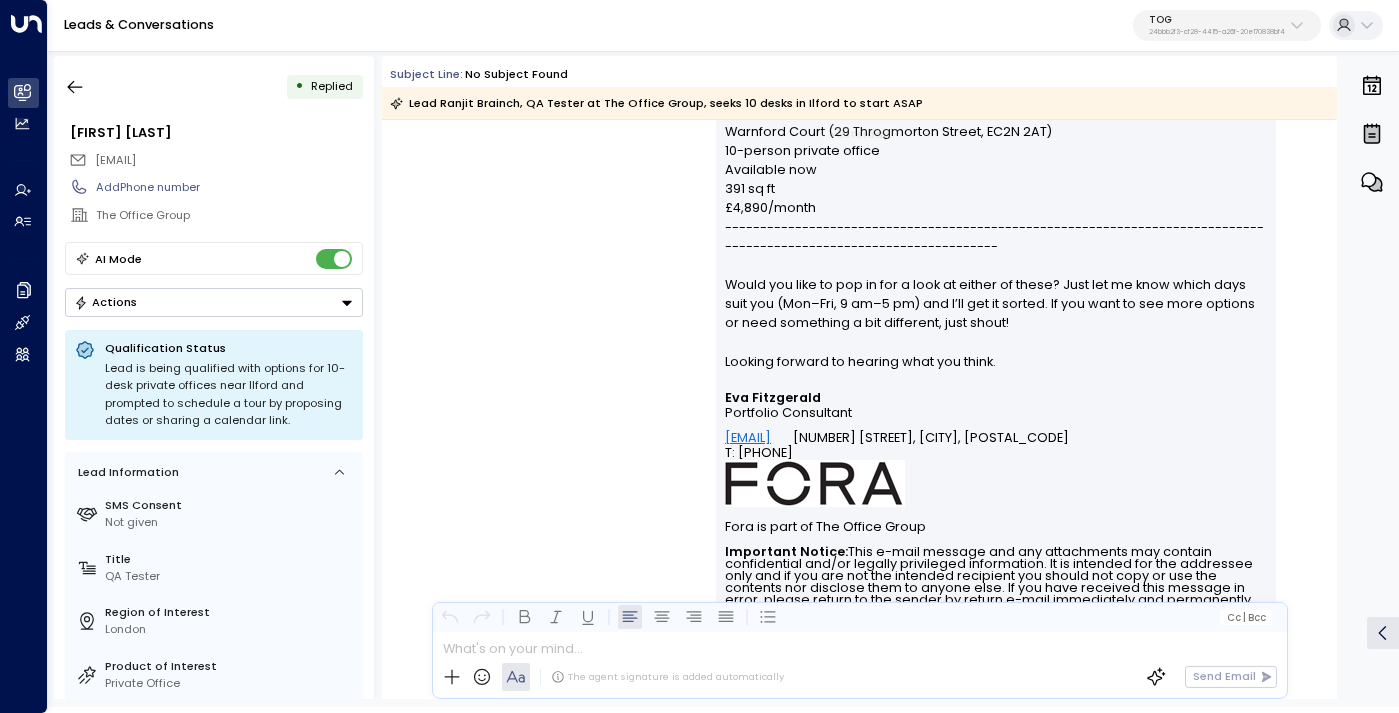 scroll, scrollTop: 1051, scrollLeft: 0, axis: vertical 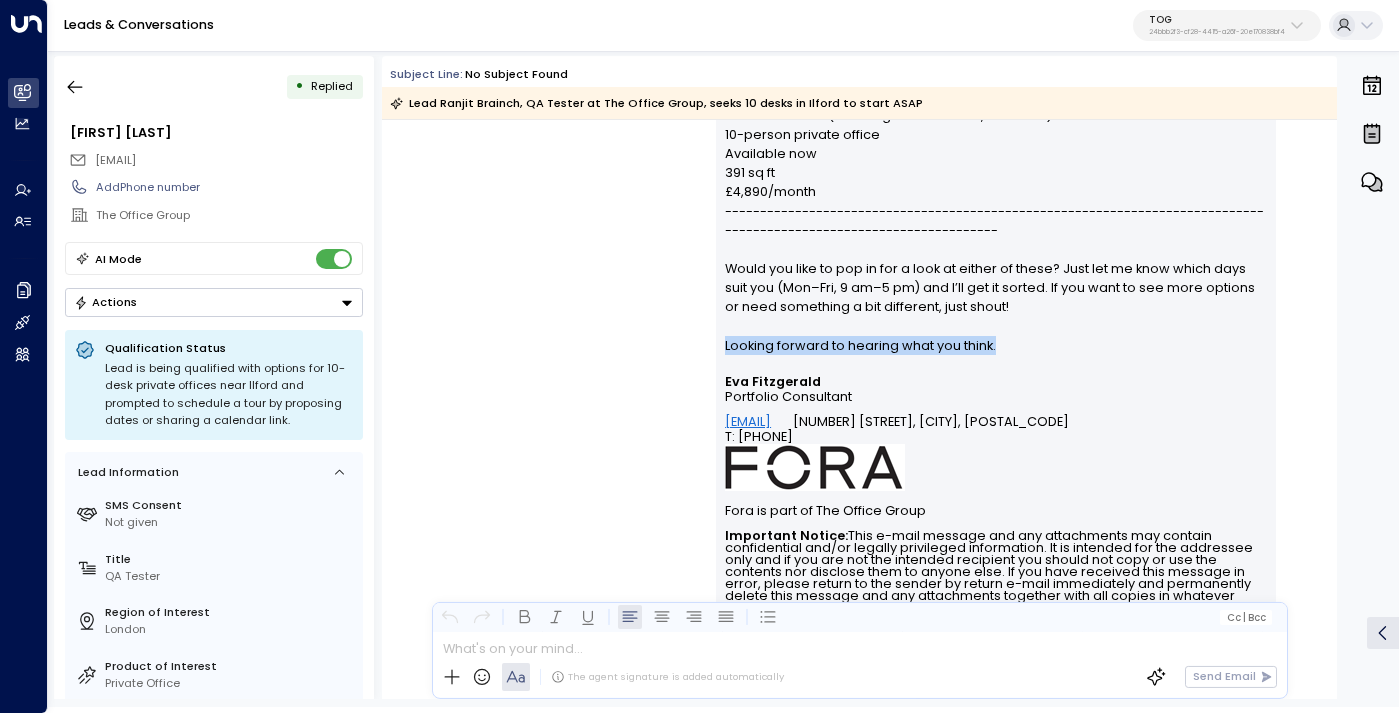 drag, startPoint x: 723, startPoint y: 326, endPoint x: 1017, endPoint y: 328, distance: 294.0068 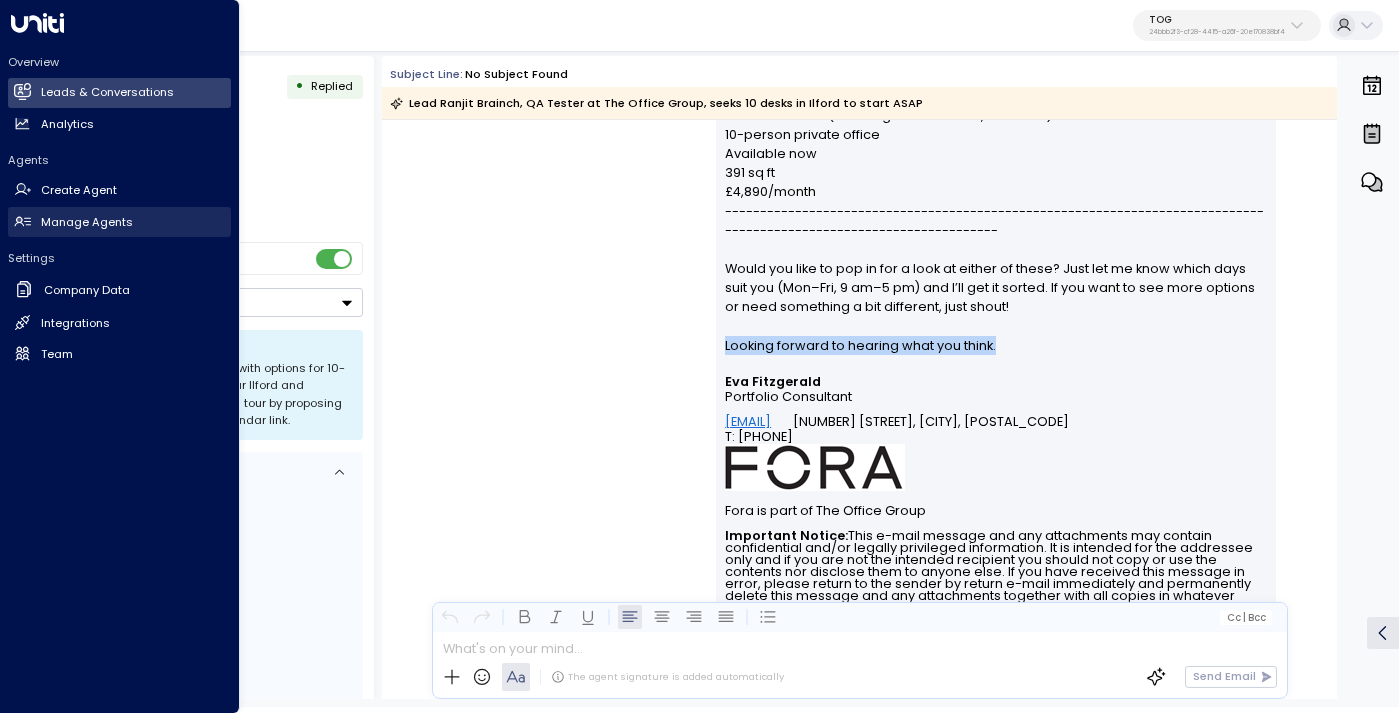 click on "Manage Agents" at bounding box center (87, 222) 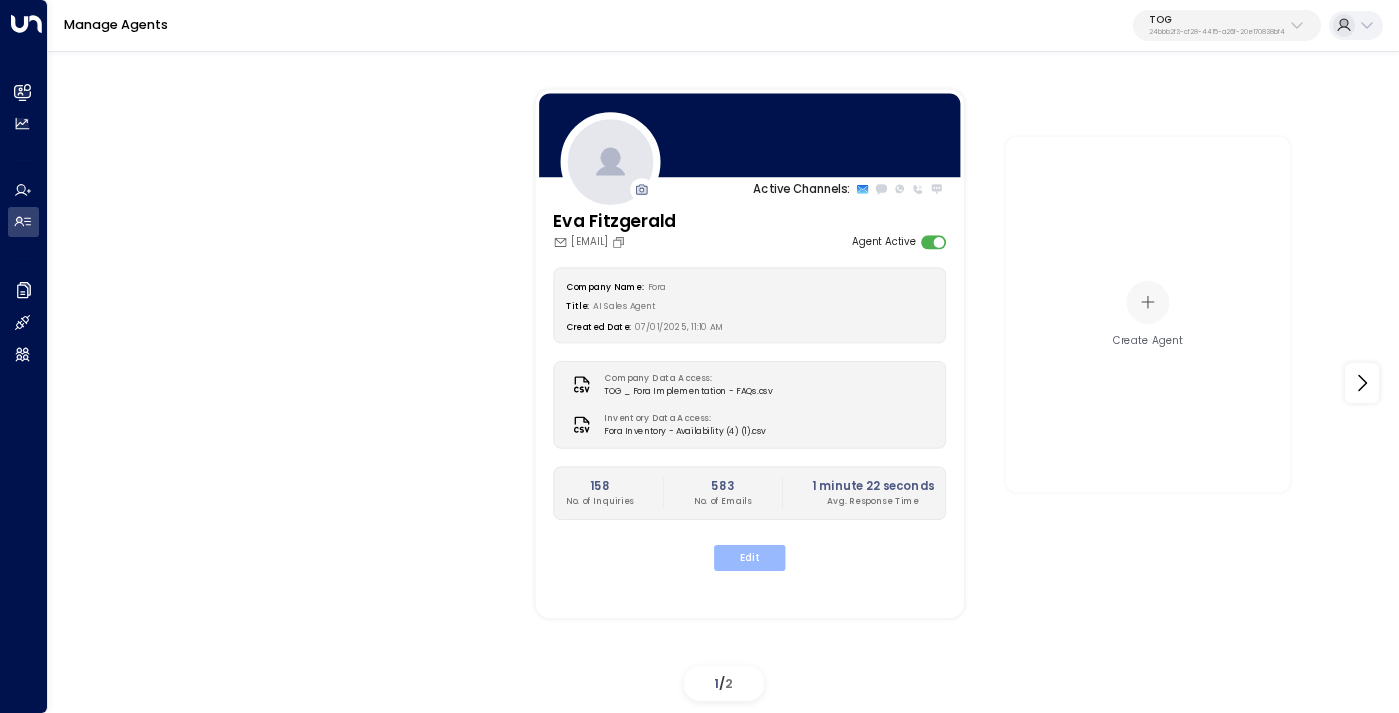 click on "Edit" at bounding box center [749, 558] 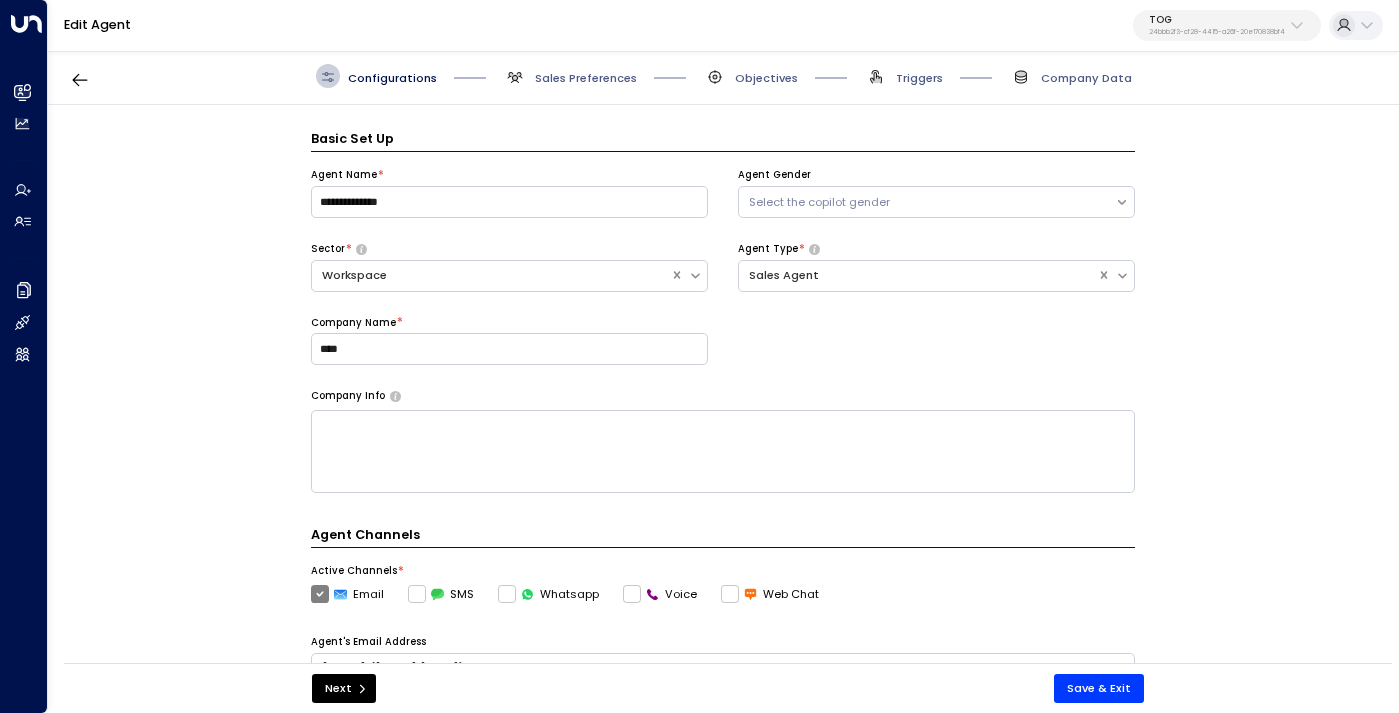scroll, scrollTop: 24, scrollLeft: 0, axis: vertical 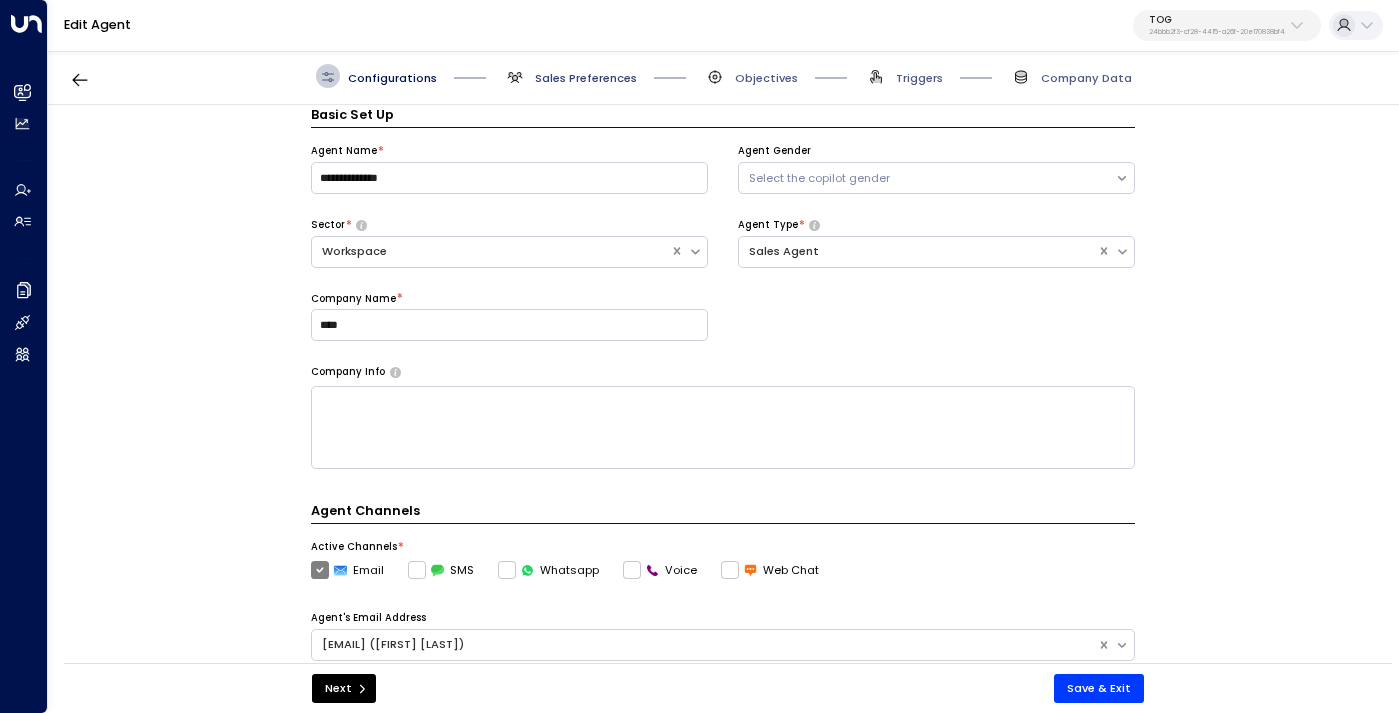 click on "Sales Preferences" at bounding box center (586, 78) 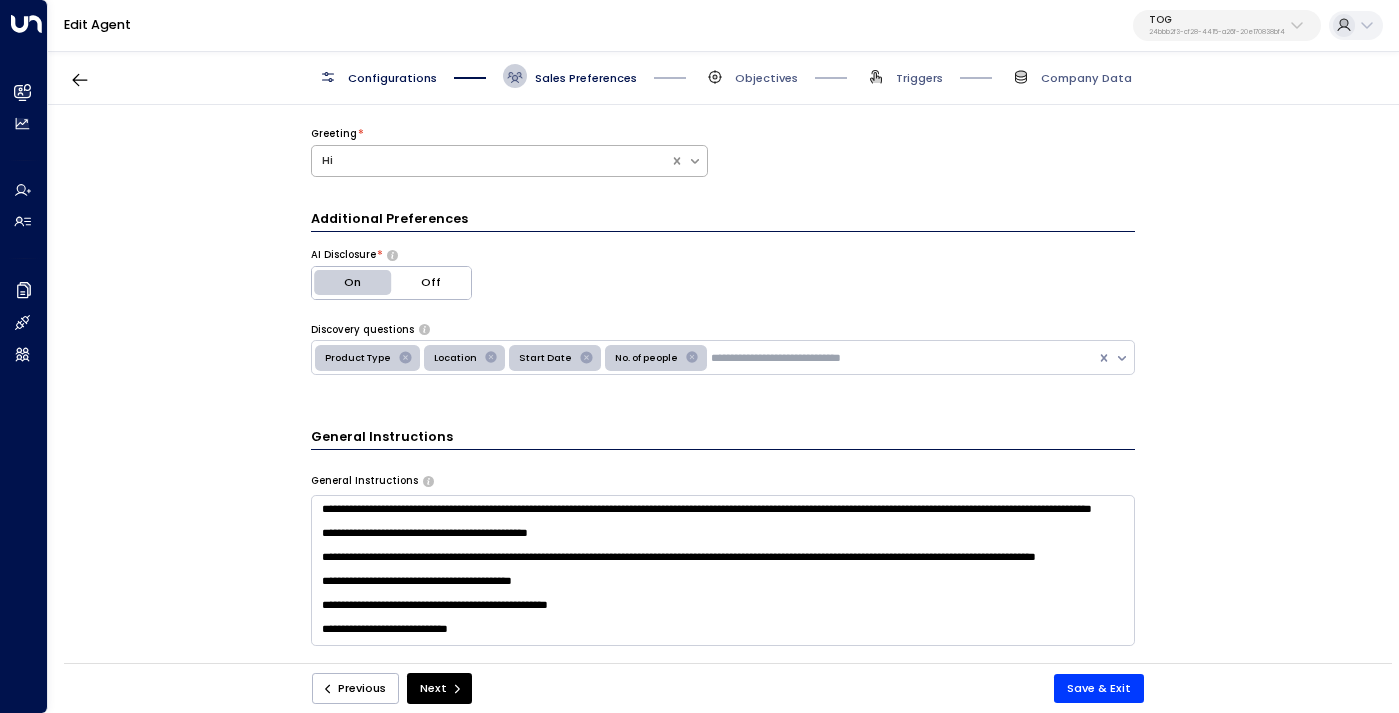 scroll, scrollTop: 240, scrollLeft: 0, axis: vertical 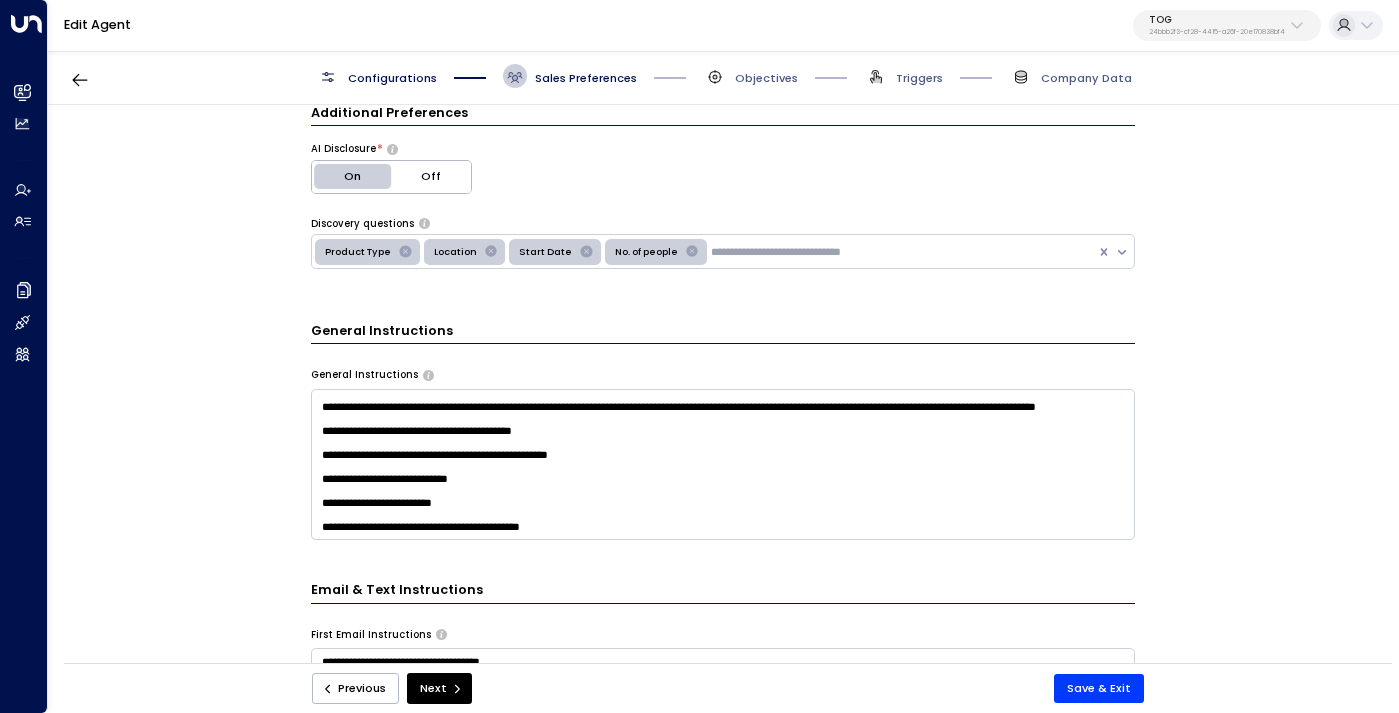 click on "**********" at bounding box center [723, 464] 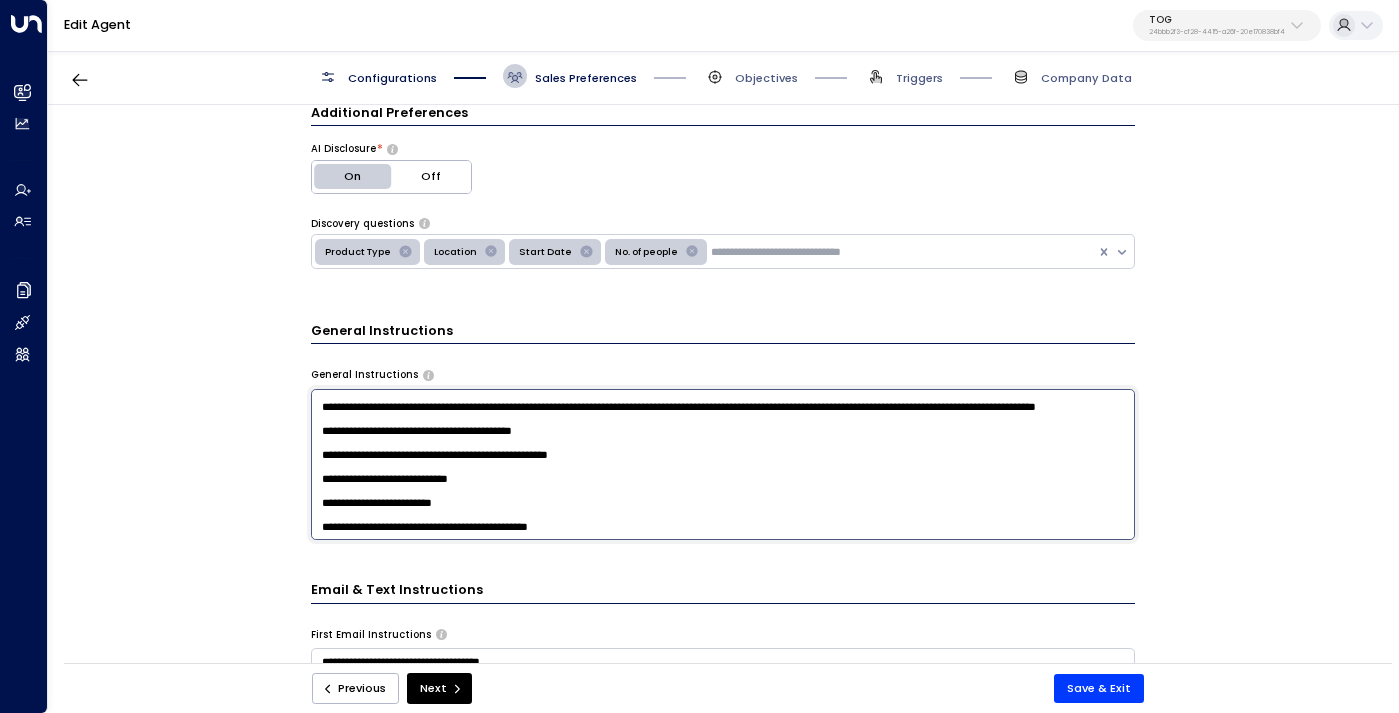 scroll, scrollTop: 179, scrollLeft: 0, axis: vertical 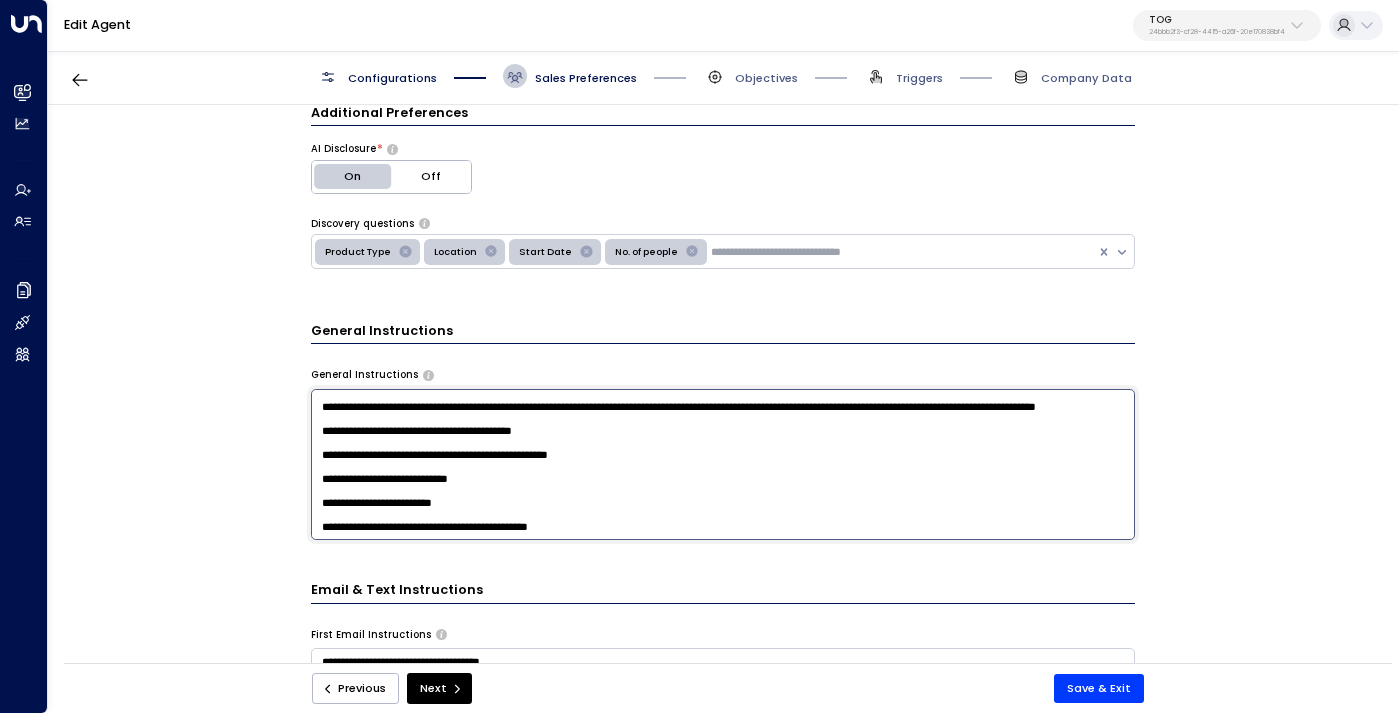 paste on "**********" 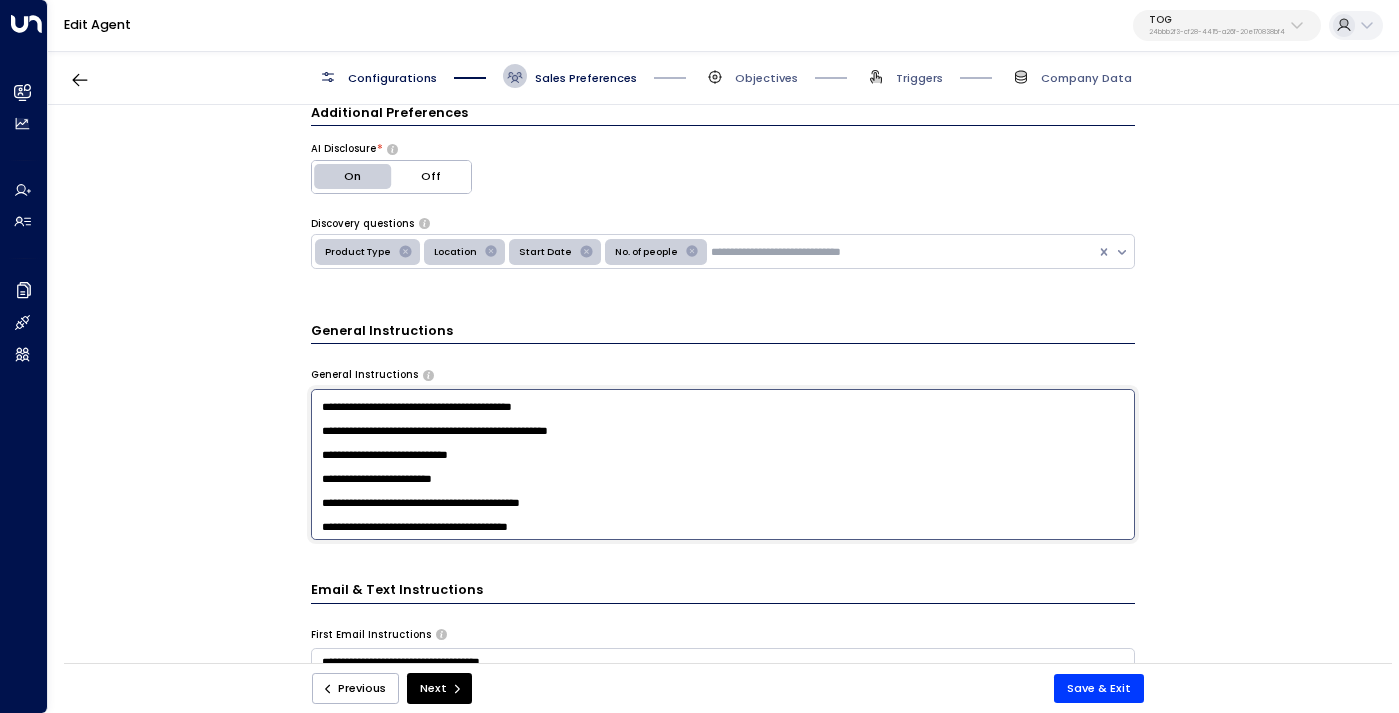 type on "**********" 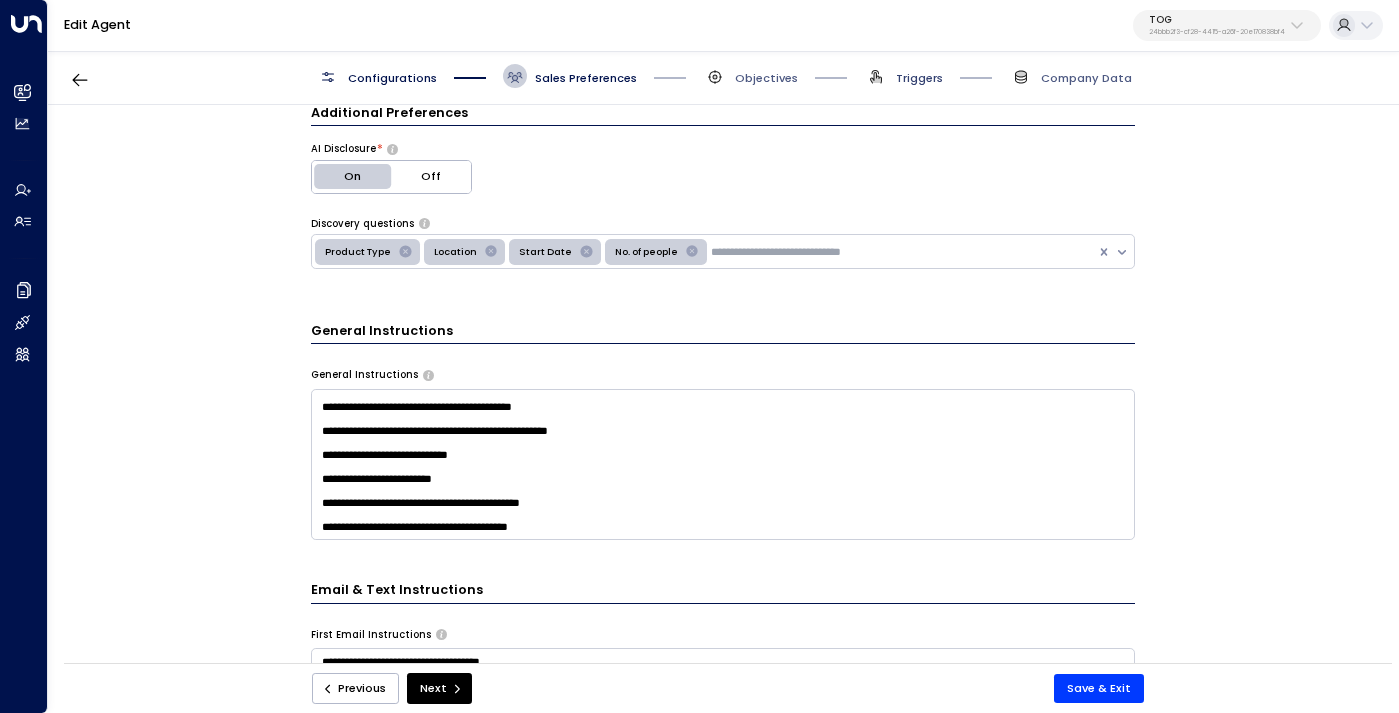 click on "Triggers" at bounding box center [919, 78] 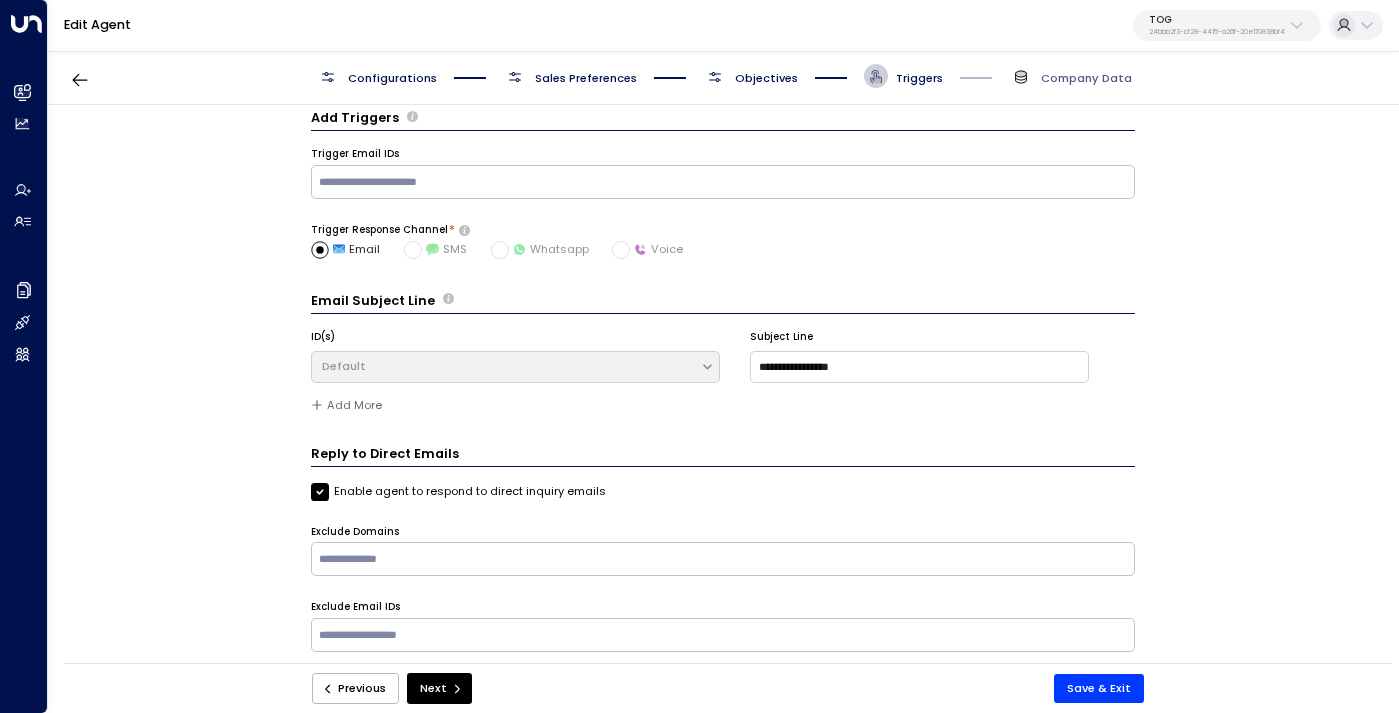 click on "Objectives" at bounding box center (750, 76) 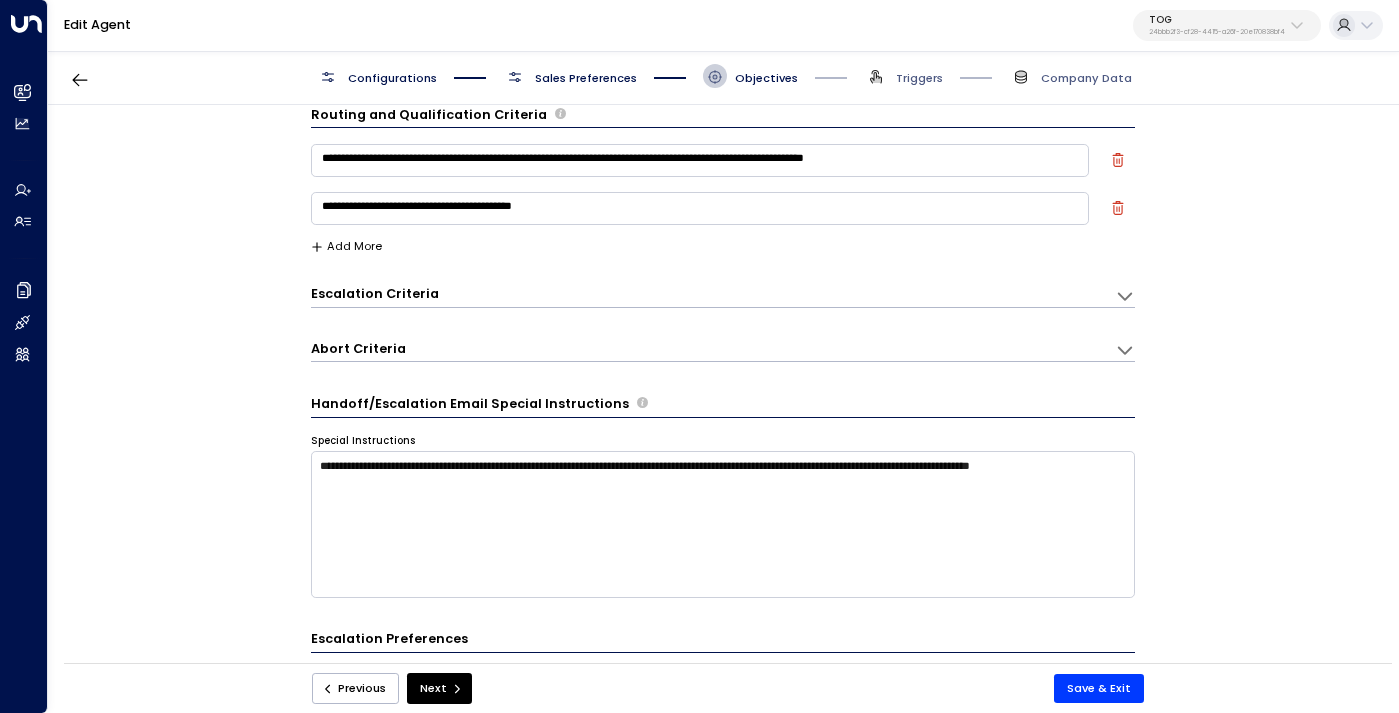 scroll, scrollTop: 0, scrollLeft: 0, axis: both 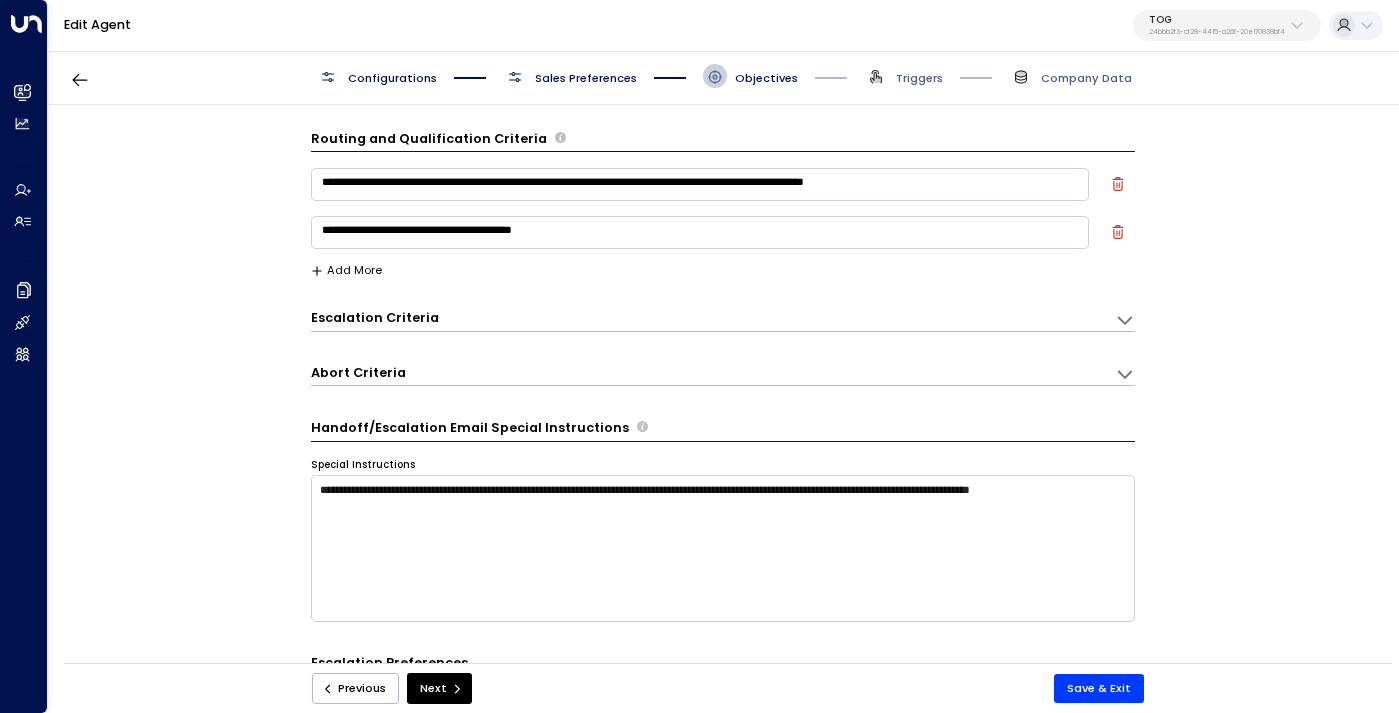 click on "Add More" at bounding box center (346, 270) 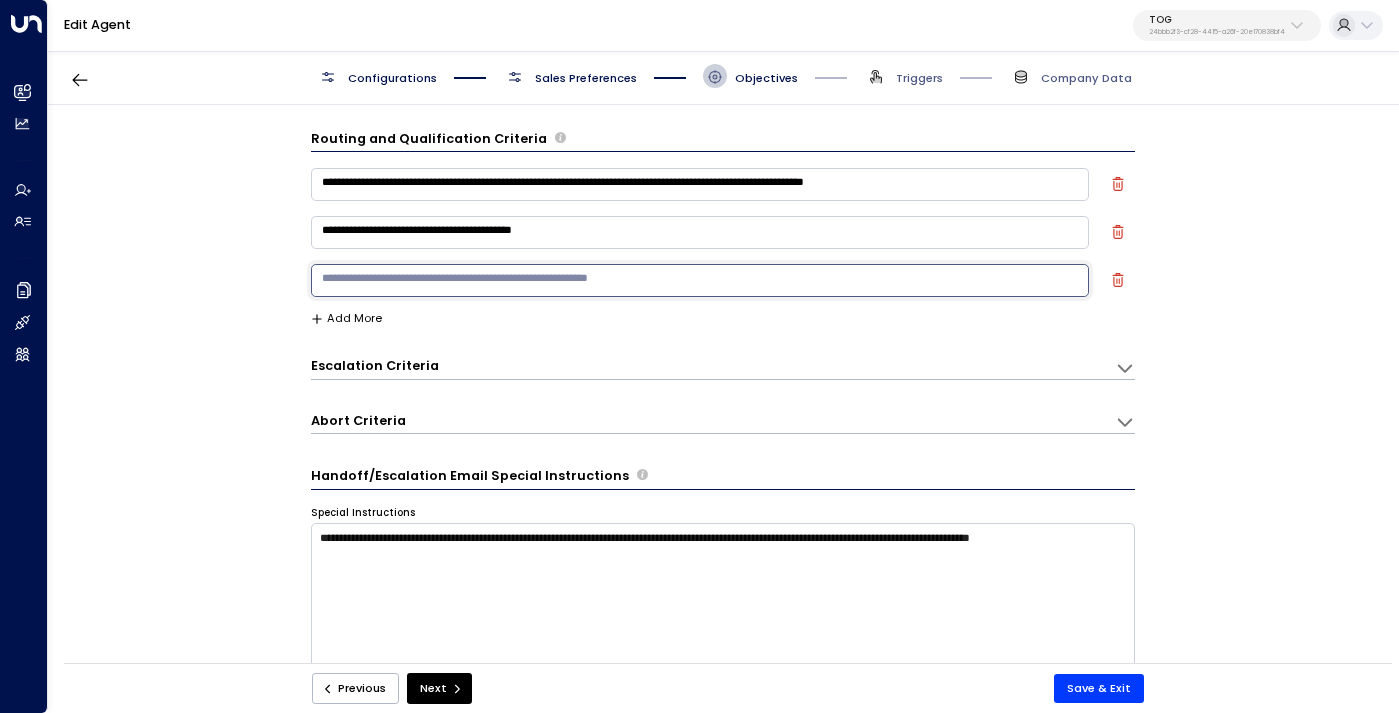 click at bounding box center (700, 280) 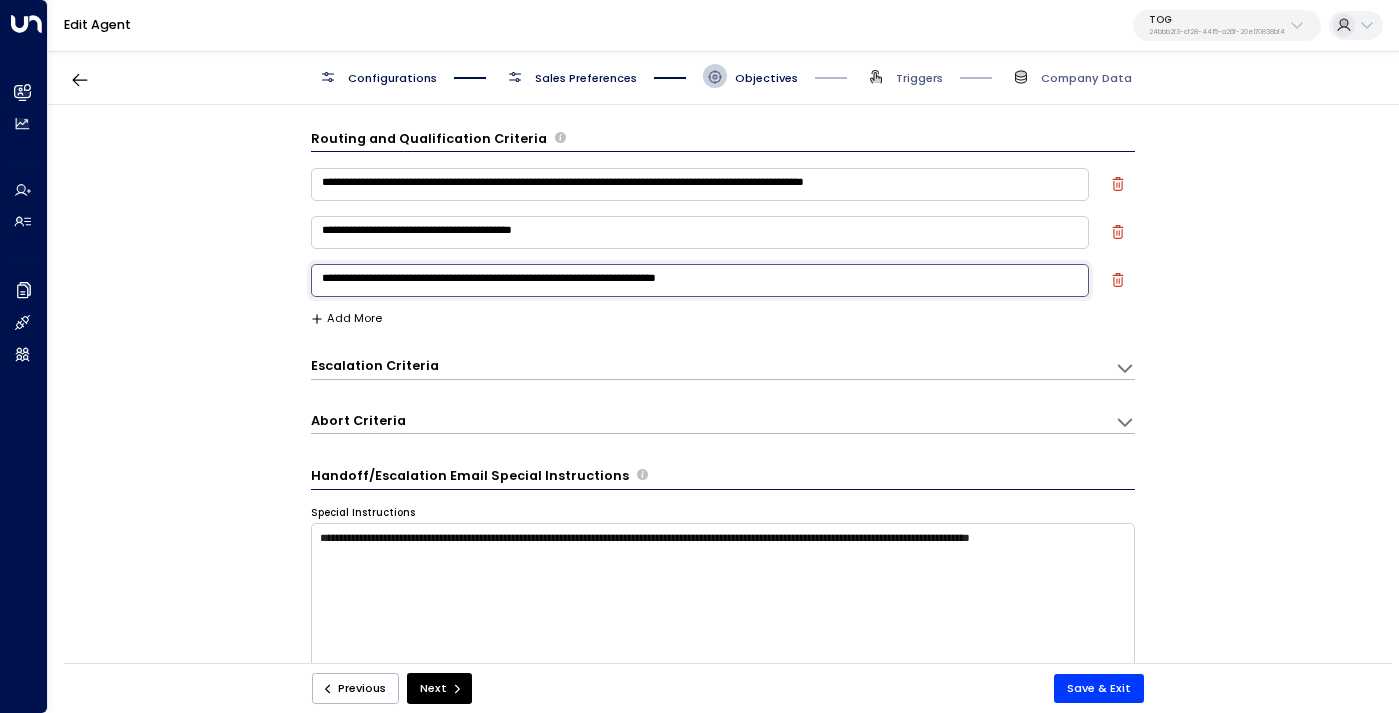 type on "**********" 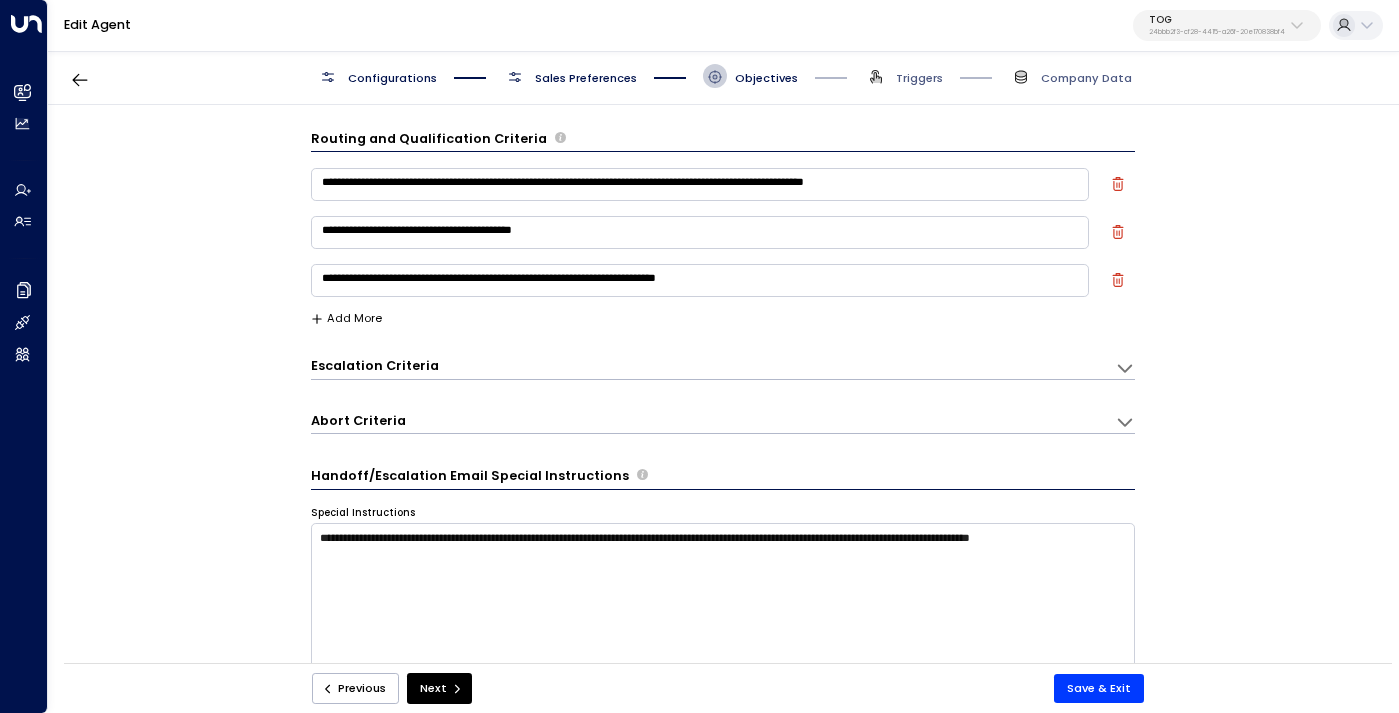 click on "**********" at bounding box center [722, 389] 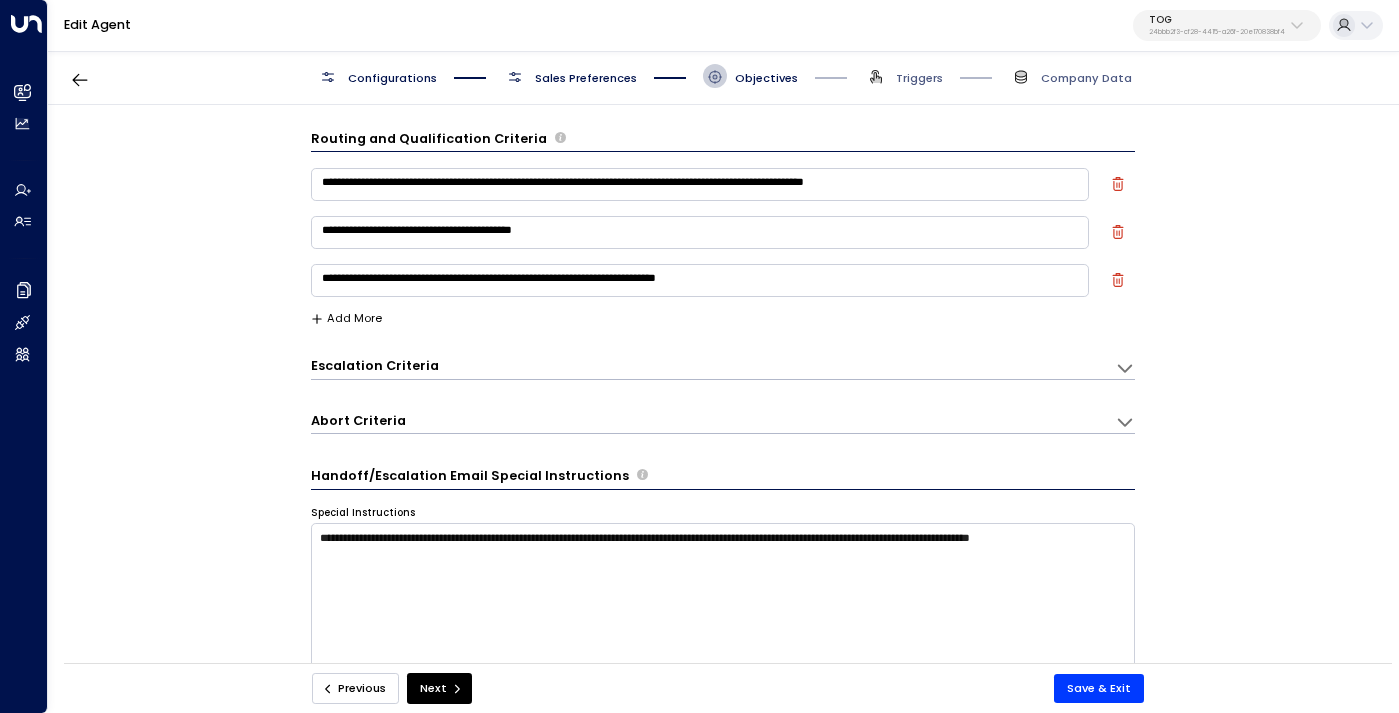 click on "Previous" at bounding box center (356, 688) 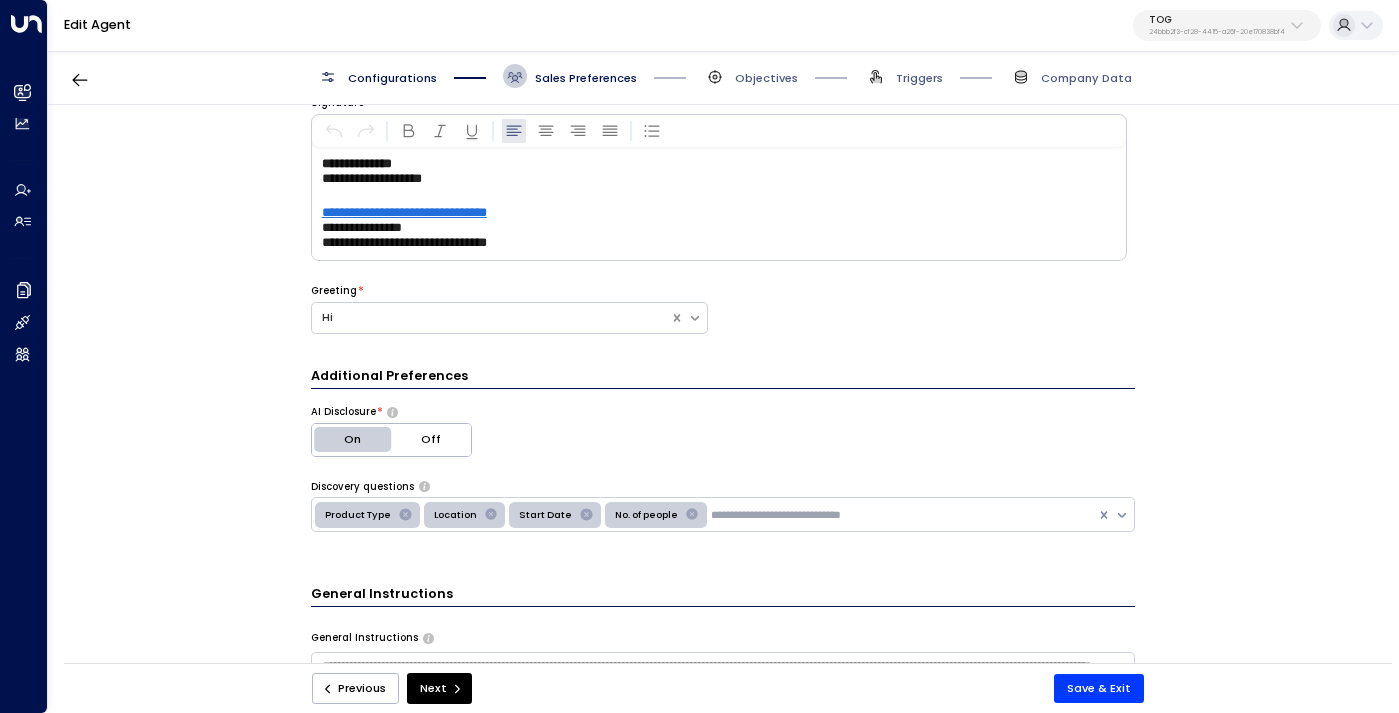 scroll, scrollTop: 0, scrollLeft: 0, axis: both 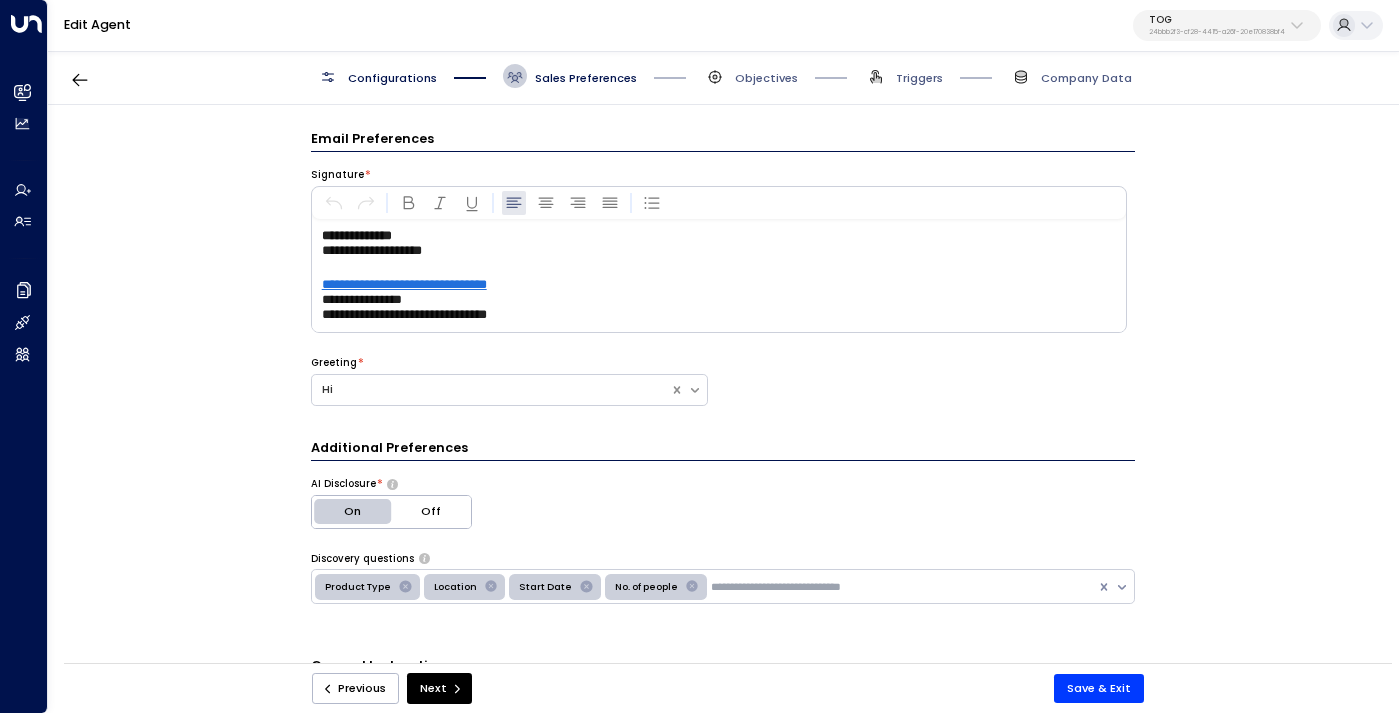 click on "Configurations" at bounding box center (392, 78) 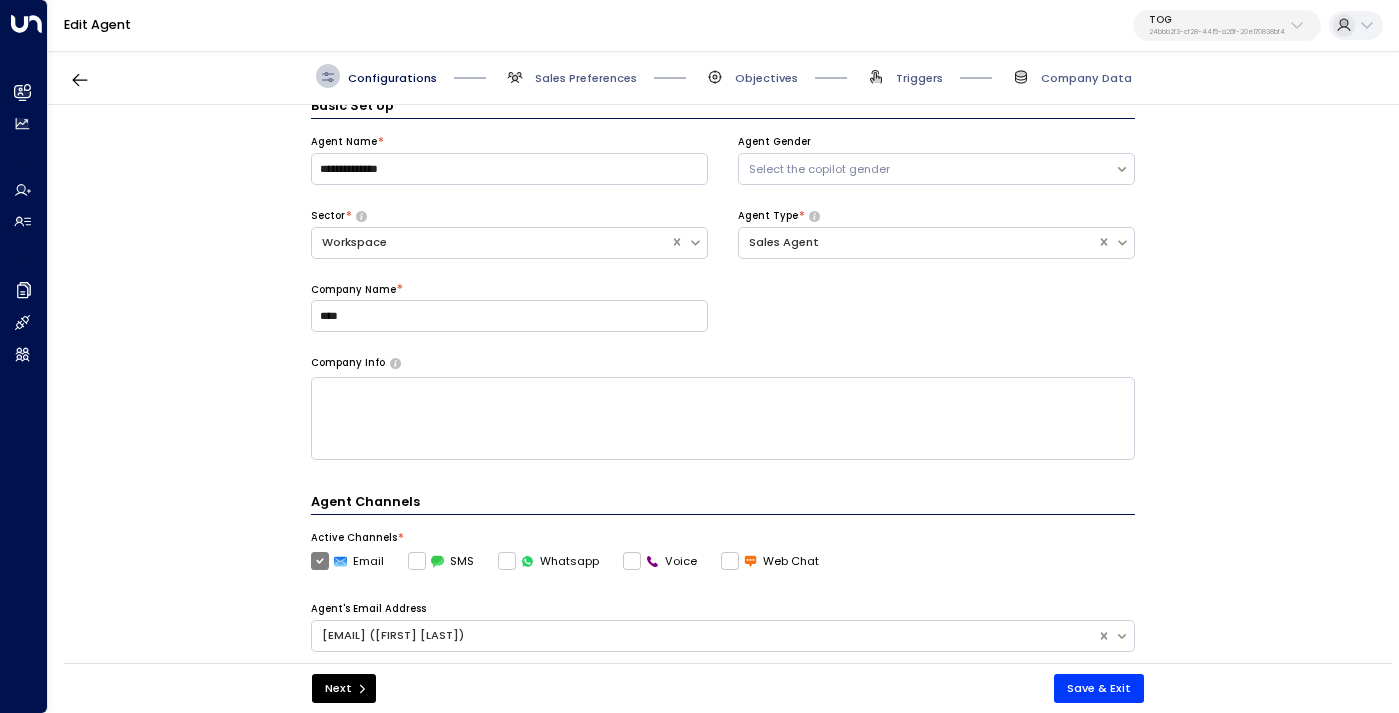 scroll, scrollTop: 0, scrollLeft: 0, axis: both 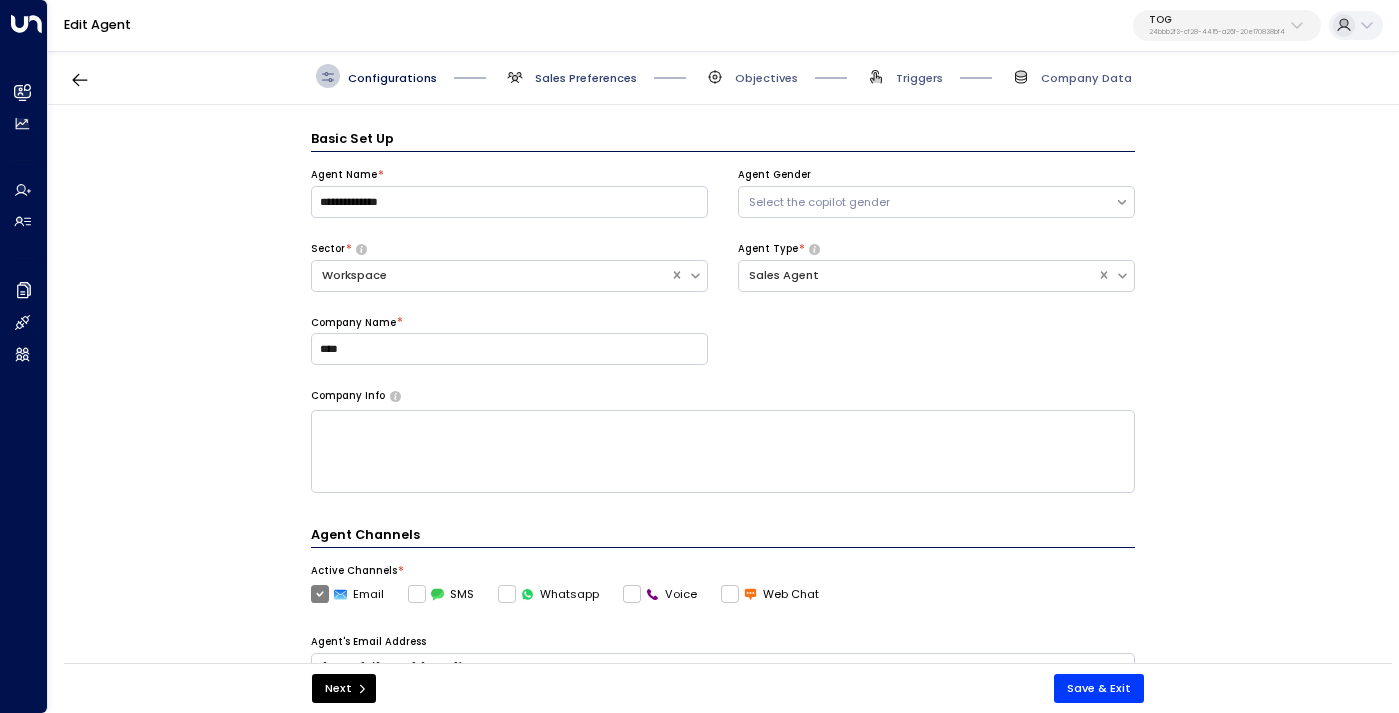 click on "Sales Preferences" at bounding box center [586, 78] 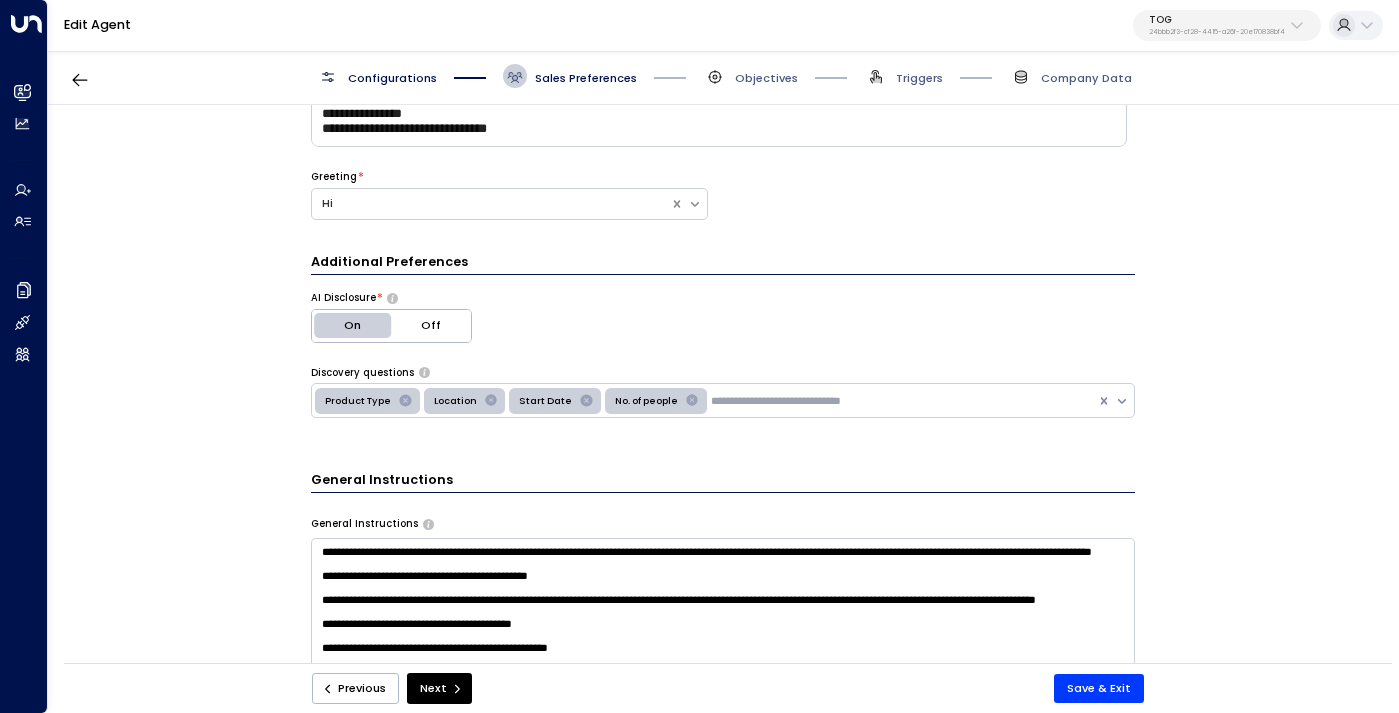 scroll, scrollTop: 348, scrollLeft: 0, axis: vertical 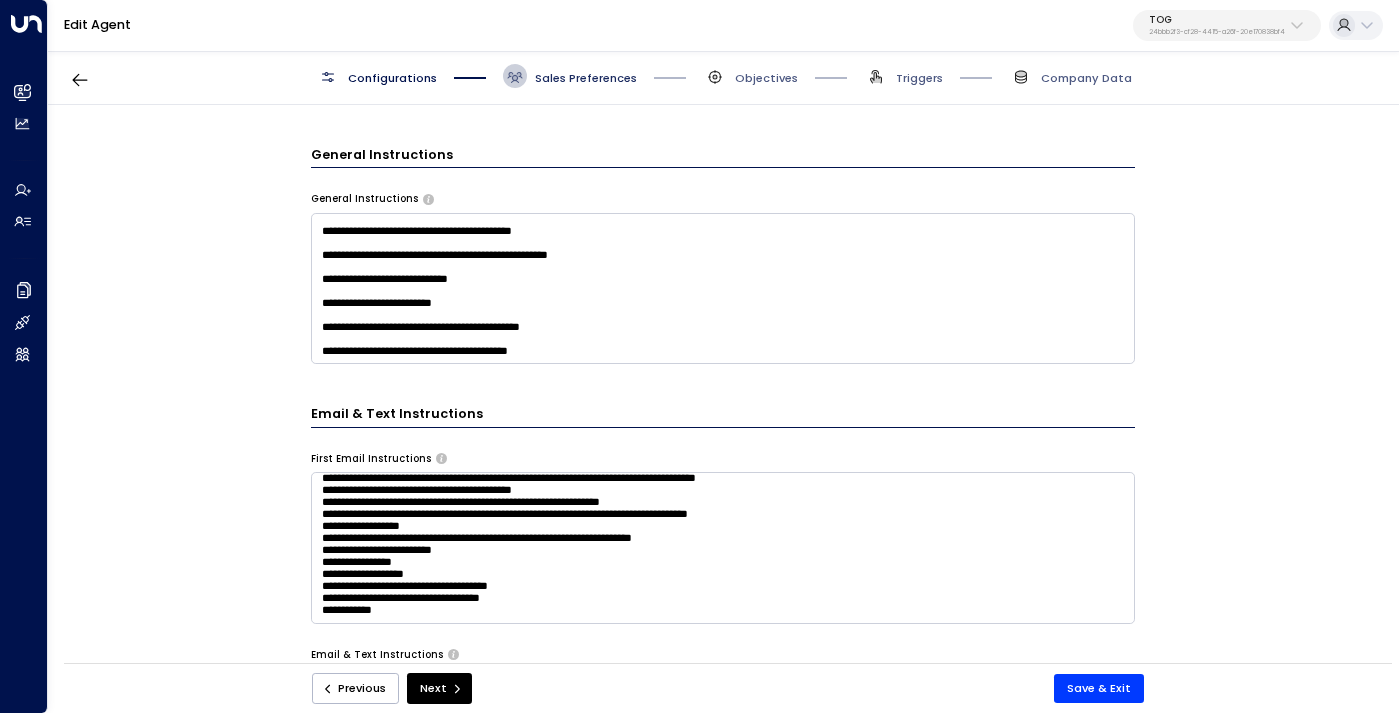 click on "Sales Preferences" at bounding box center [586, 78] 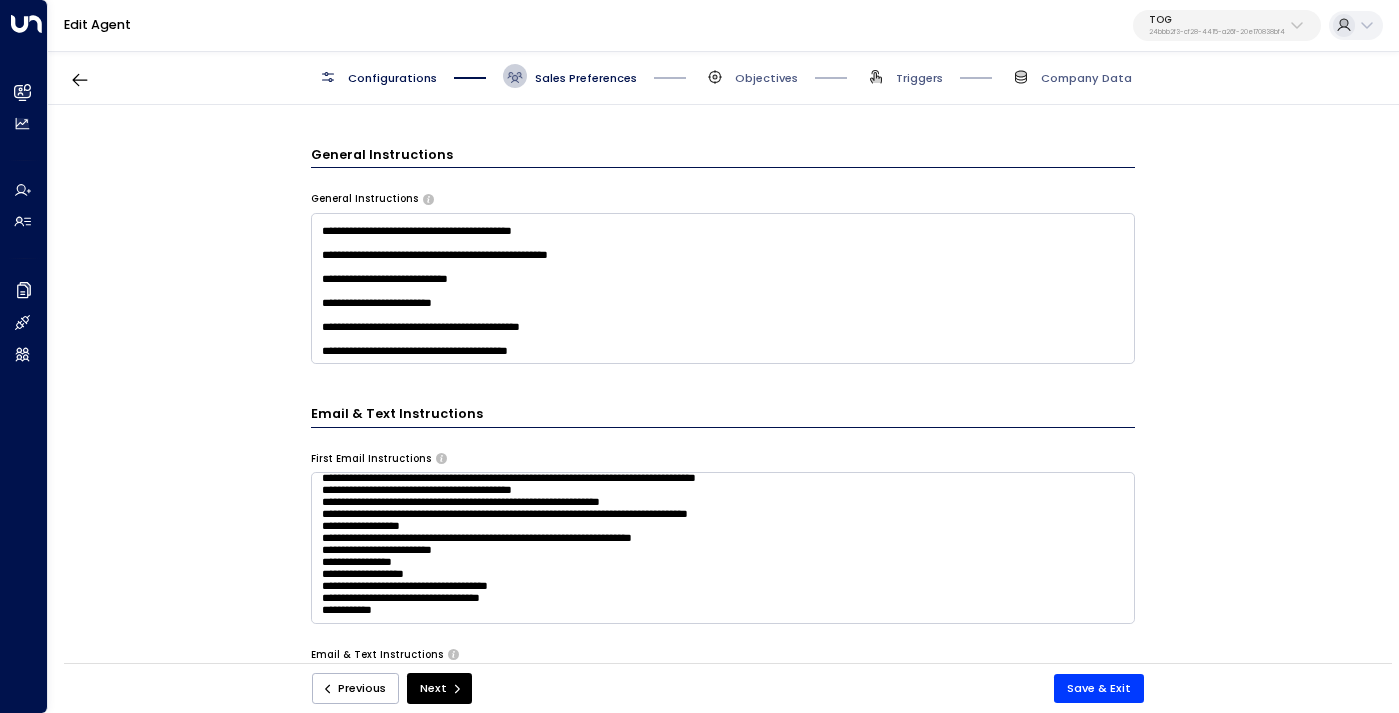 scroll, scrollTop: 814, scrollLeft: 0, axis: vertical 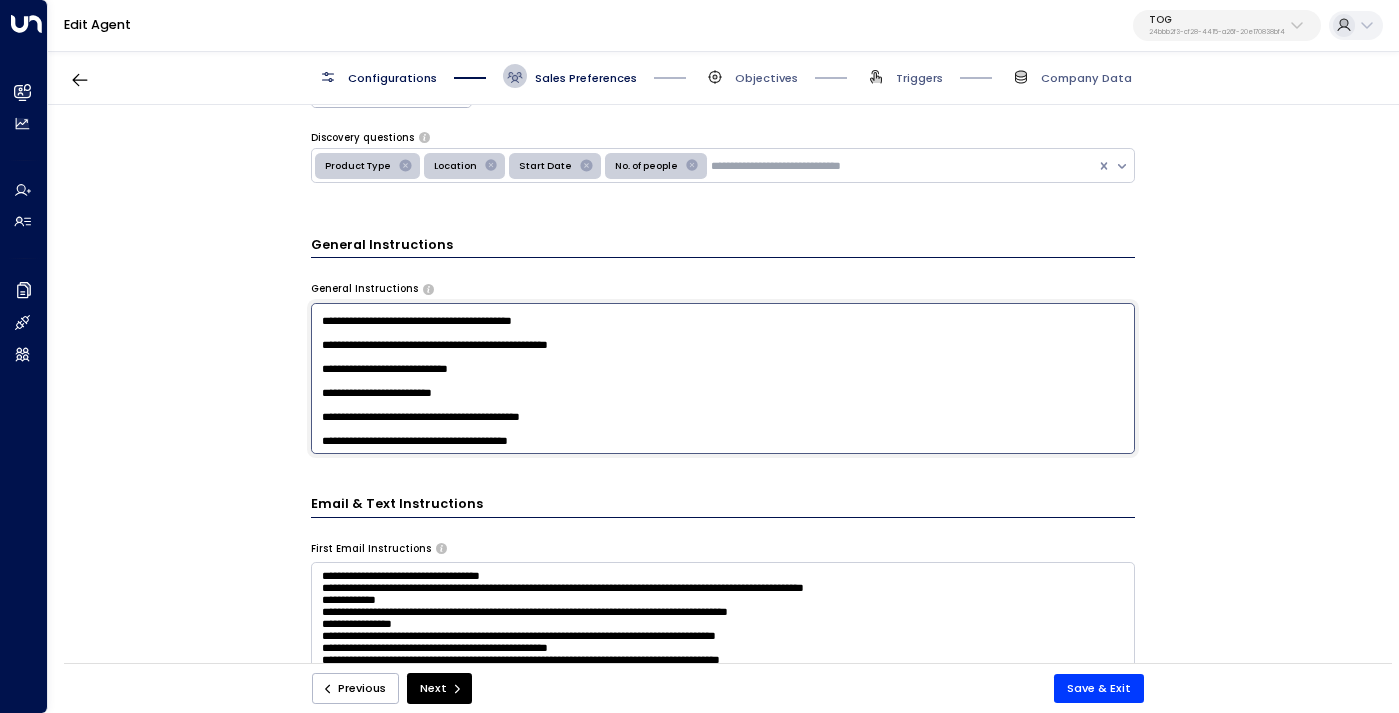 click on "**********" at bounding box center [723, 378] 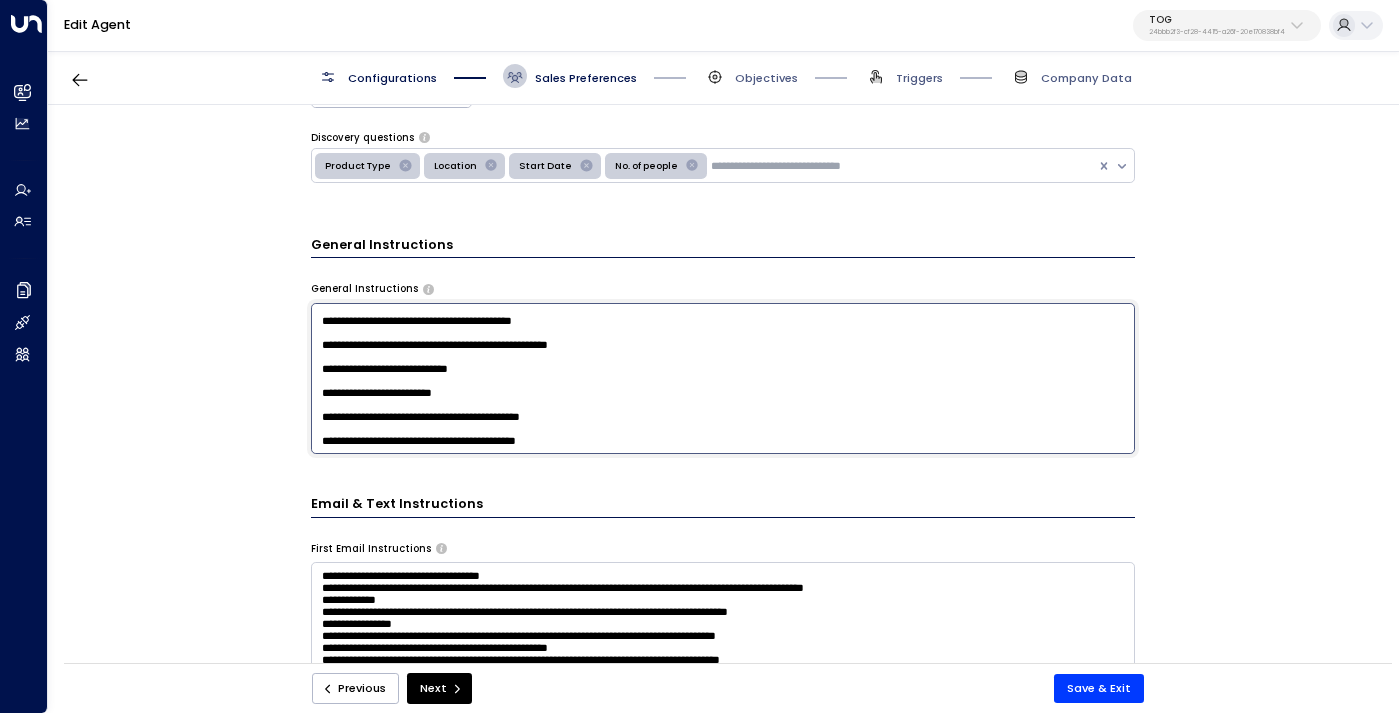 scroll, scrollTop: 213, scrollLeft: 0, axis: vertical 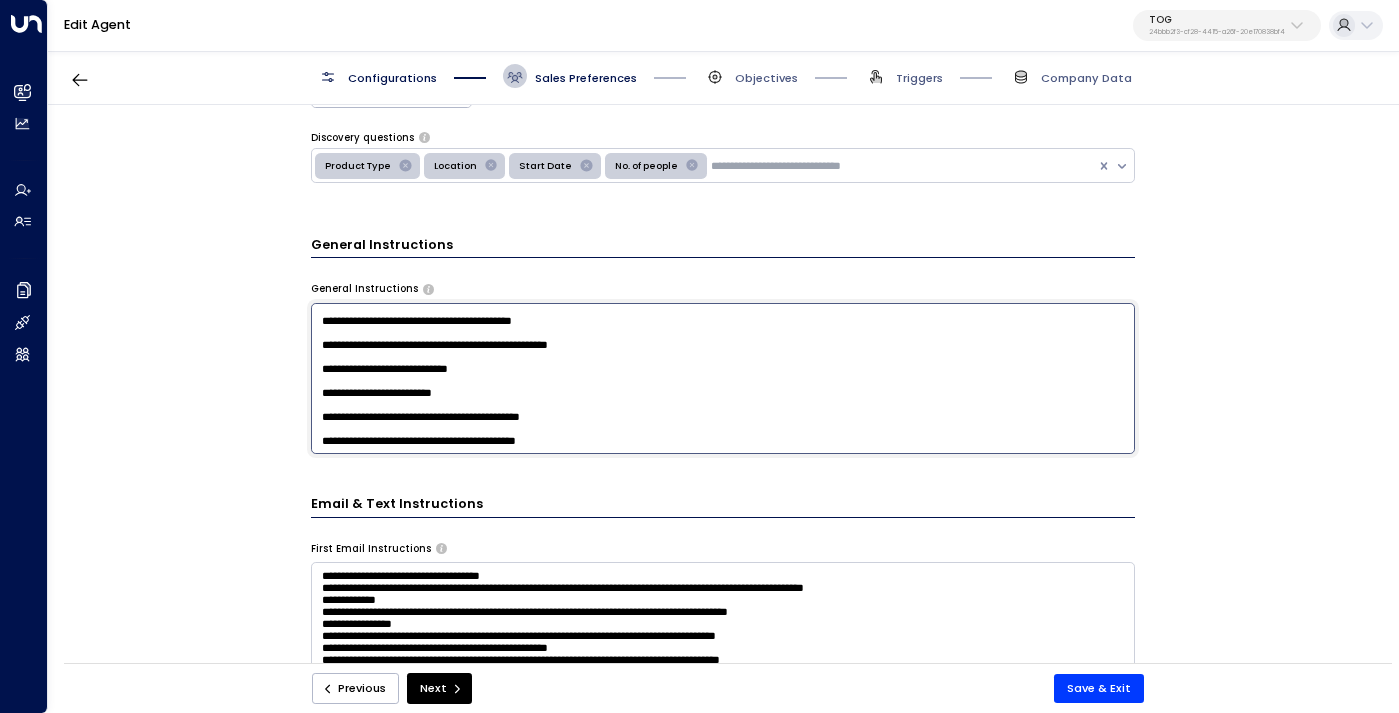 paste on "**********" 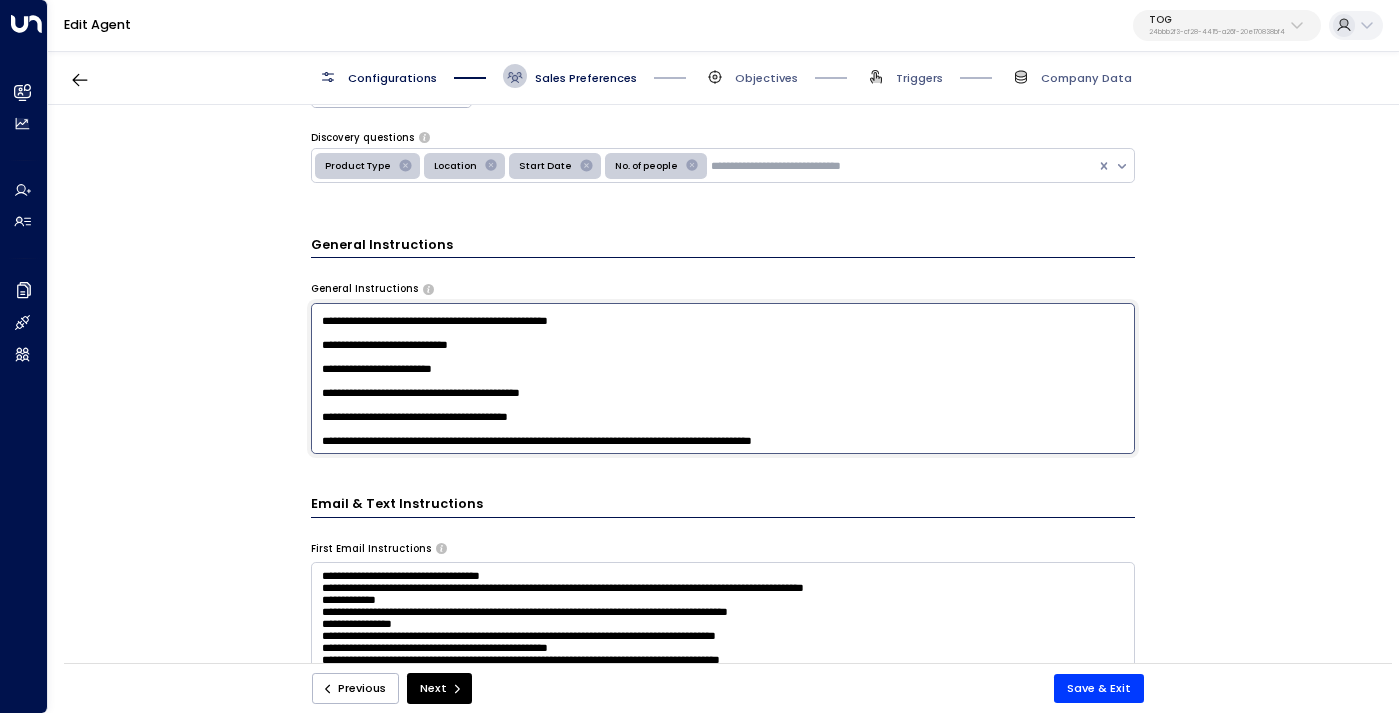 drag, startPoint x: 575, startPoint y: 440, endPoint x: 546, endPoint y: 441, distance: 29.017237 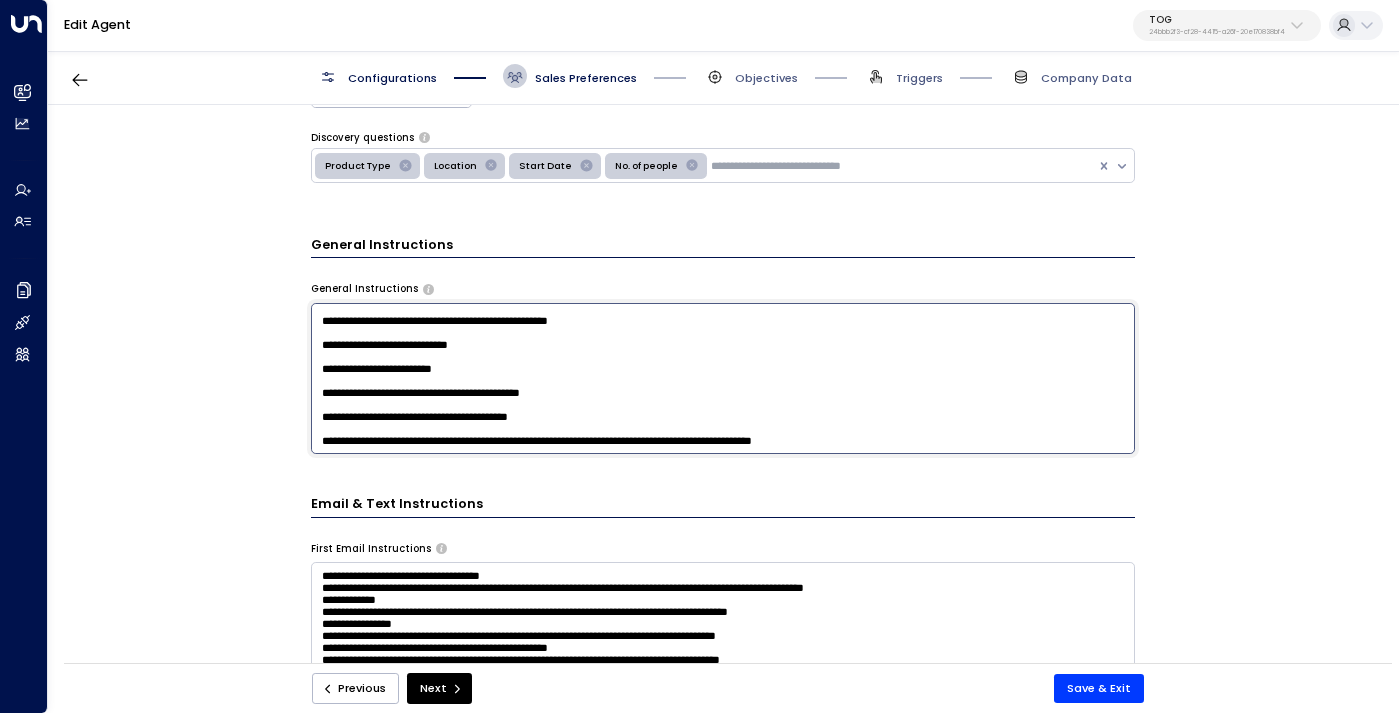 scroll, scrollTop: 221, scrollLeft: 0, axis: vertical 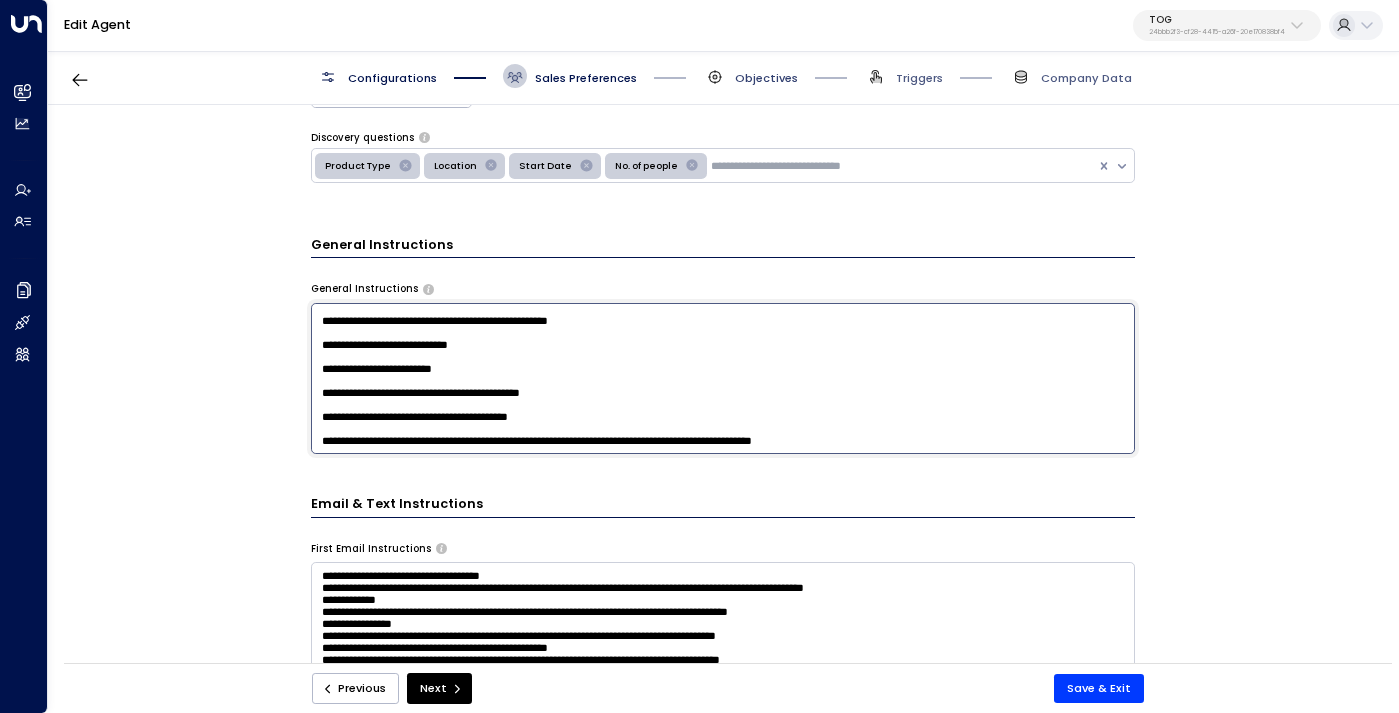 type on "**********" 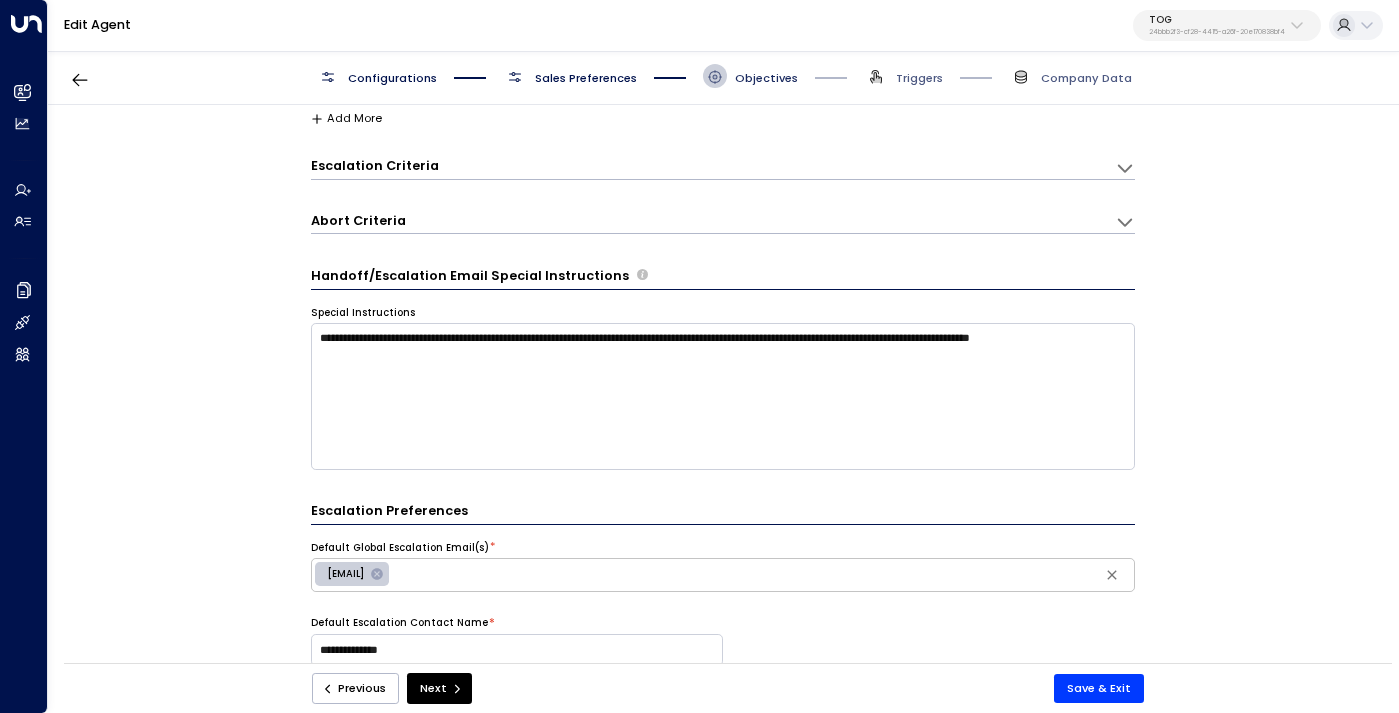 scroll, scrollTop: 24, scrollLeft: 0, axis: vertical 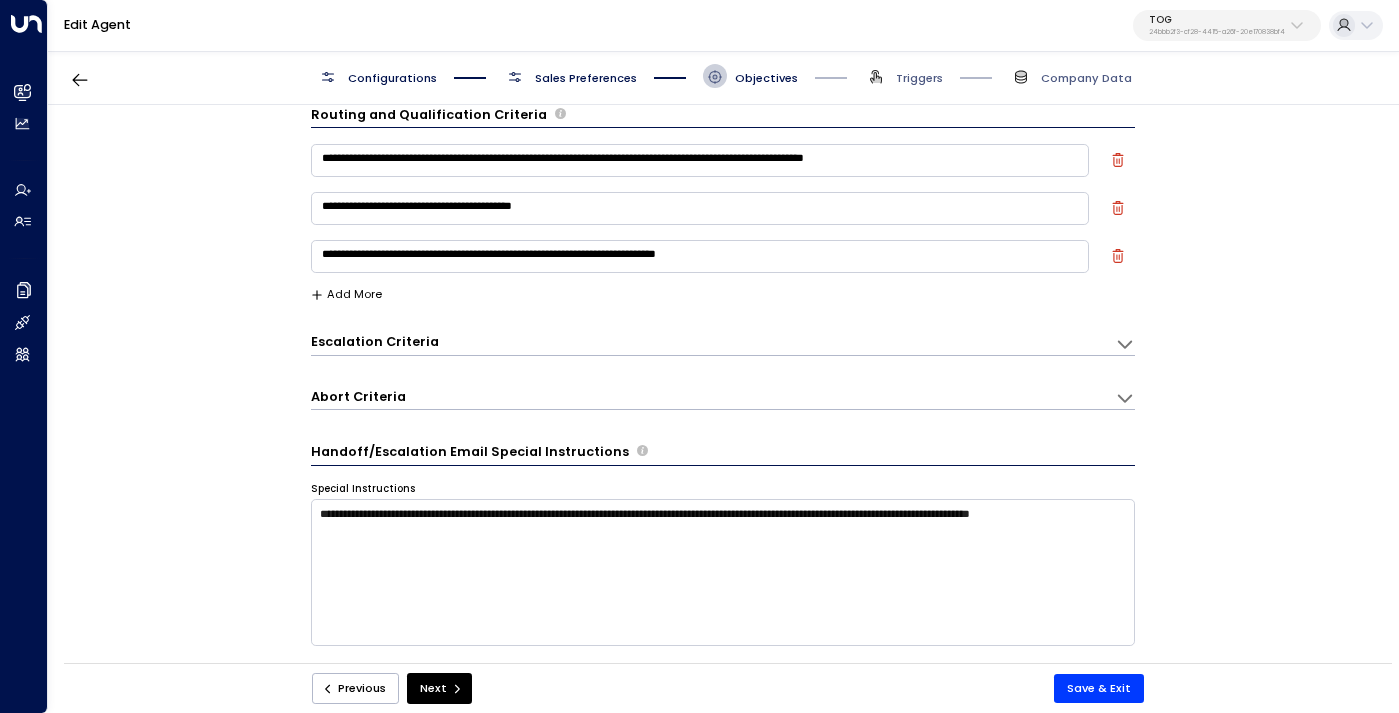 click on "**********" at bounding box center (700, 256) 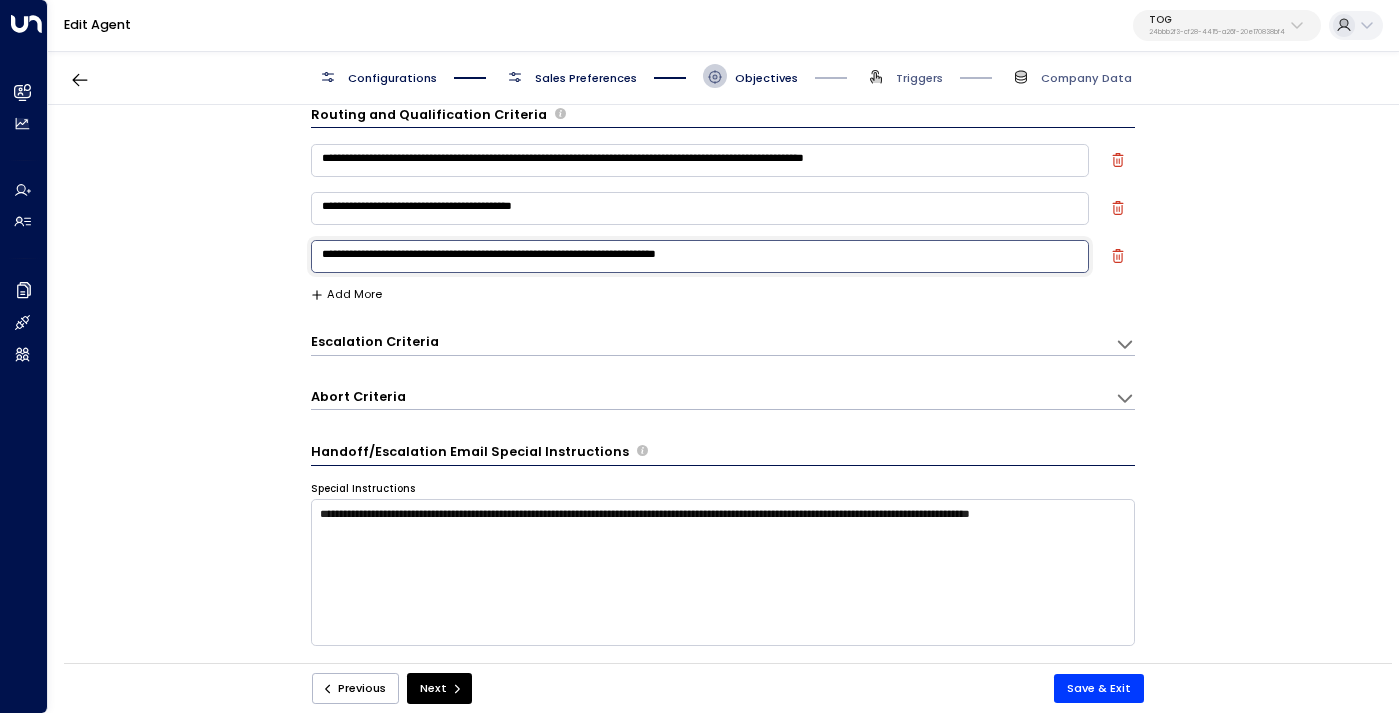 drag, startPoint x: 603, startPoint y: 253, endPoint x: 554, endPoint y: 254, distance: 49.010204 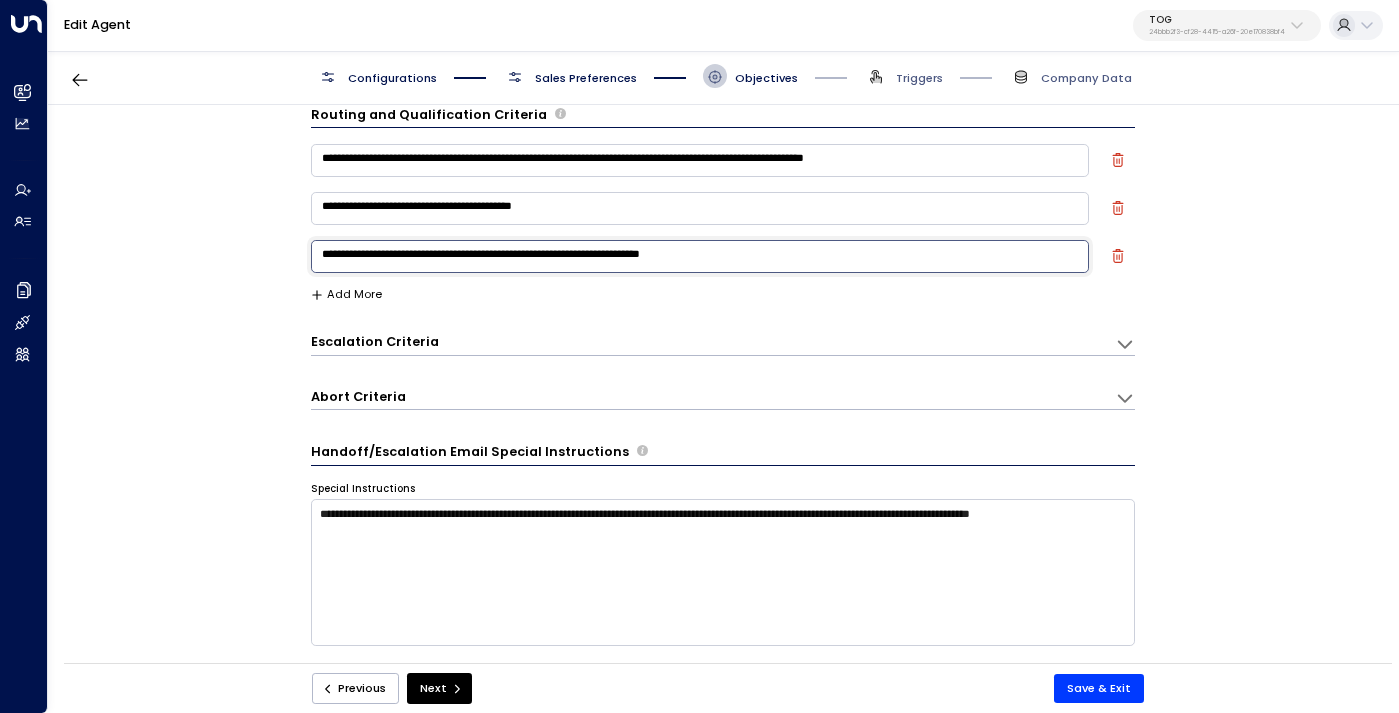 type on "**********" 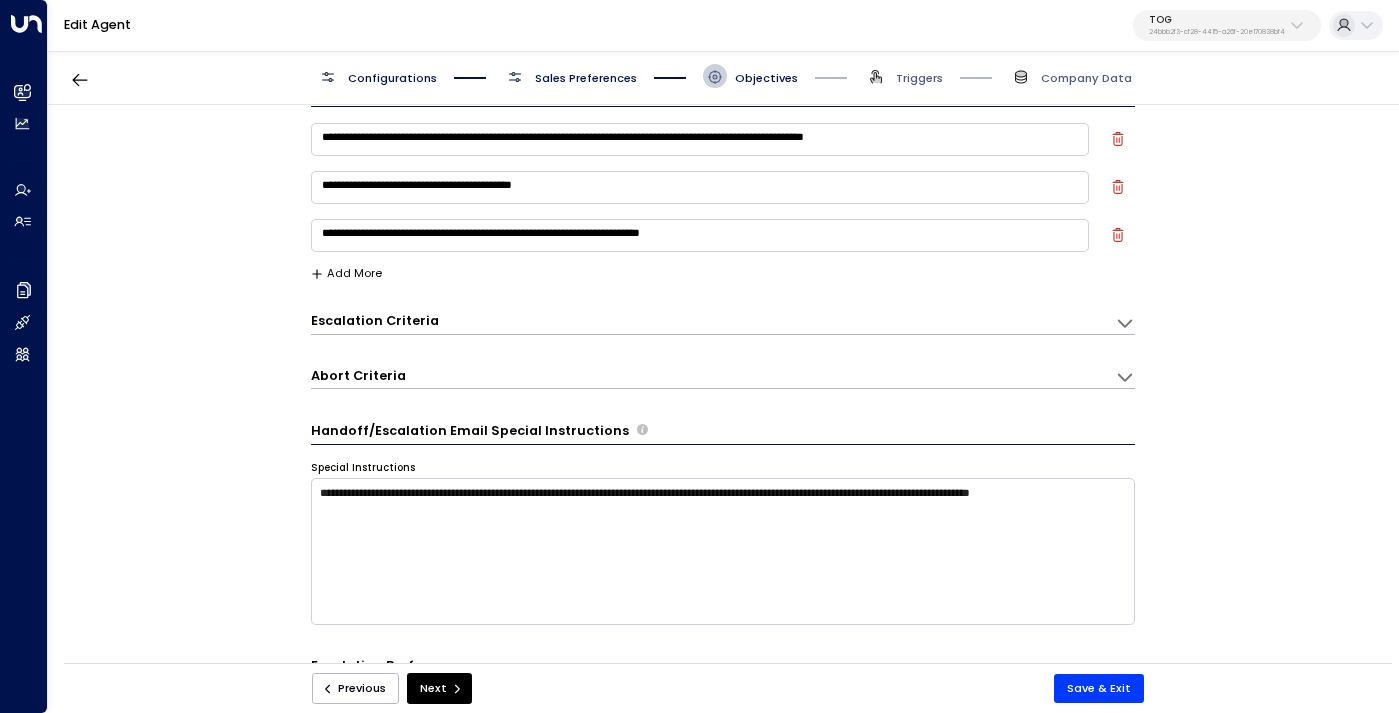 scroll, scrollTop: 52, scrollLeft: 0, axis: vertical 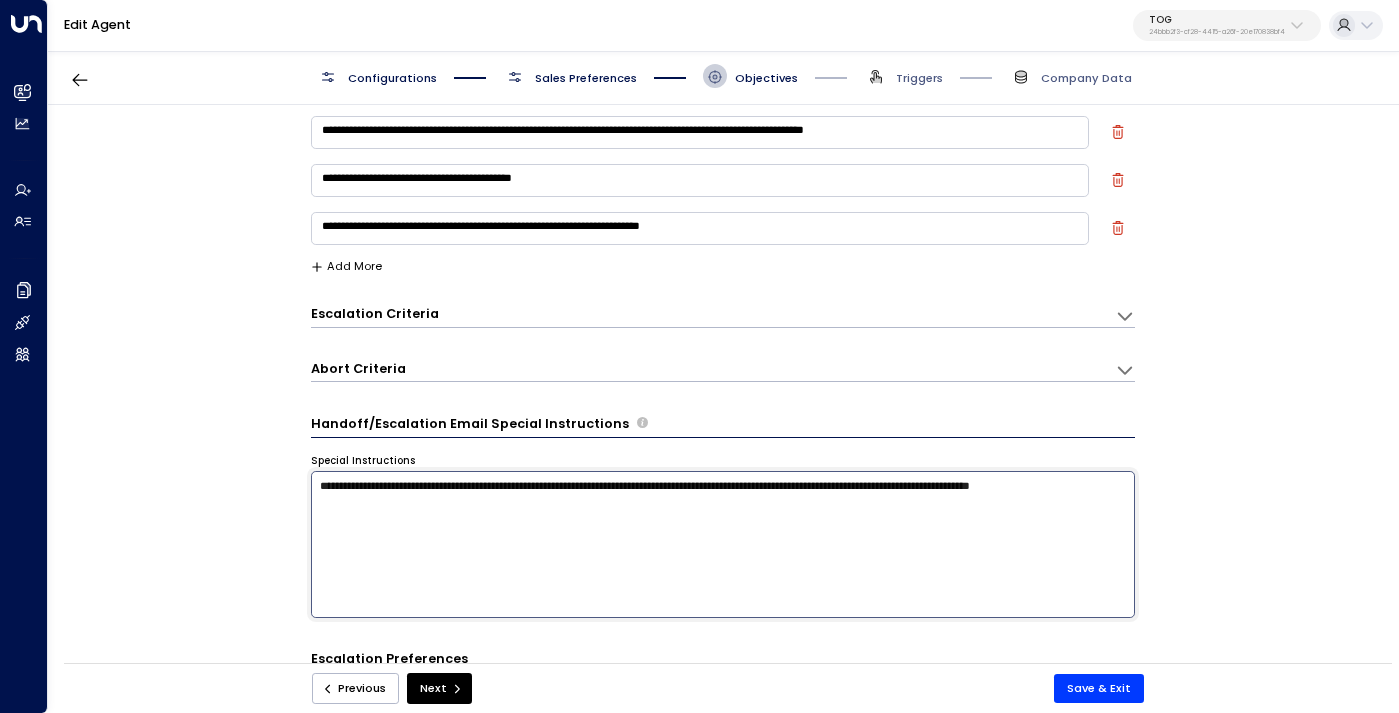 click on "**********" at bounding box center (723, 544) 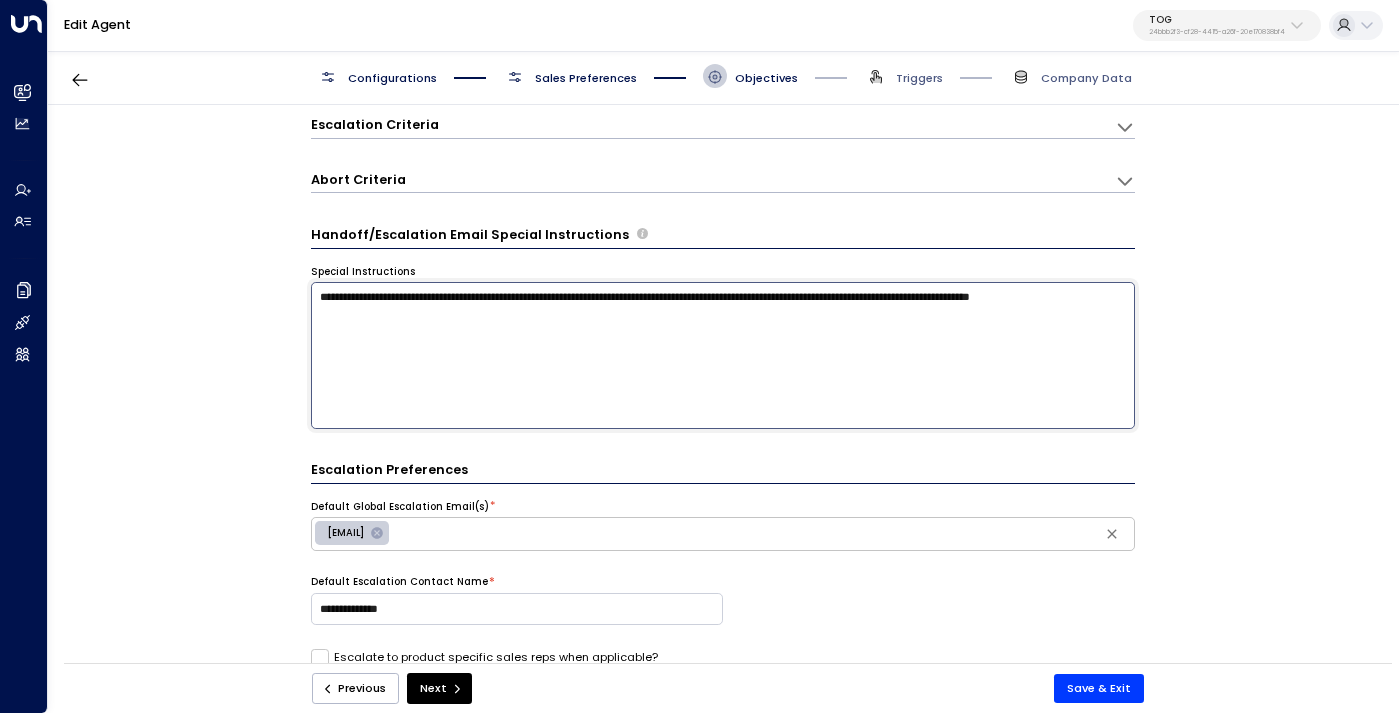 scroll, scrollTop: 144, scrollLeft: 0, axis: vertical 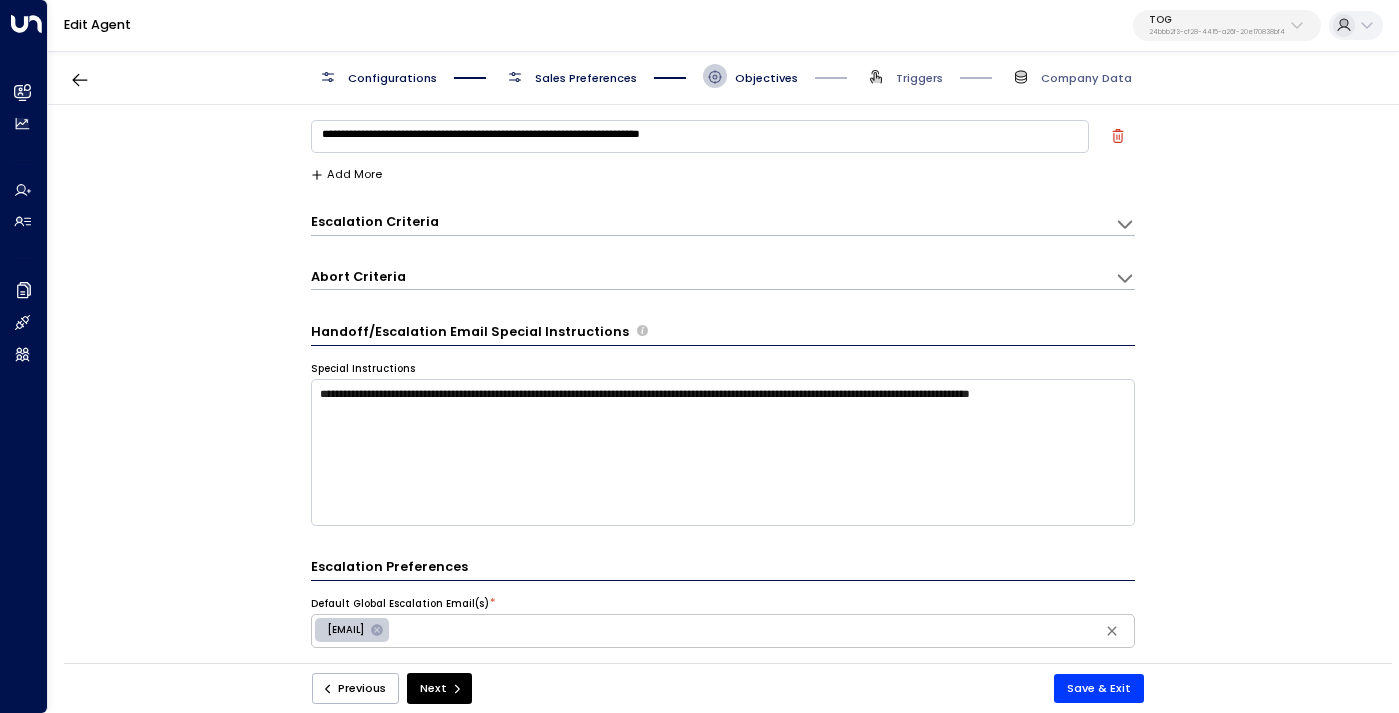click on "Sales Preferences" at bounding box center (586, 78) 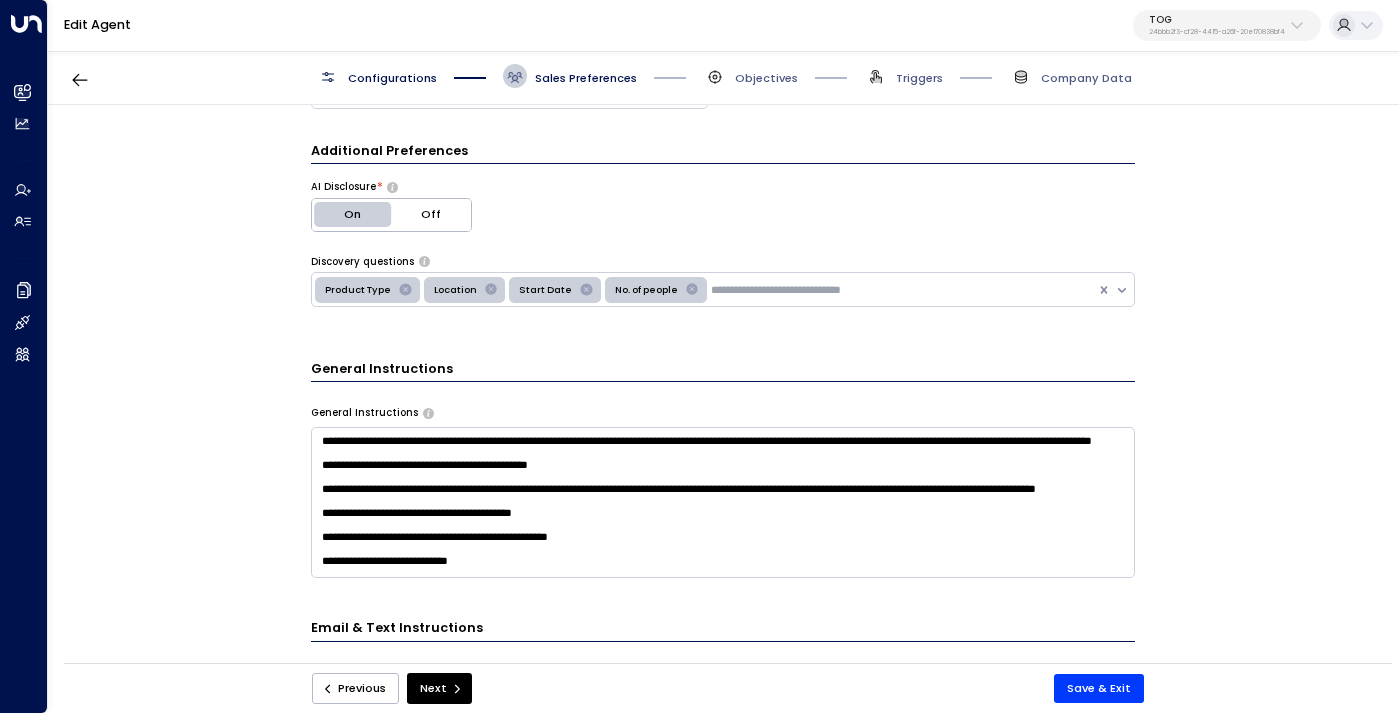 scroll, scrollTop: 316, scrollLeft: 0, axis: vertical 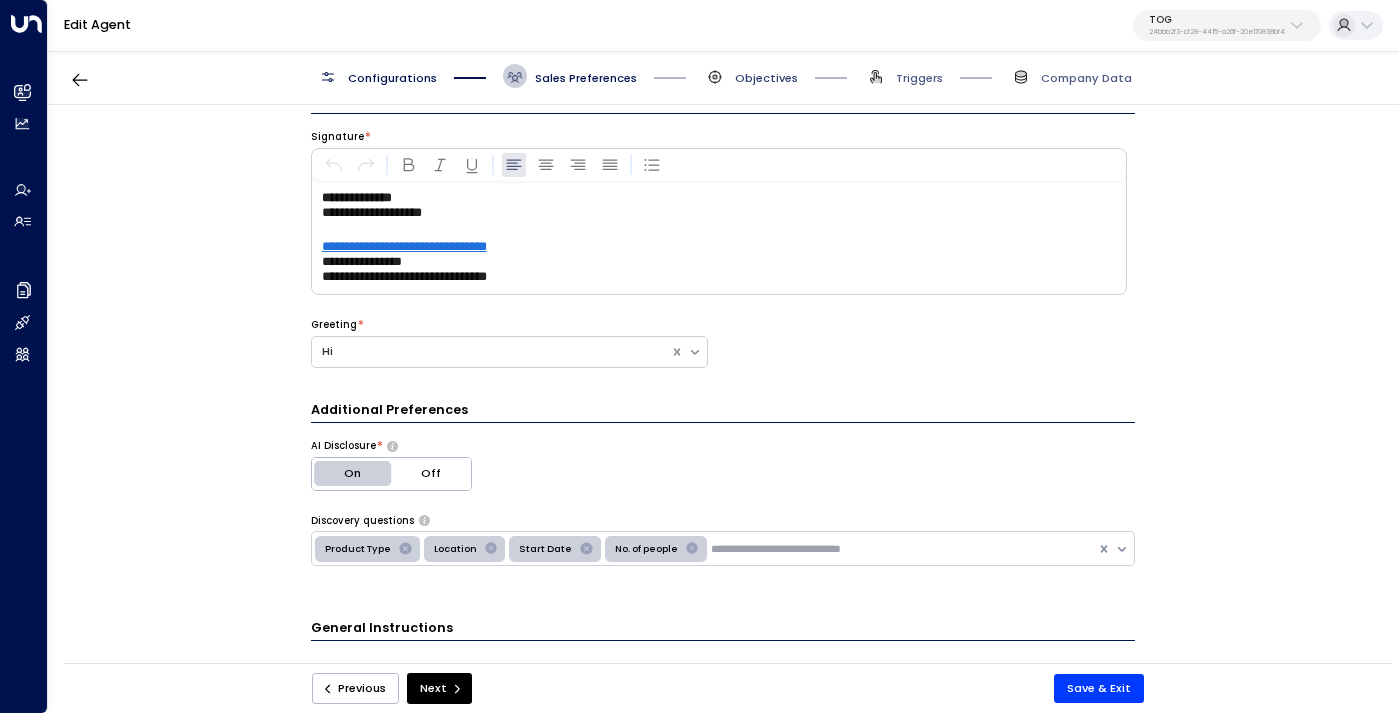 click on "Objectives" at bounding box center (766, 78) 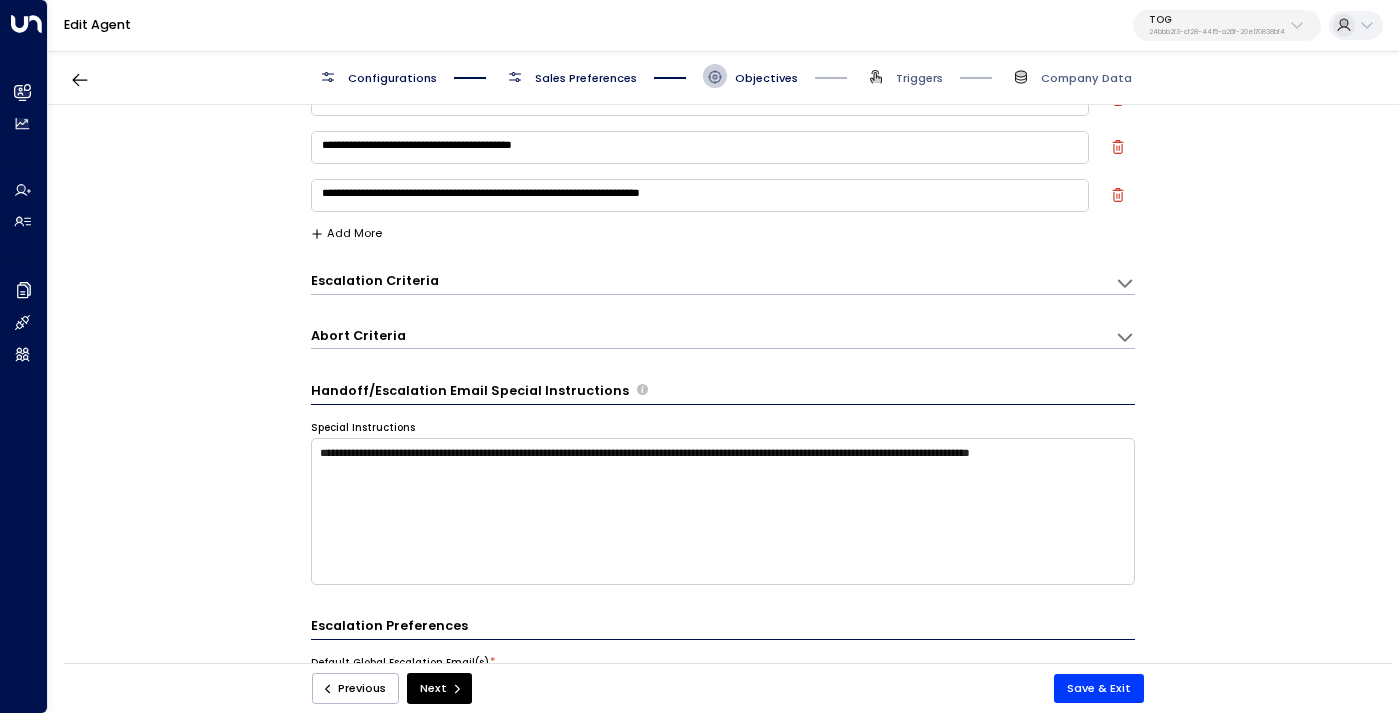scroll, scrollTop: 0, scrollLeft: 0, axis: both 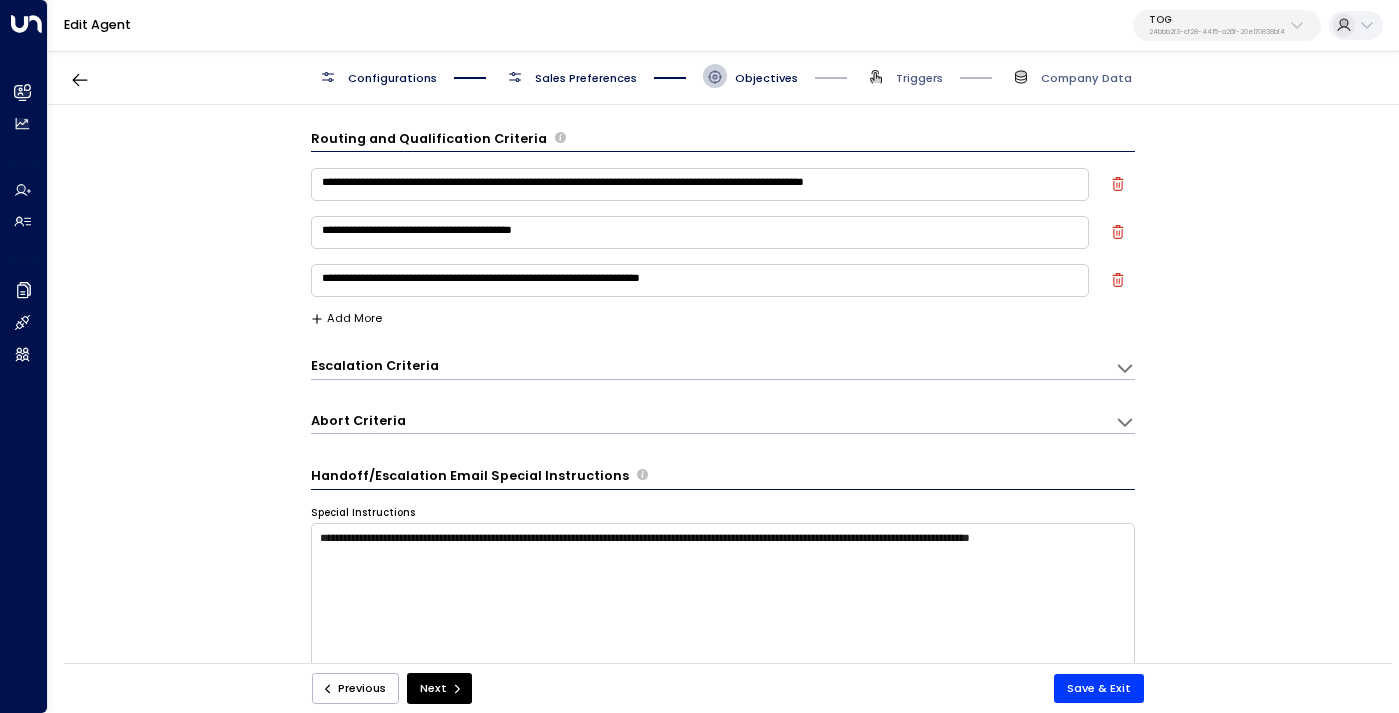 click on "Sales Preferences" at bounding box center (586, 78) 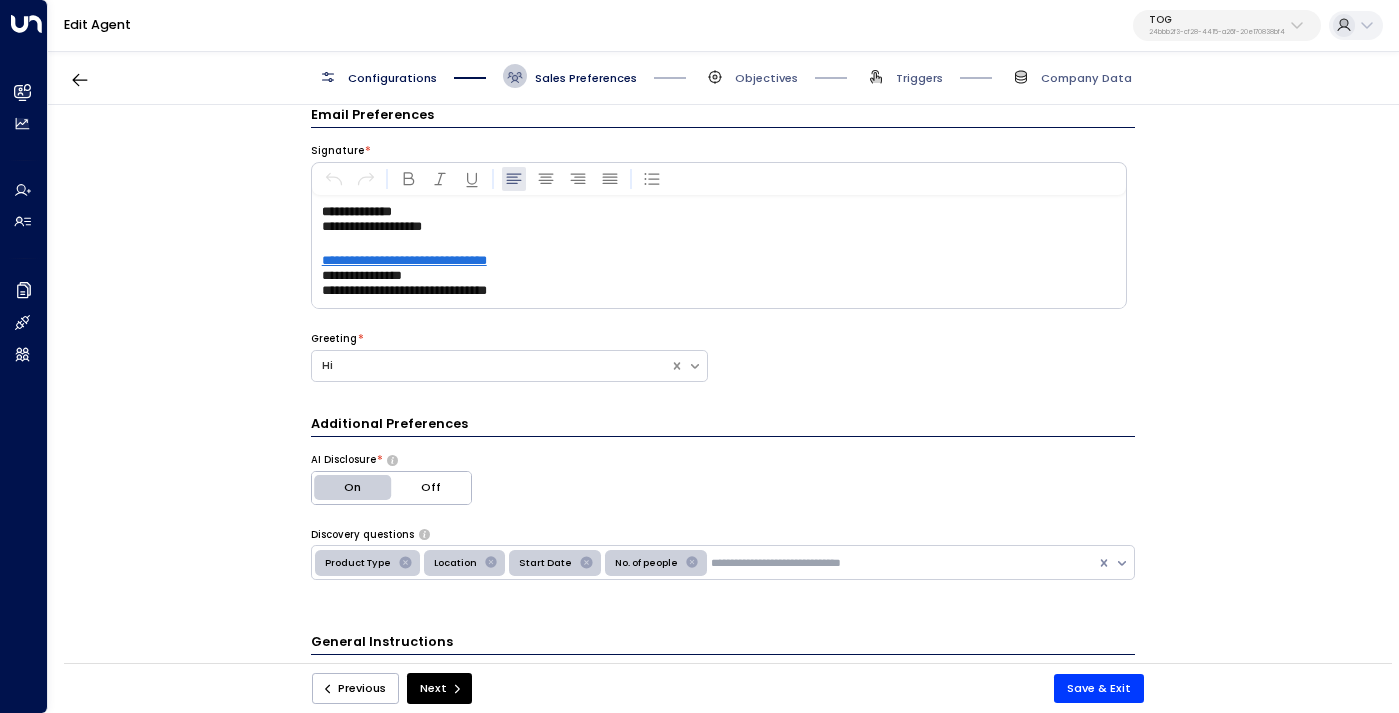 scroll, scrollTop: 369, scrollLeft: 0, axis: vertical 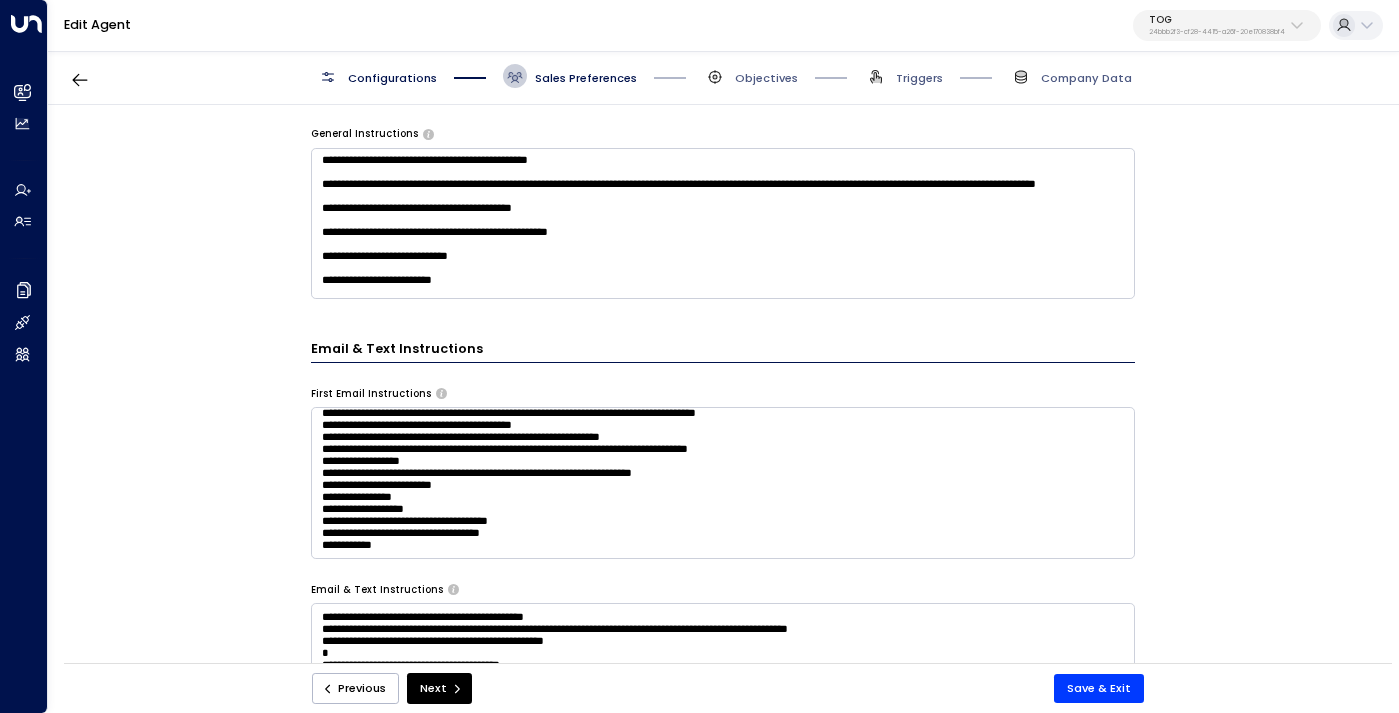 click on "**********" at bounding box center [723, 223] 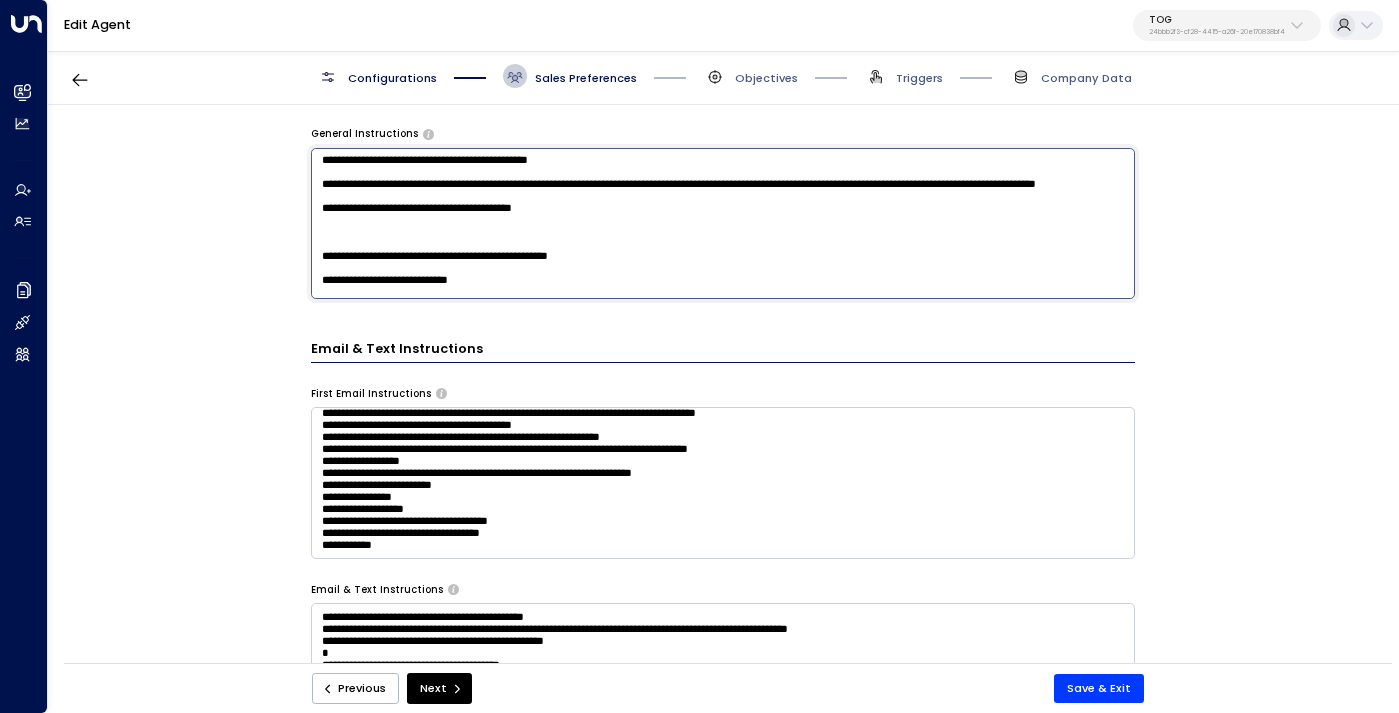 scroll, scrollTop: 43, scrollLeft: 0, axis: vertical 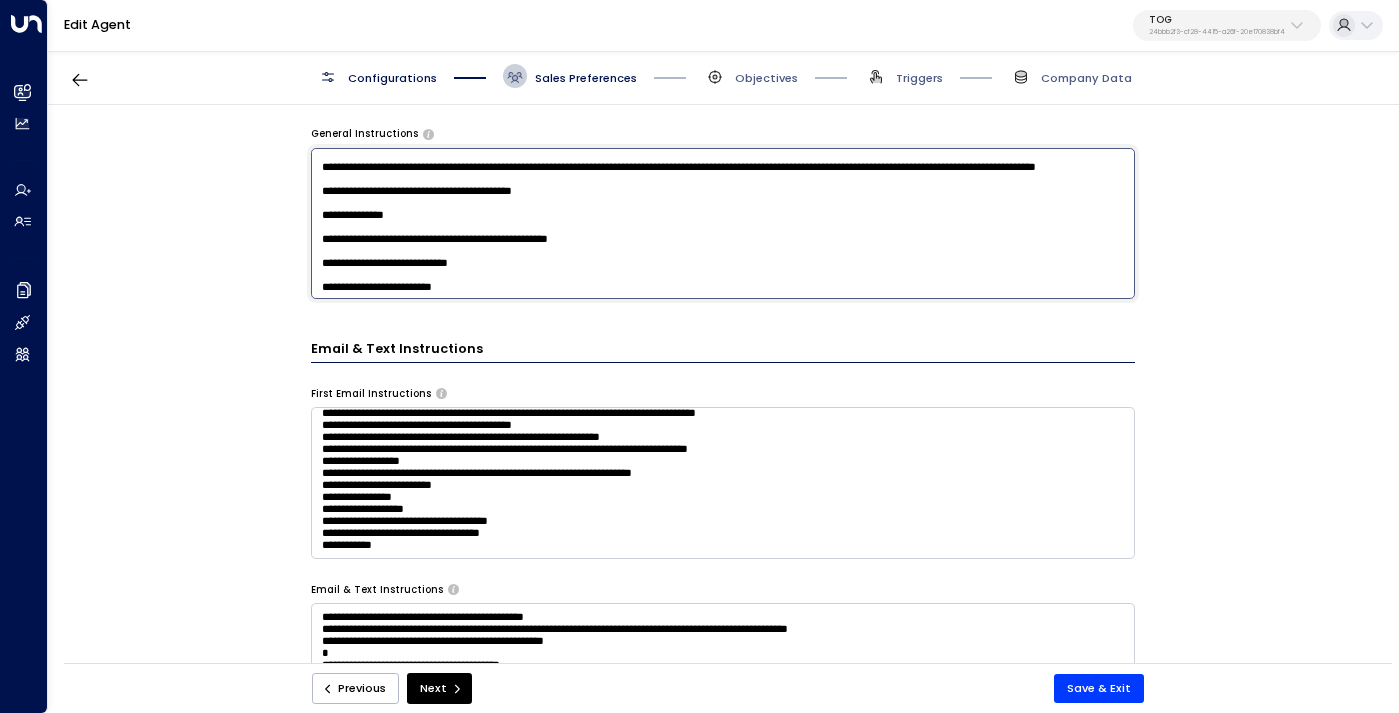 drag, startPoint x: 408, startPoint y: 284, endPoint x: 361, endPoint y: 284, distance: 47 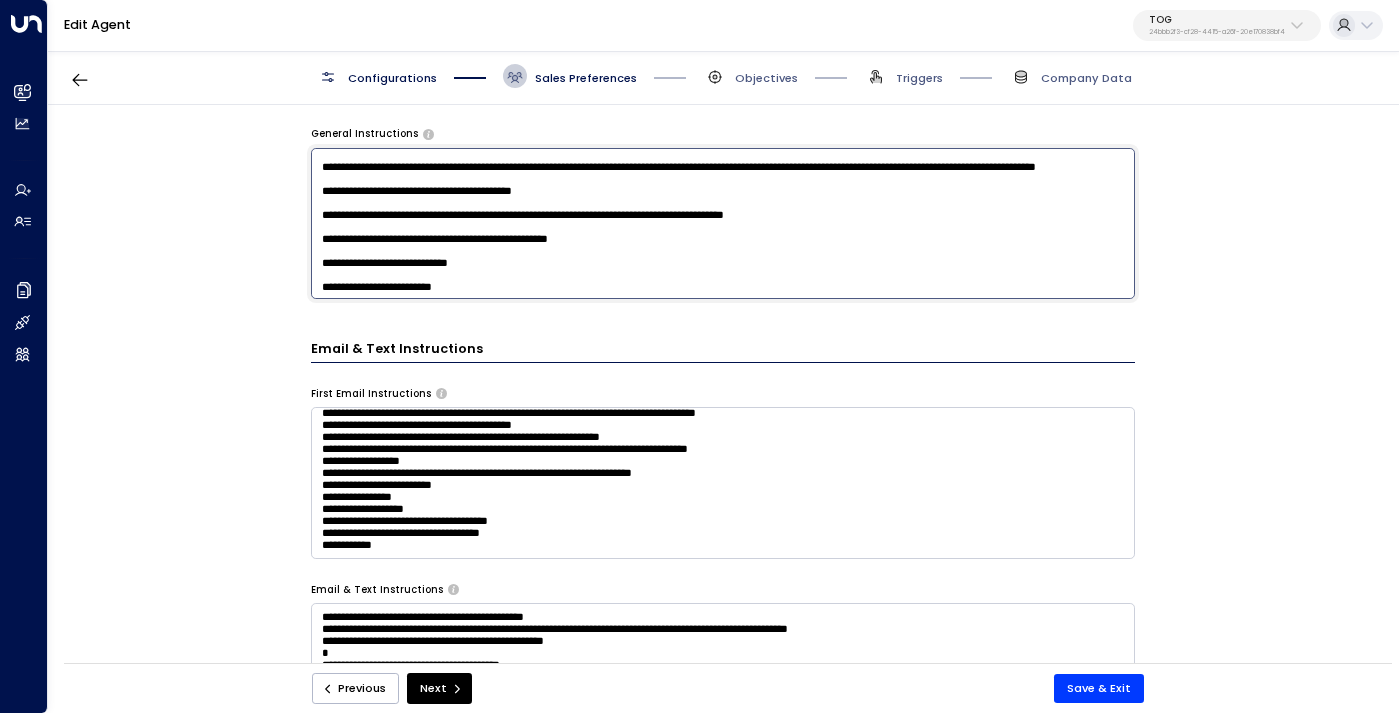 type on "**********" 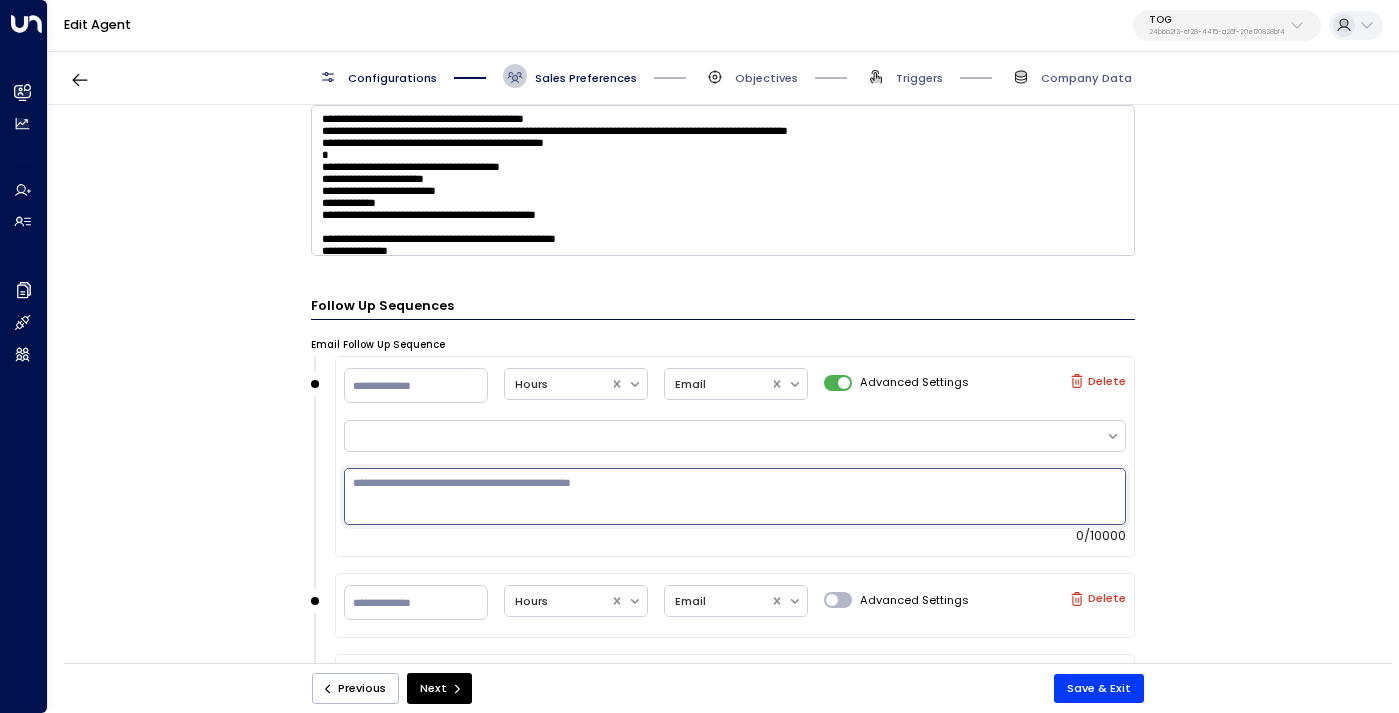 click at bounding box center [735, 496] 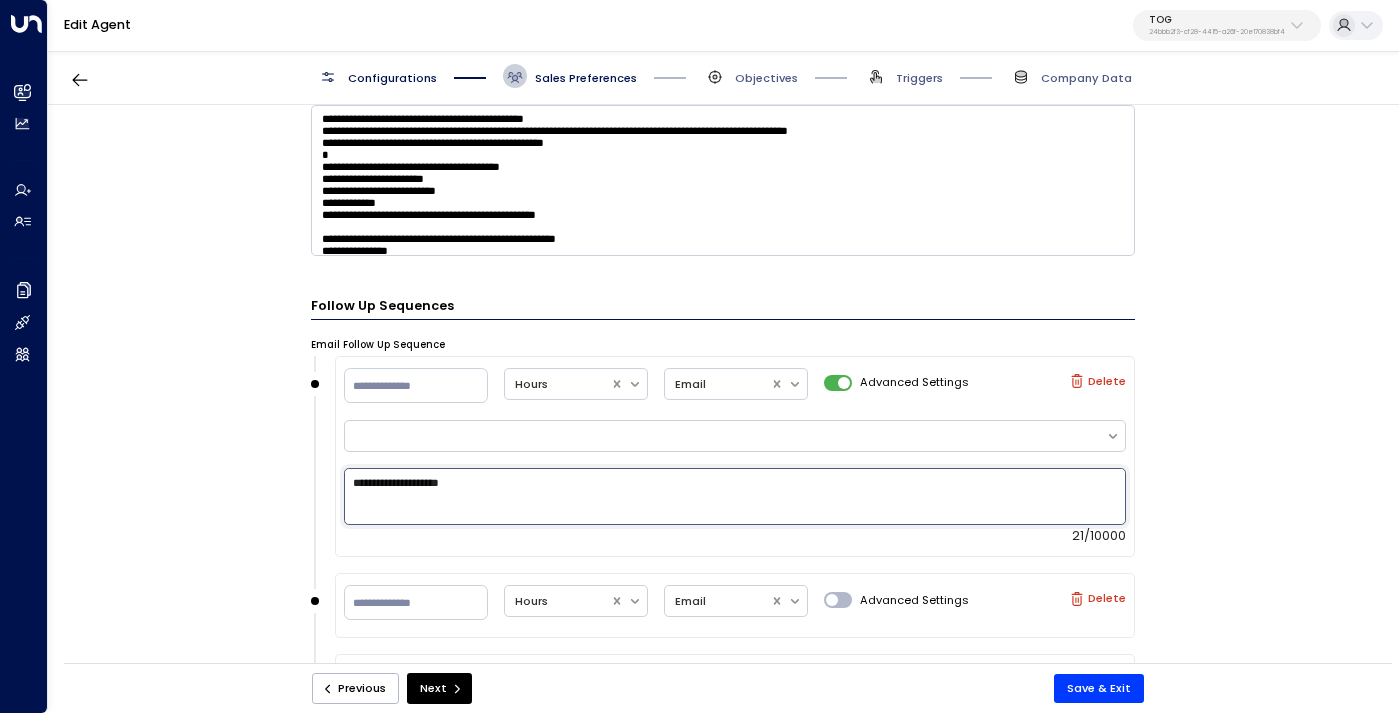 click on "**********" at bounding box center [735, 496] 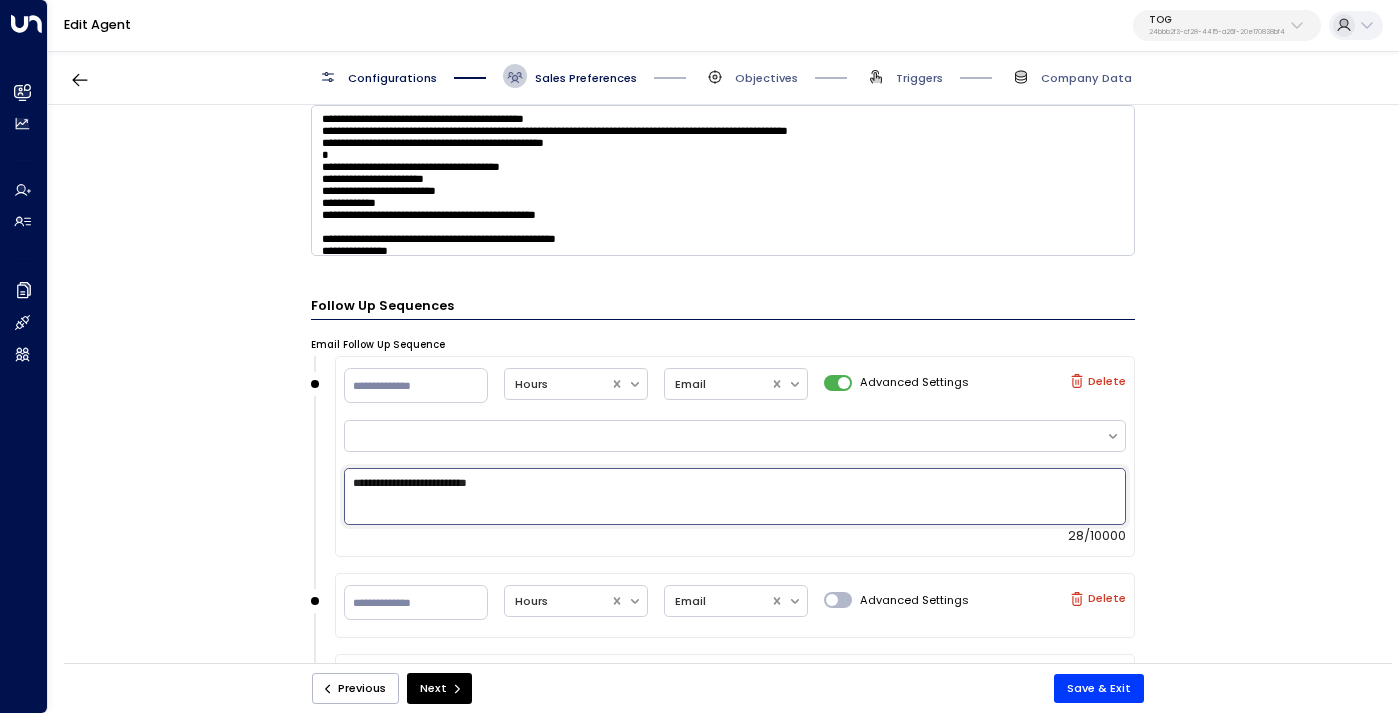 click on "**********" at bounding box center [735, 496] 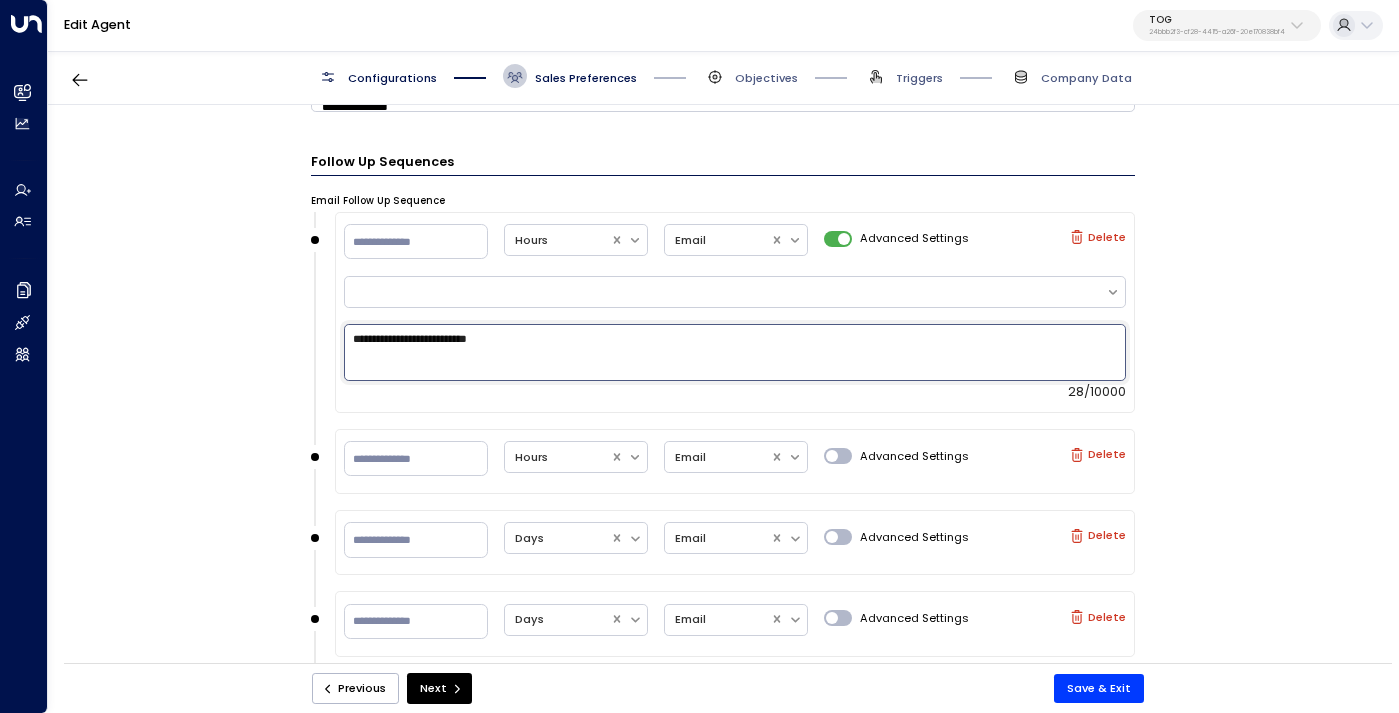 scroll, scrollTop: 1236, scrollLeft: 0, axis: vertical 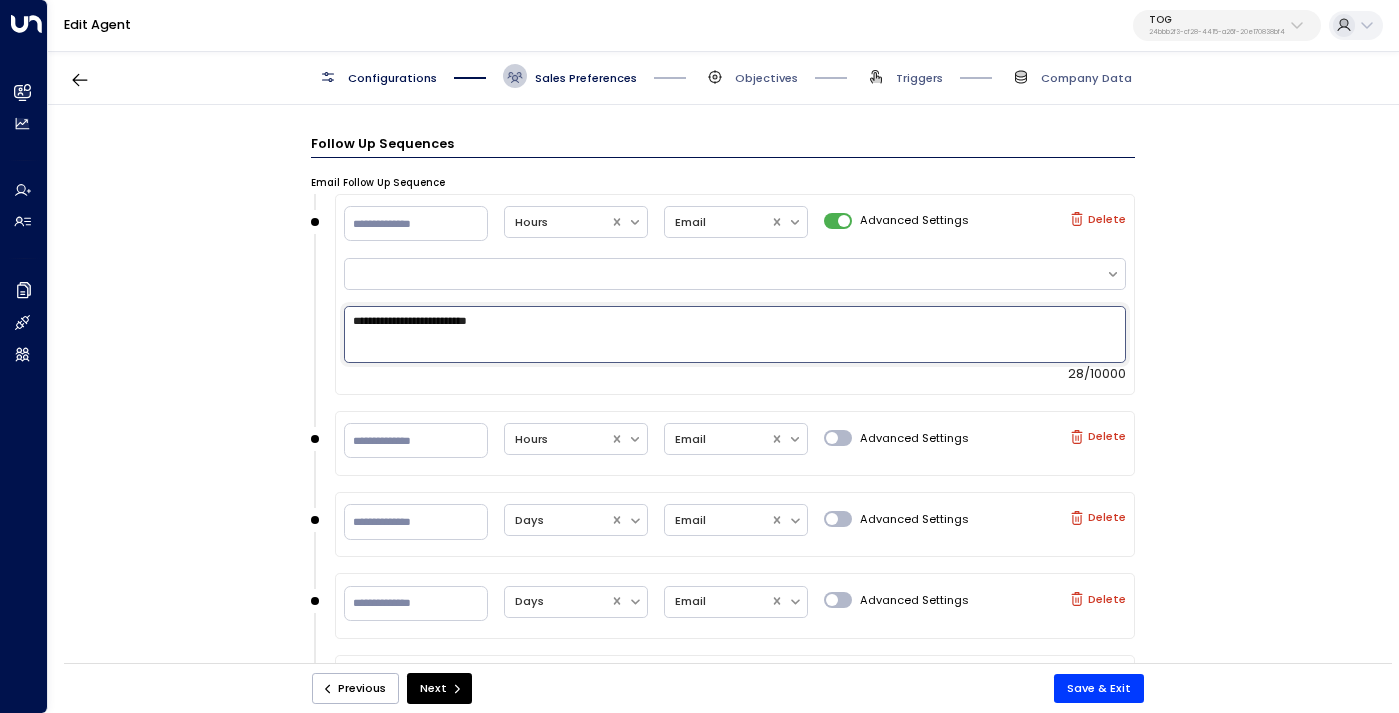 type on "**********" 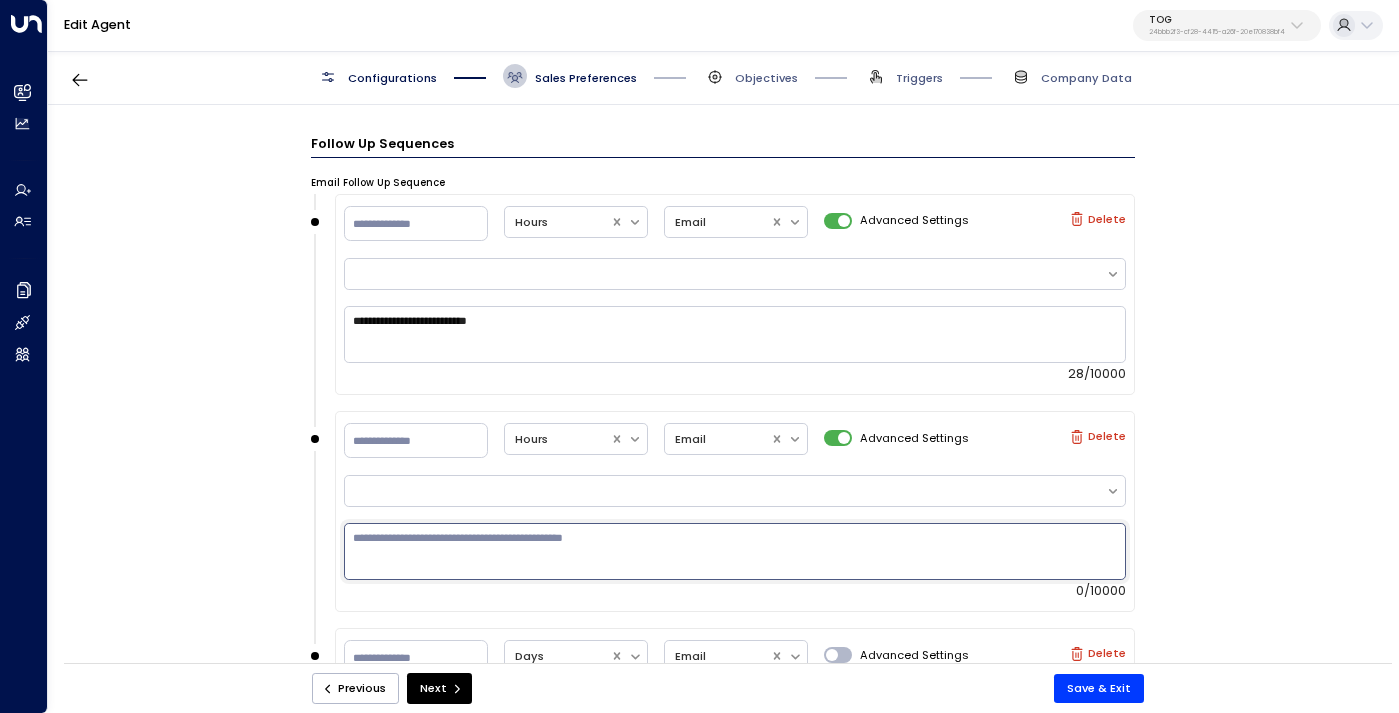 click at bounding box center [735, 551] 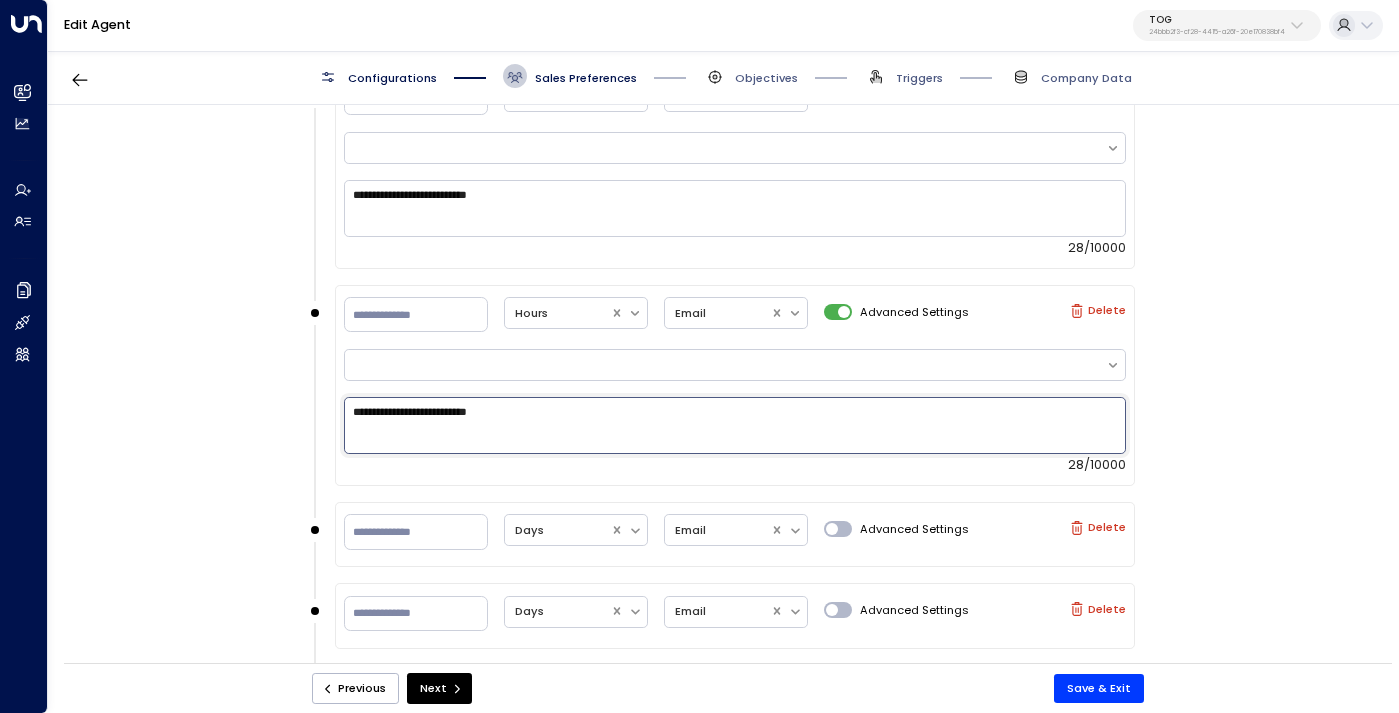 scroll, scrollTop: 1552, scrollLeft: 0, axis: vertical 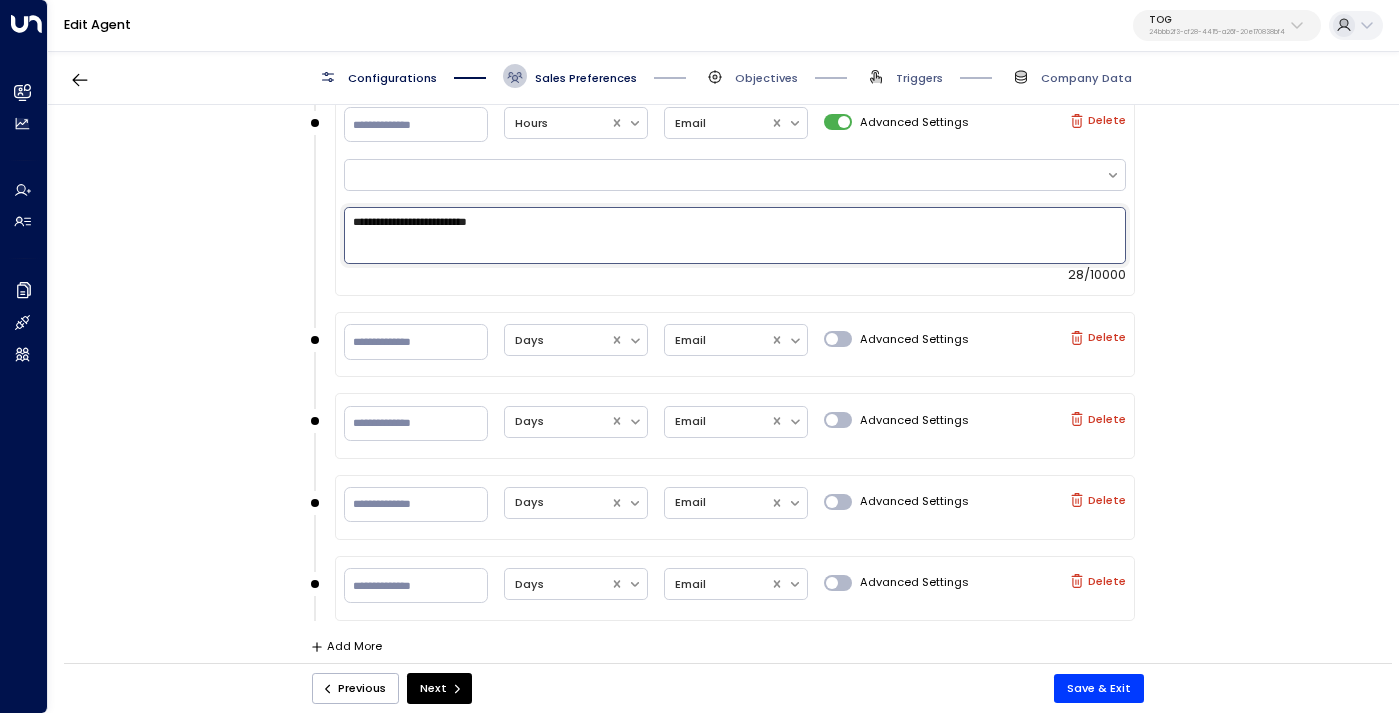 type on "**********" 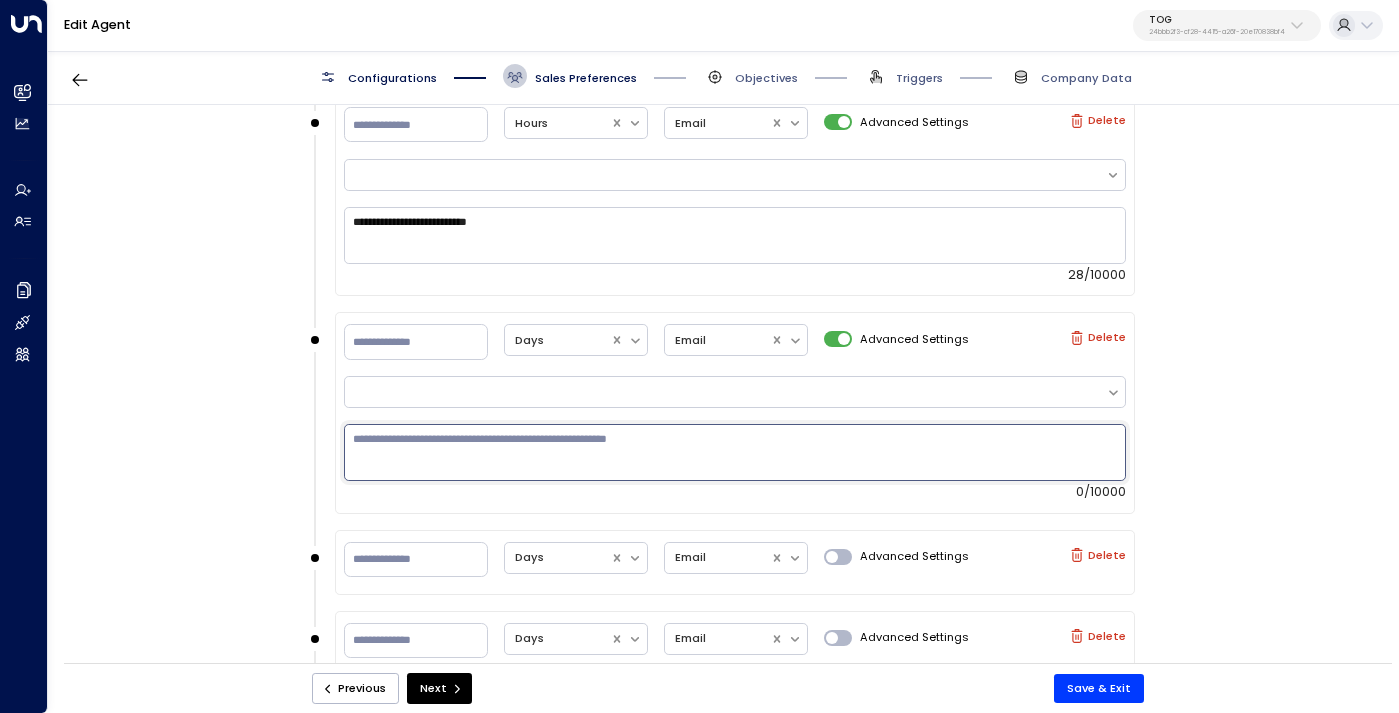 click at bounding box center (735, 452) 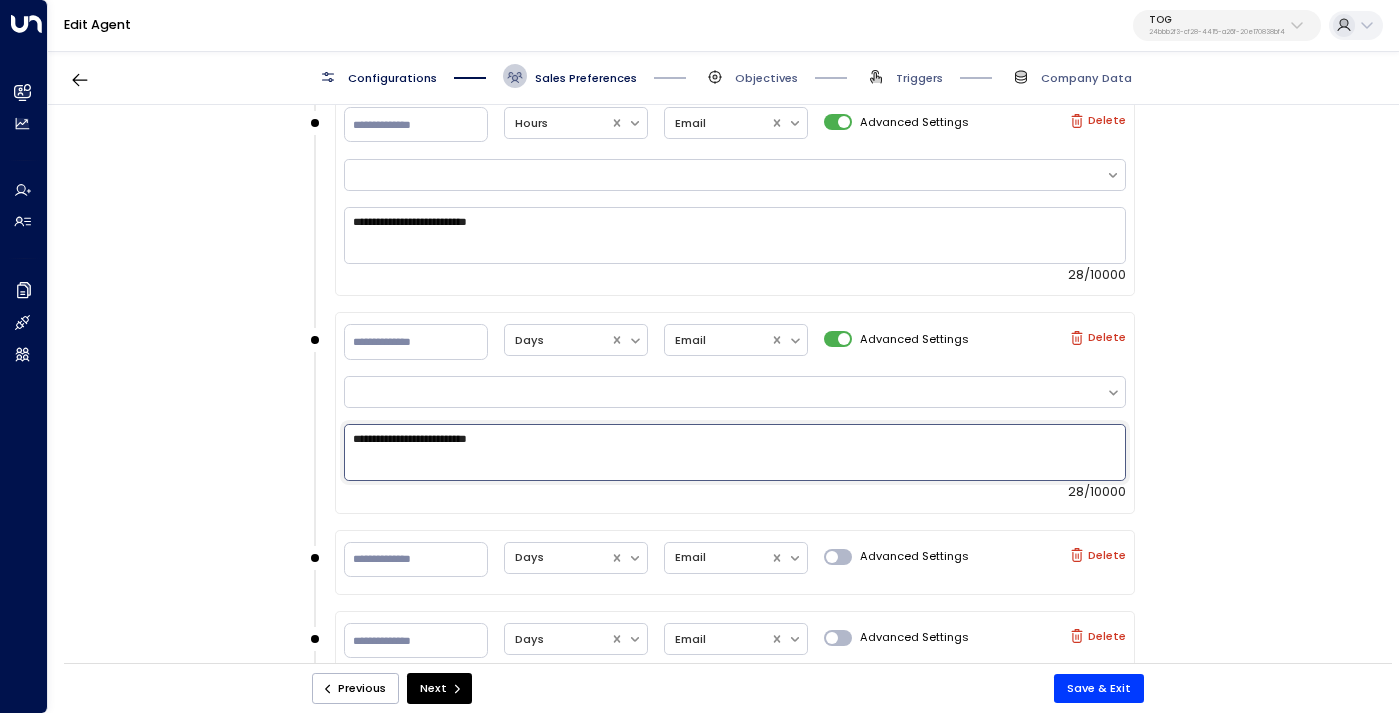 scroll, scrollTop: 1689, scrollLeft: 0, axis: vertical 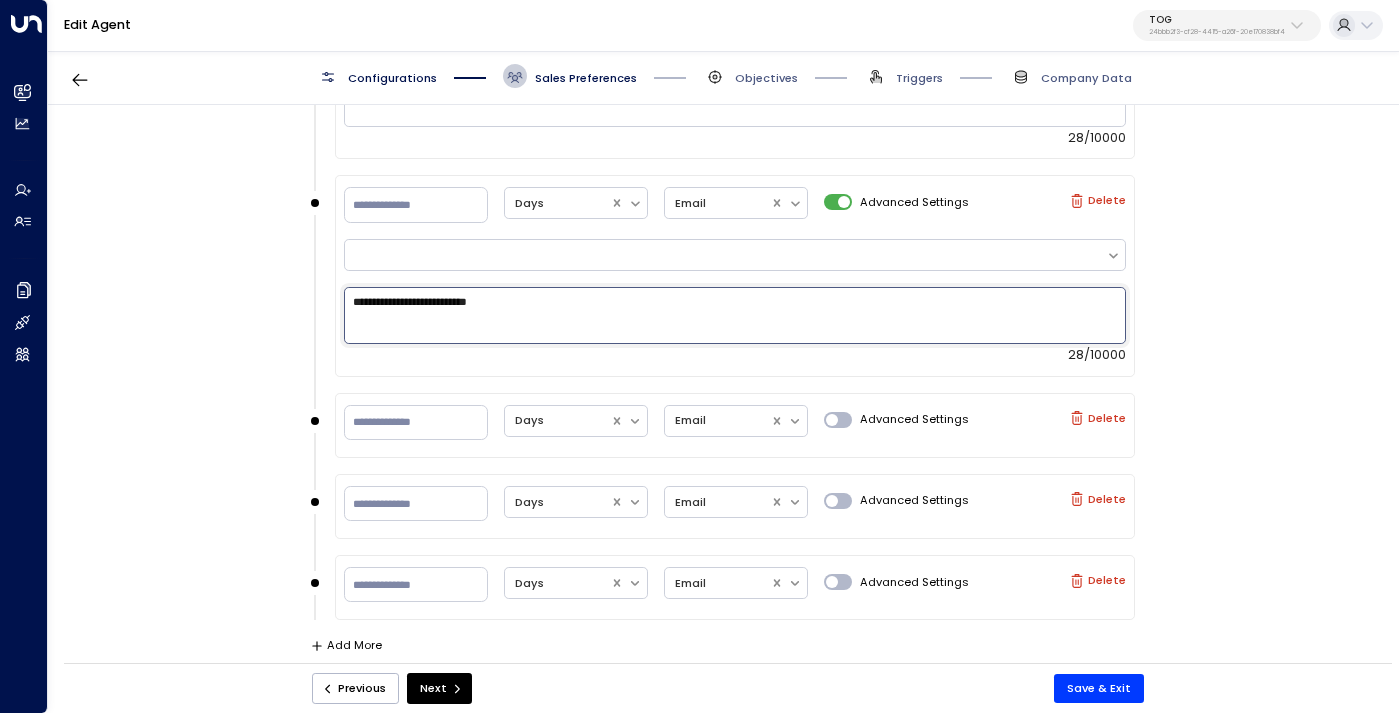 type on "**********" 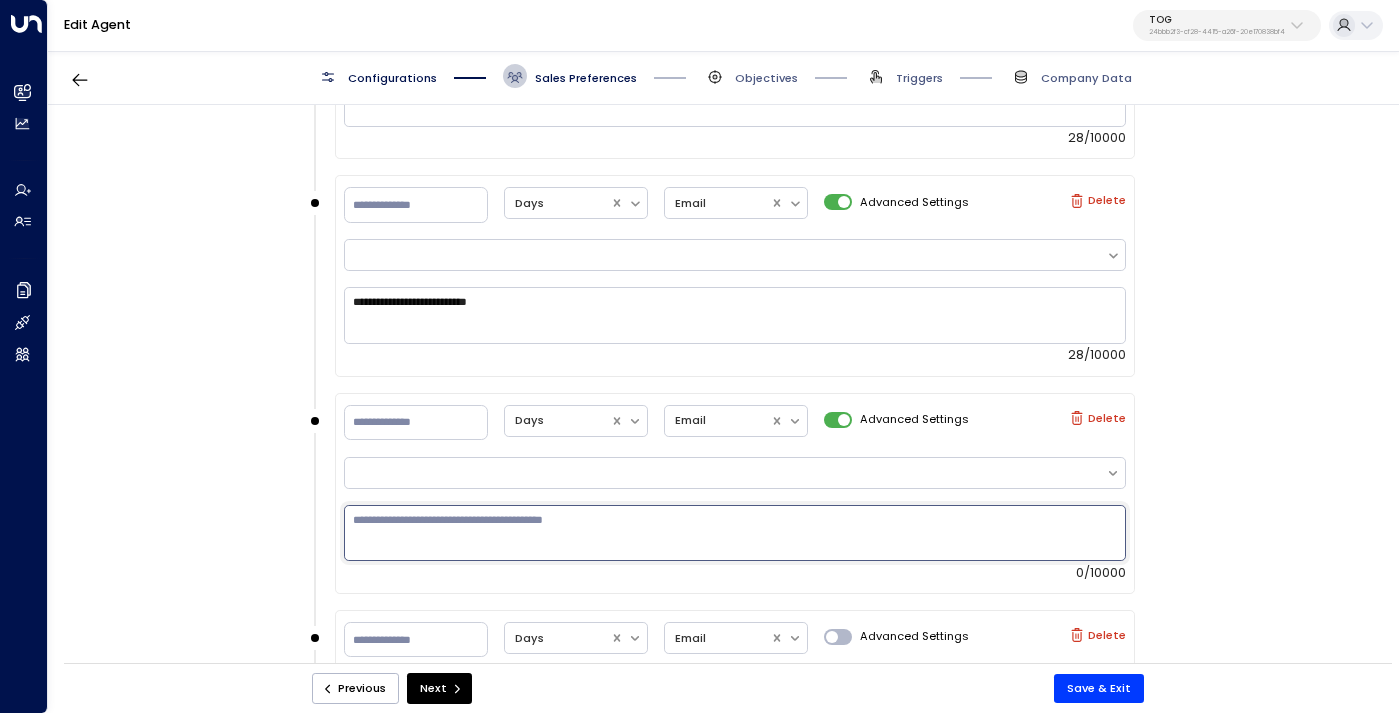 click at bounding box center [735, 533] 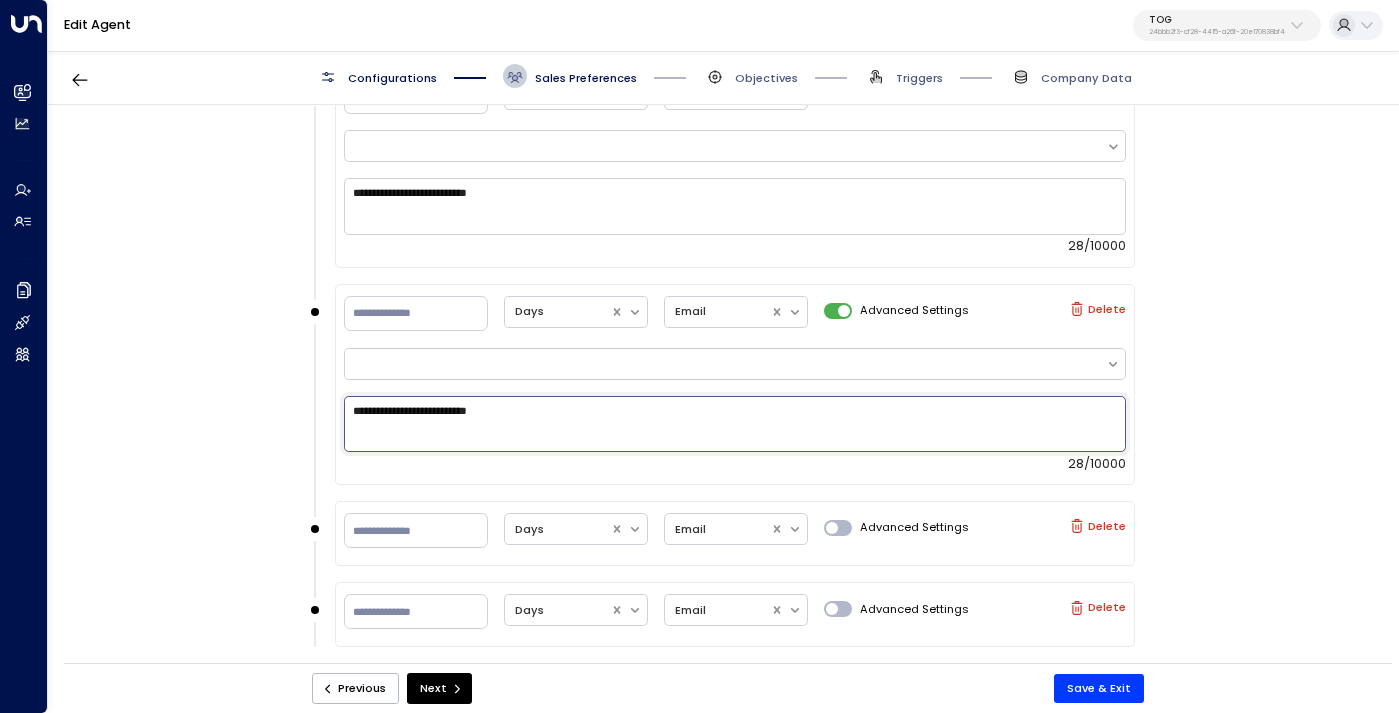 scroll, scrollTop: 1825, scrollLeft: 0, axis: vertical 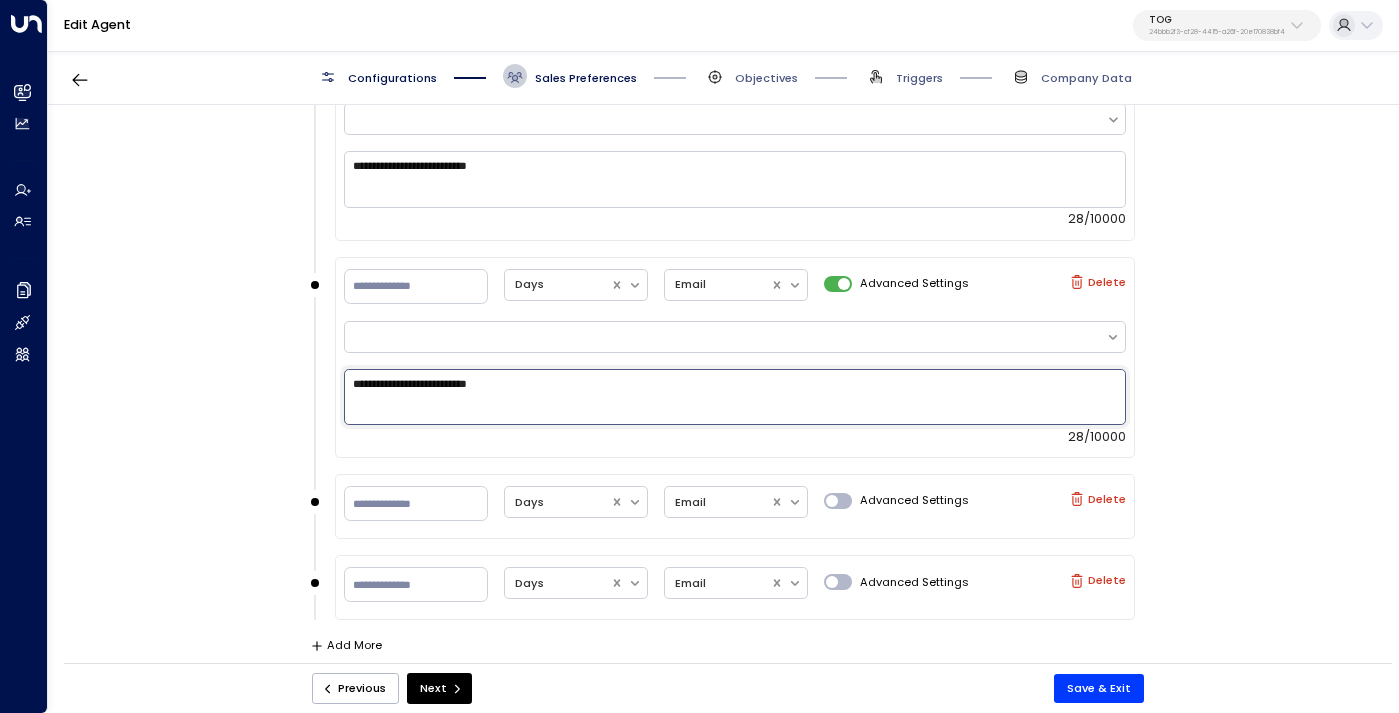type on "**********" 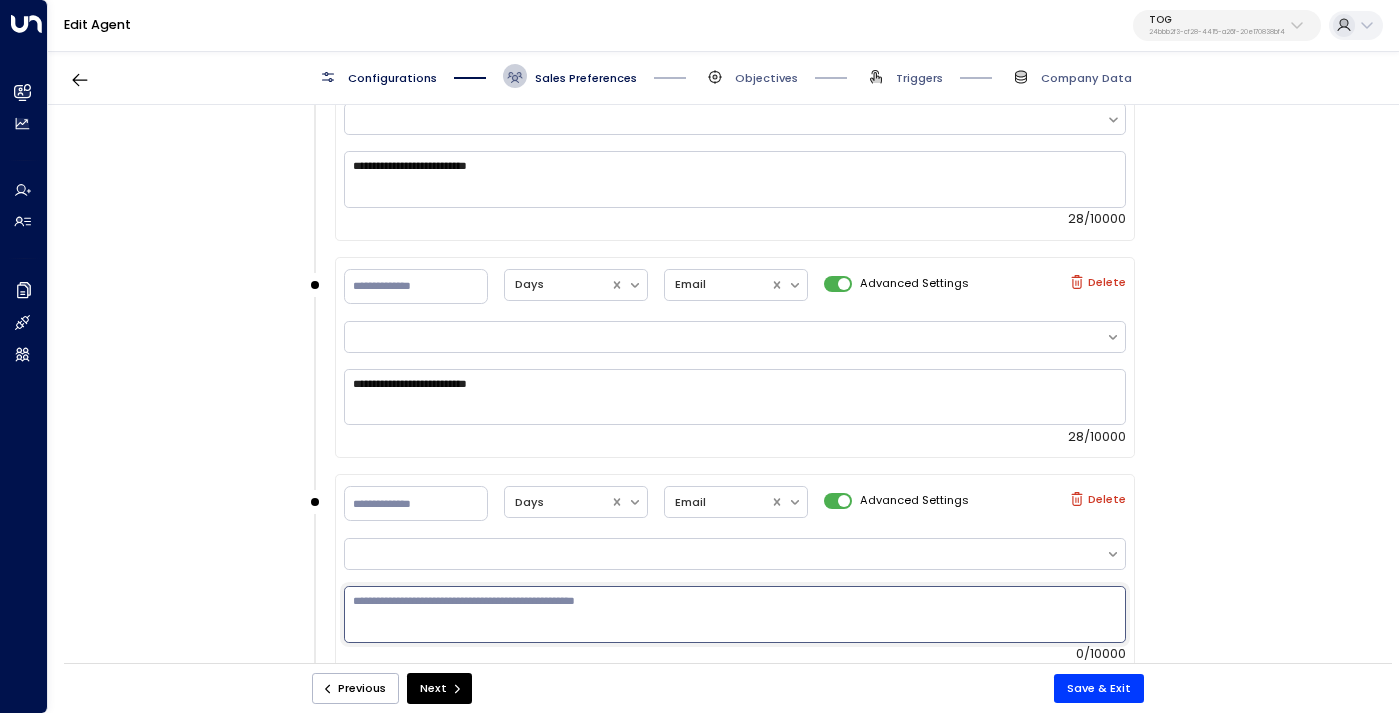 click at bounding box center (735, 614) 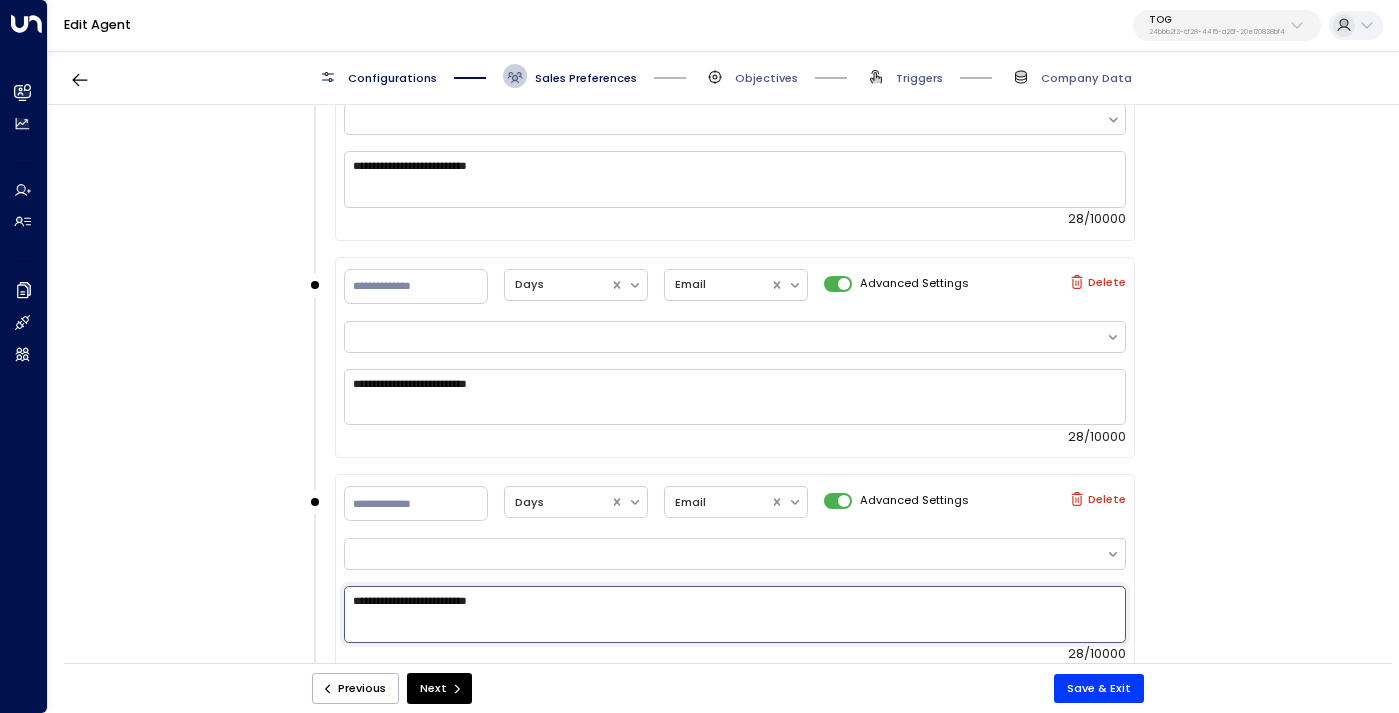 scroll, scrollTop: 1961, scrollLeft: 0, axis: vertical 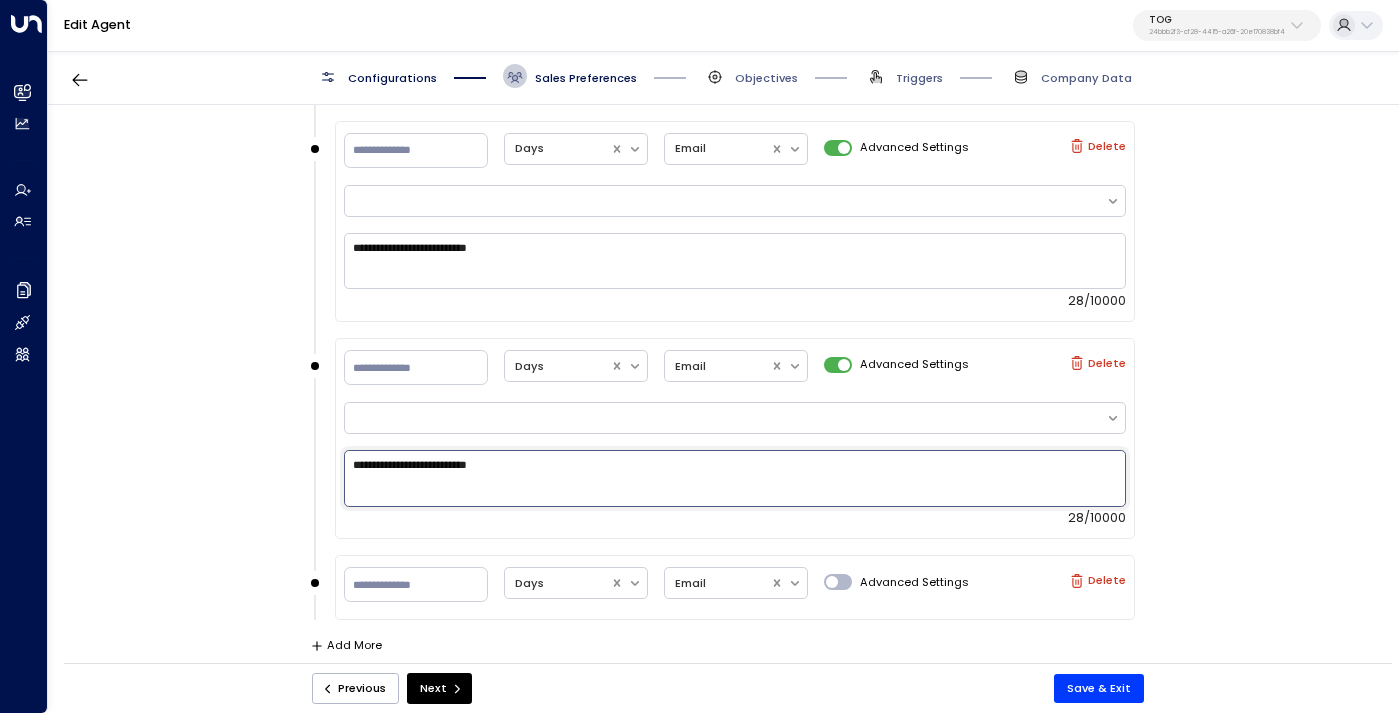 type on "**********" 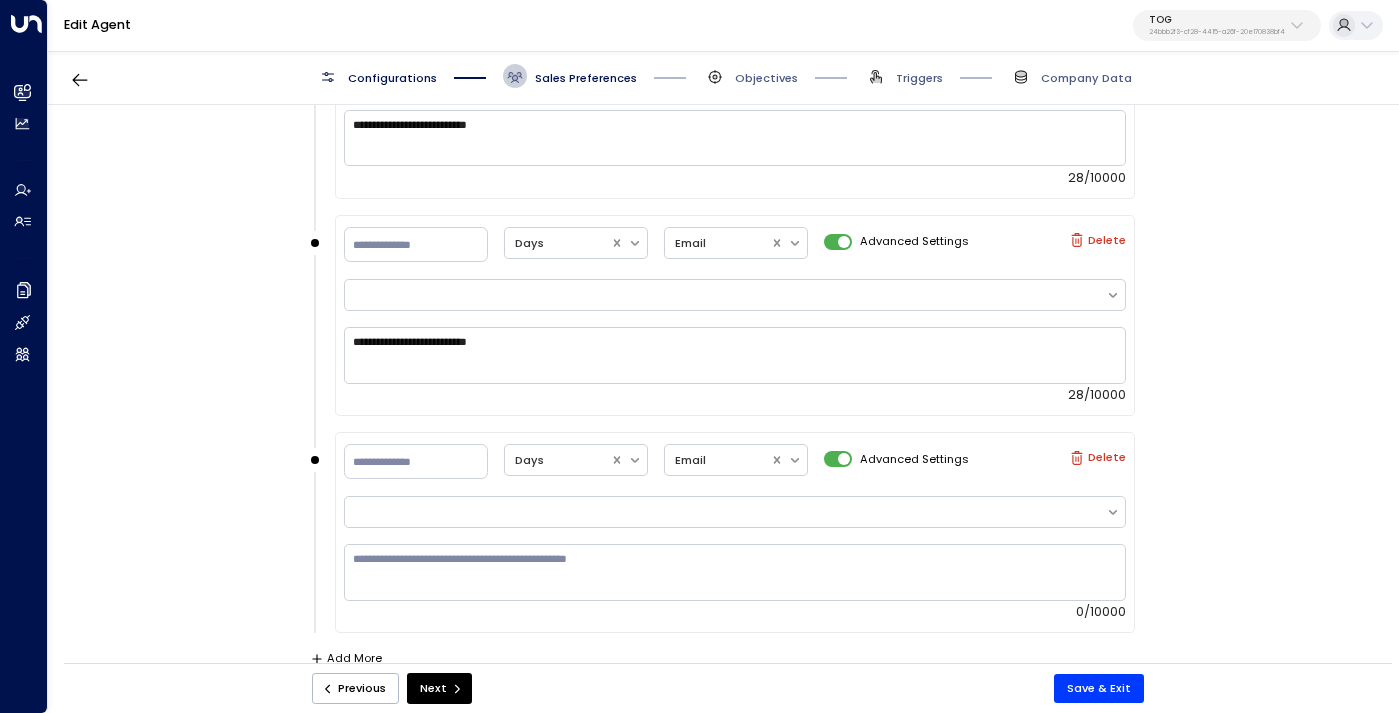 scroll, scrollTop: 2097, scrollLeft: 0, axis: vertical 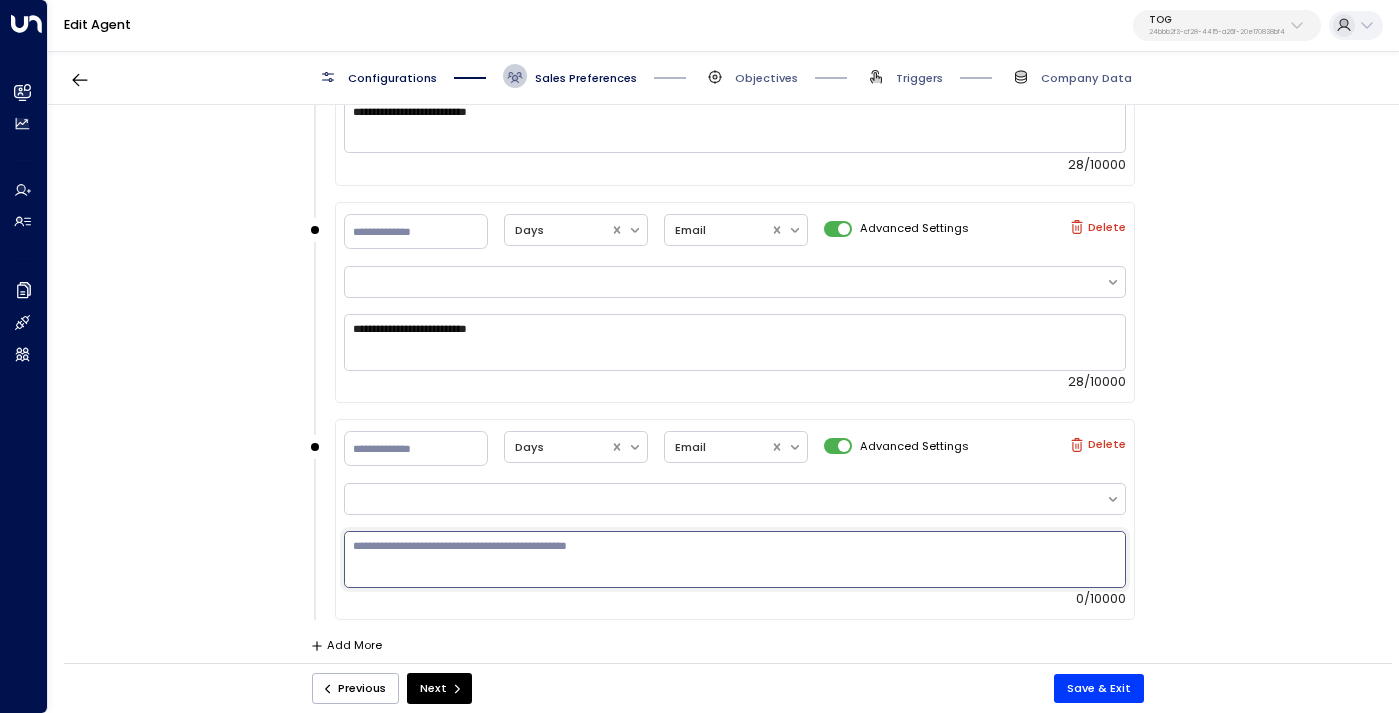 click at bounding box center [735, 559] 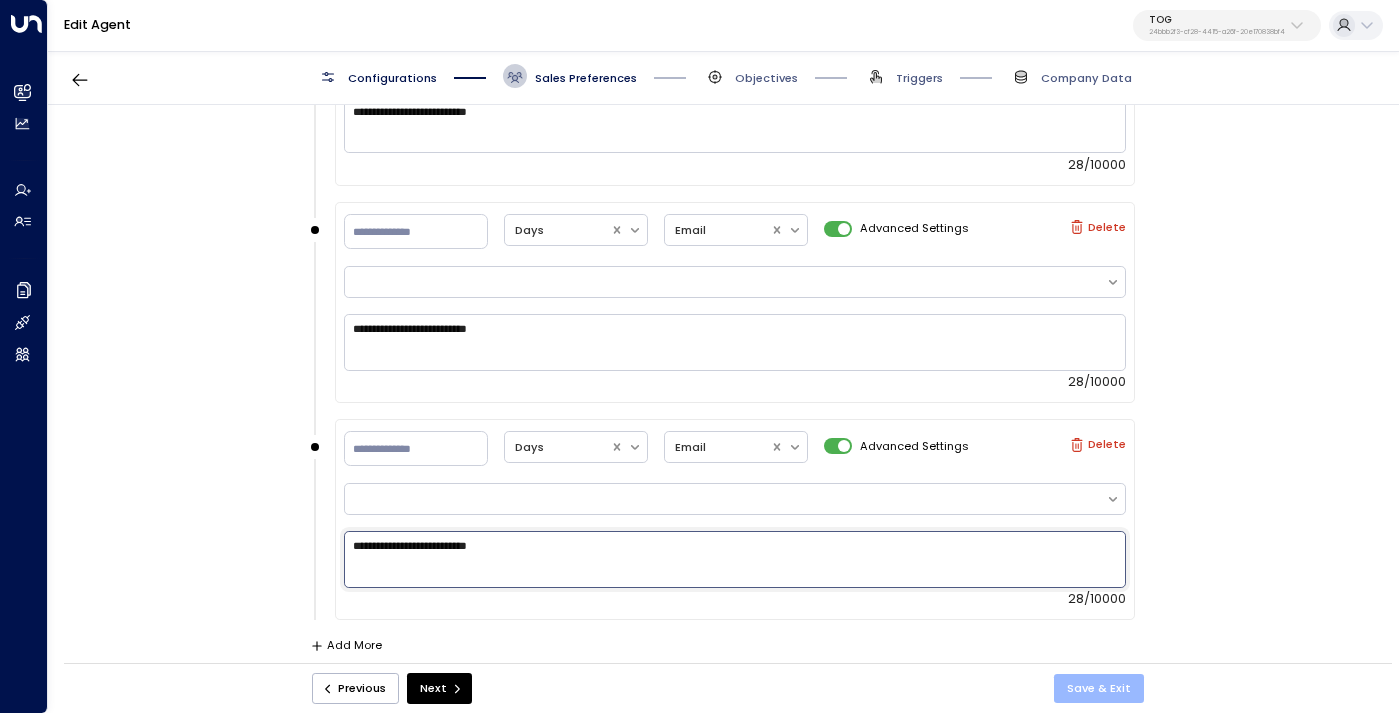 type on "**********" 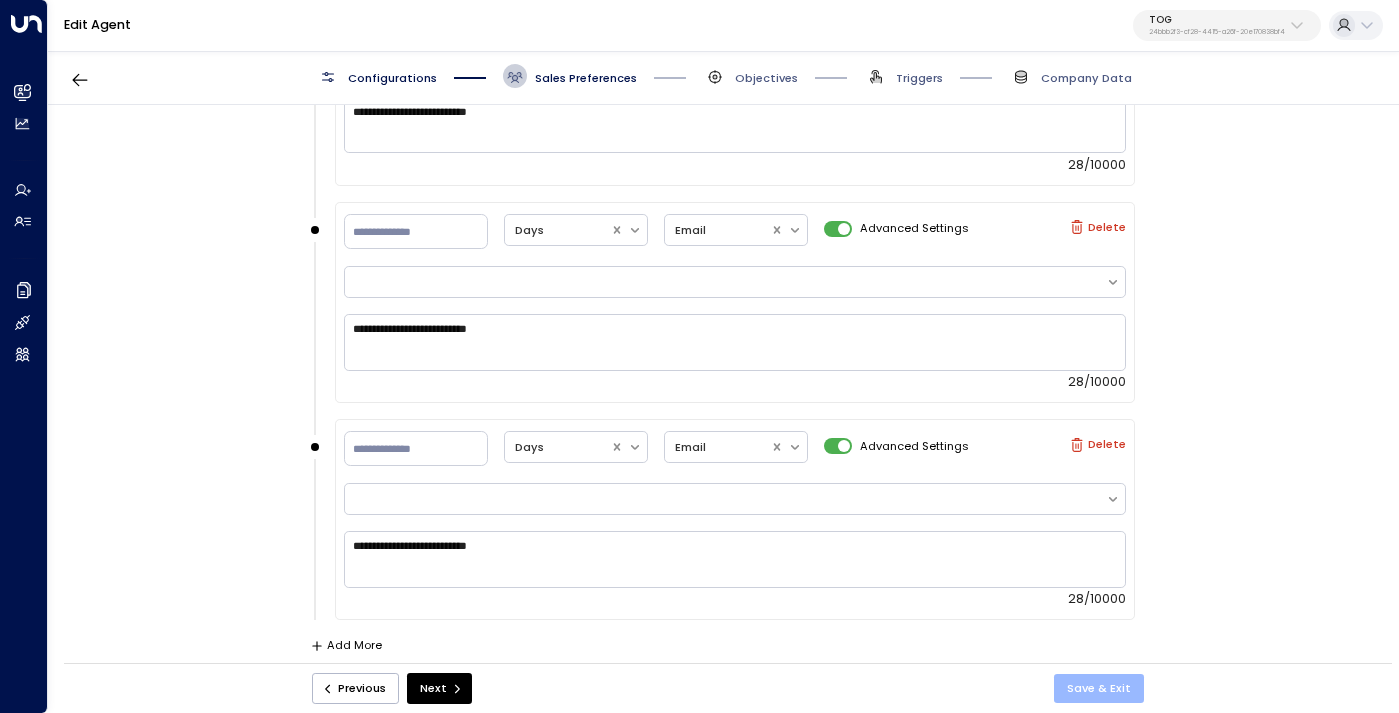click on "Save & Exit" at bounding box center (1099, 688) 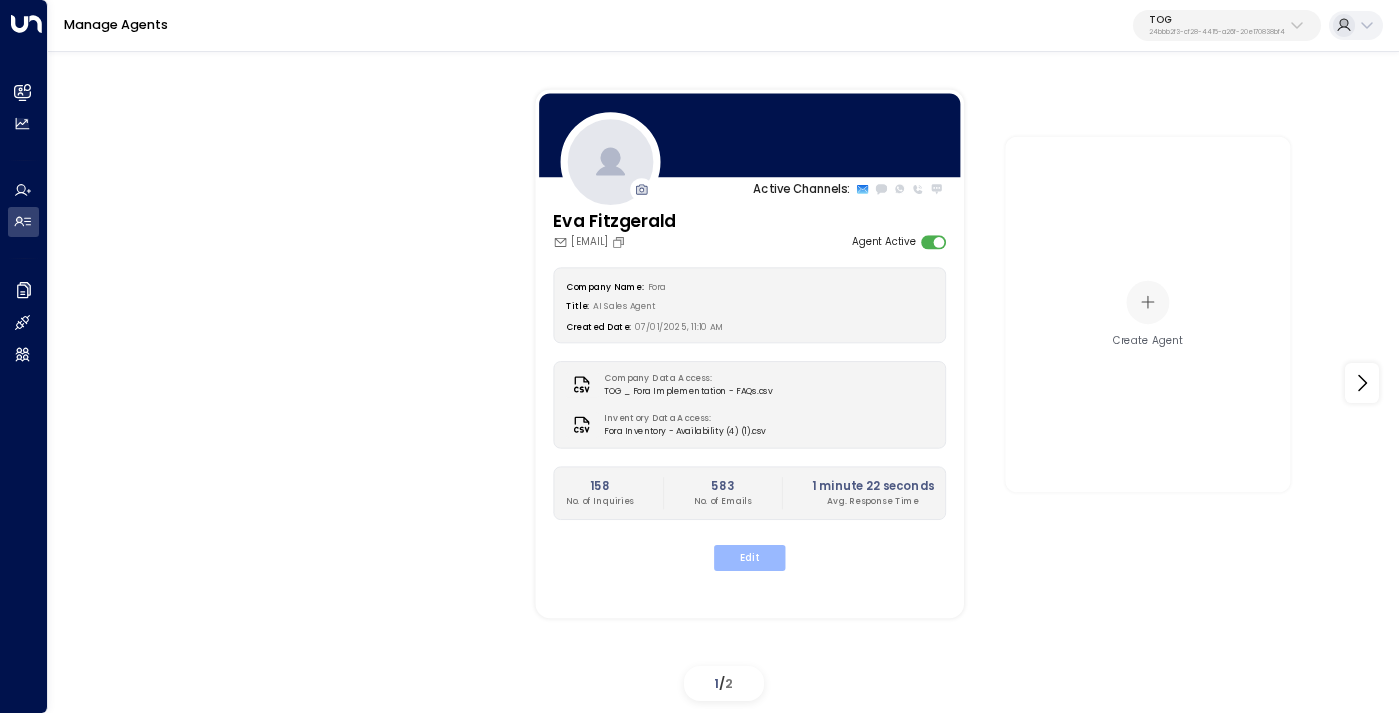 click on "Edit" at bounding box center [749, 558] 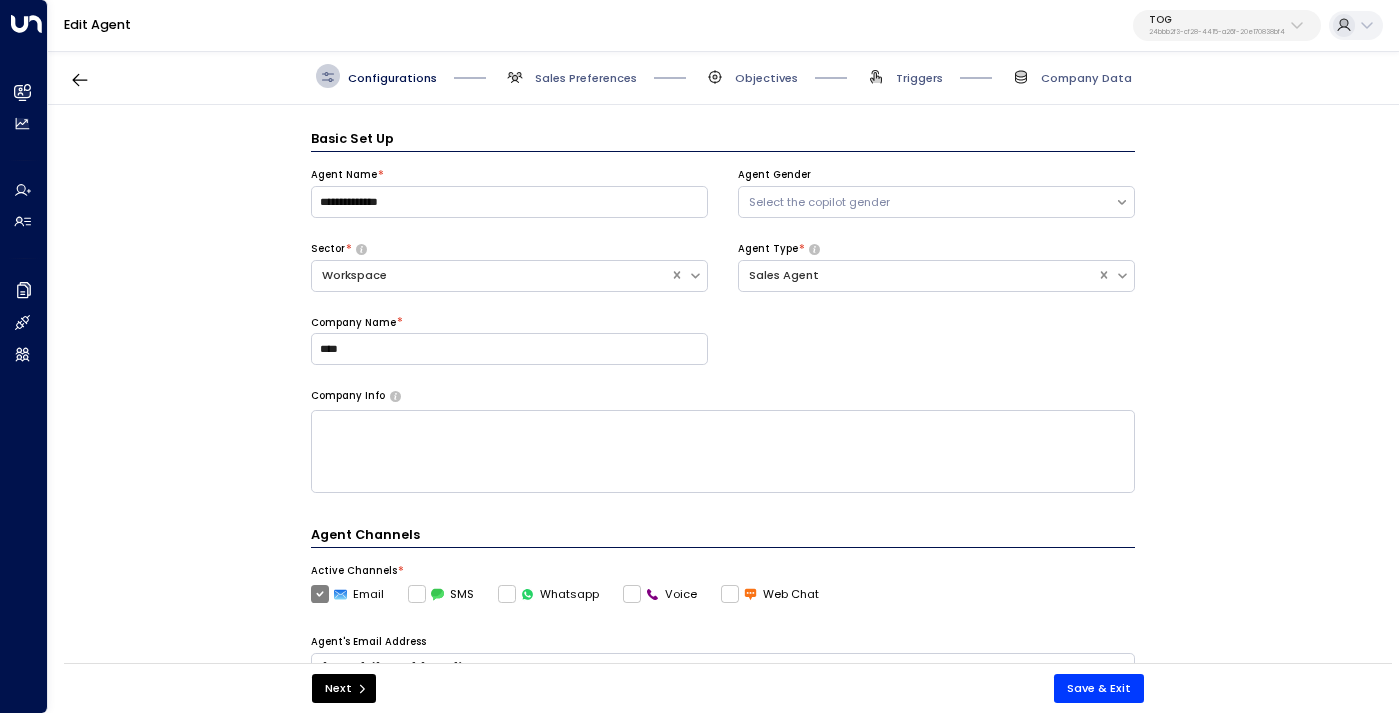 scroll, scrollTop: 24, scrollLeft: 0, axis: vertical 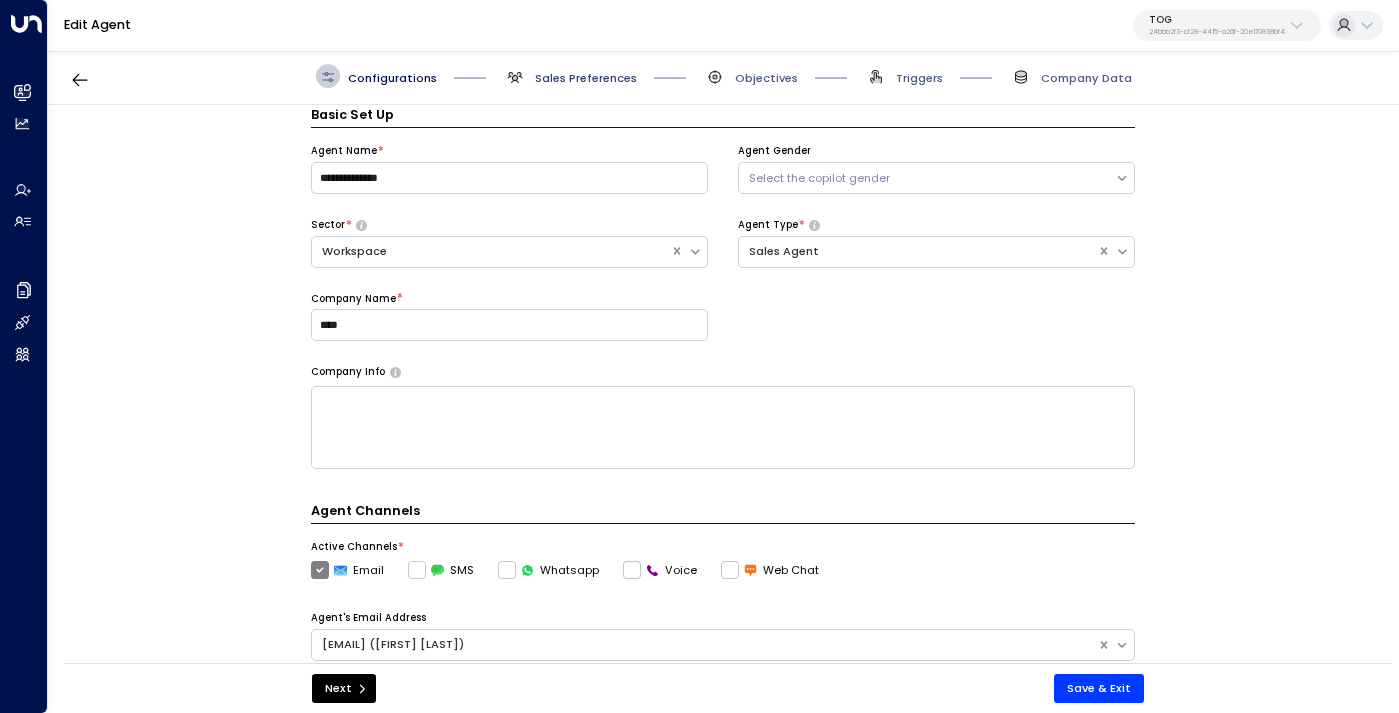 click on "Sales Preferences" at bounding box center [586, 78] 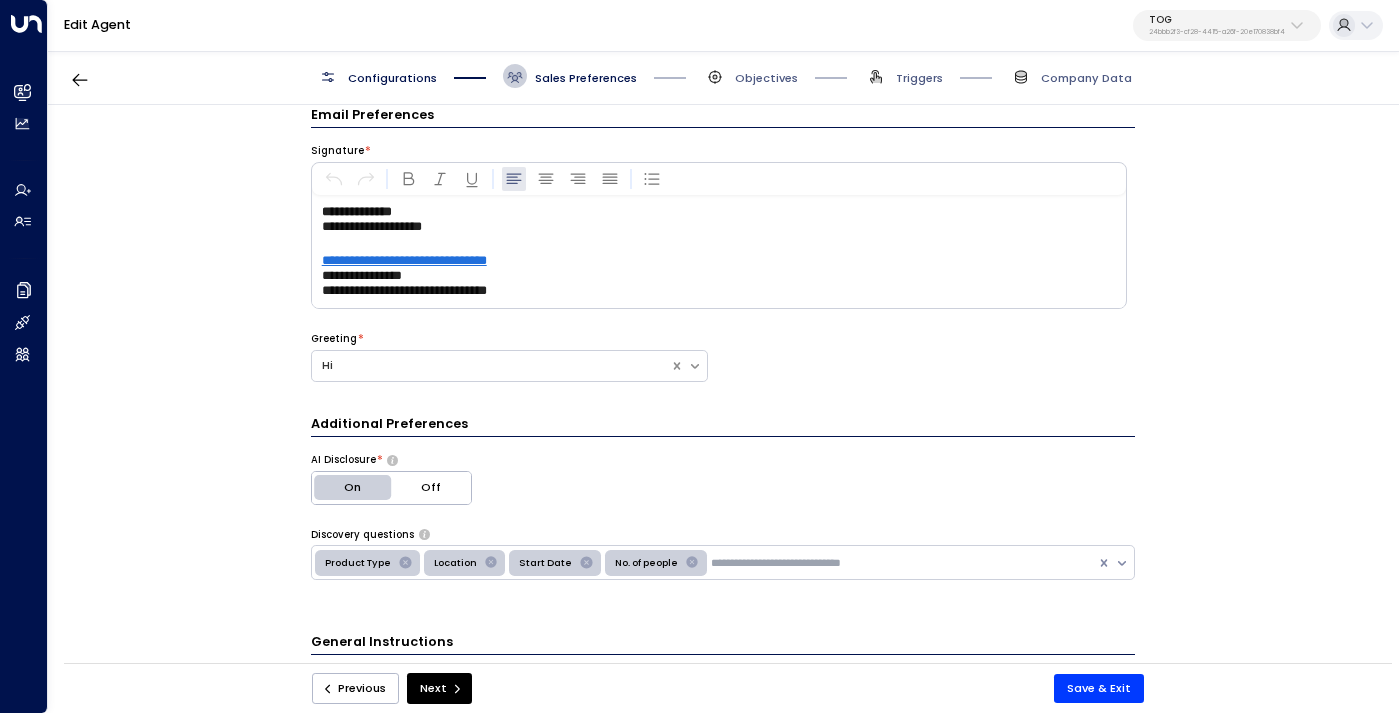 scroll, scrollTop: 307, scrollLeft: 0, axis: vertical 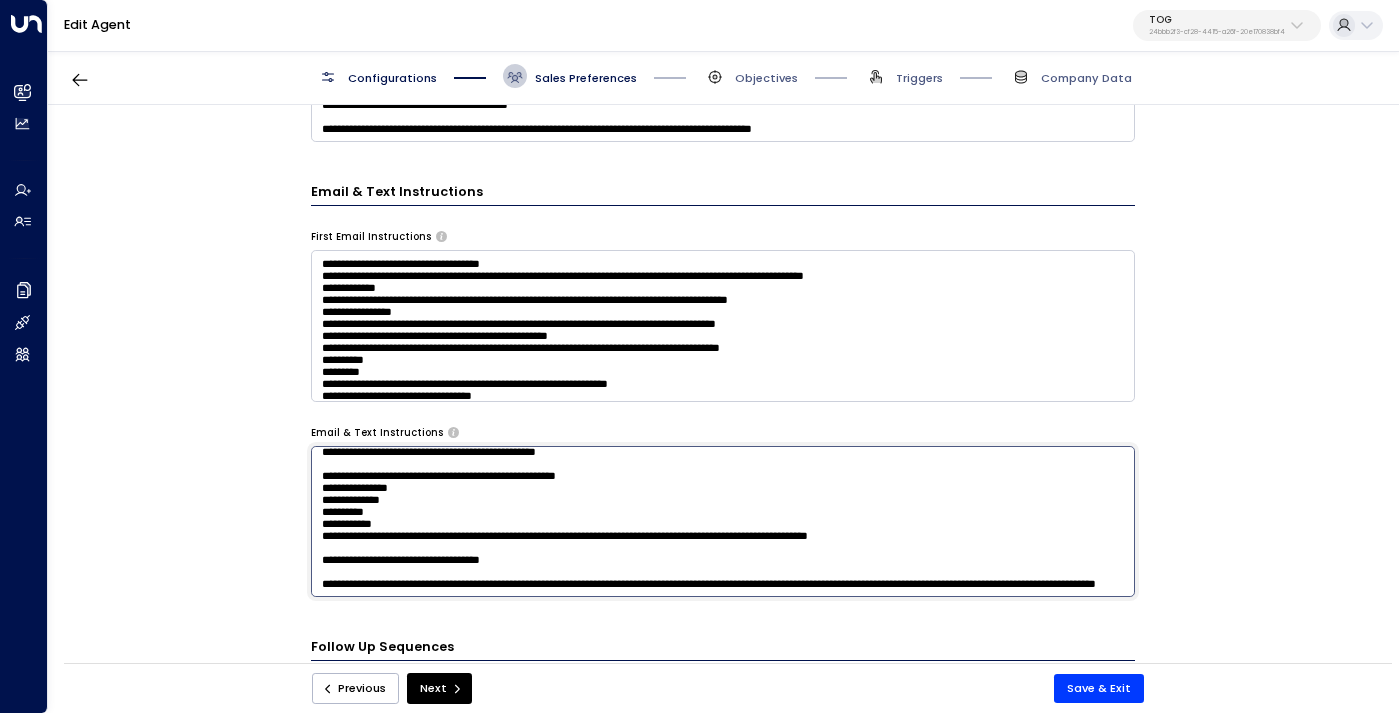 click on "**********" at bounding box center [723, 521] 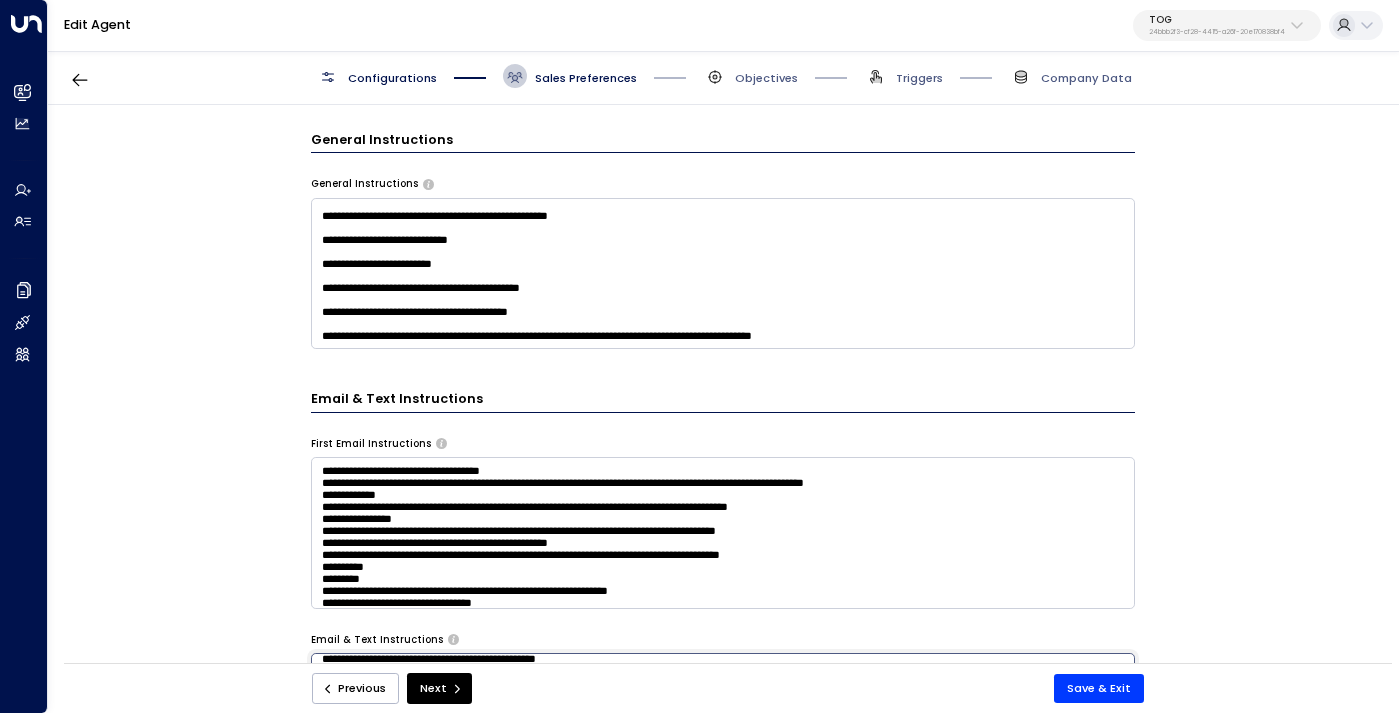 scroll, scrollTop: 524, scrollLeft: 0, axis: vertical 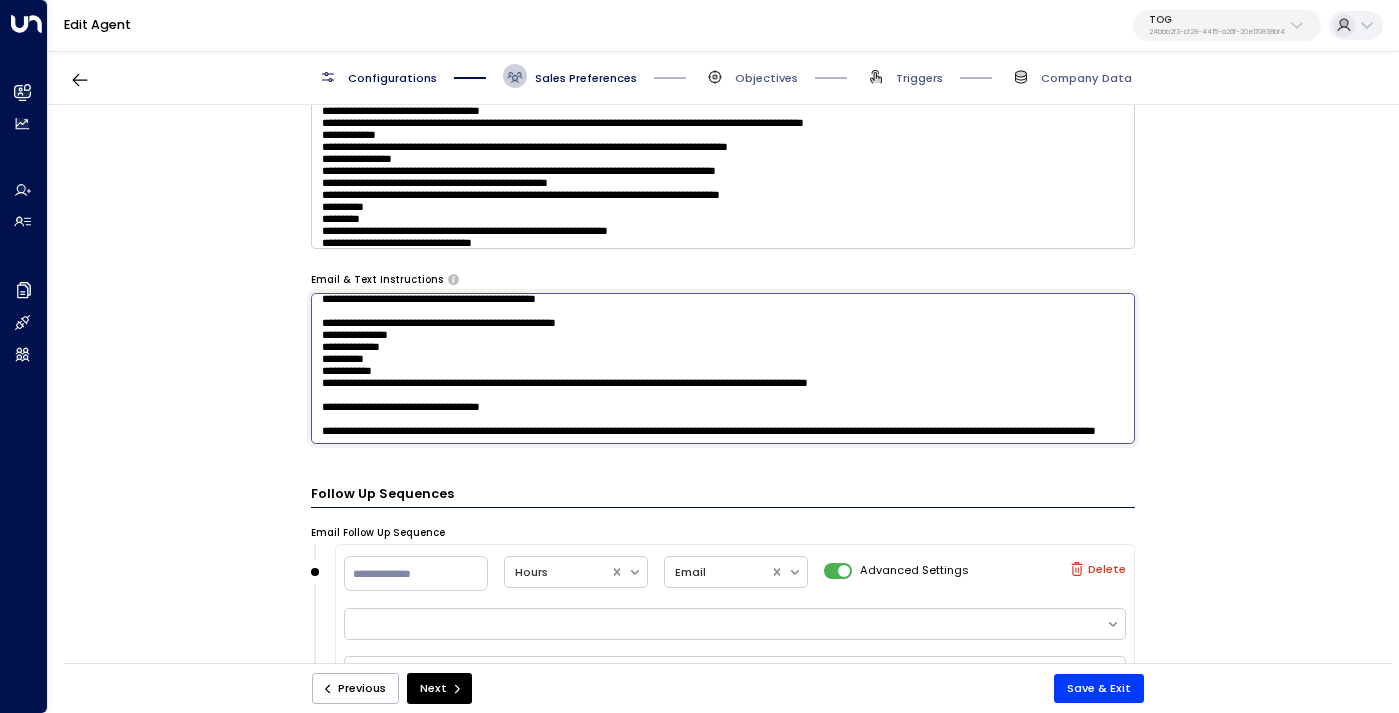 click on "**********" at bounding box center (723, 368) 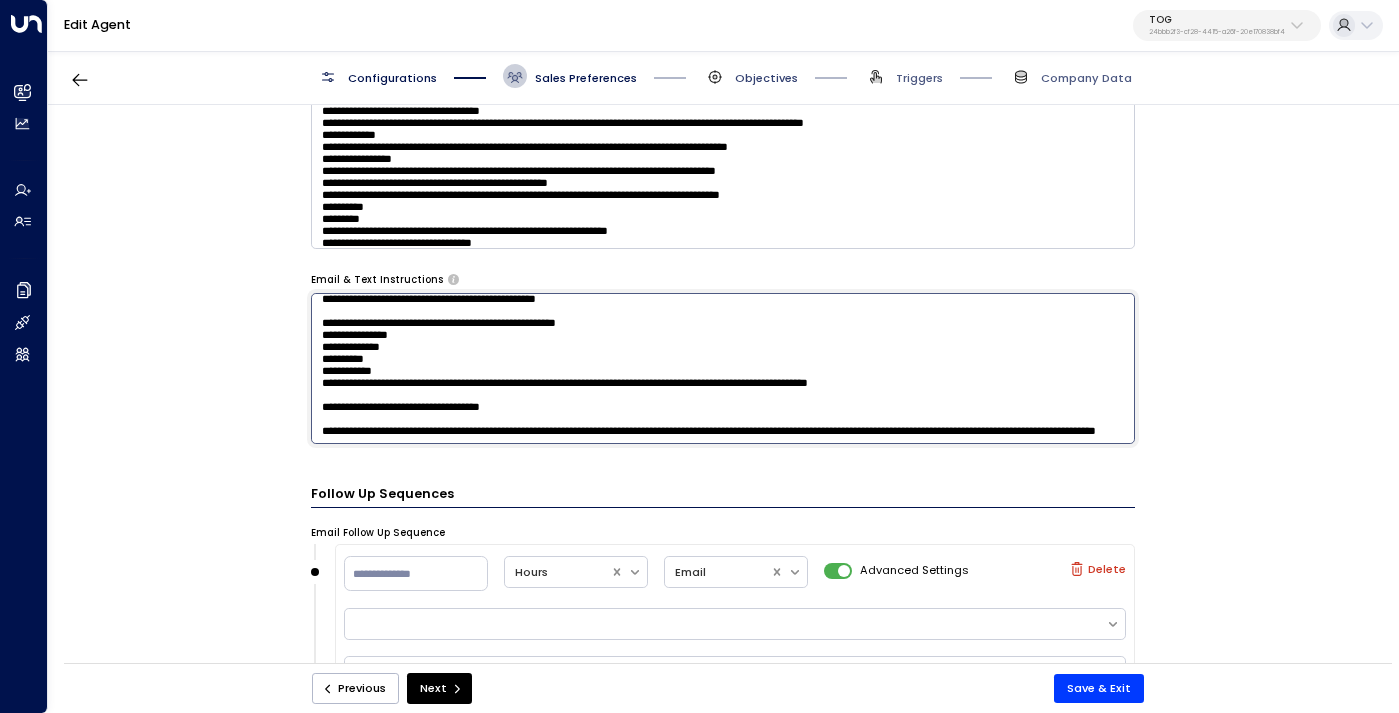 click on "Objectives" at bounding box center [766, 78] 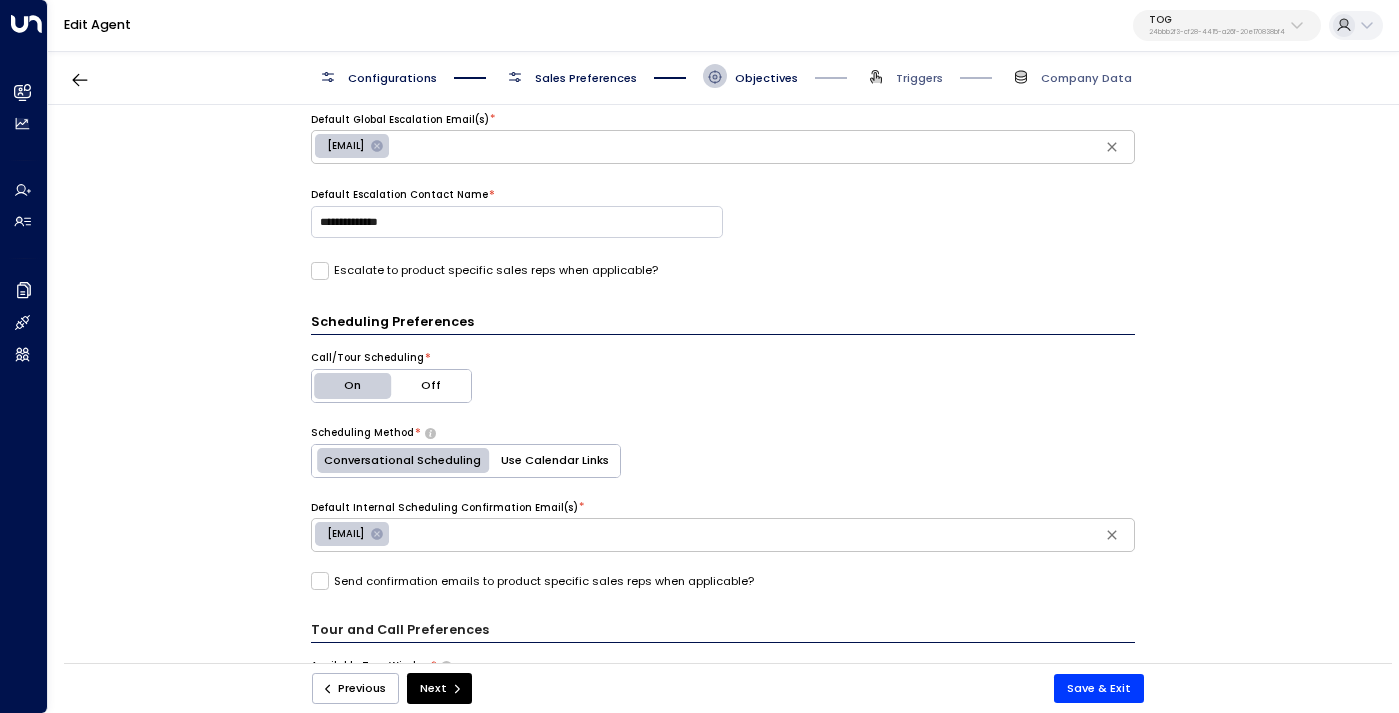 scroll, scrollTop: 389, scrollLeft: 0, axis: vertical 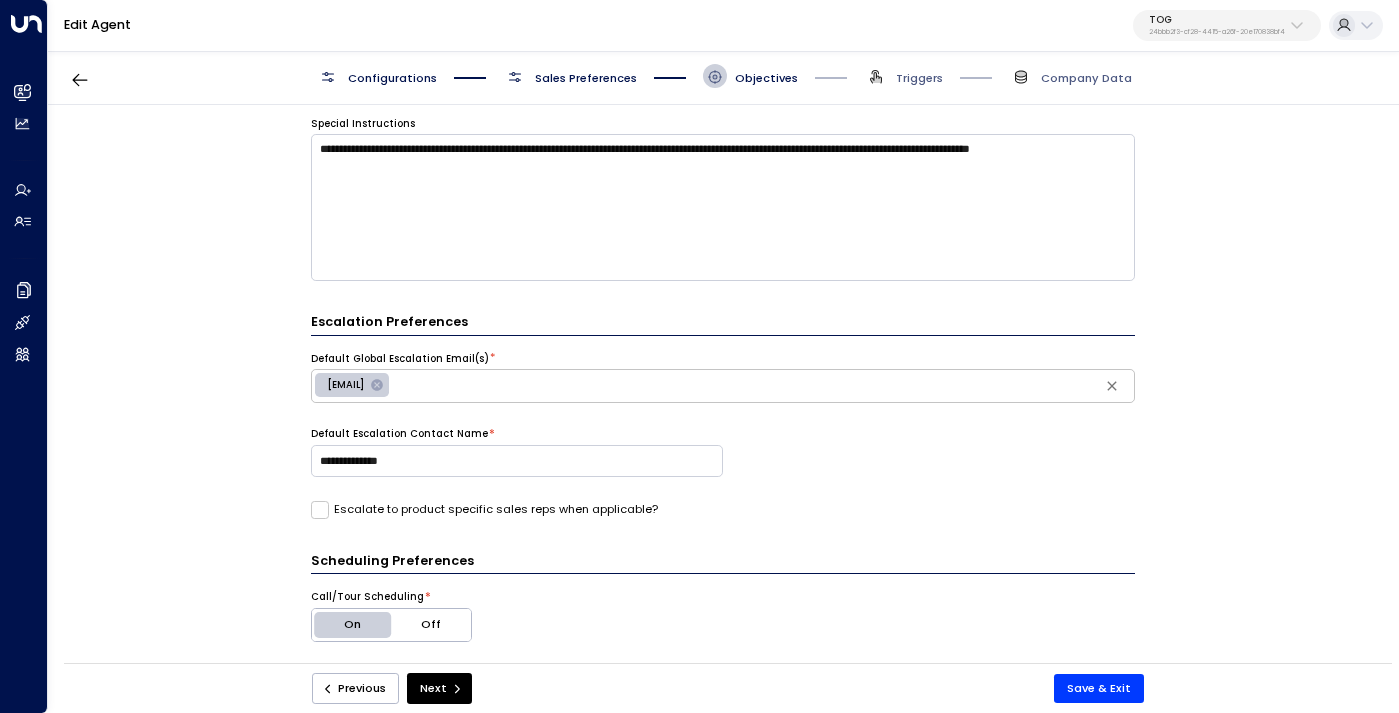 click on "Sales Preferences" at bounding box center (586, 78) 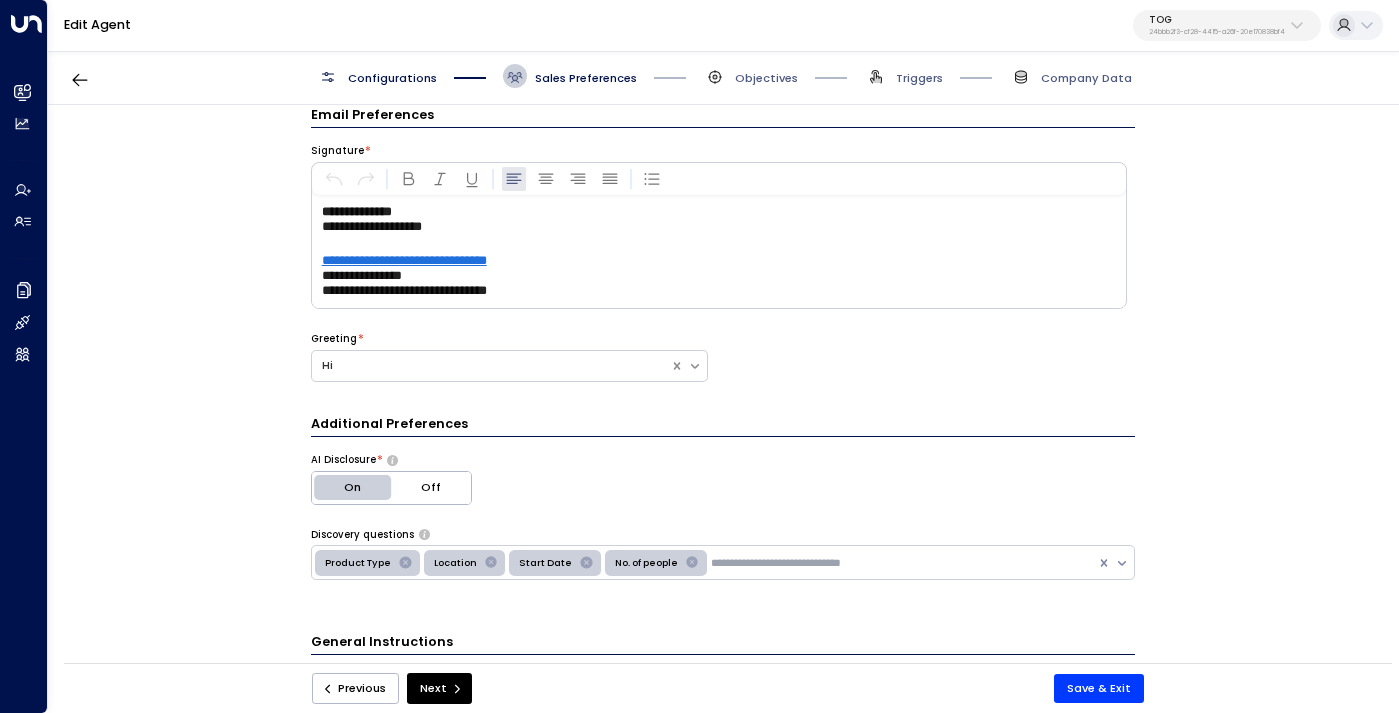 scroll, scrollTop: 337, scrollLeft: 0, axis: vertical 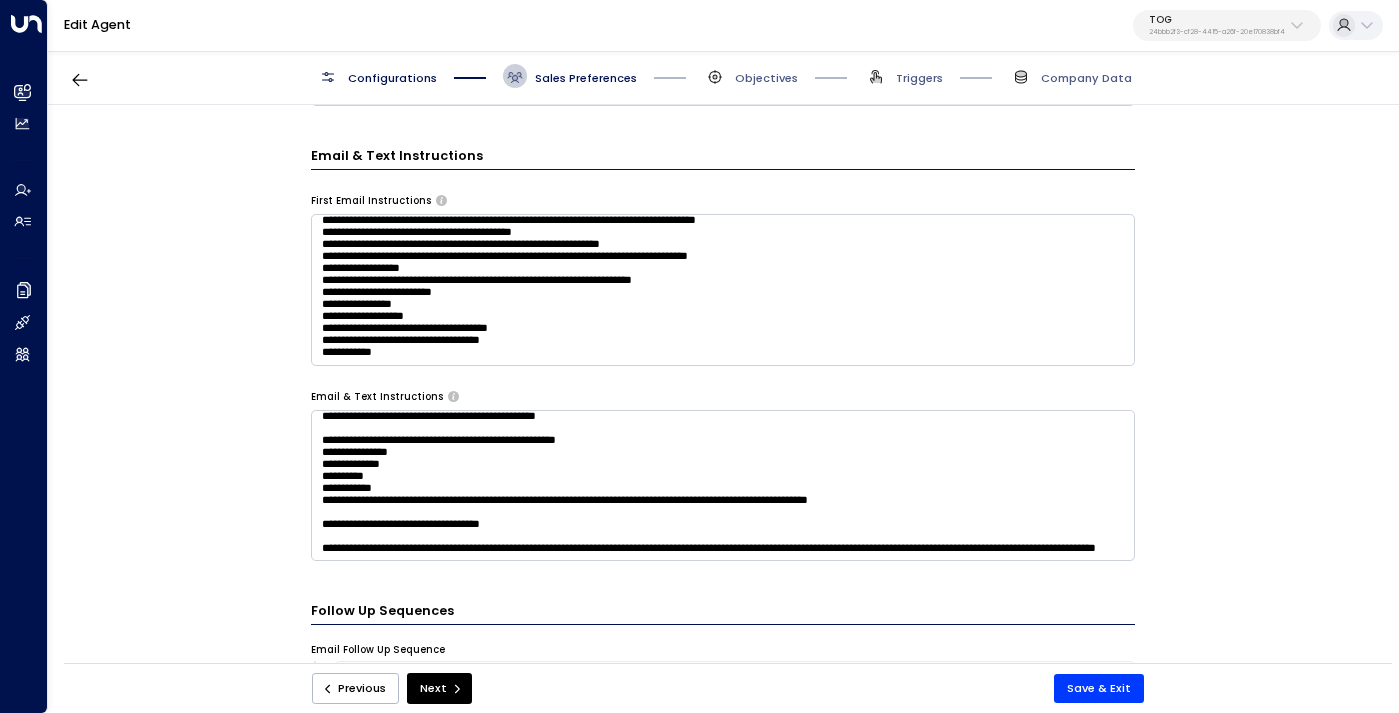click on "**********" at bounding box center (723, 485) 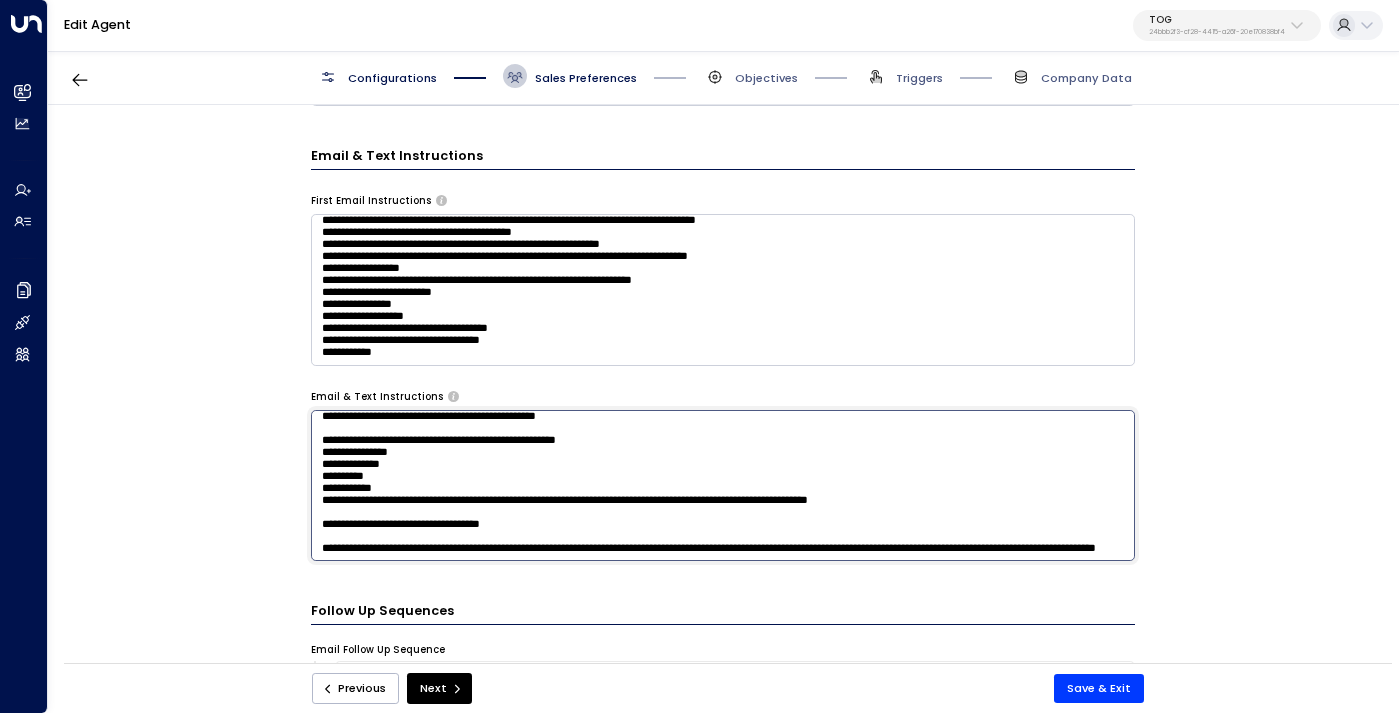 paste on "**********" 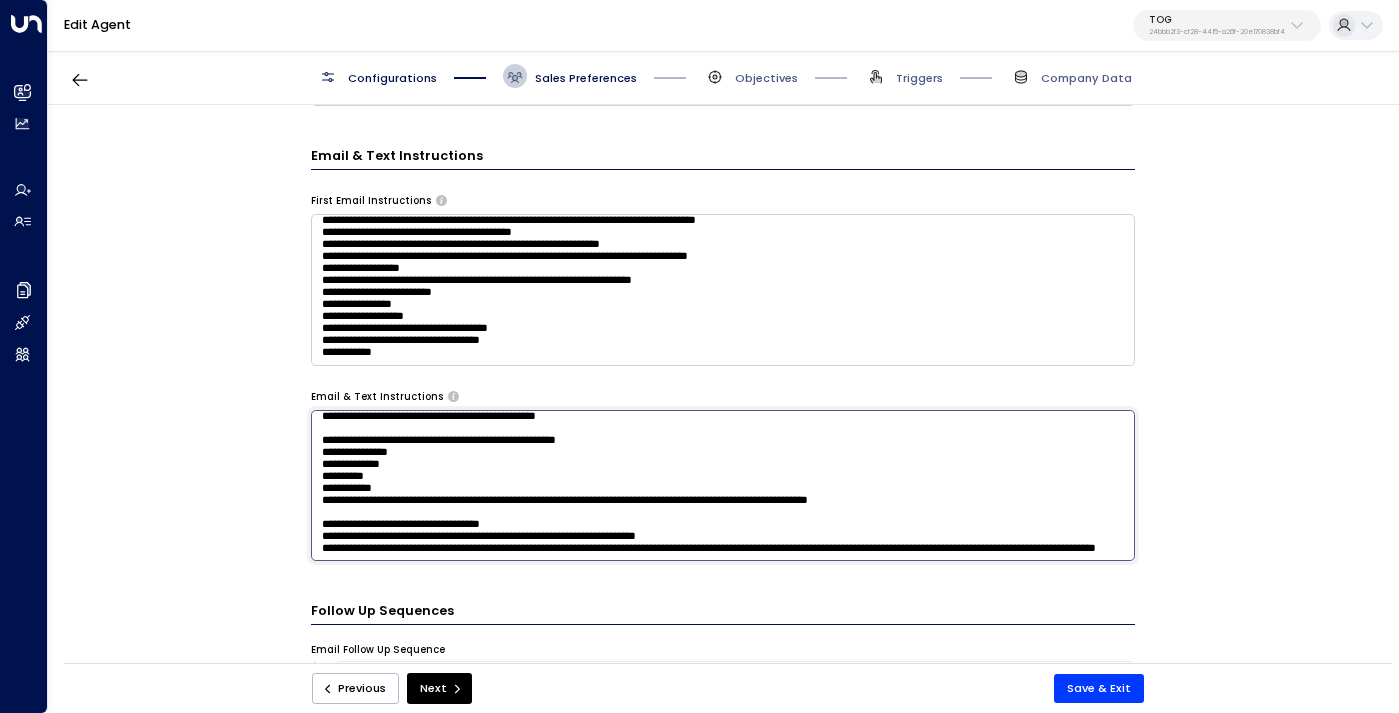 drag, startPoint x: 348, startPoint y: 506, endPoint x: 307, endPoint y: 506, distance: 41 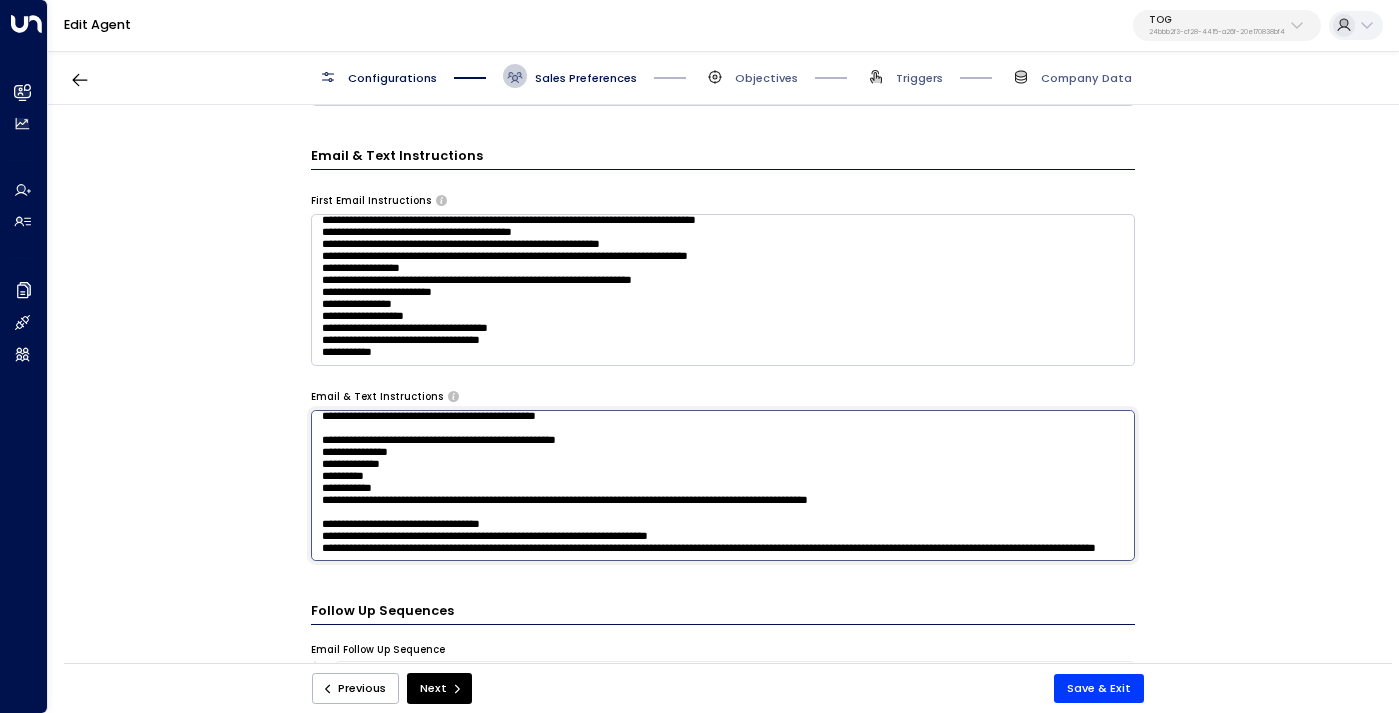click on "**********" at bounding box center (723, 485) 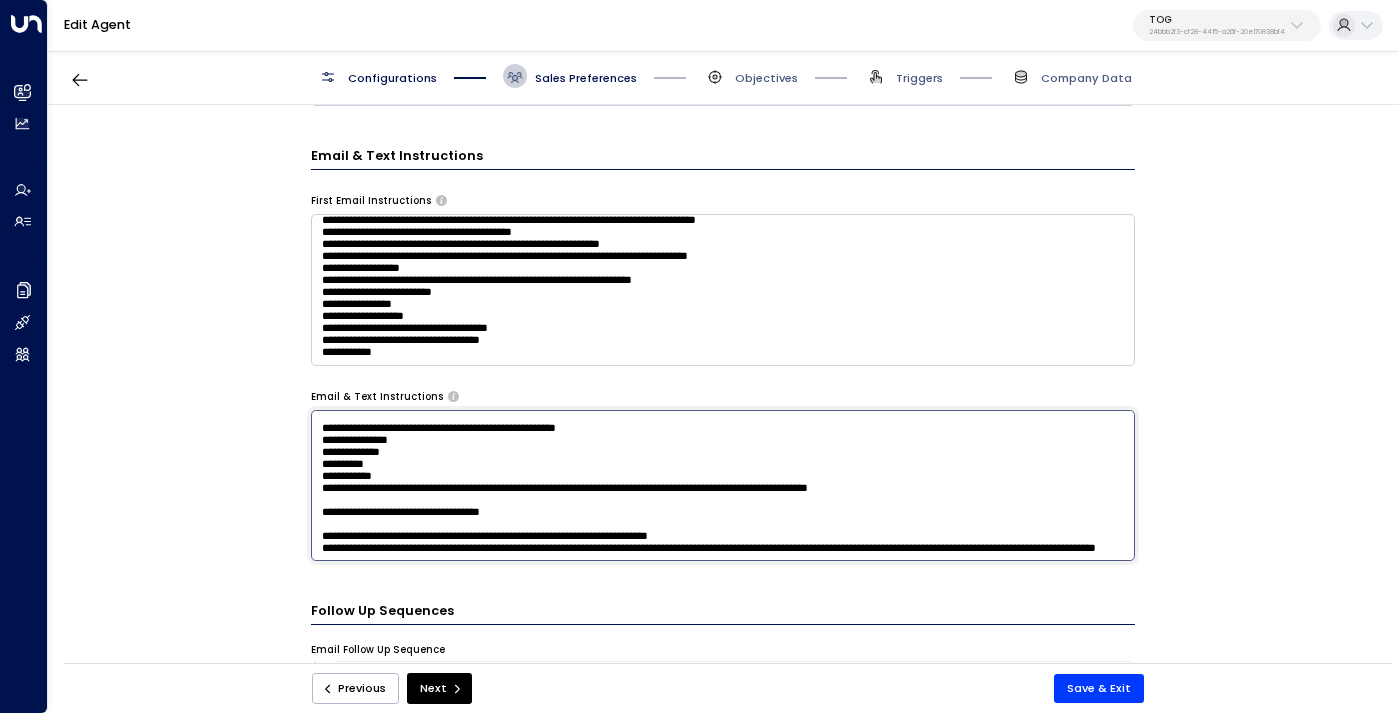 scroll, scrollTop: 238, scrollLeft: 0, axis: vertical 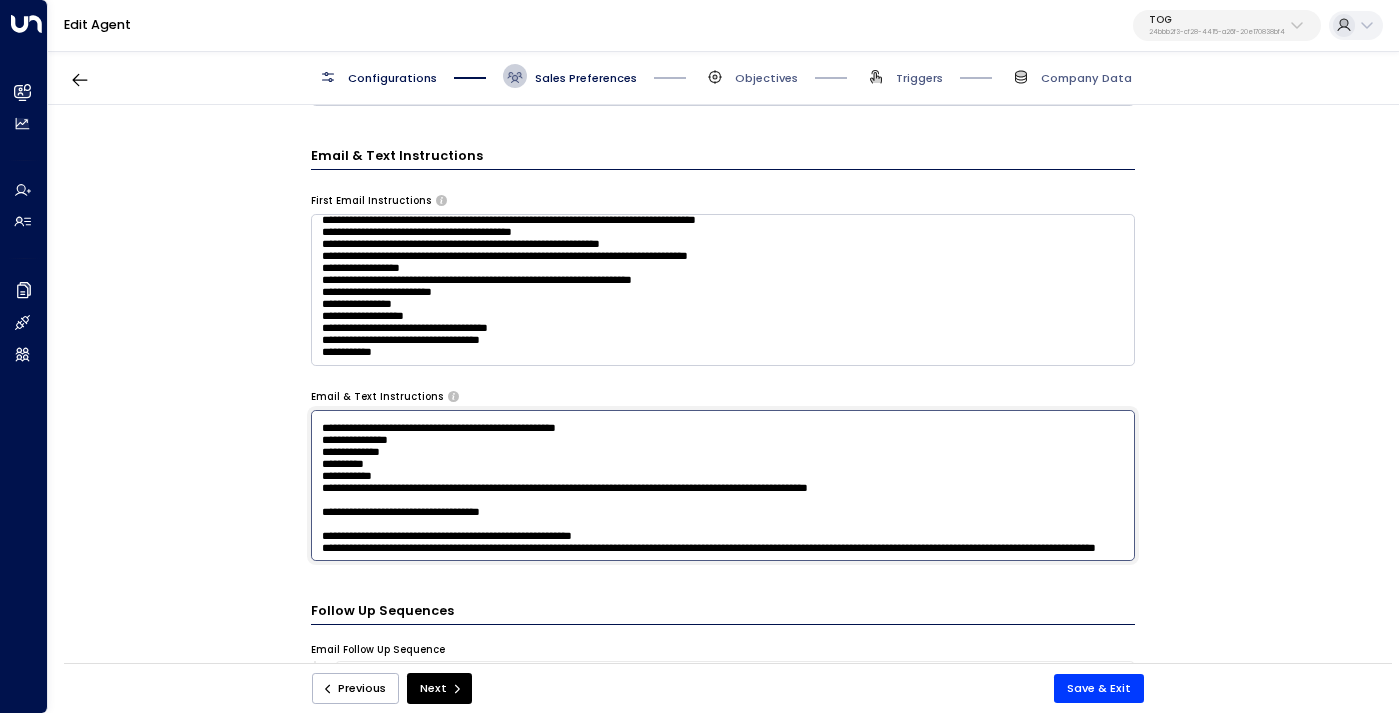 drag, startPoint x: 481, startPoint y: 505, endPoint x: 434, endPoint y: 505, distance: 47 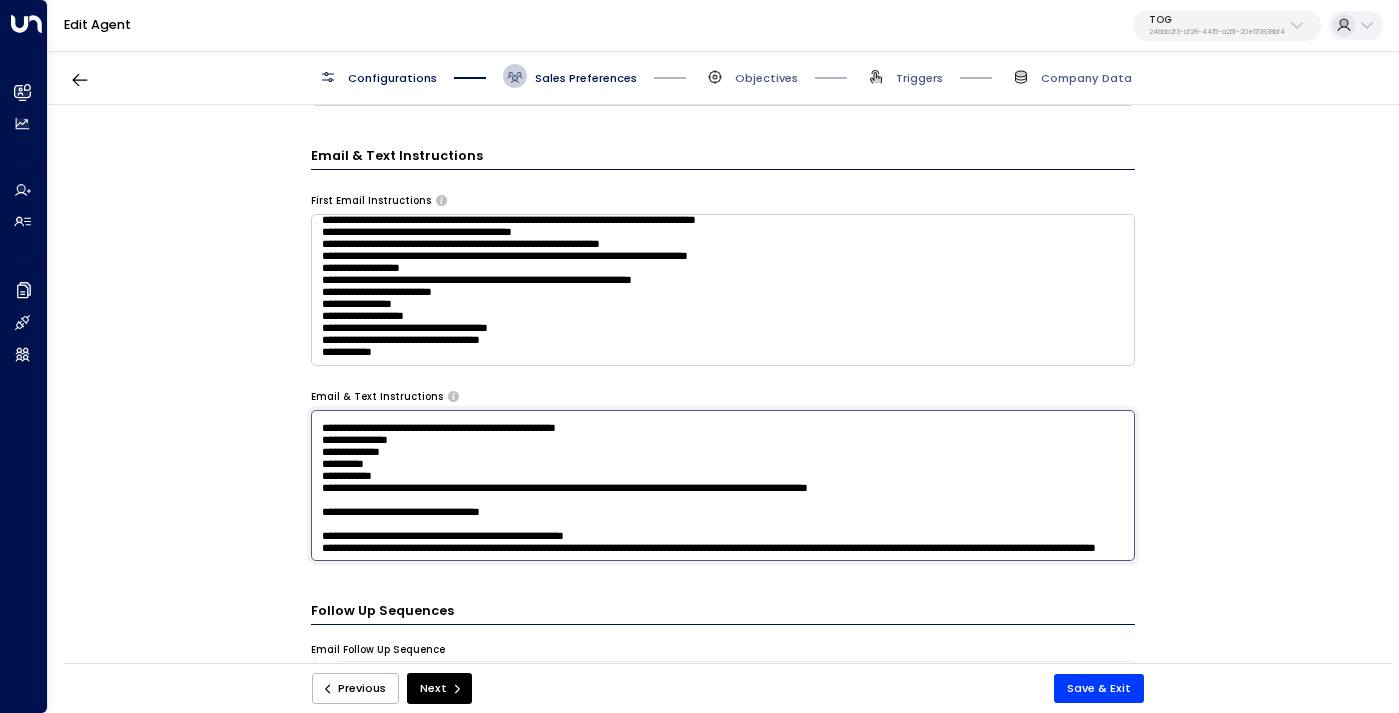 click on "**********" at bounding box center (723, 485) 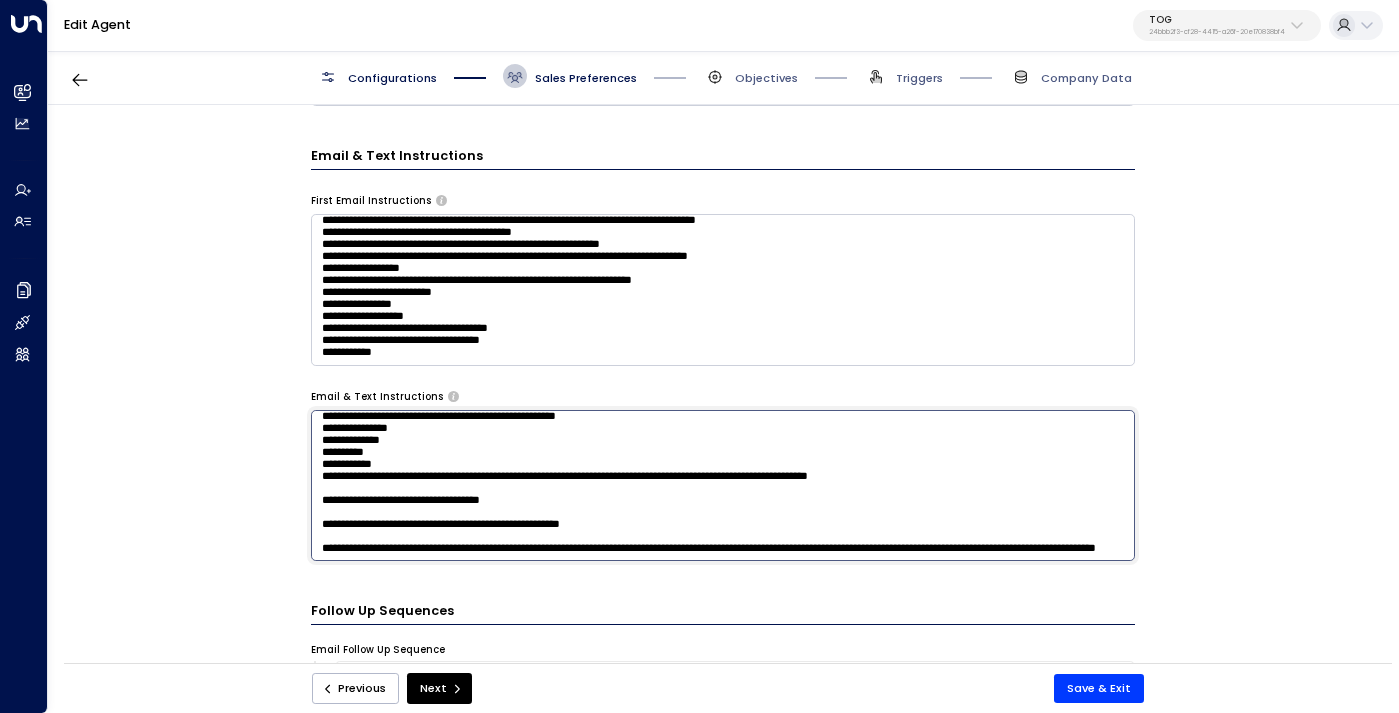 click on "**********" at bounding box center [722, 389] 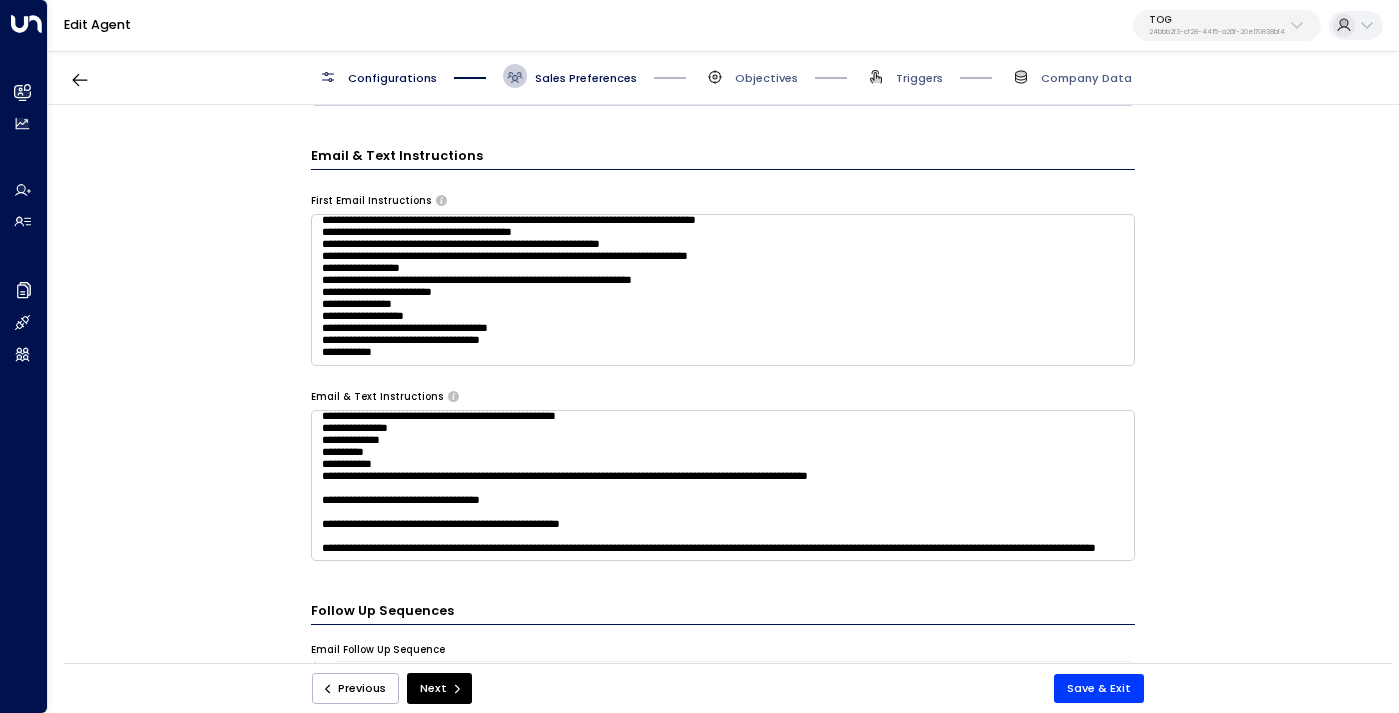 scroll, scrollTop: 244, scrollLeft: 0, axis: vertical 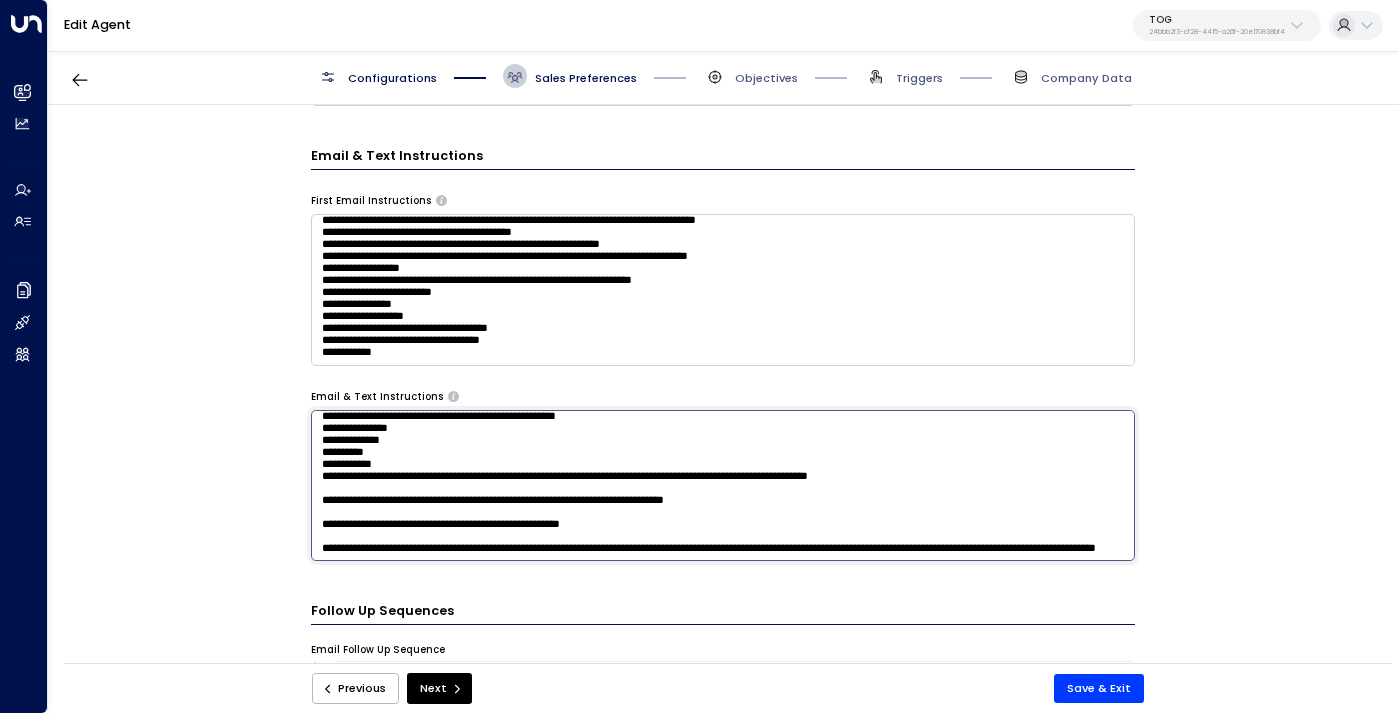 click on "**********" at bounding box center (723, 485) 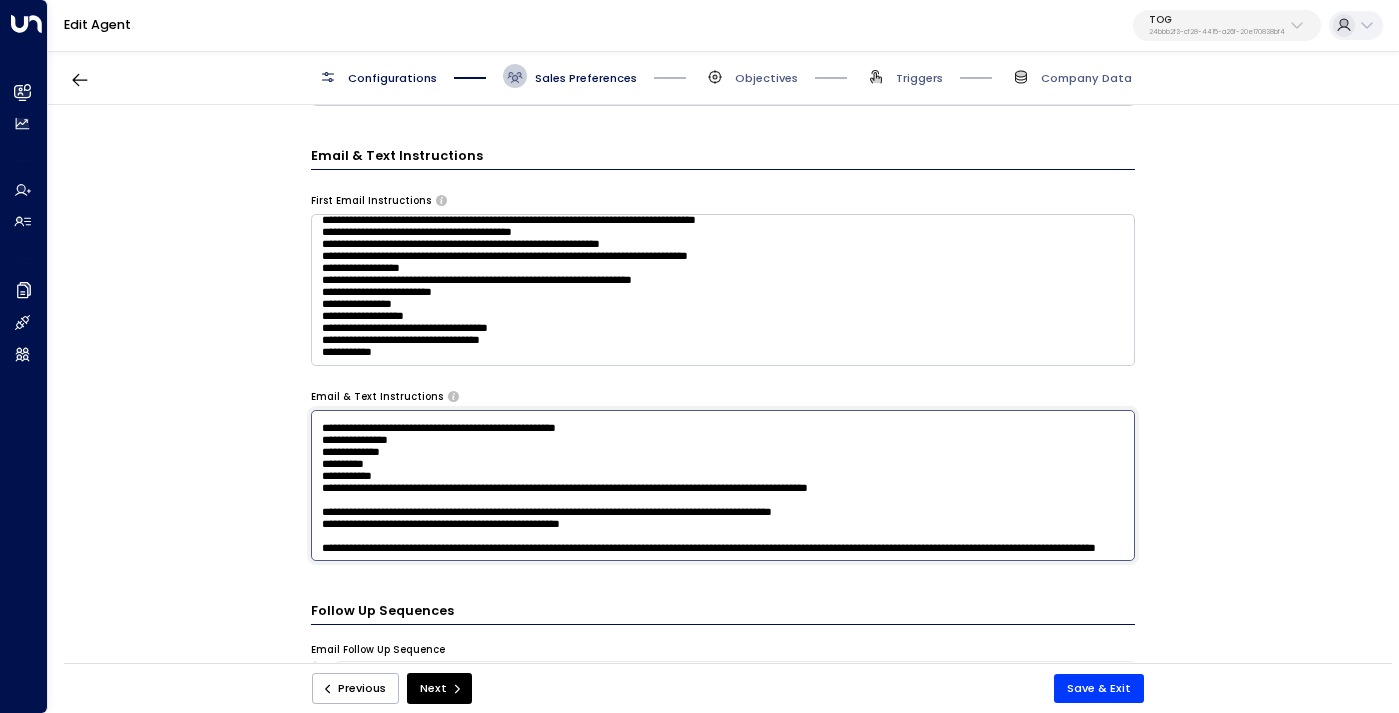 scroll, scrollTop: 238, scrollLeft: 0, axis: vertical 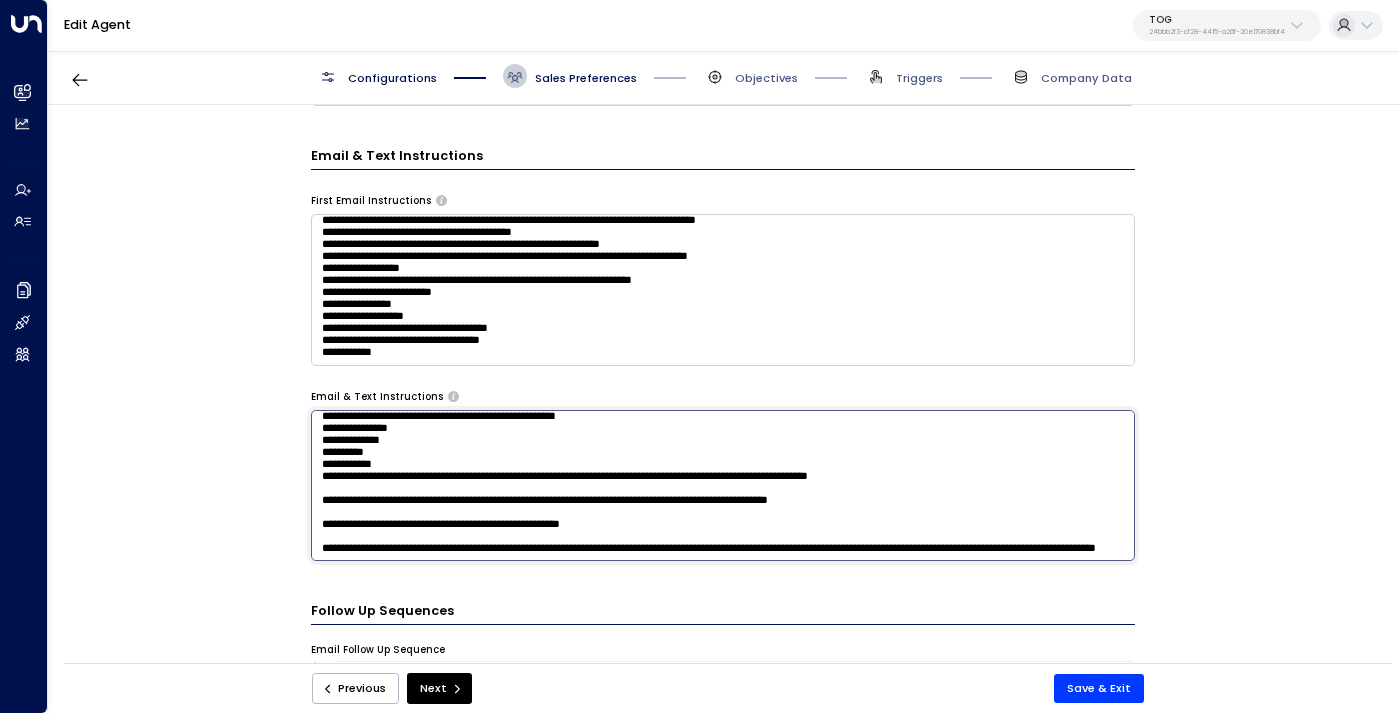 click on "**********" at bounding box center (723, 485) 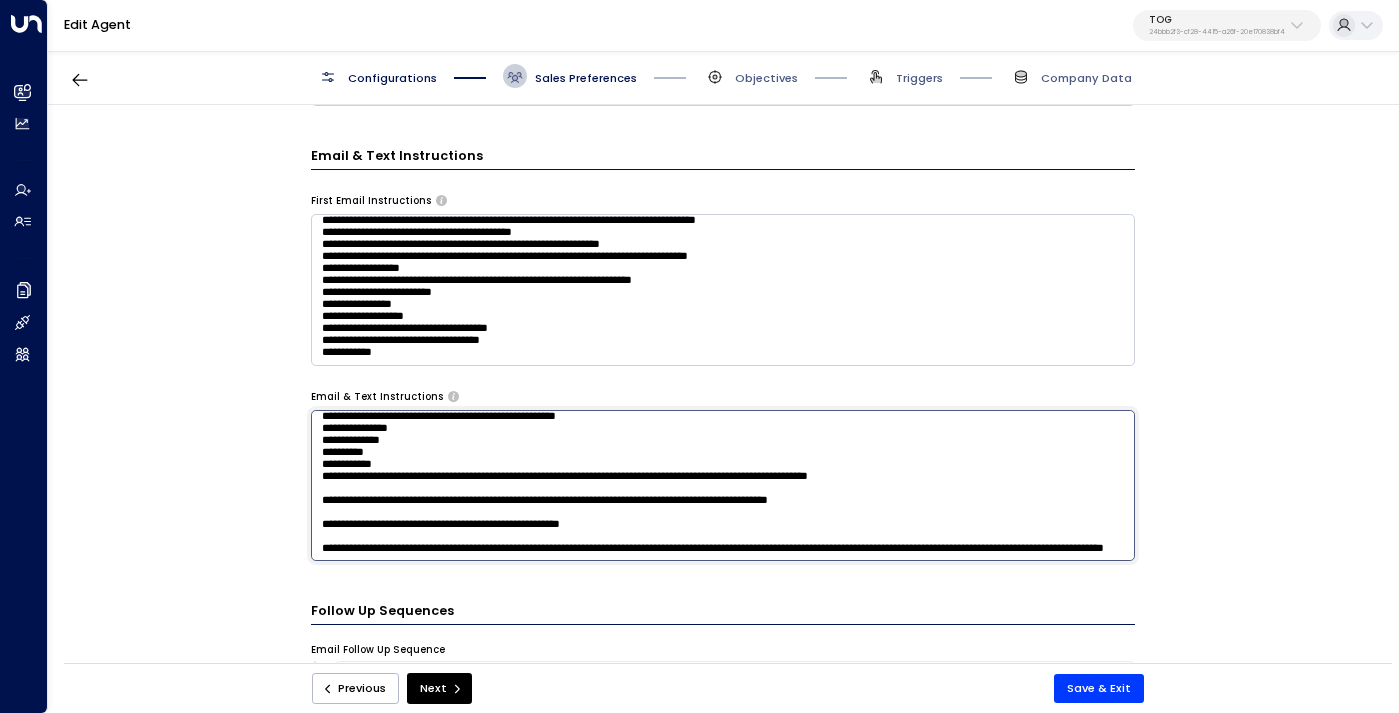 scroll, scrollTop: 281, scrollLeft: 0, axis: vertical 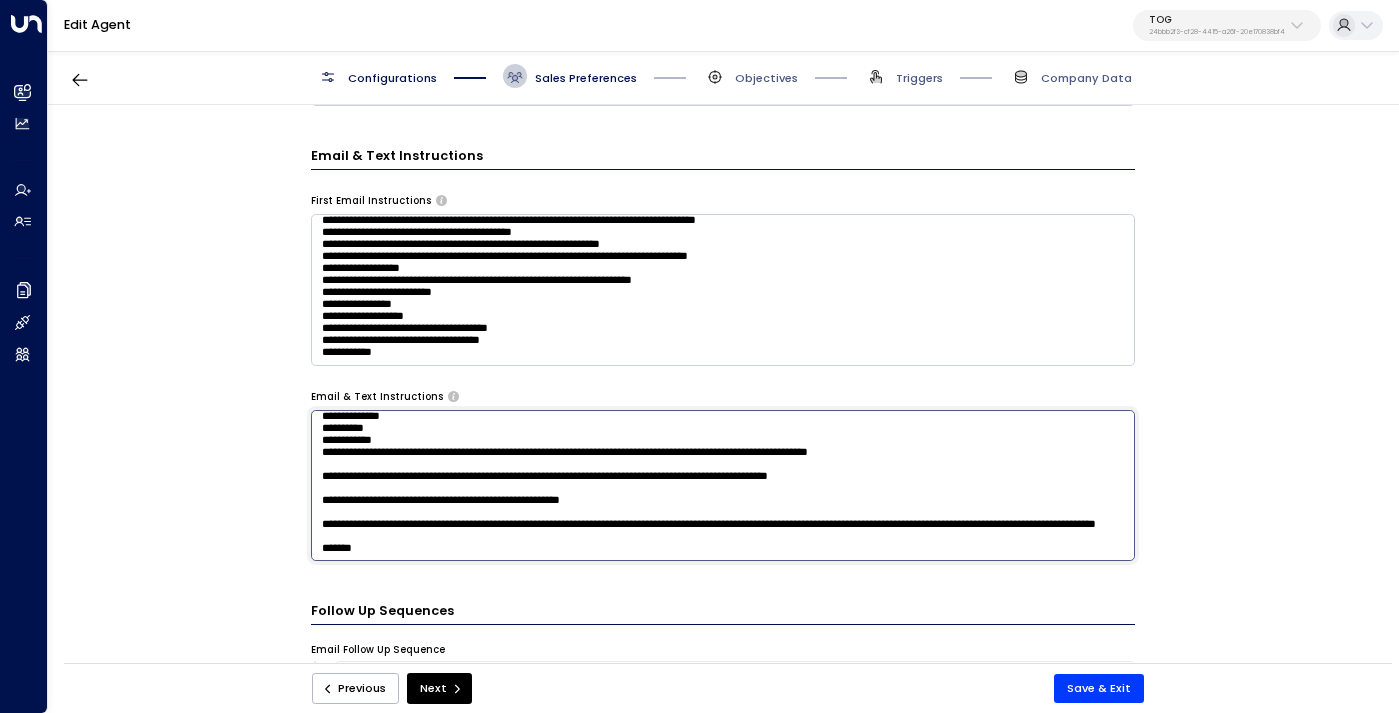 paste on "**********" 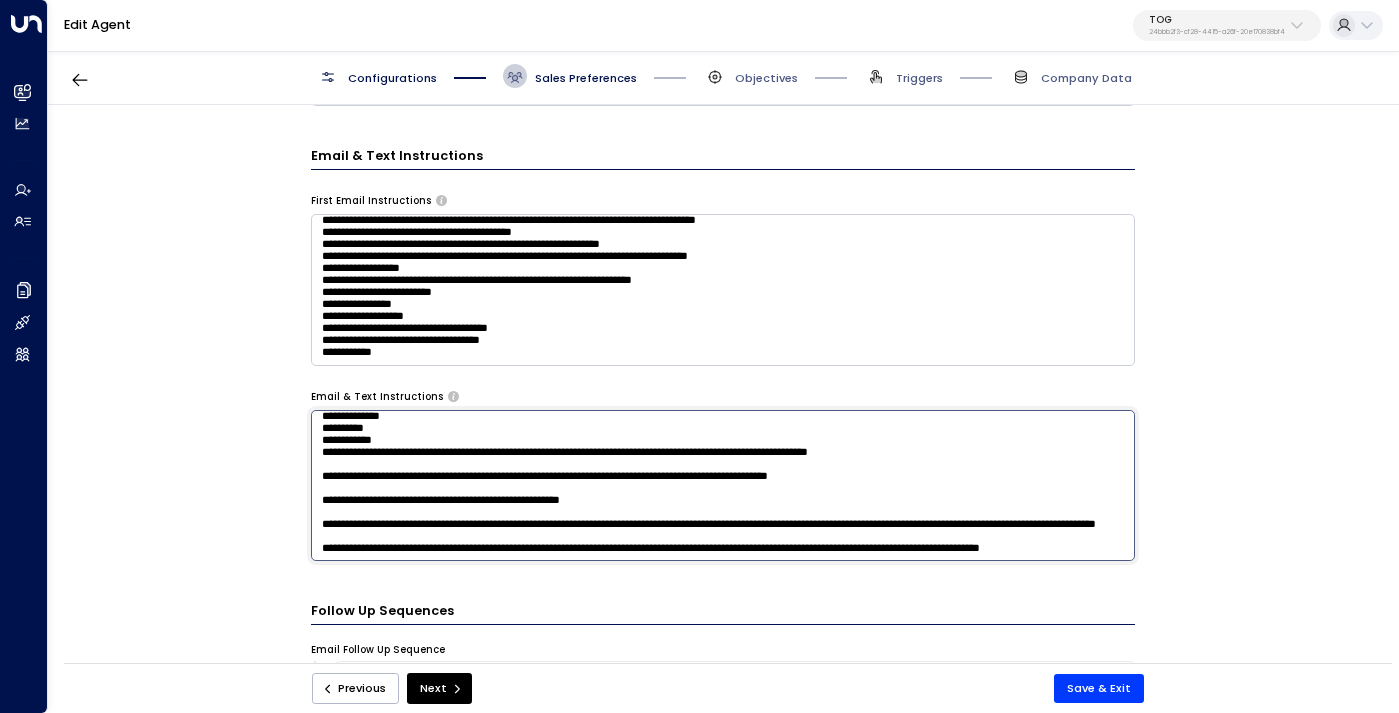 scroll, scrollTop: 298, scrollLeft: 0, axis: vertical 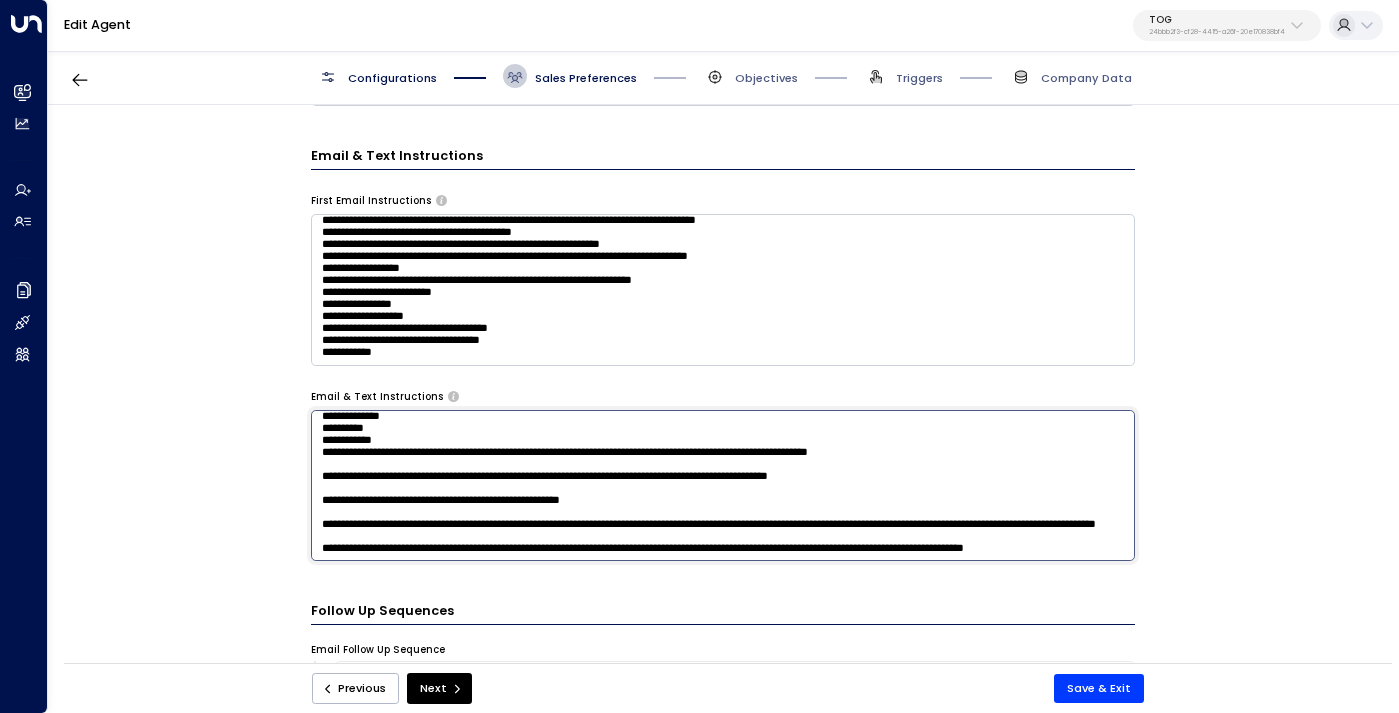 click at bounding box center (723, 485) 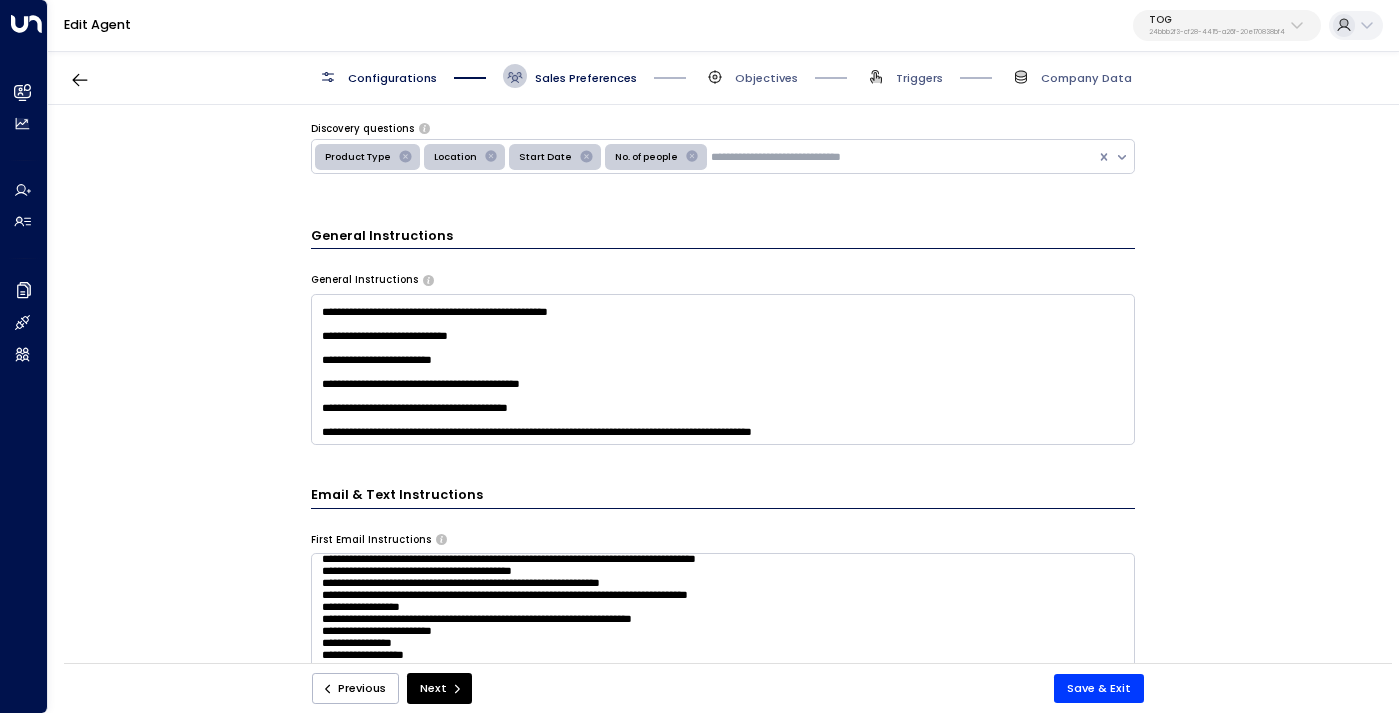 scroll, scrollTop: 475, scrollLeft: 0, axis: vertical 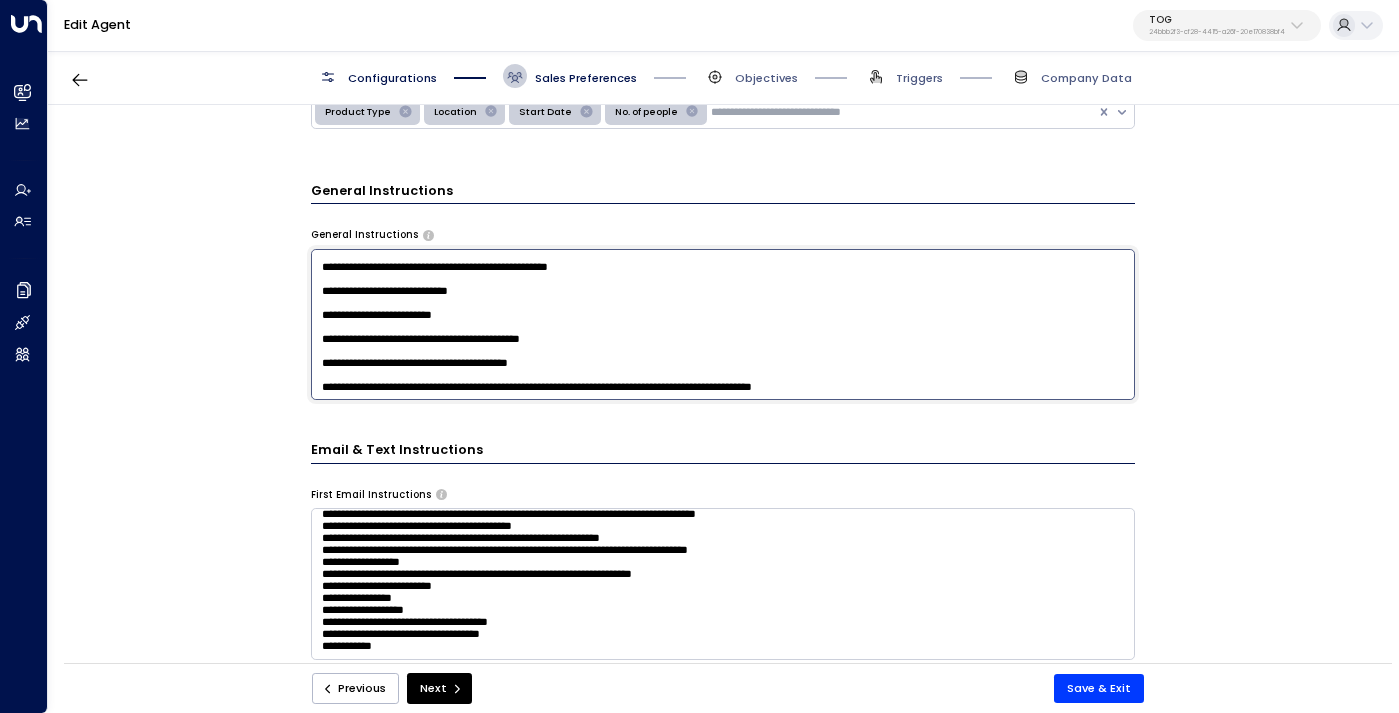 click on "**********" at bounding box center (723, 324) 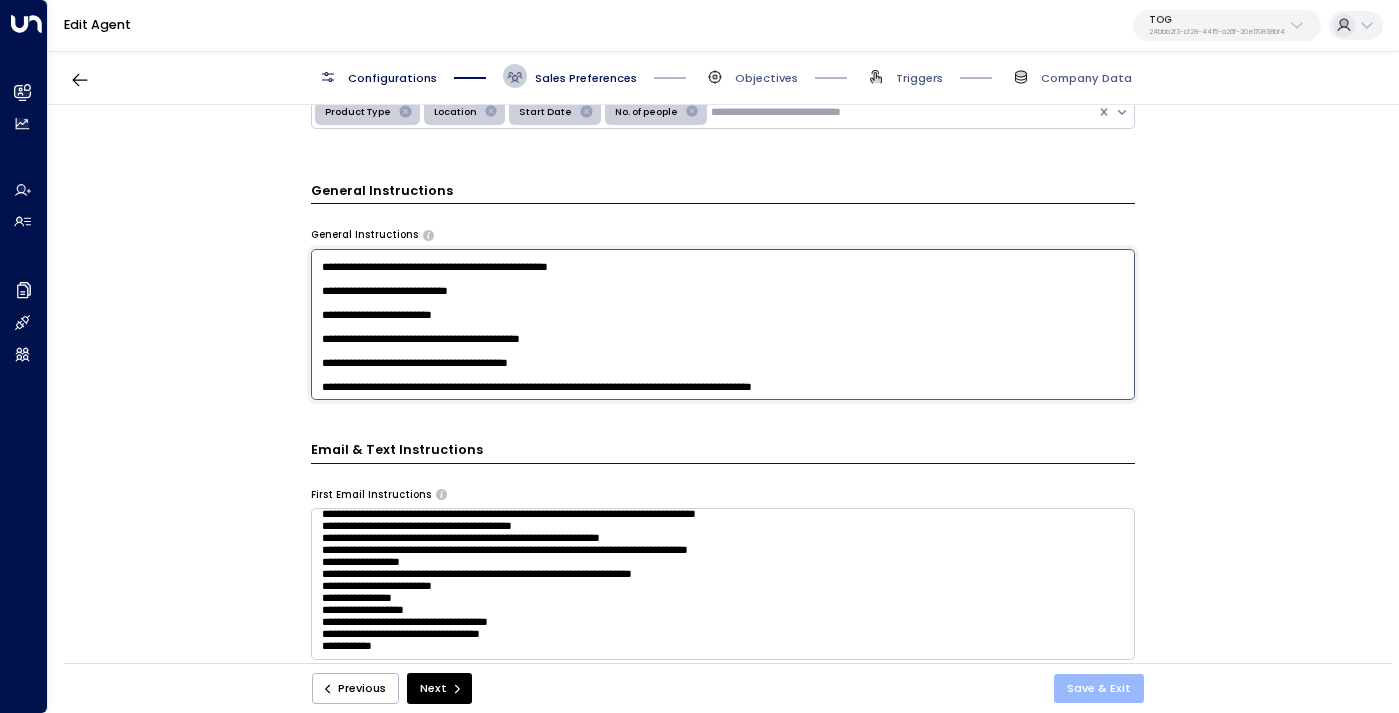 click on "Save & Exit" at bounding box center (1099, 688) 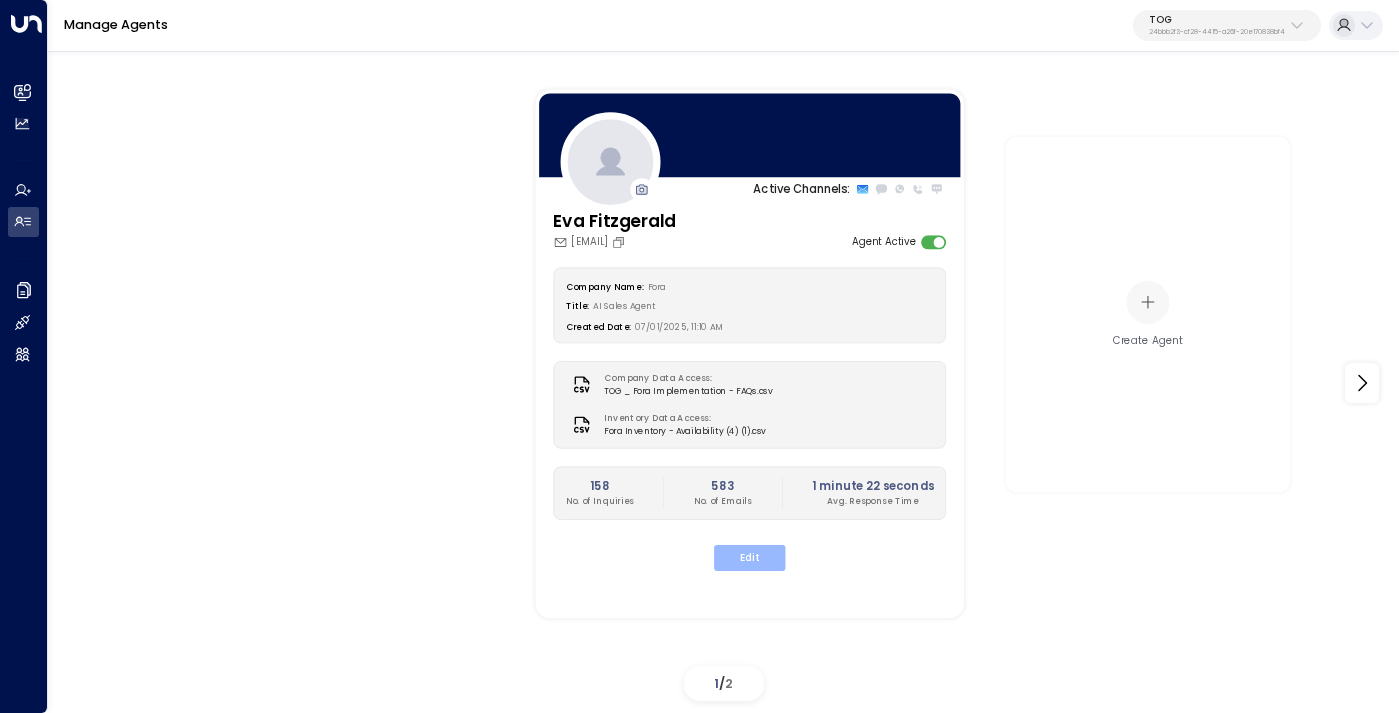 click on "Edit" at bounding box center (749, 558) 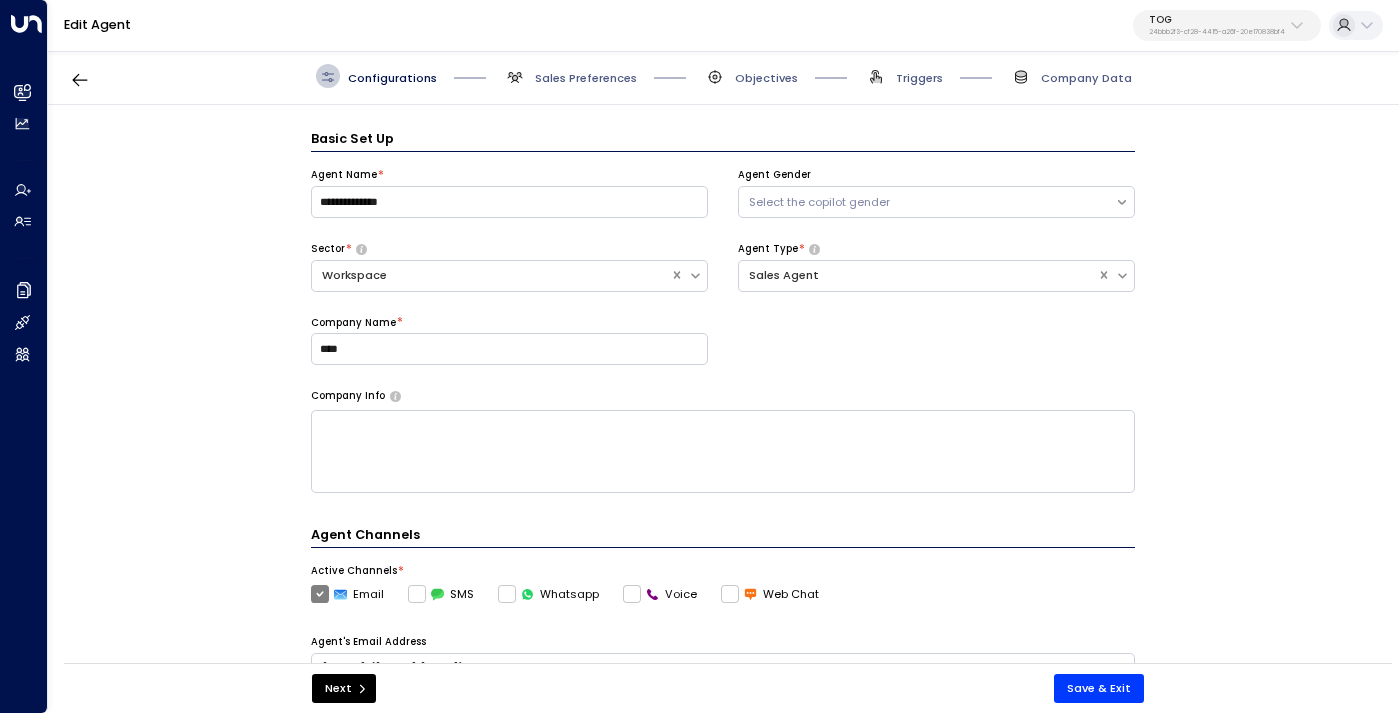 scroll, scrollTop: 24, scrollLeft: 0, axis: vertical 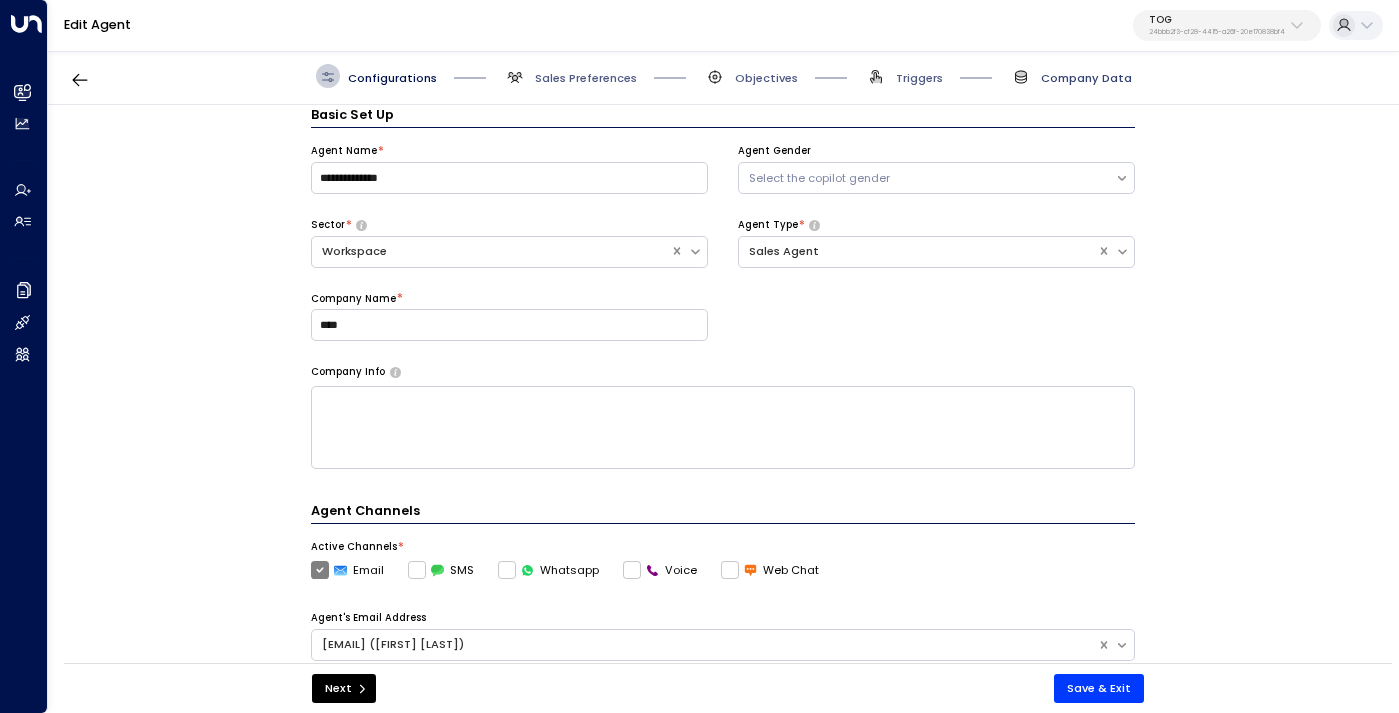 click on "Company Data" at bounding box center [1086, 78] 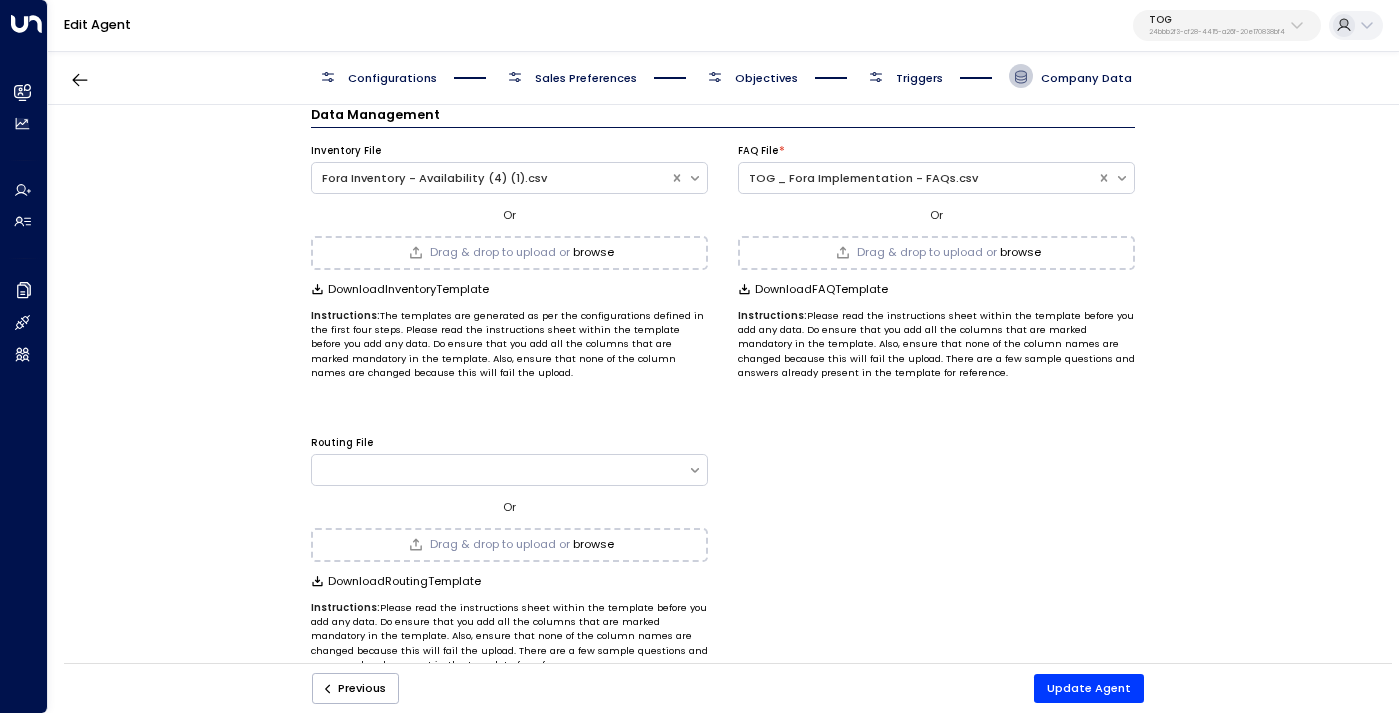 click on "browse" at bounding box center [593, 252] 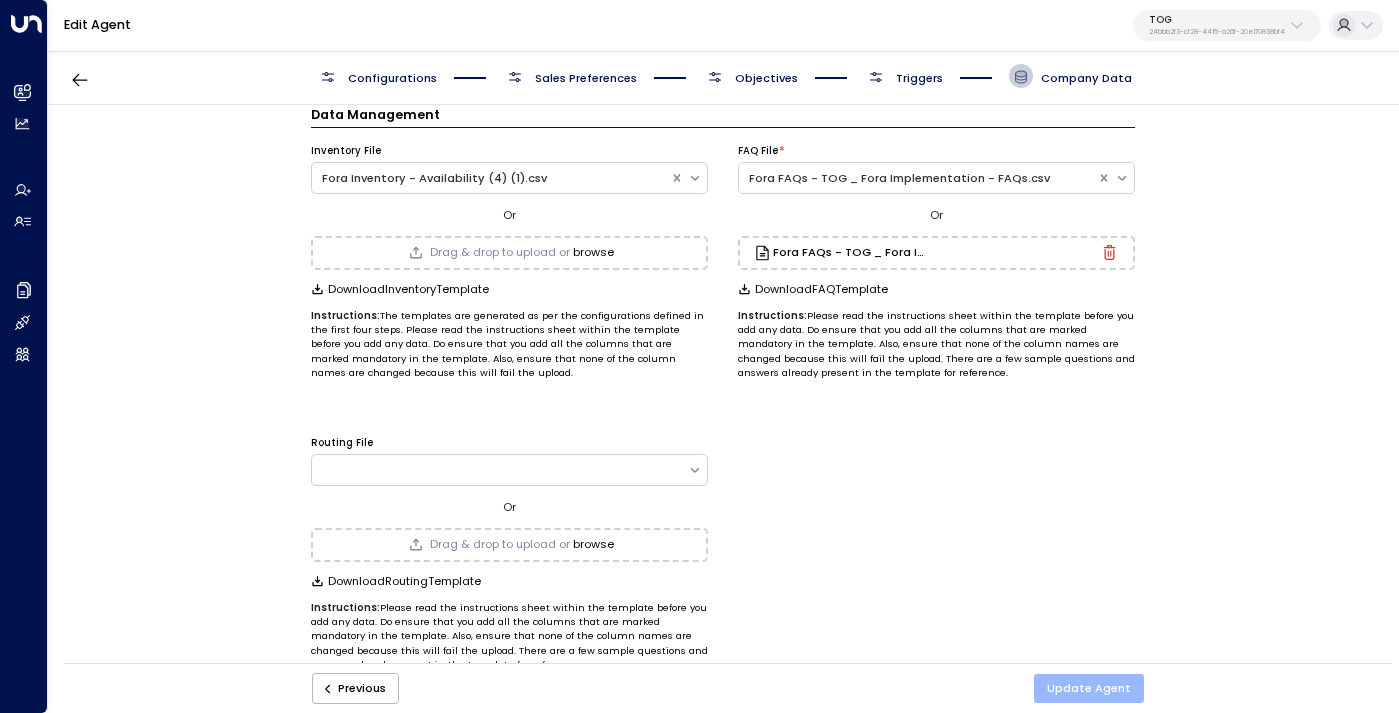 click on "Update Agent" at bounding box center (1089, 688) 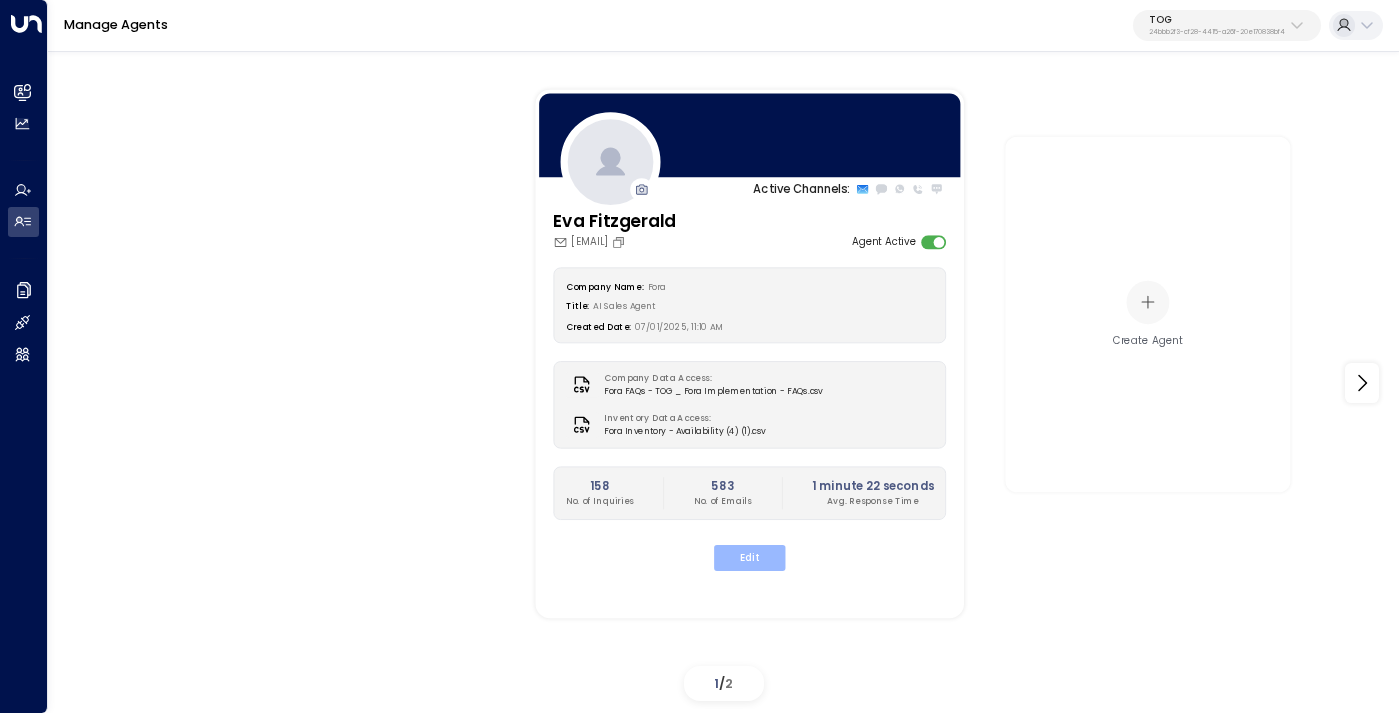 click on "Edit" at bounding box center [749, 558] 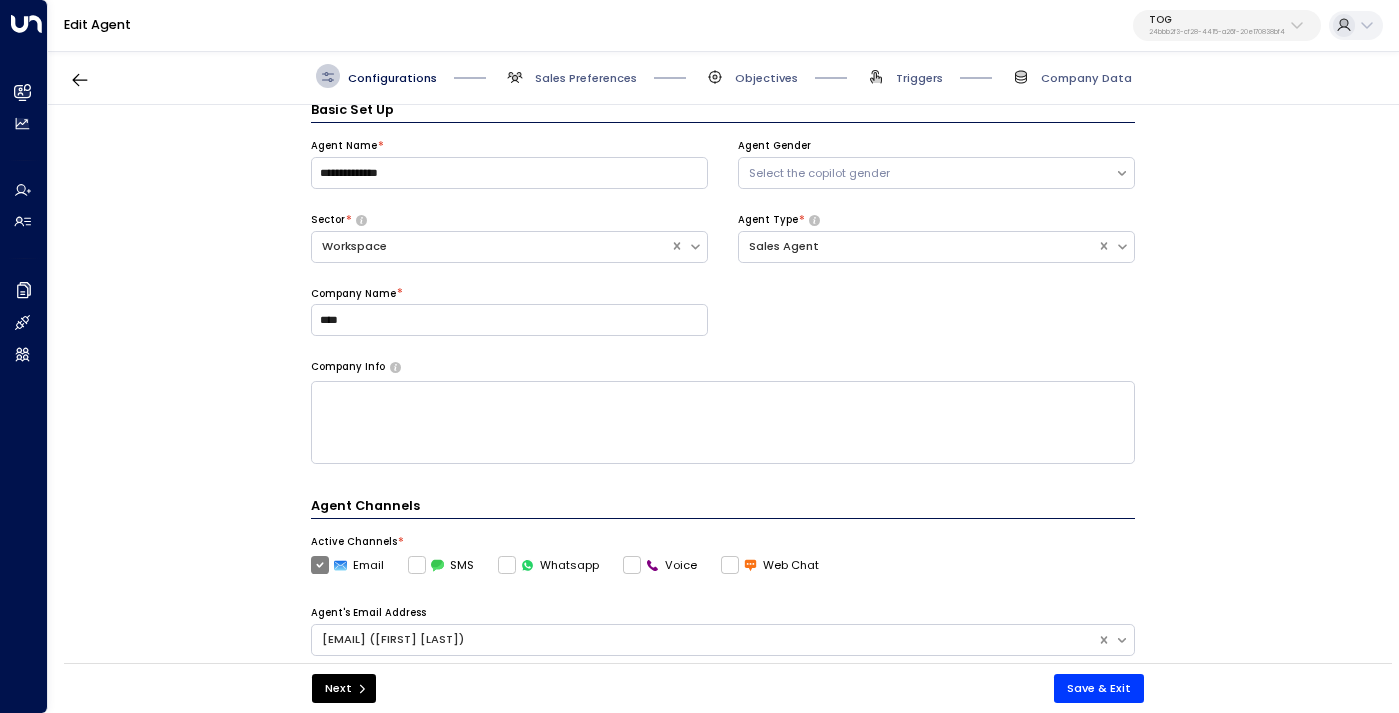 scroll, scrollTop: 371, scrollLeft: 0, axis: vertical 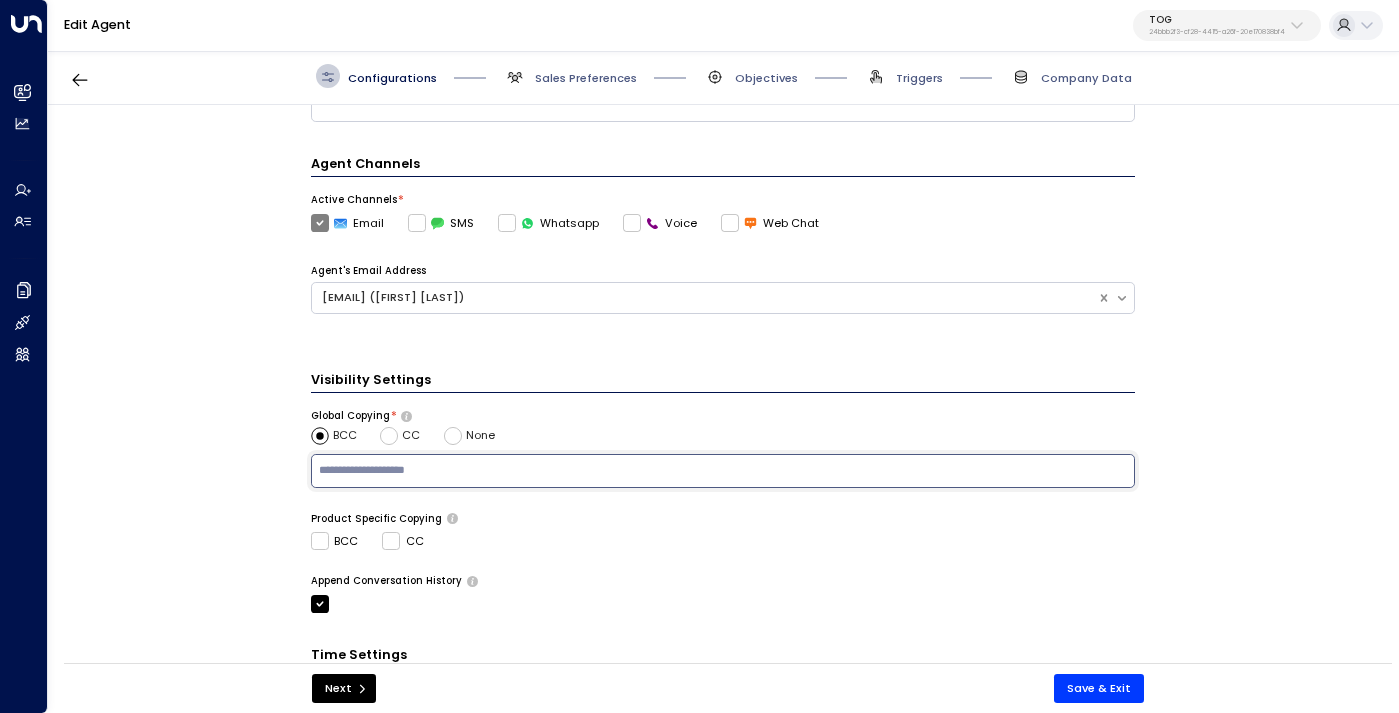 click at bounding box center [723, 471] 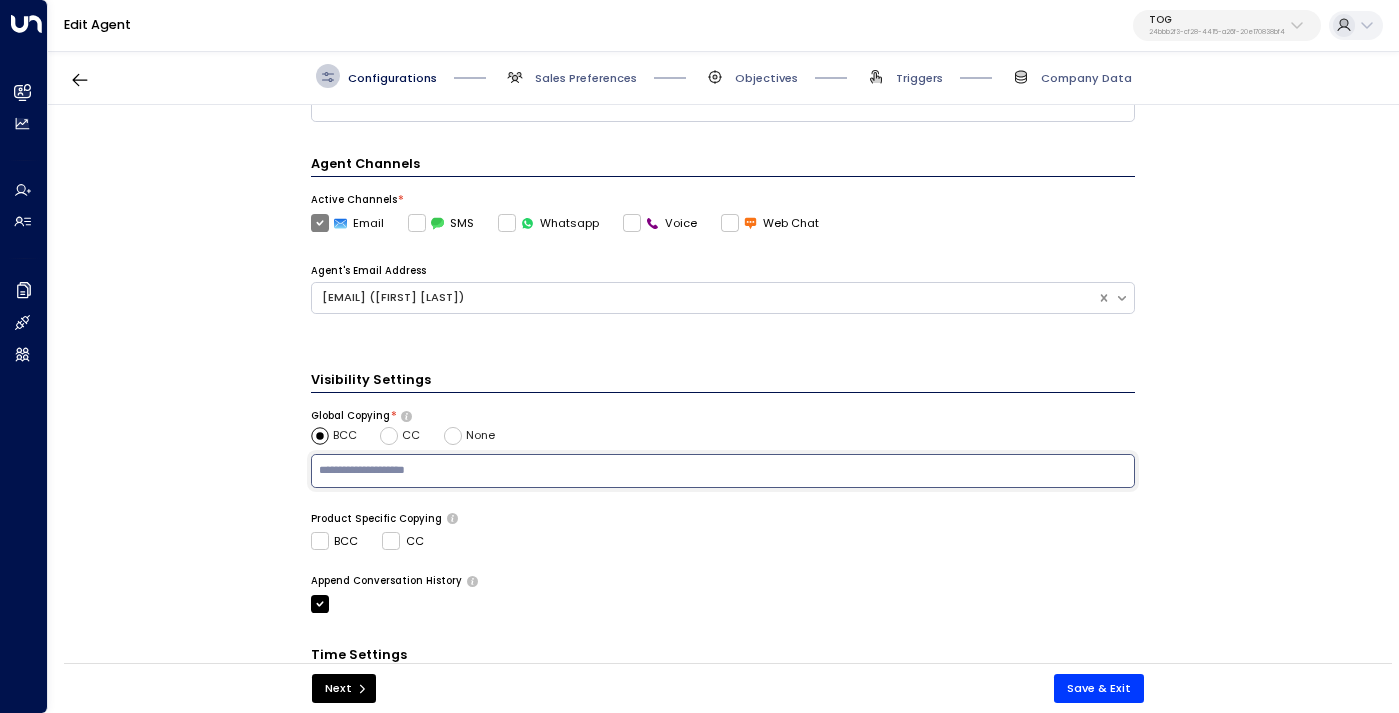 paste on "**********" 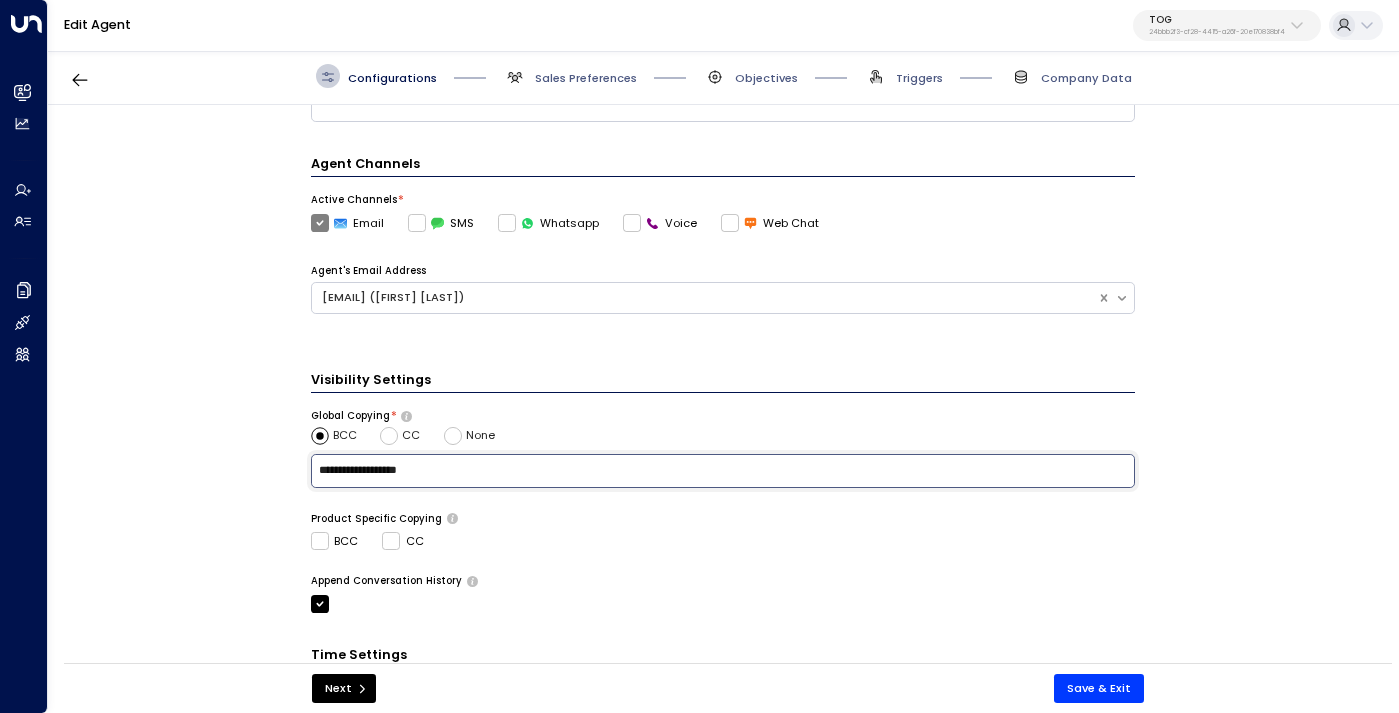 type on "**********" 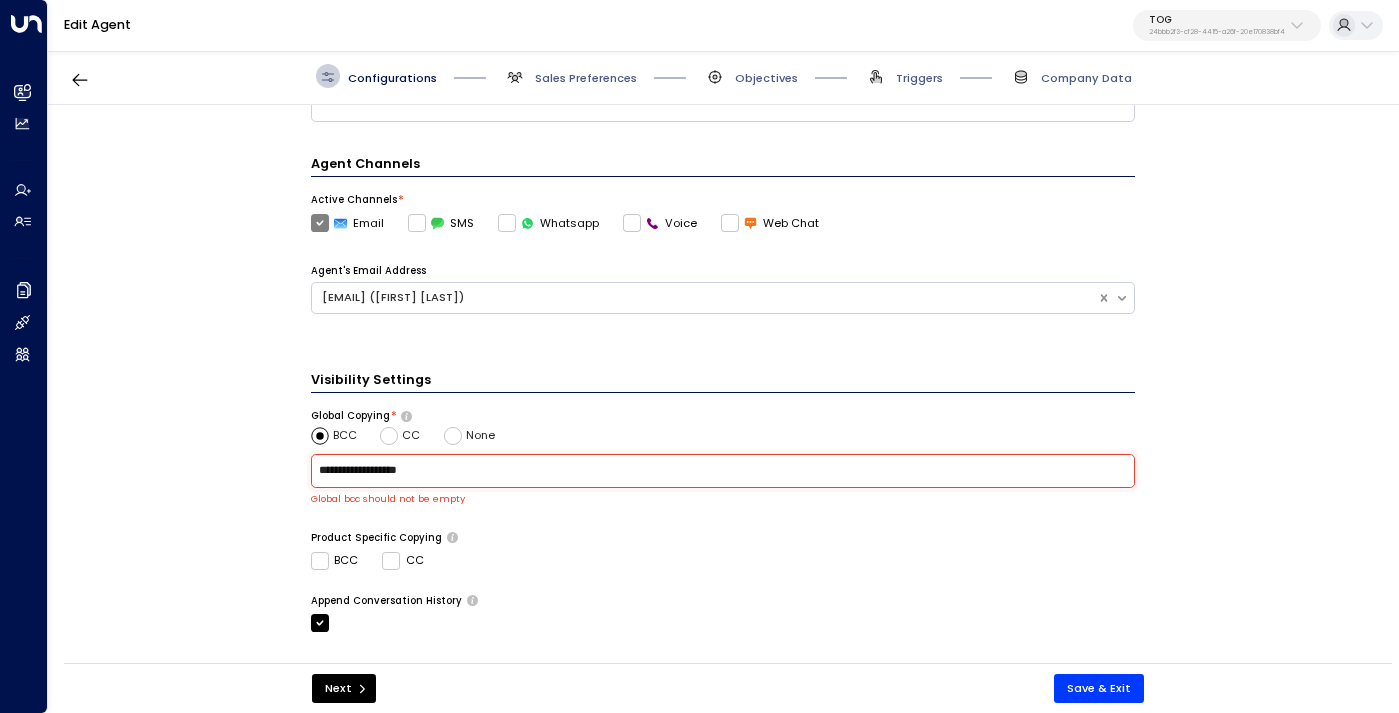 click on "**********" at bounding box center (722, 389) 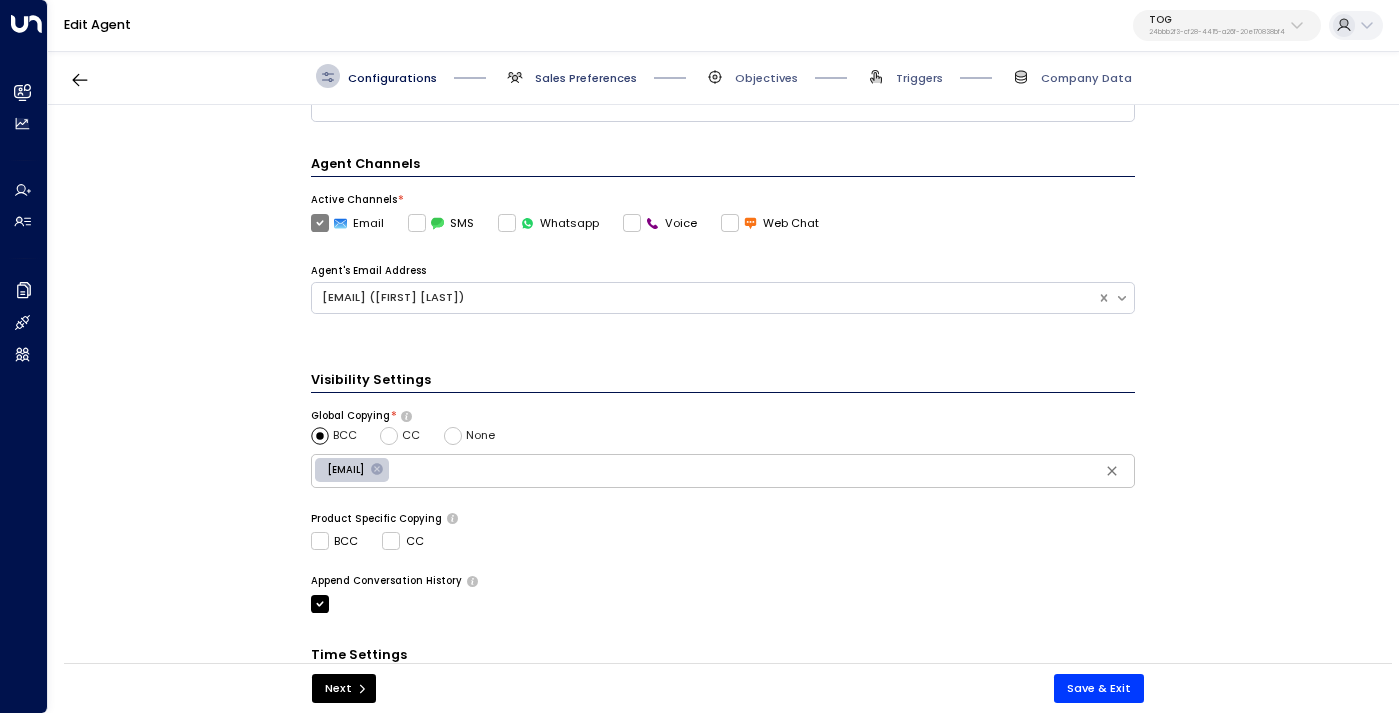 click on "Sales Preferences" at bounding box center [586, 78] 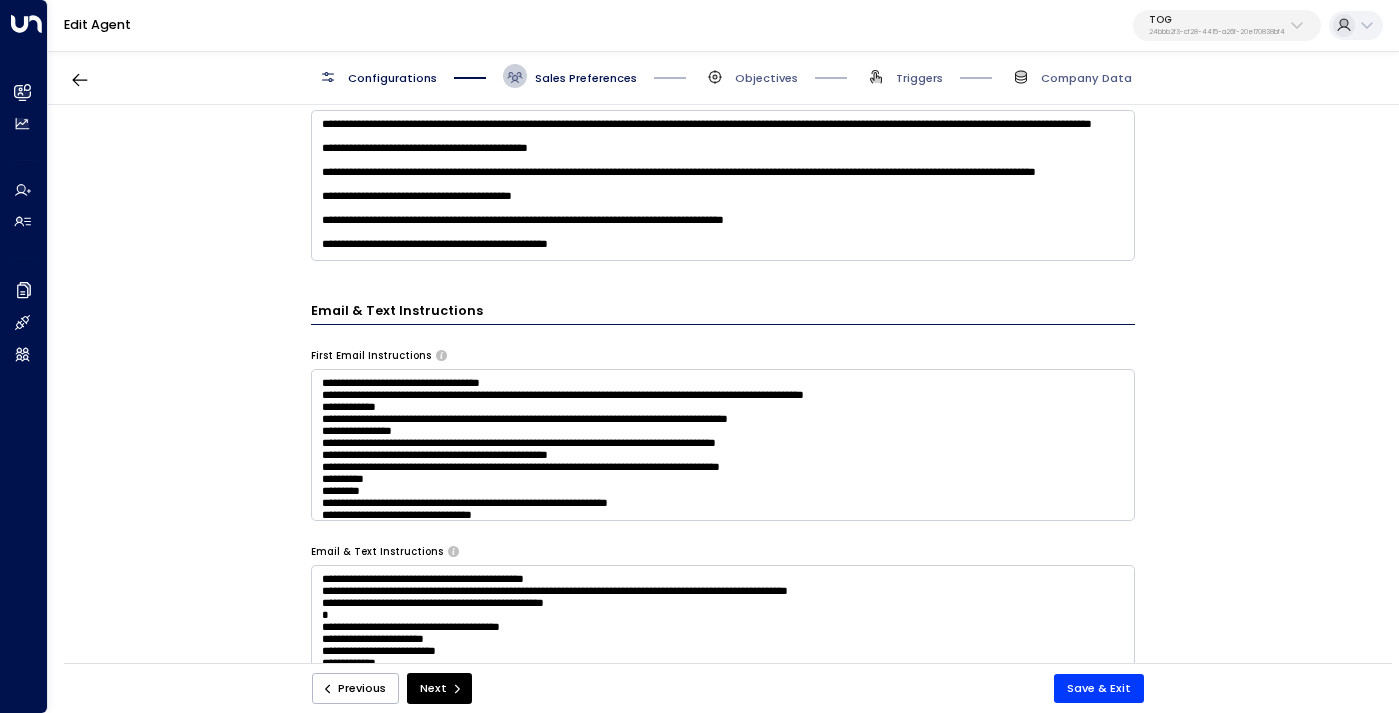 scroll, scrollTop: 824, scrollLeft: 0, axis: vertical 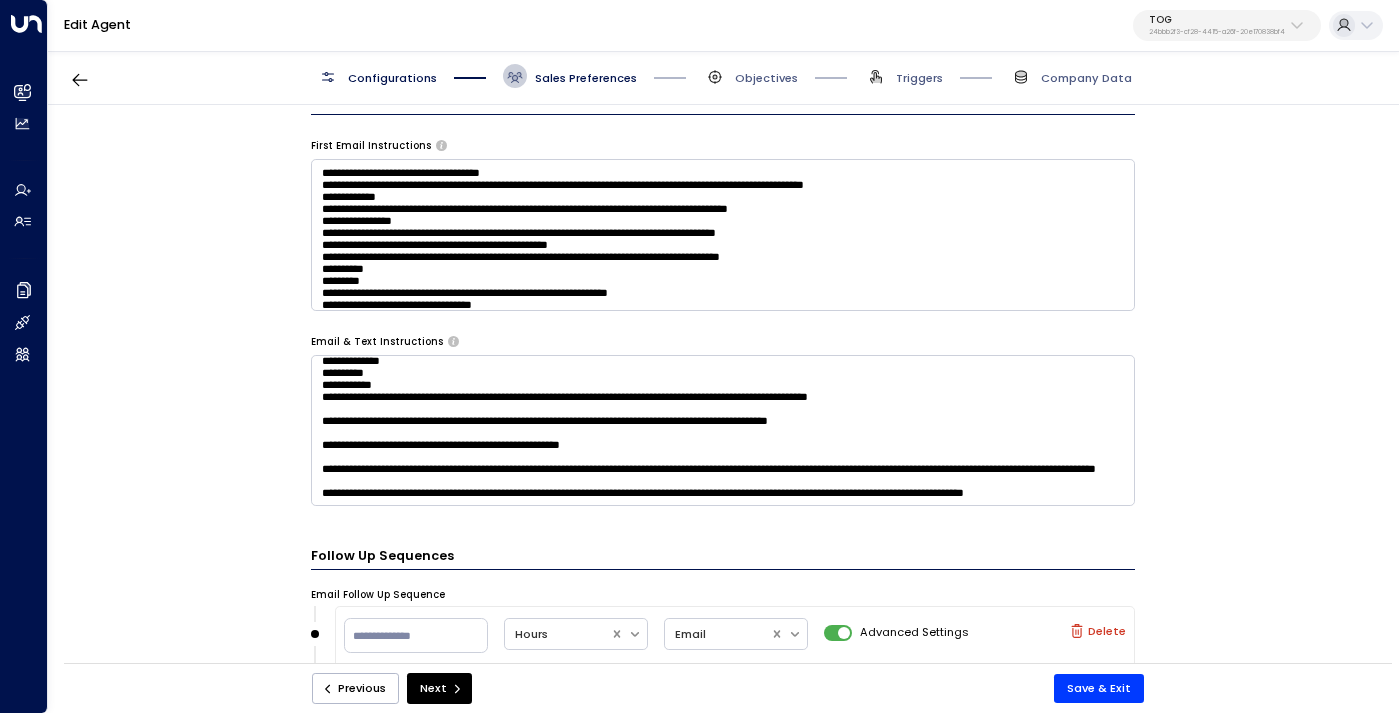 click at bounding box center (723, 430) 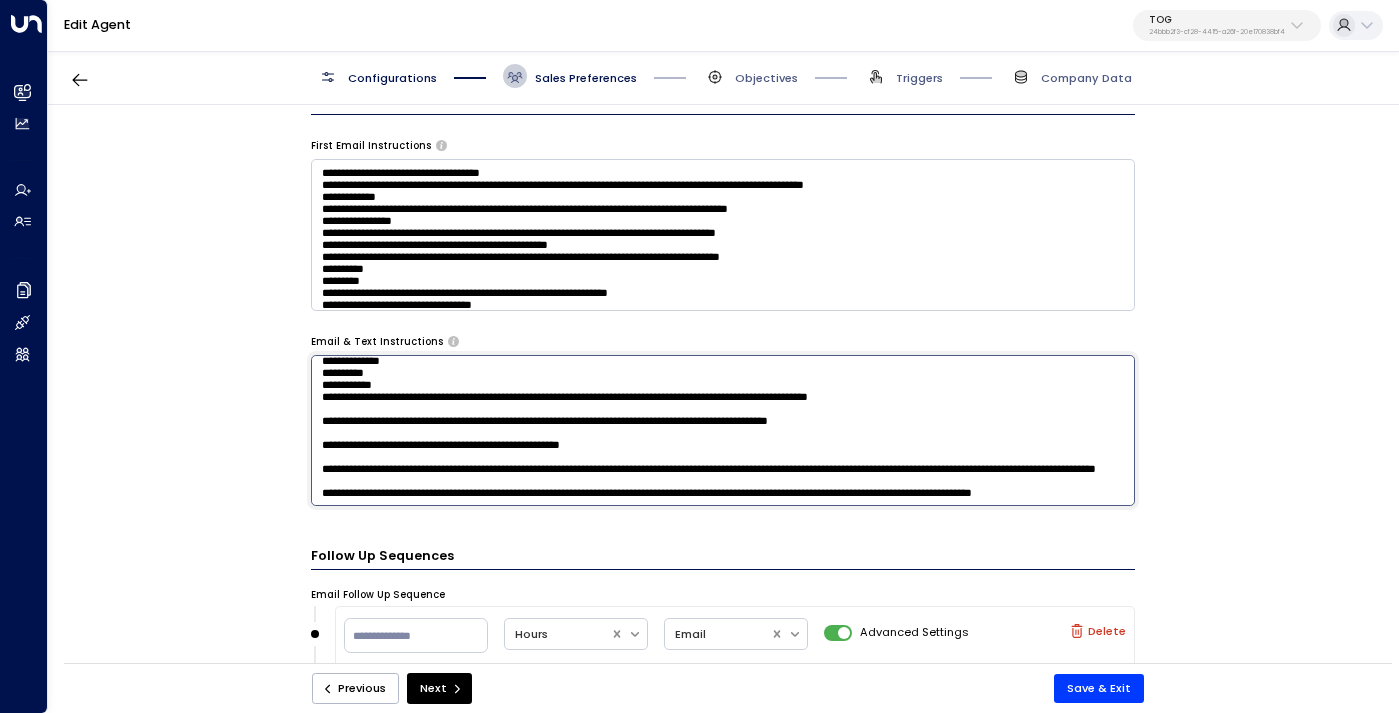 scroll, scrollTop: 332, scrollLeft: 0, axis: vertical 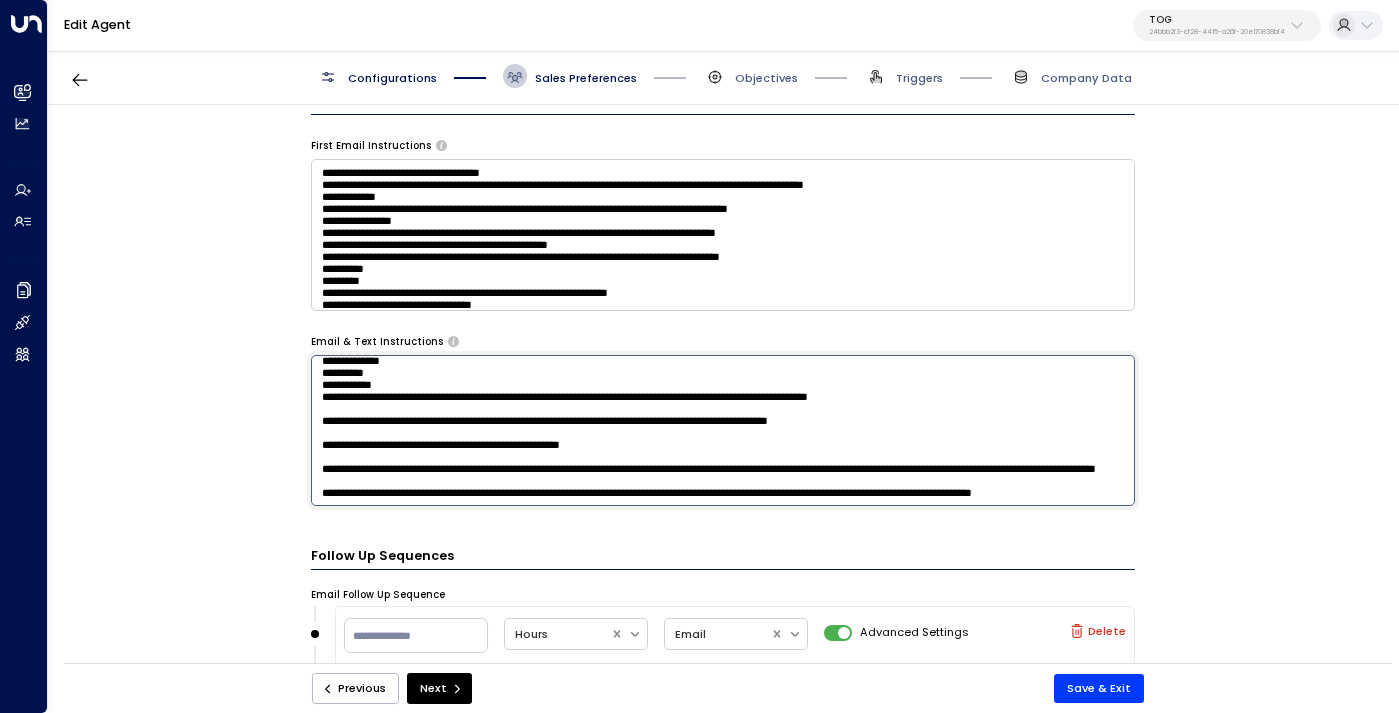 paste on "**********" 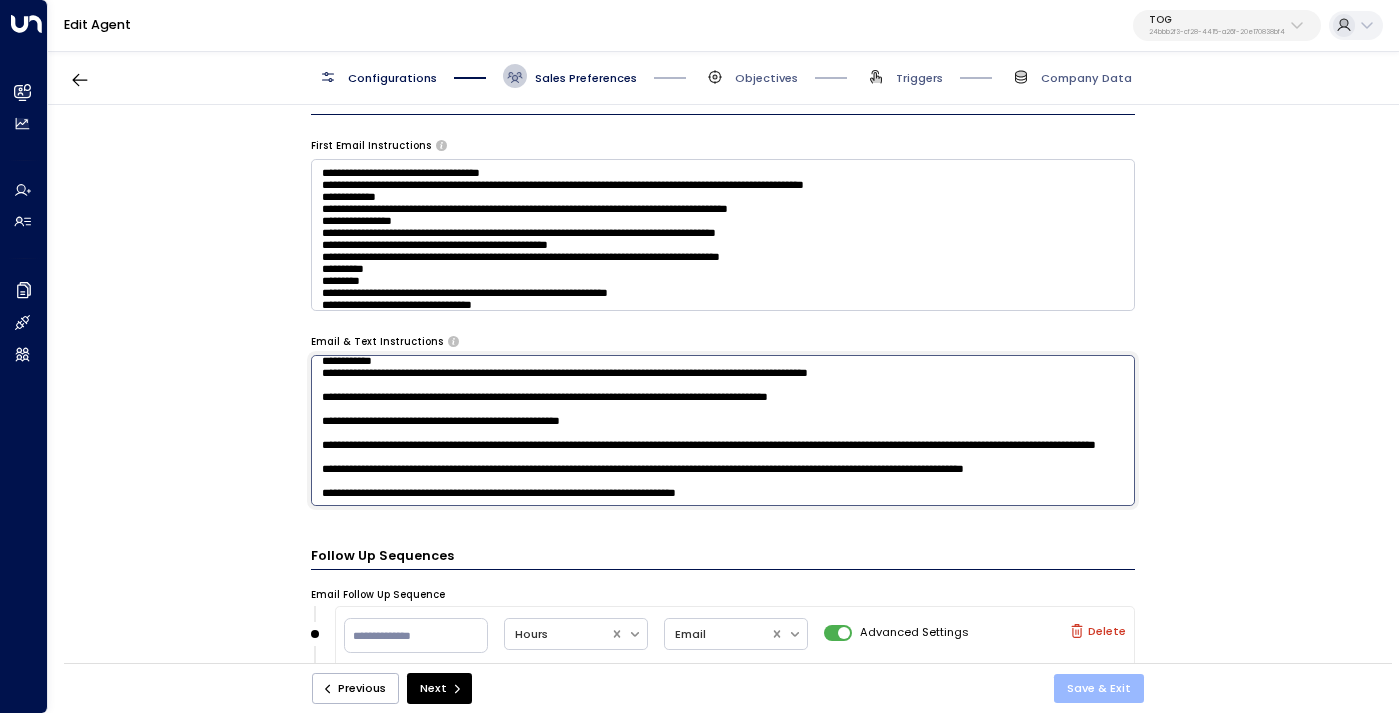 type on "**********" 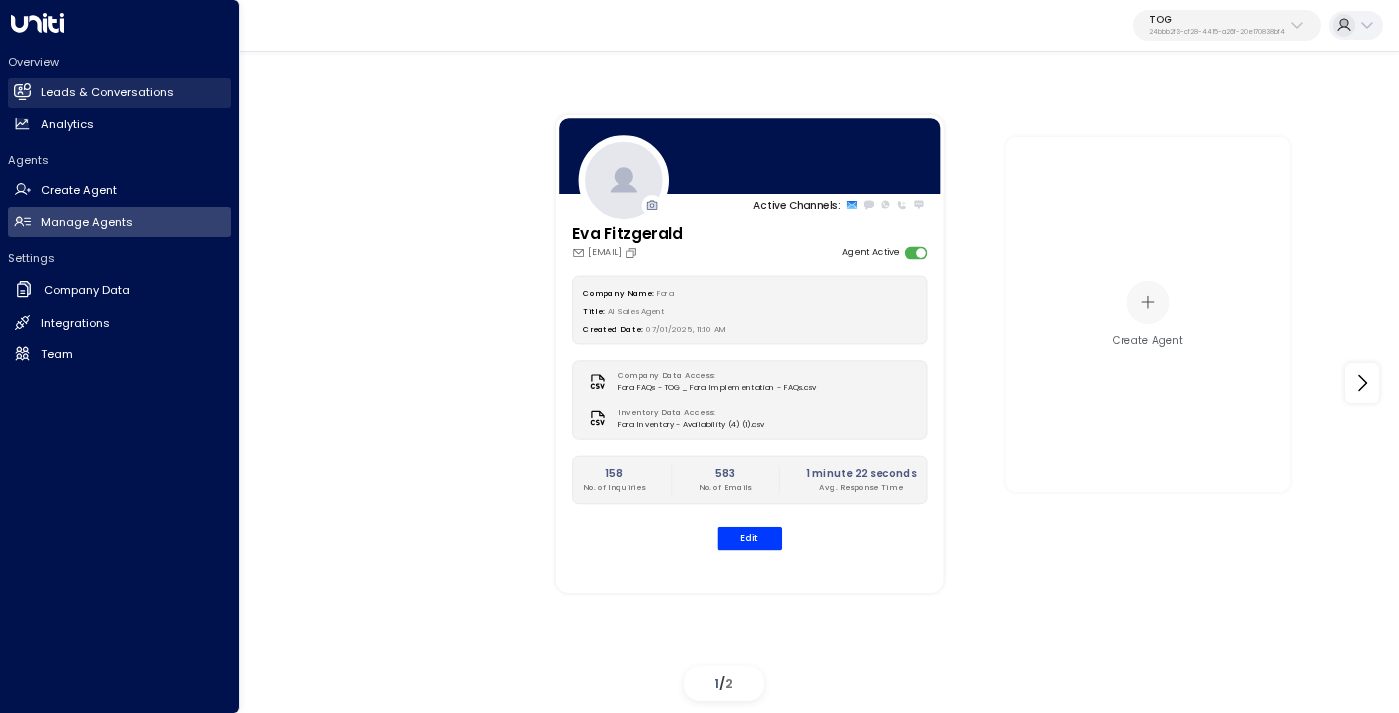 click on "Leads & Conversations" at bounding box center (107, 92) 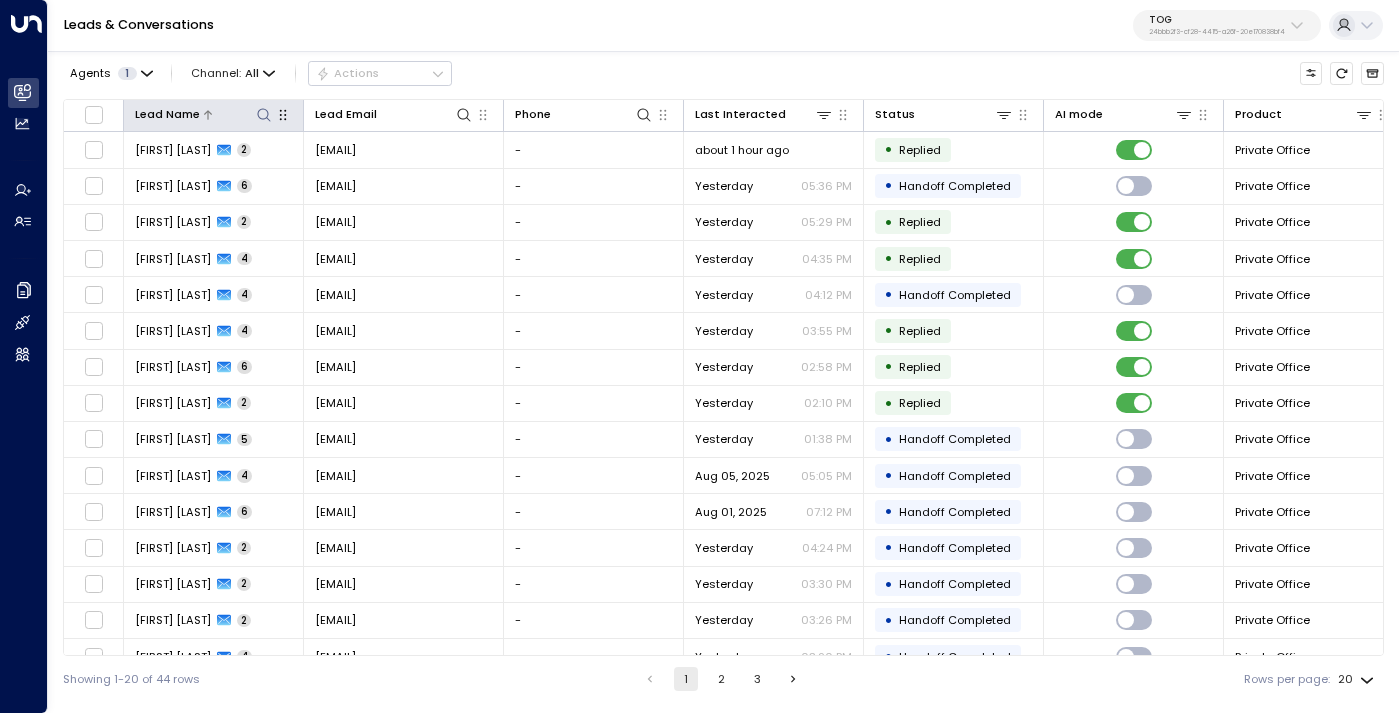 click 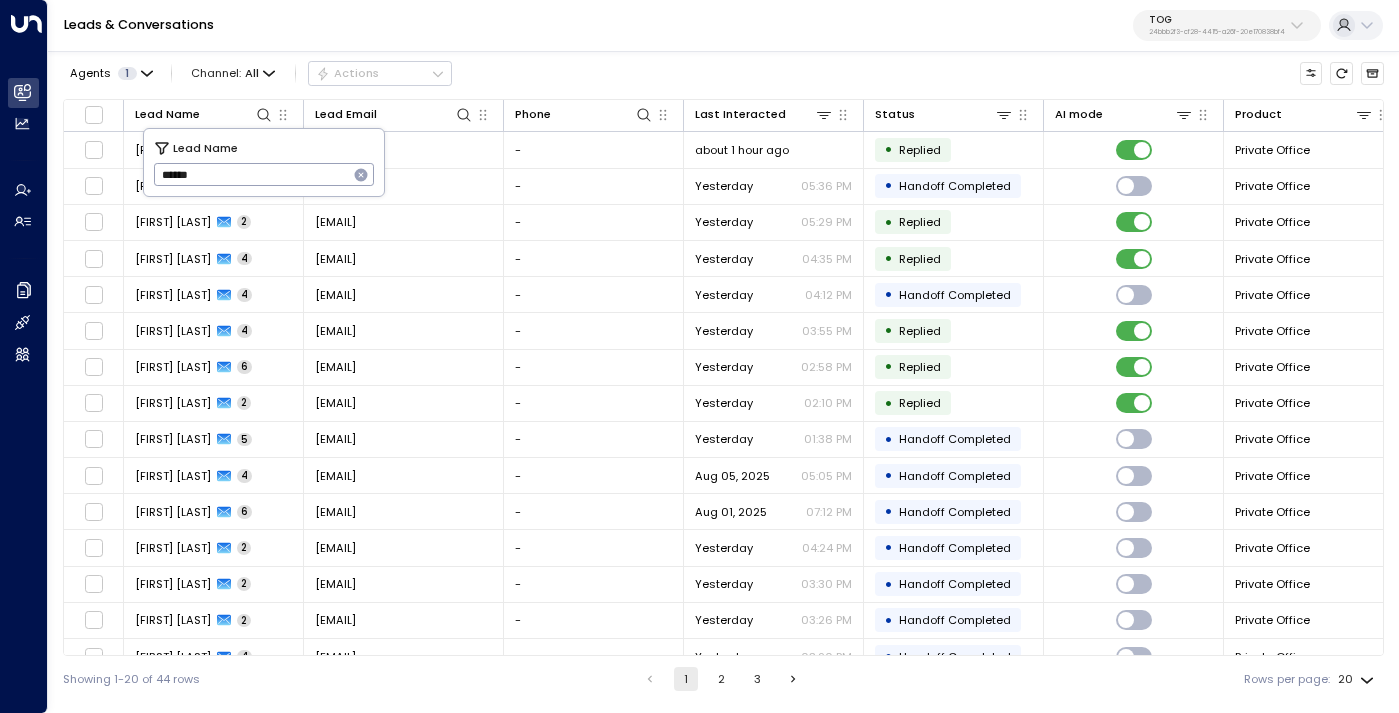 type on "******" 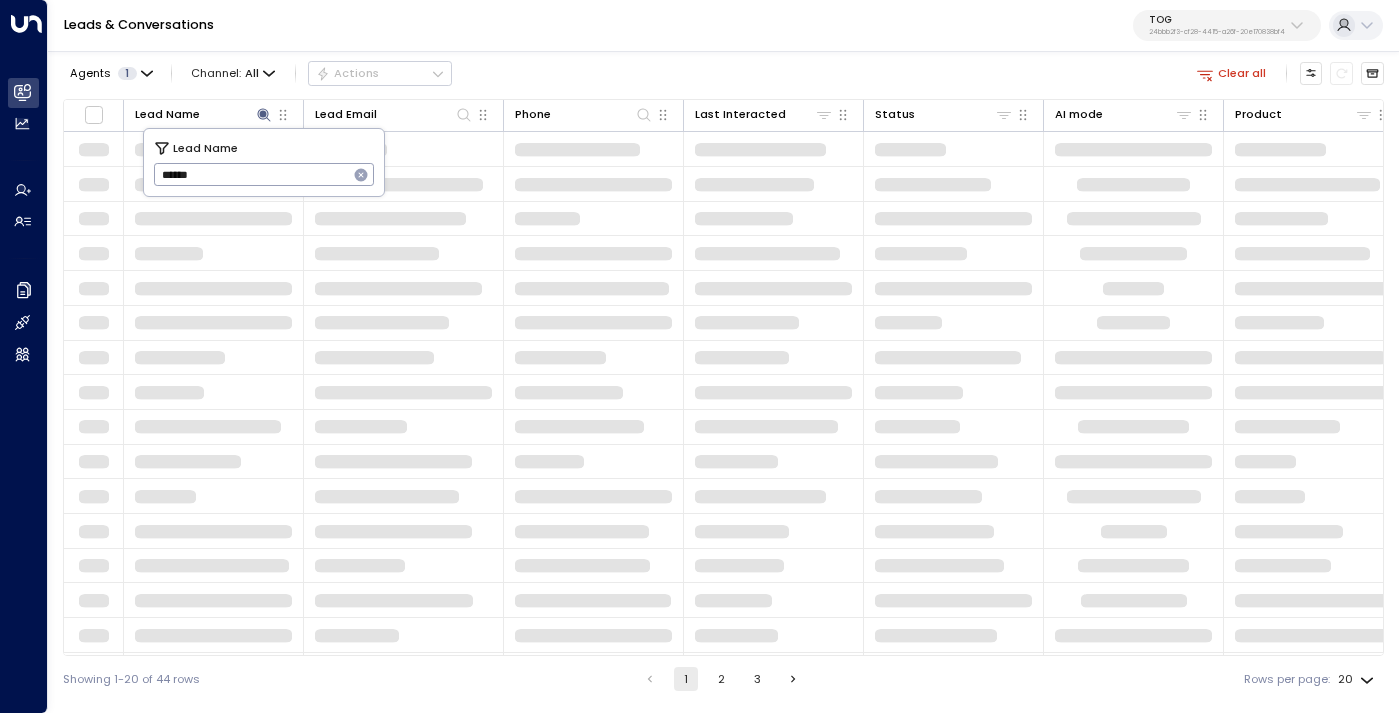 click on "Agents   1 Channel: All   Actions Clear all" at bounding box center [723, 73] 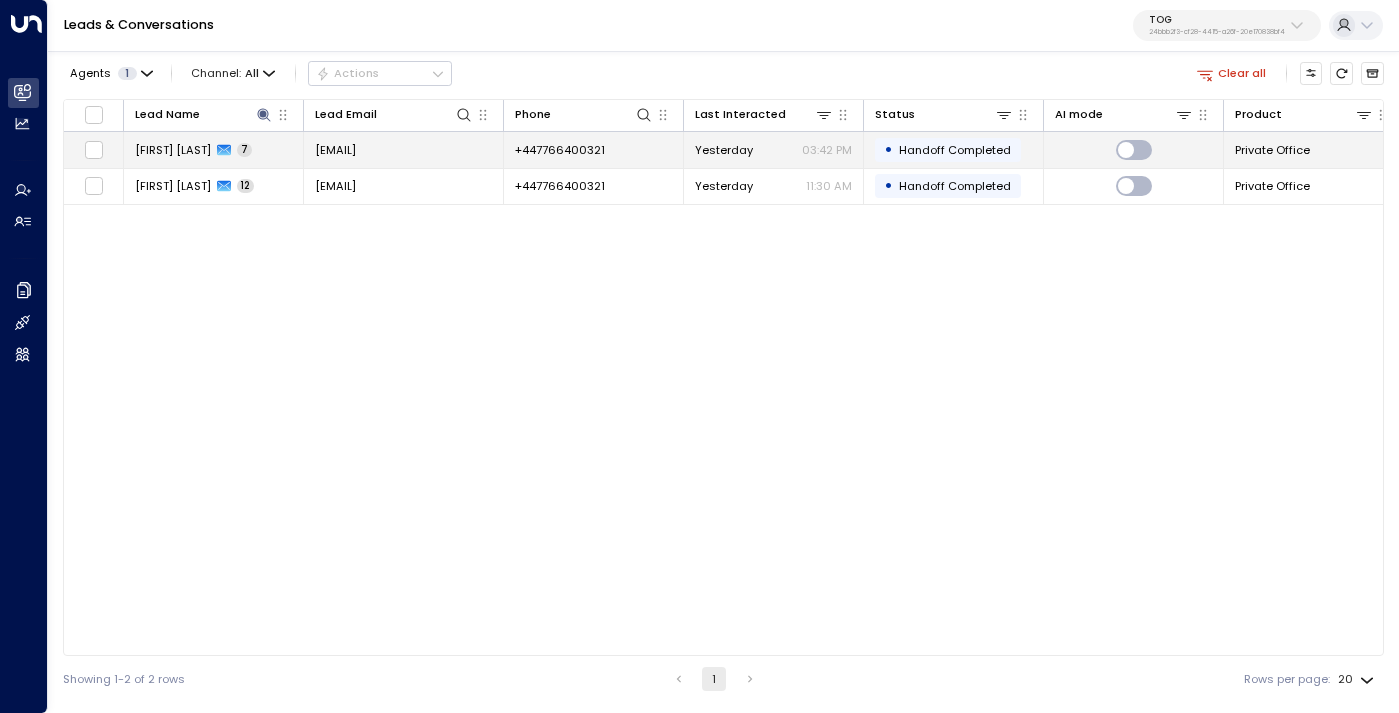 click on "[EMAIL]" at bounding box center [404, 149] 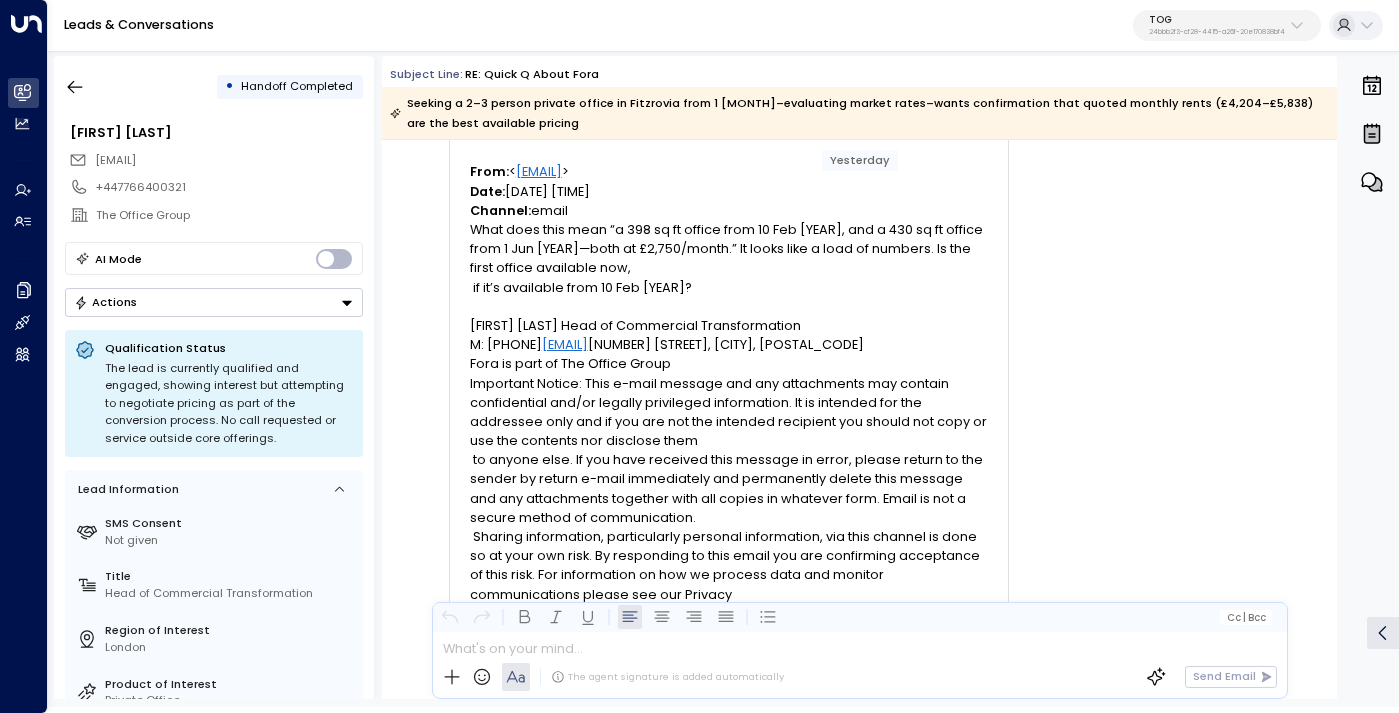 scroll, scrollTop: 17572, scrollLeft: 0, axis: vertical 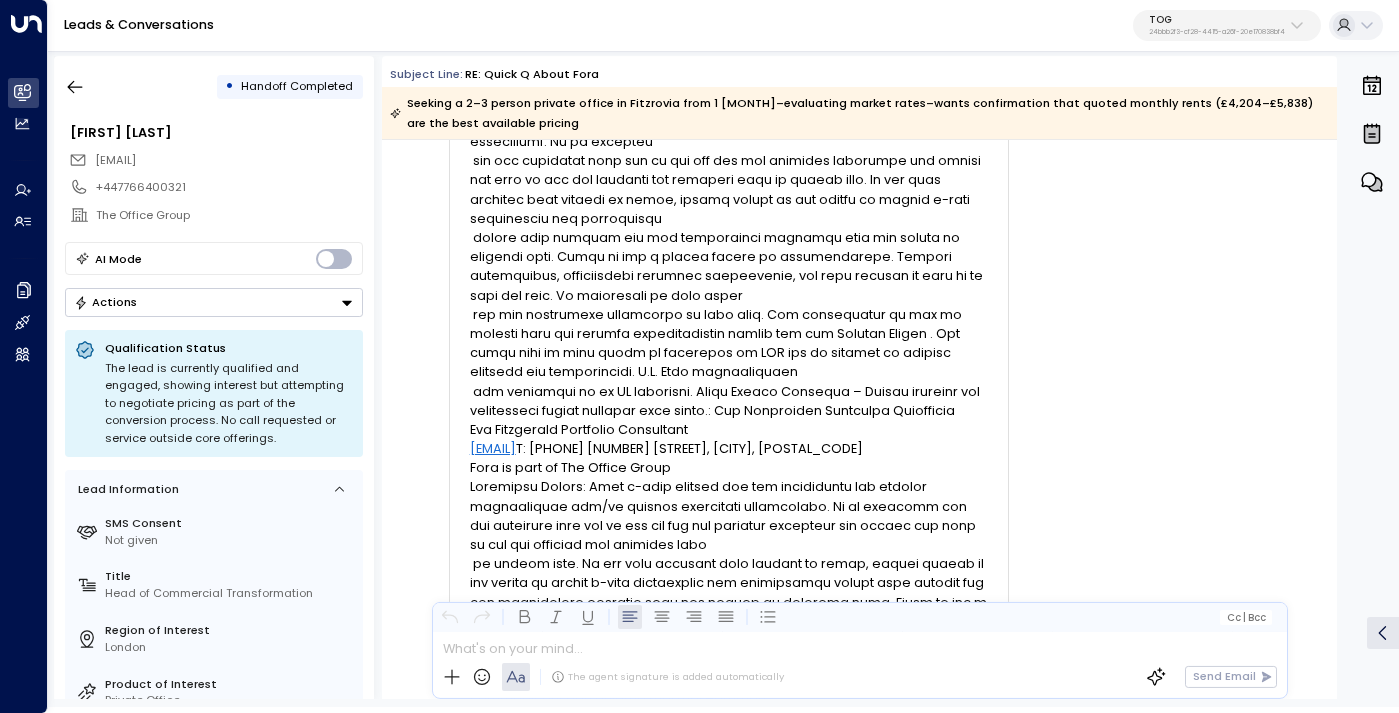 click on "24bbb2f3-cf28-4415-a26f-20e170838bf4" at bounding box center (1217, 32) 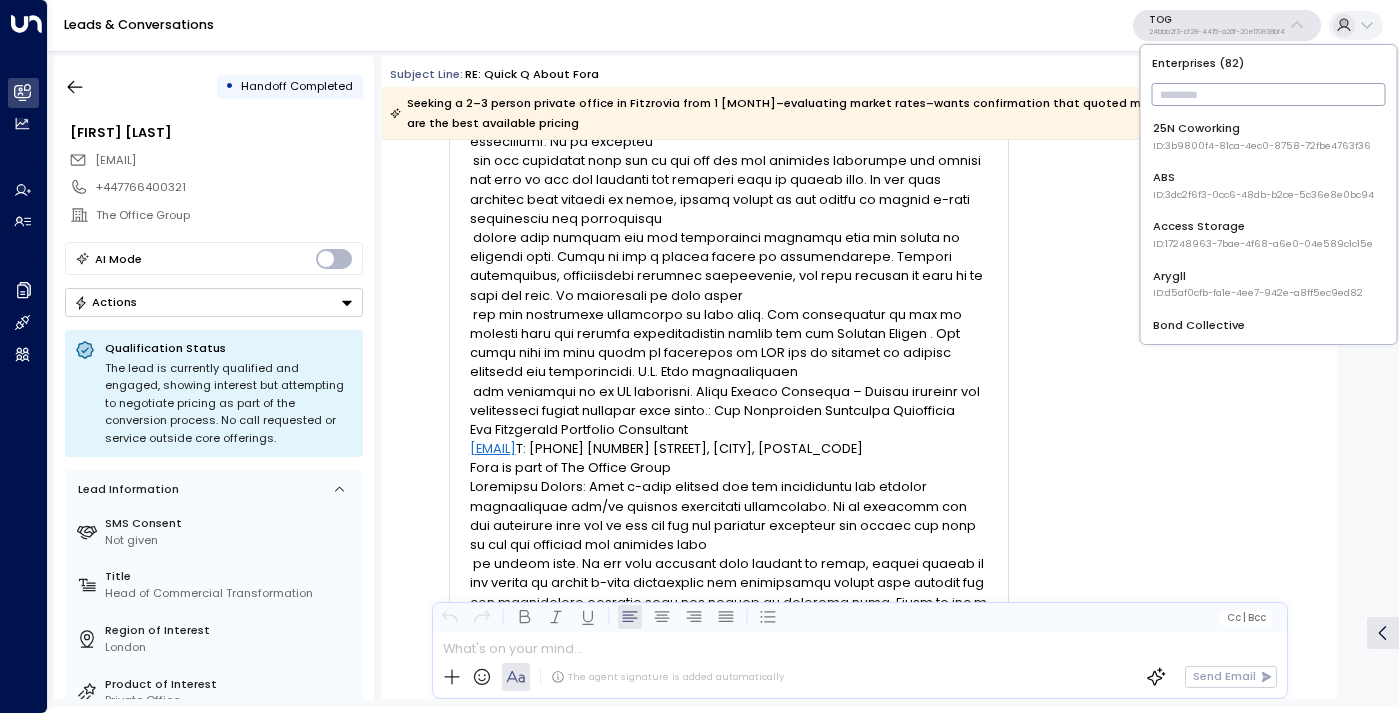 click at bounding box center [1269, 94] 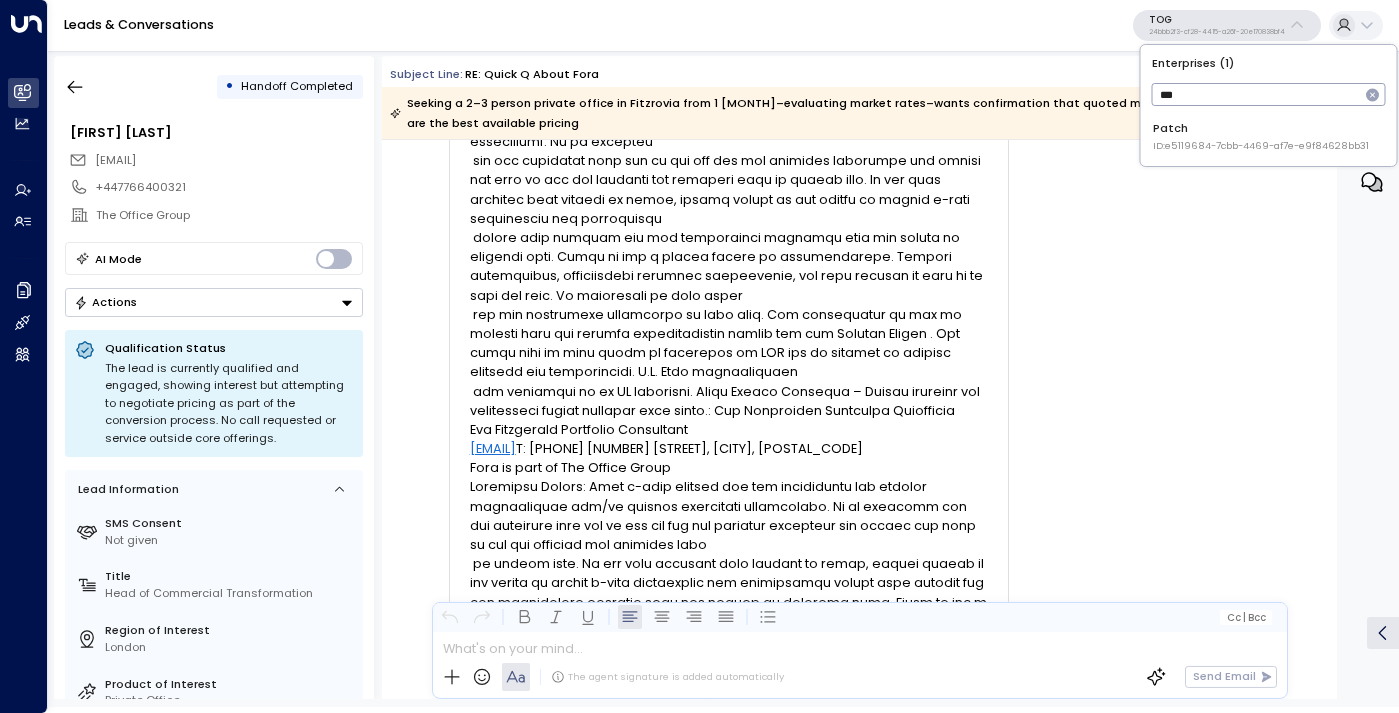 type on "***" 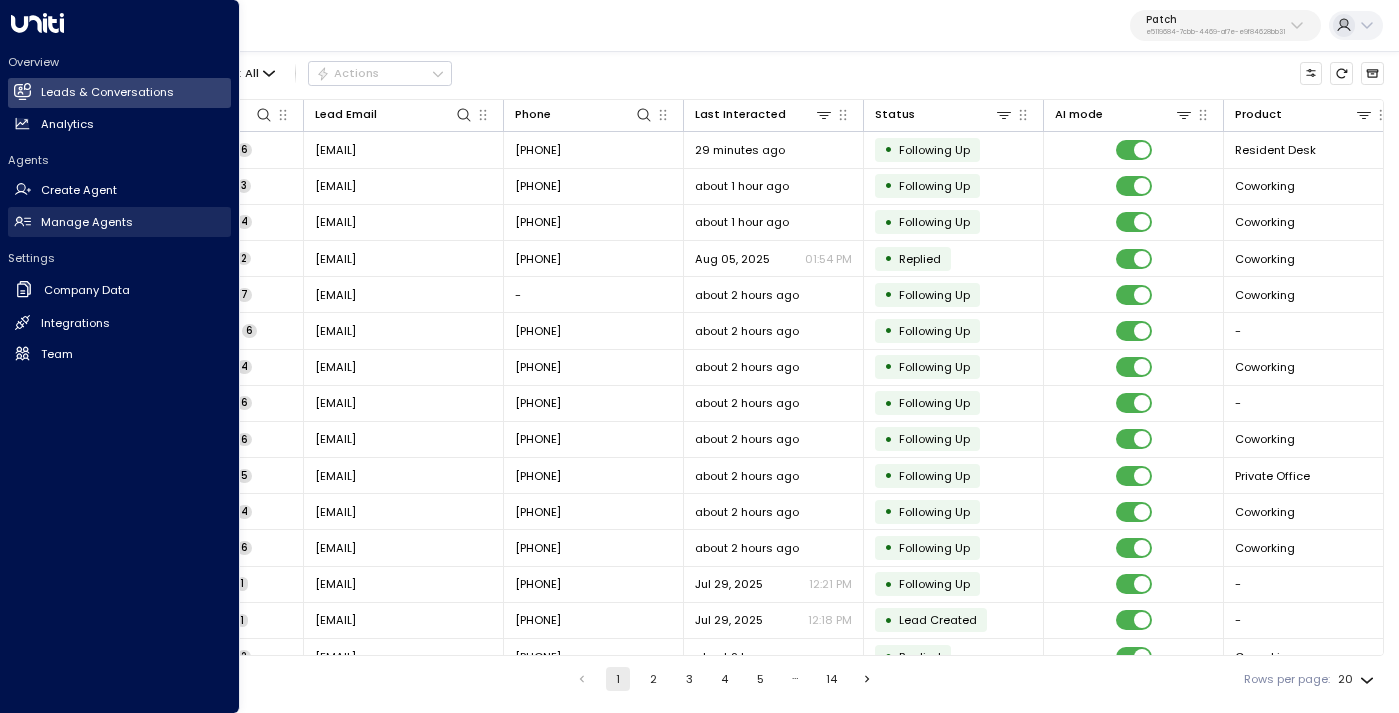 click on "Manage Agents" at bounding box center [87, 222] 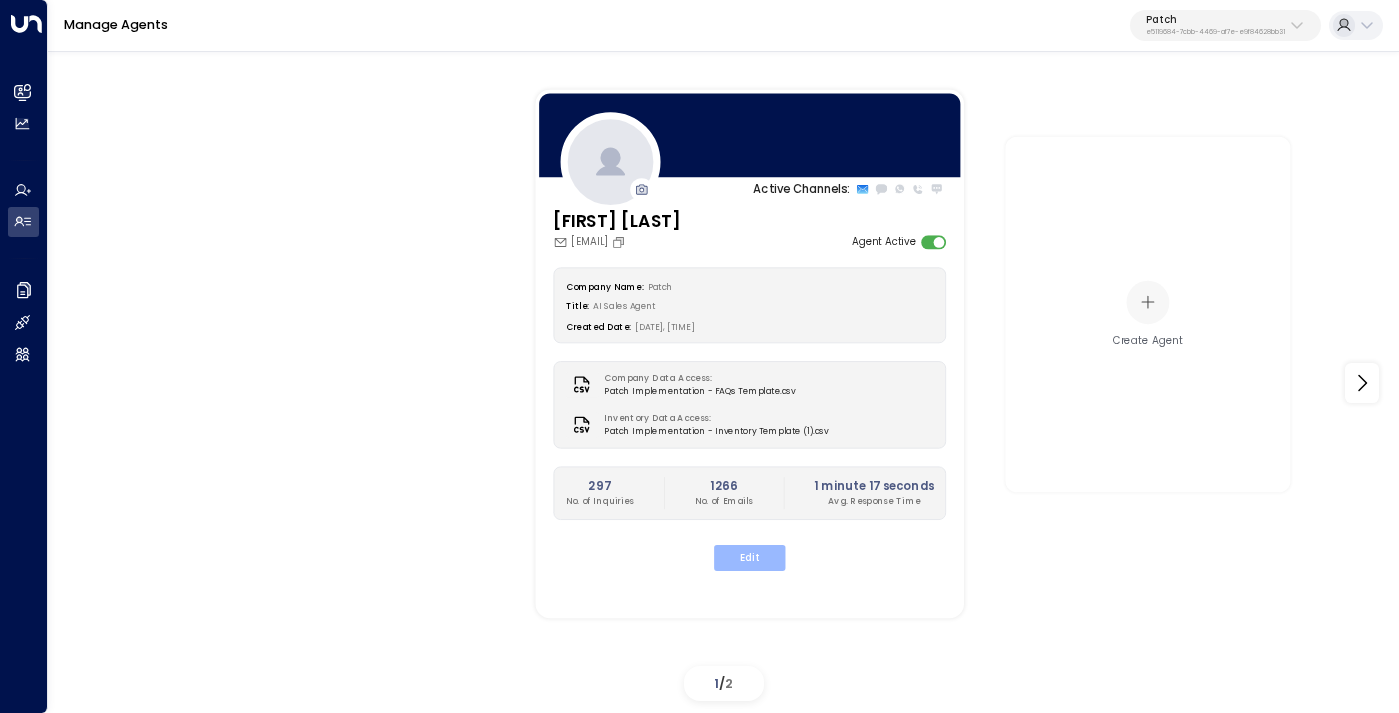click on "Edit" at bounding box center (749, 558) 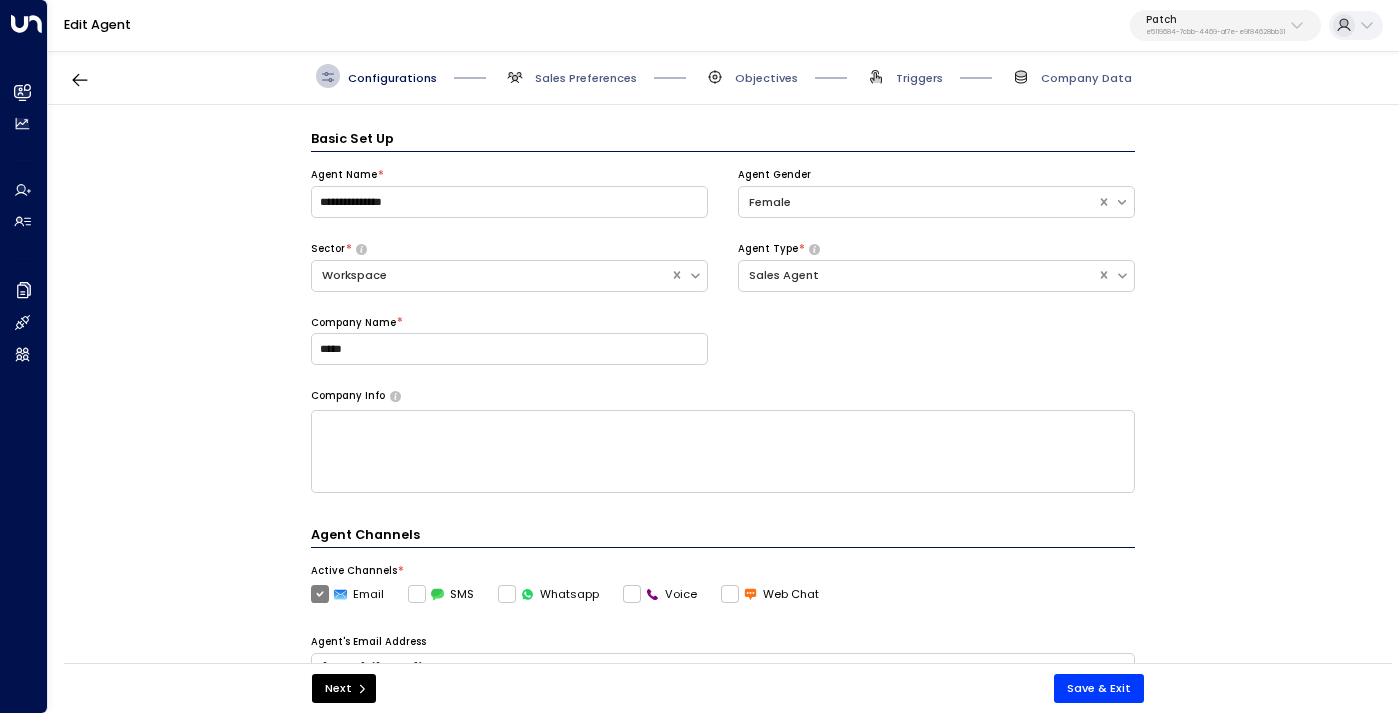 scroll, scrollTop: 24, scrollLeft: 0, axis: vertical 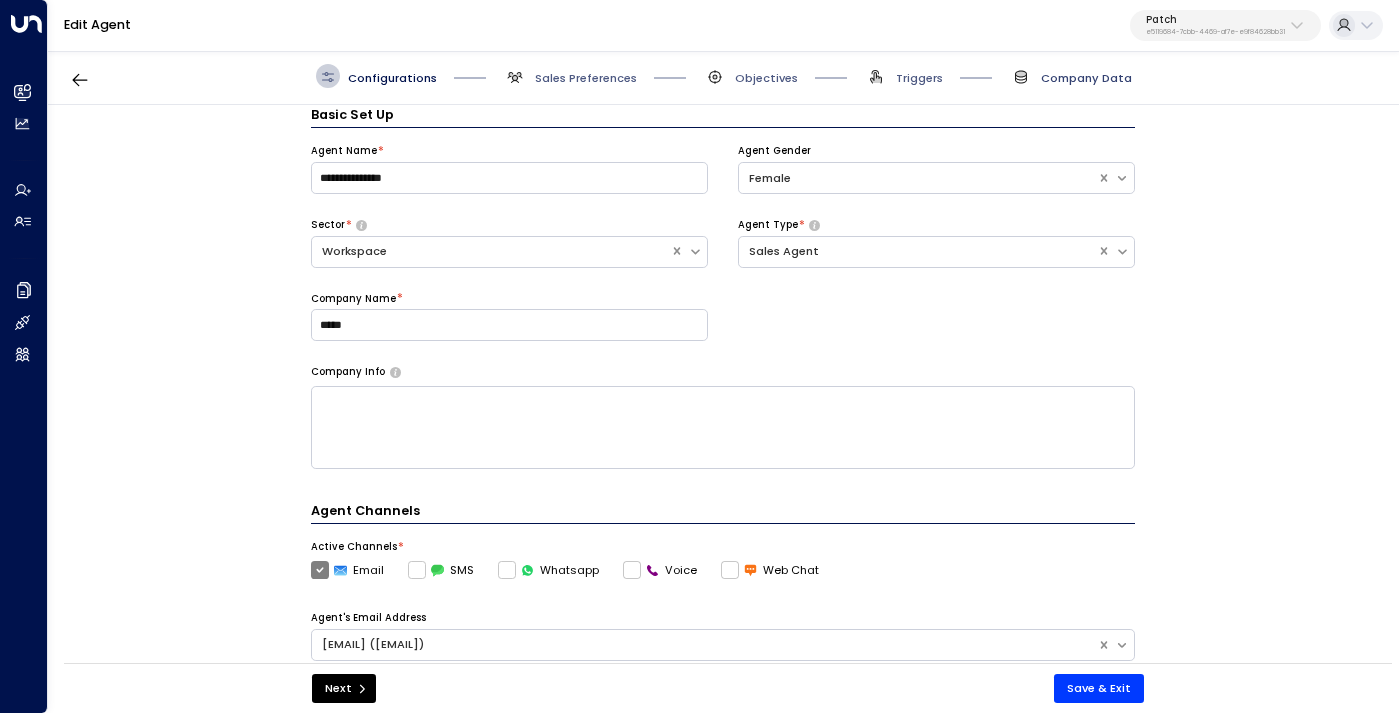 click on "Company Data" at bounding box center (1086, 78) 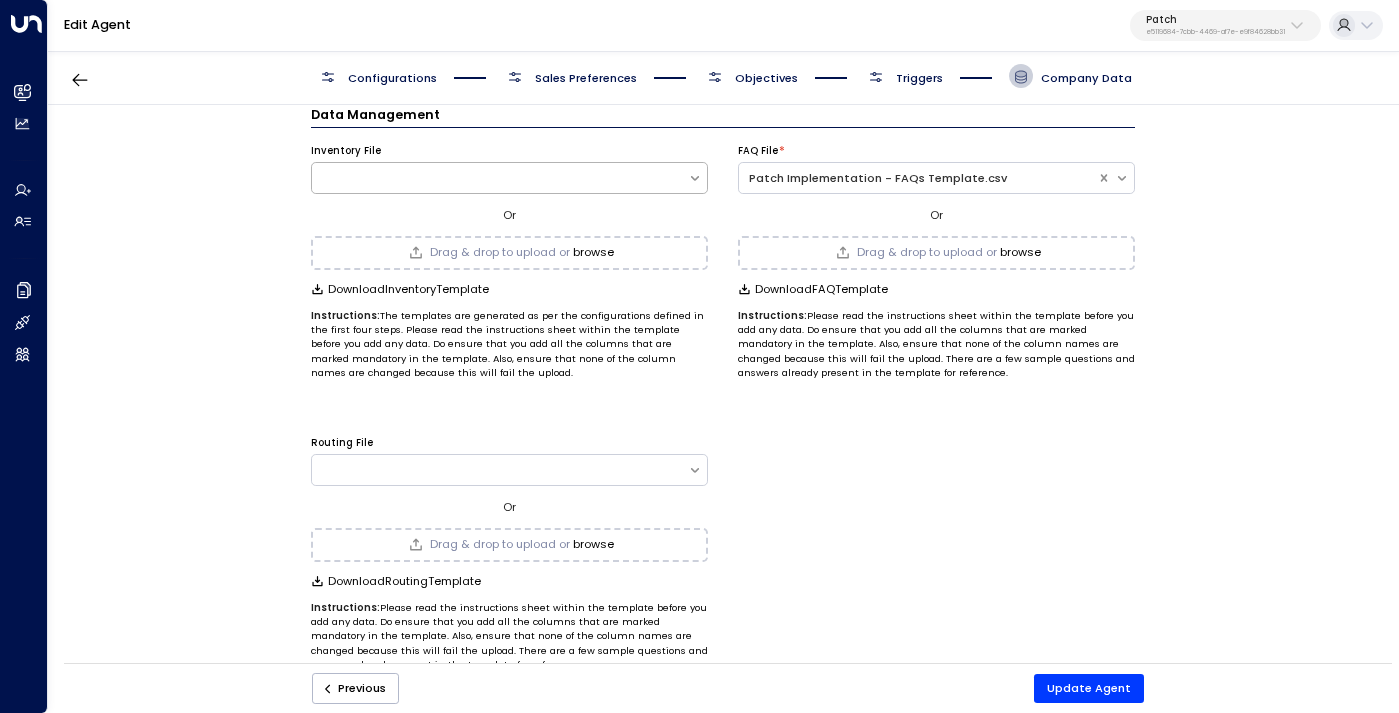 click on "browse" at bounding box center [593, 252] 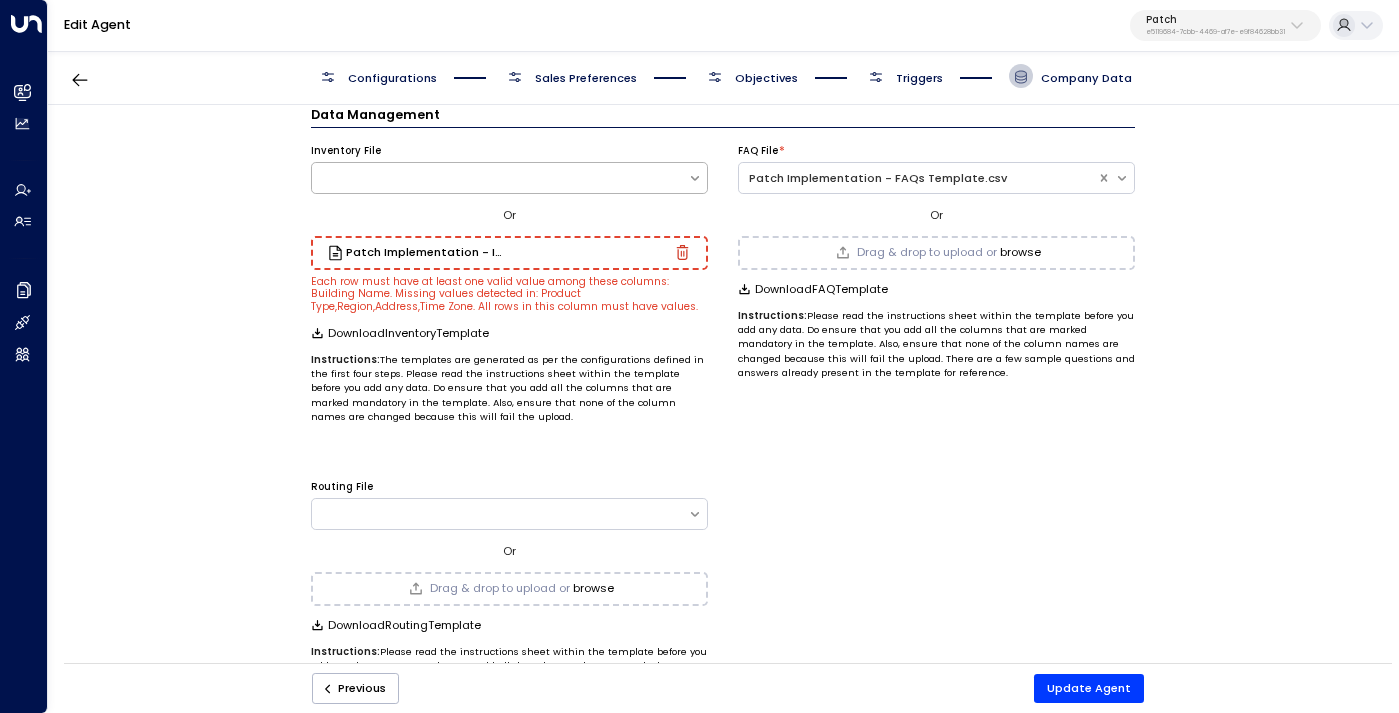 click 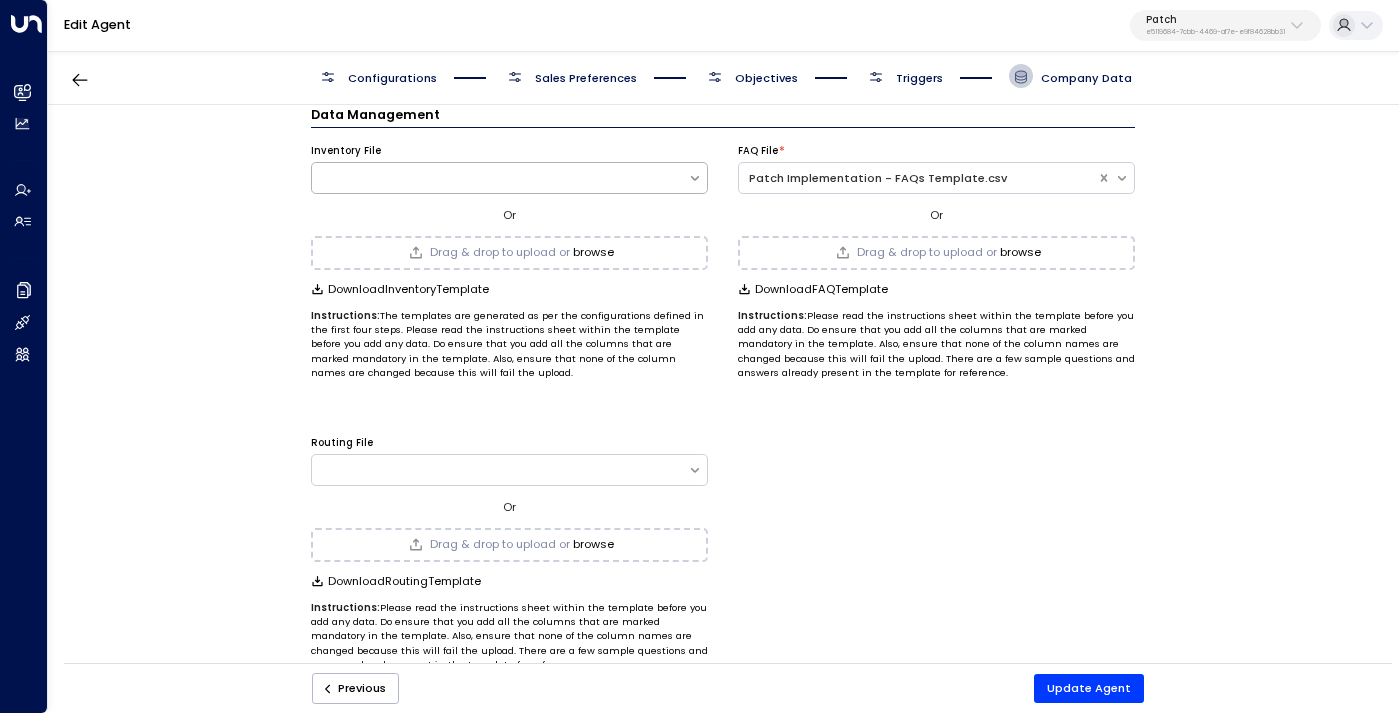 click on "browse" at bounding box center (593, 252) 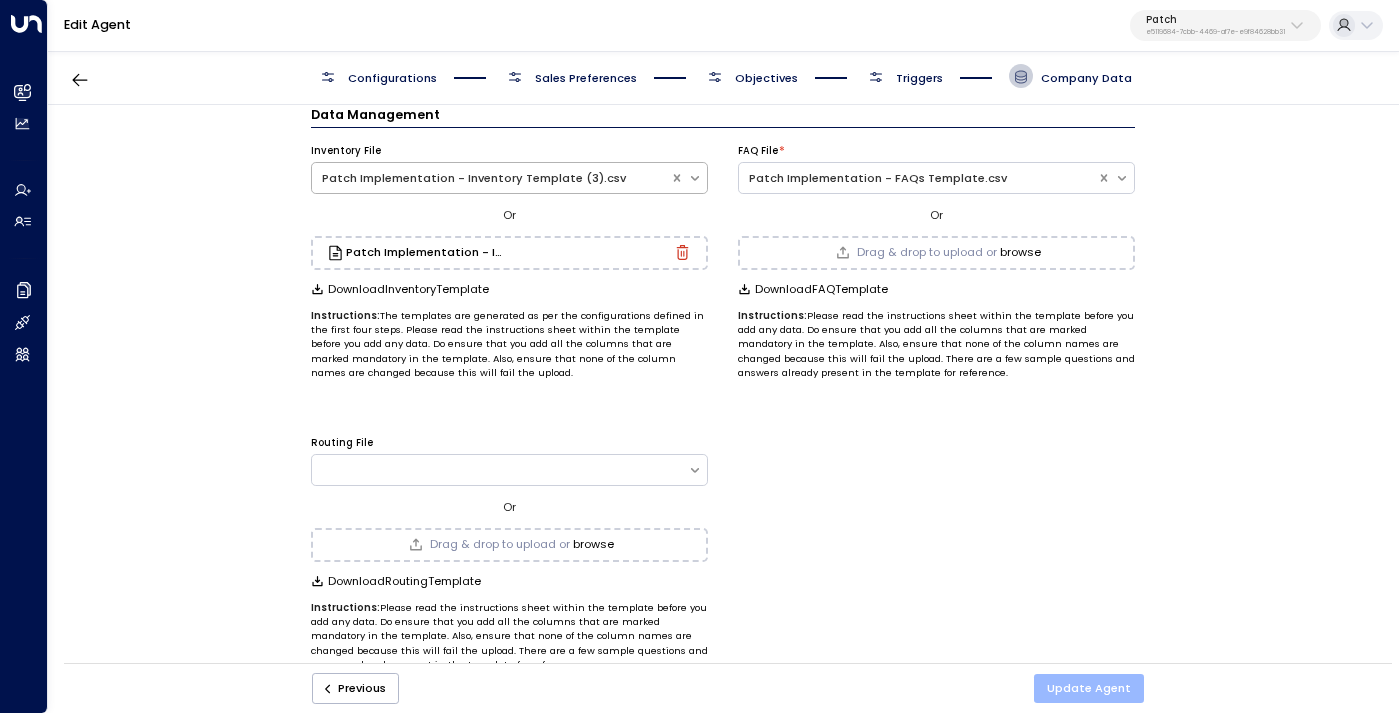click on "Update Agent" at bounding box center [1089, 688] 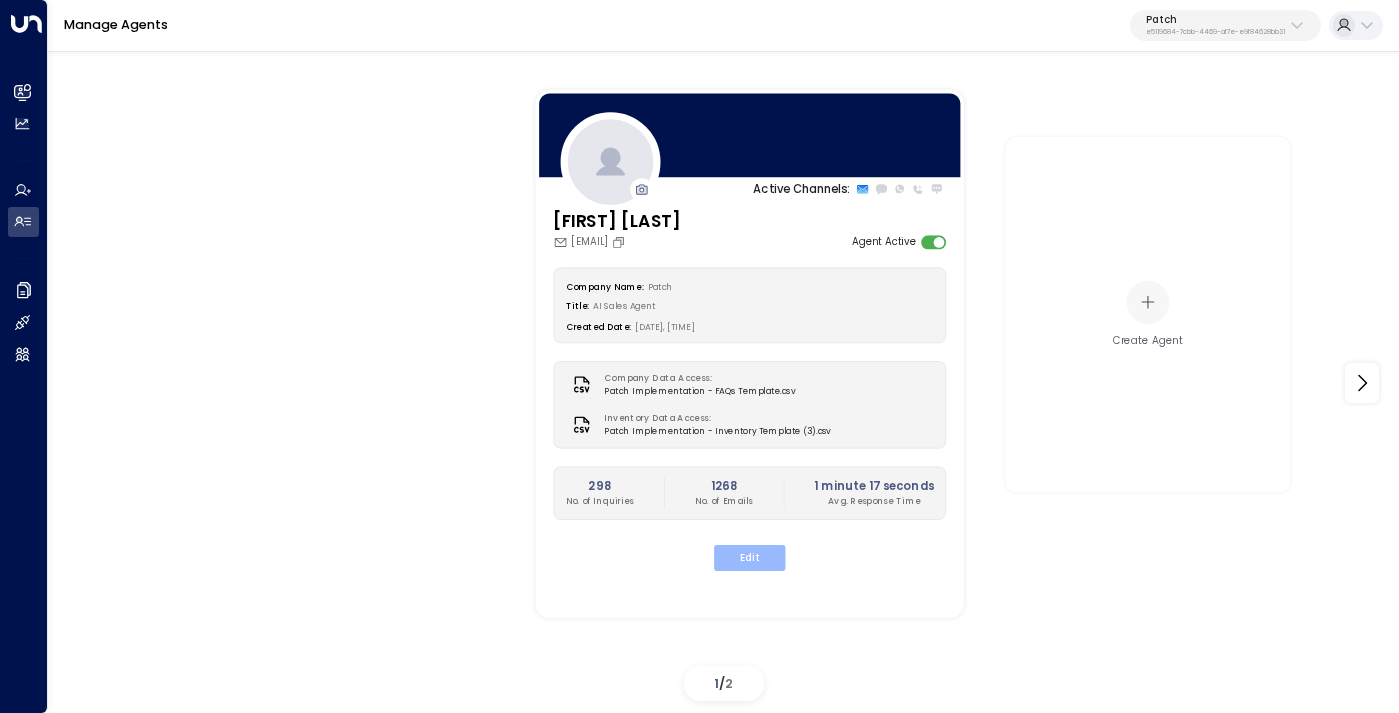 click on "Edit" at bounding box center (749, 558) 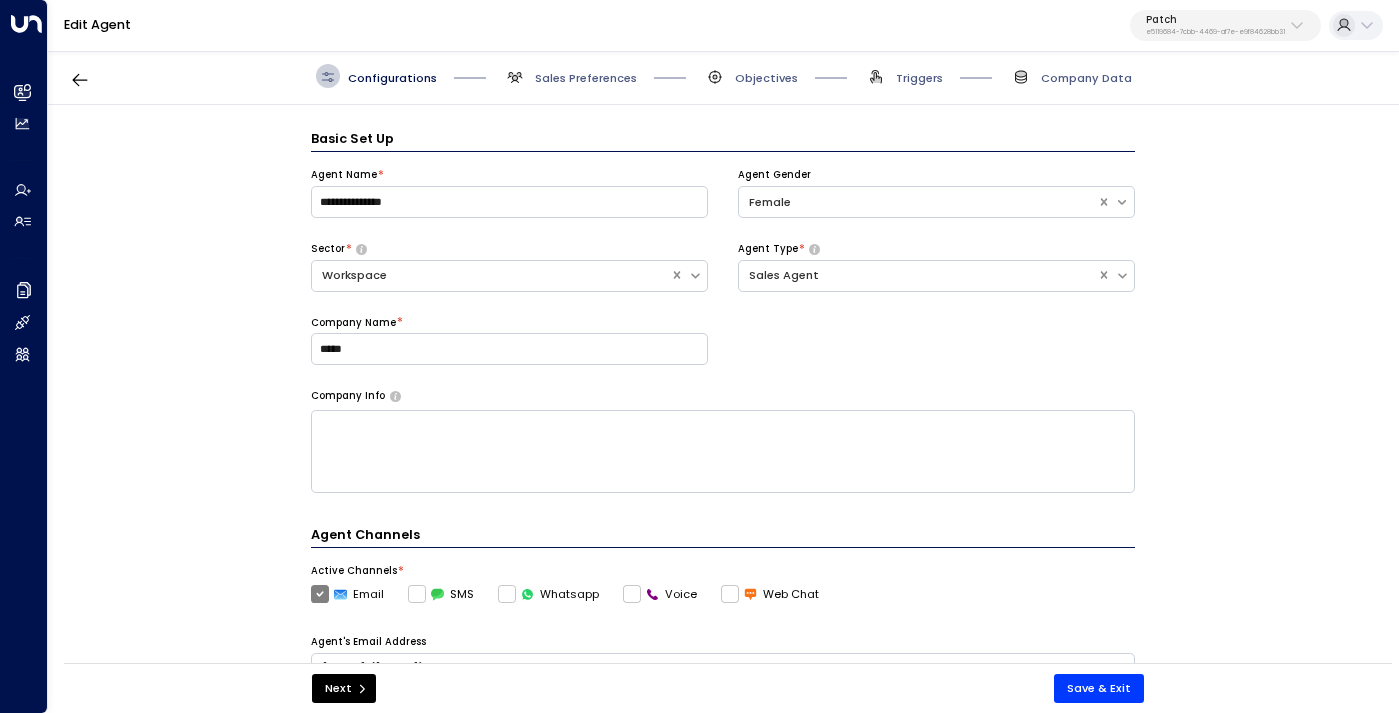 scroll, scrollTop: 24, scrollLeft: 0, axis: vertical 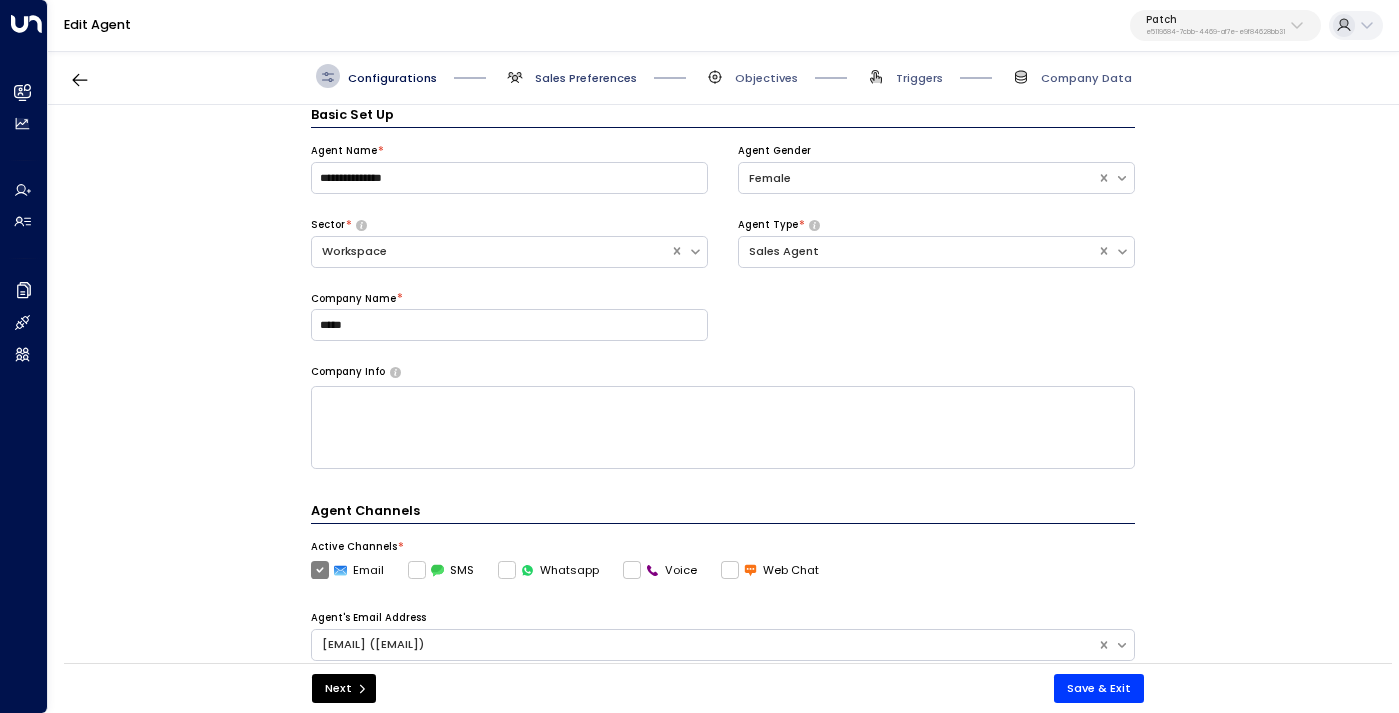 click on "Sales Preferences" at bounding box center [586, 78] 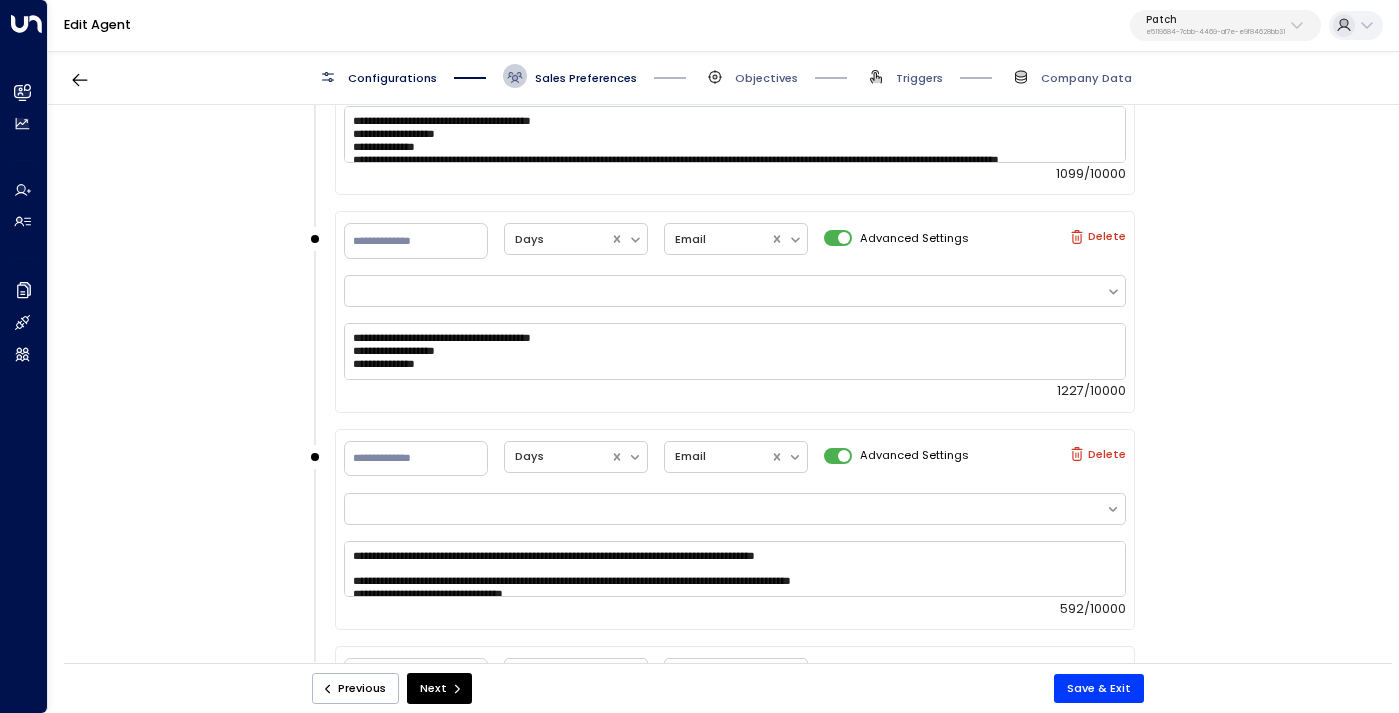 scroll, scrollTop: 1962, scrollLeft: 0, axis: vertical 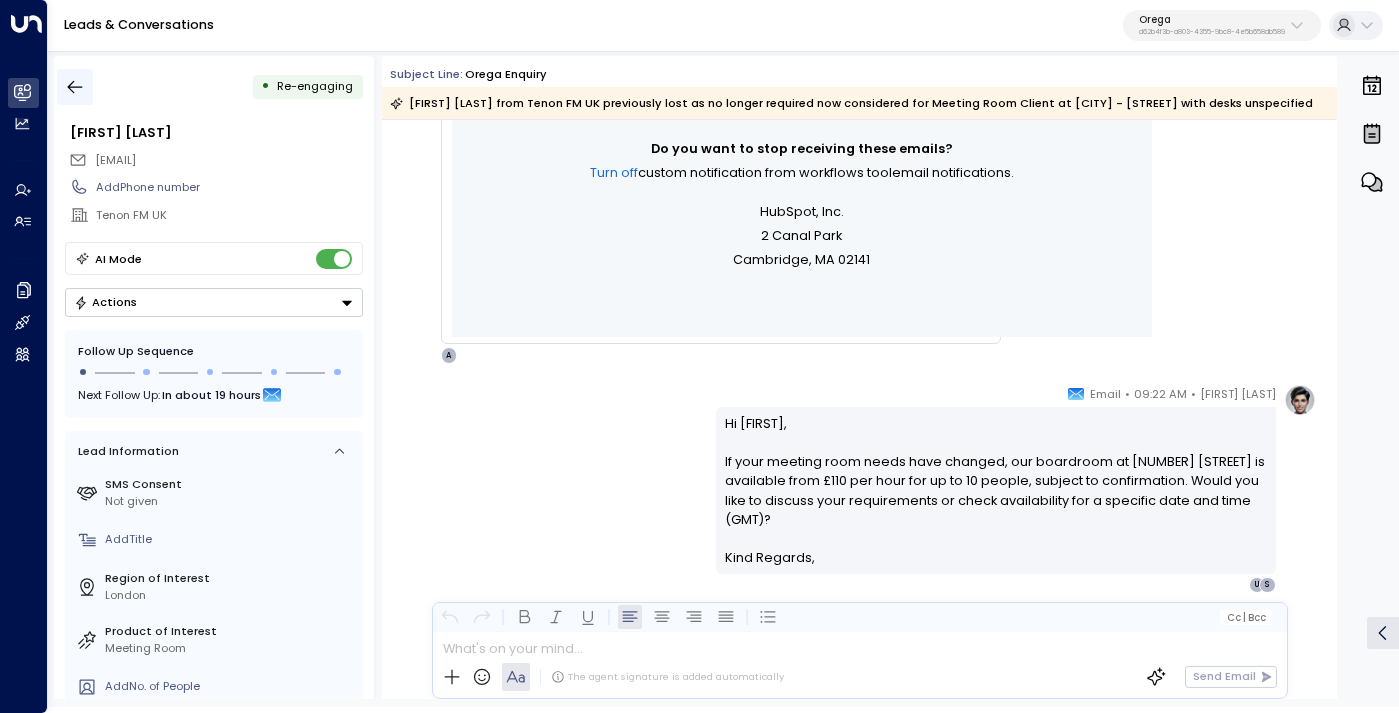 click 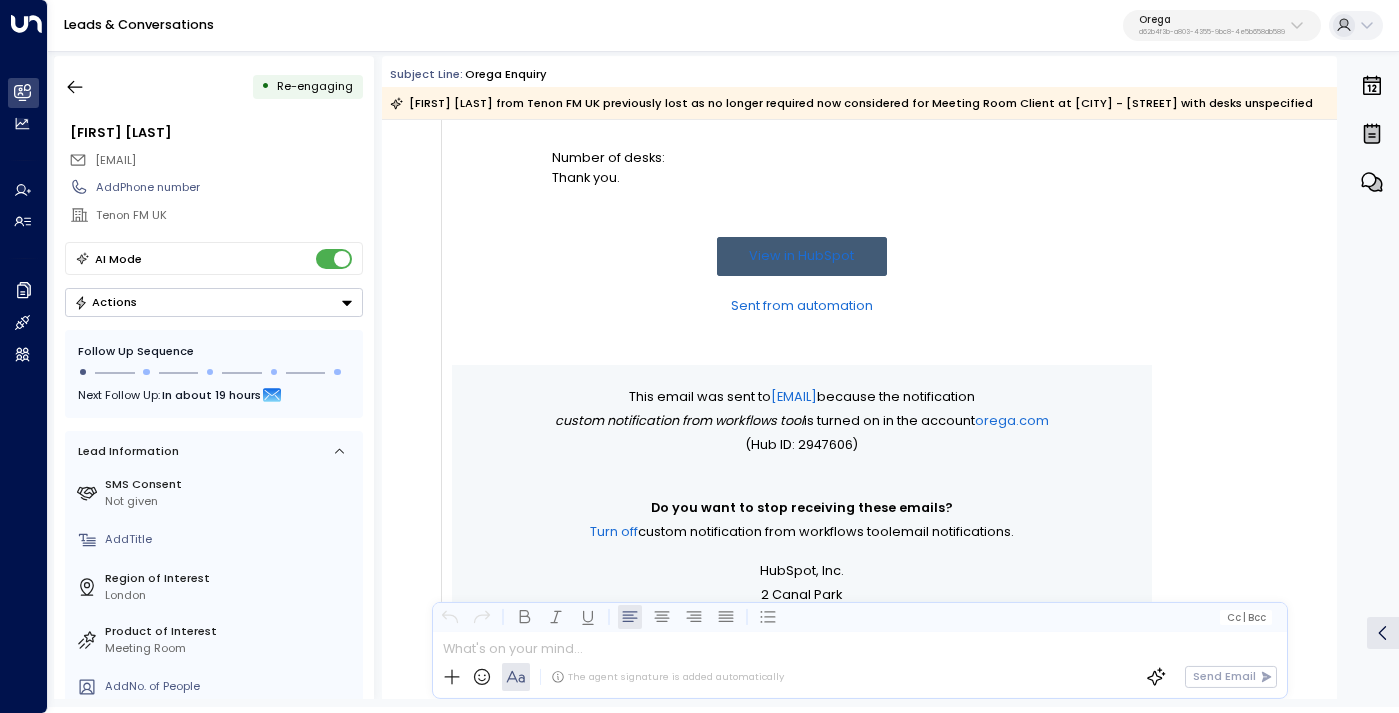 scroll, scrollTop: 1239, scrollLeft: 0, axis: vertical 